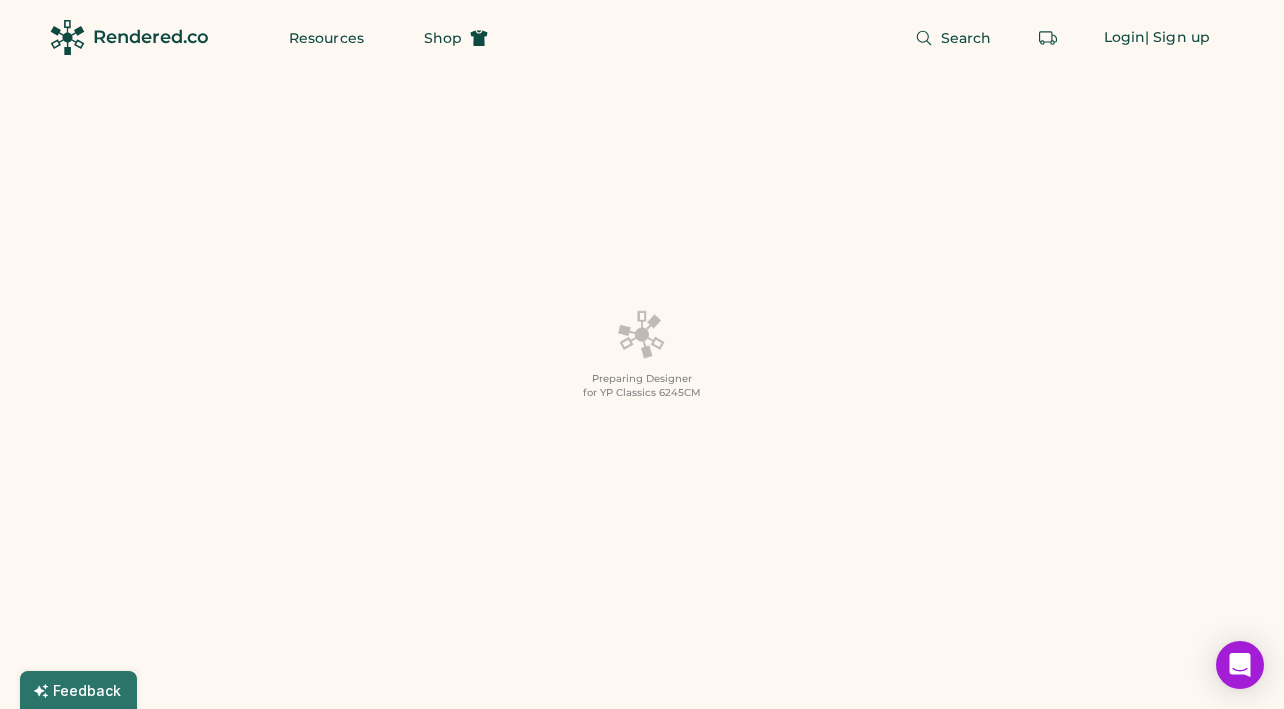 scroll, scrollTop: 0, scrollLeft: 0, axis: both 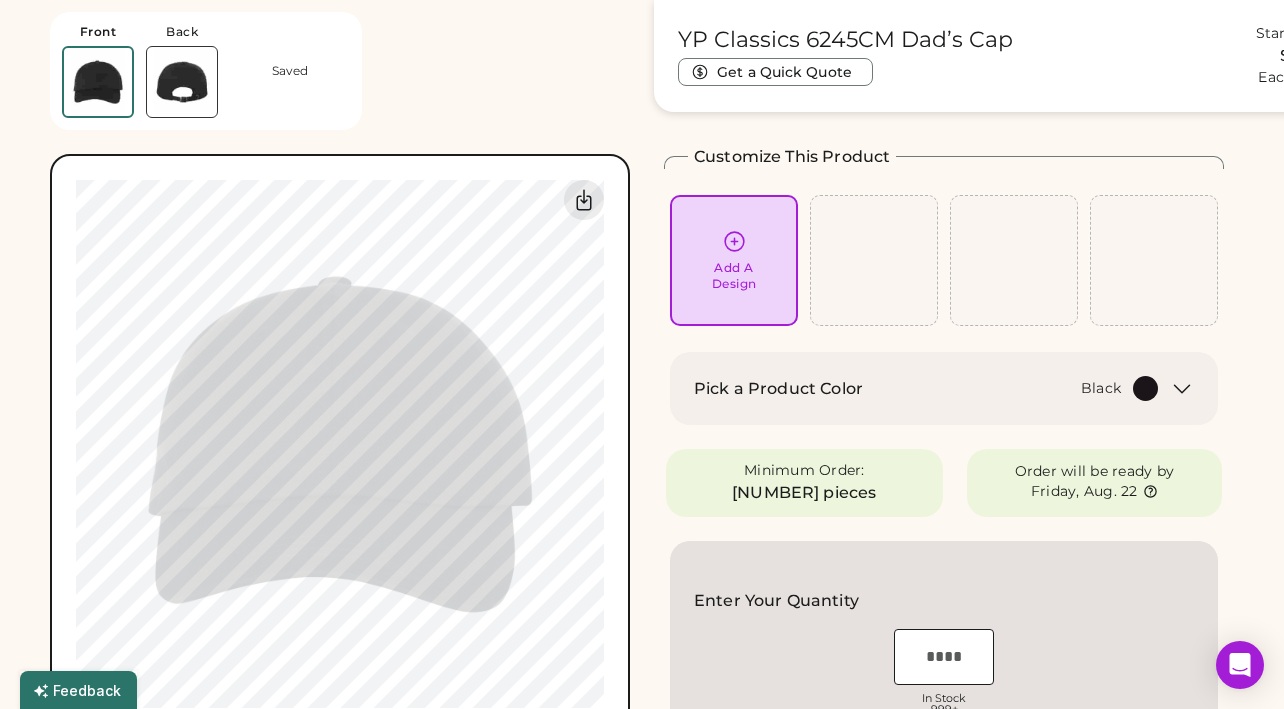 click at bounding box center (1145, 388) 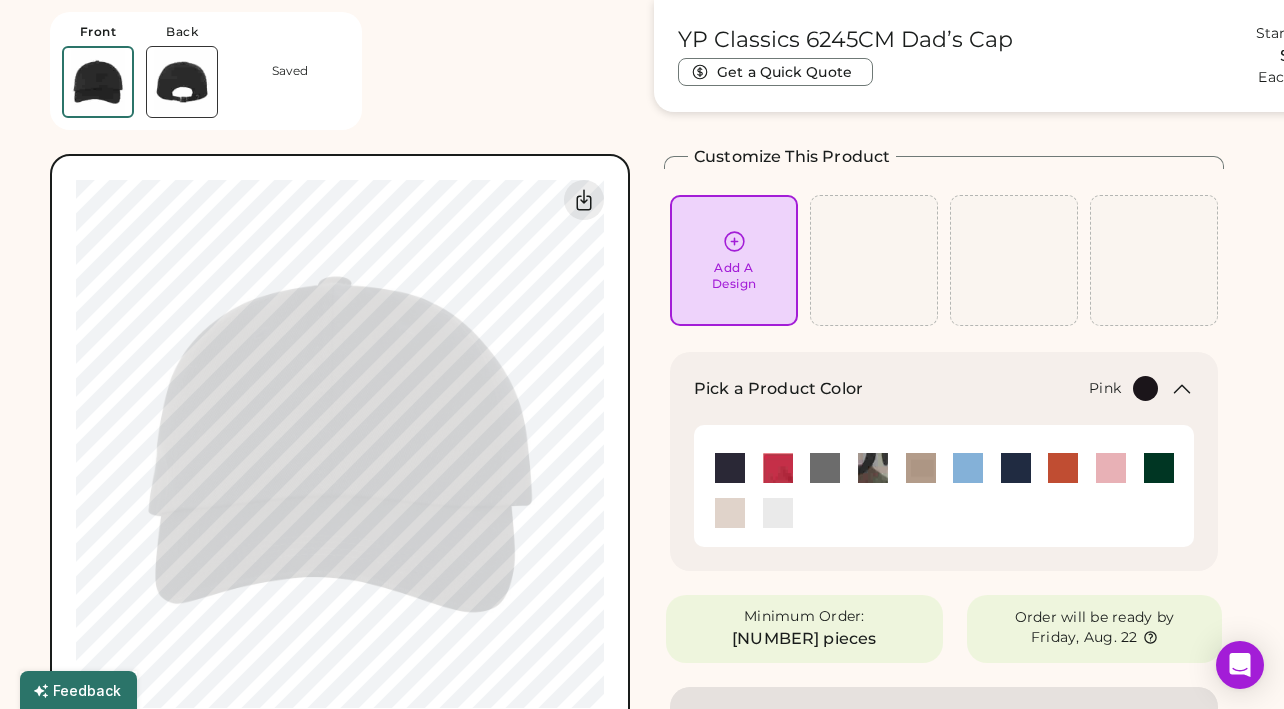 click at bounding box center (1111, 468) 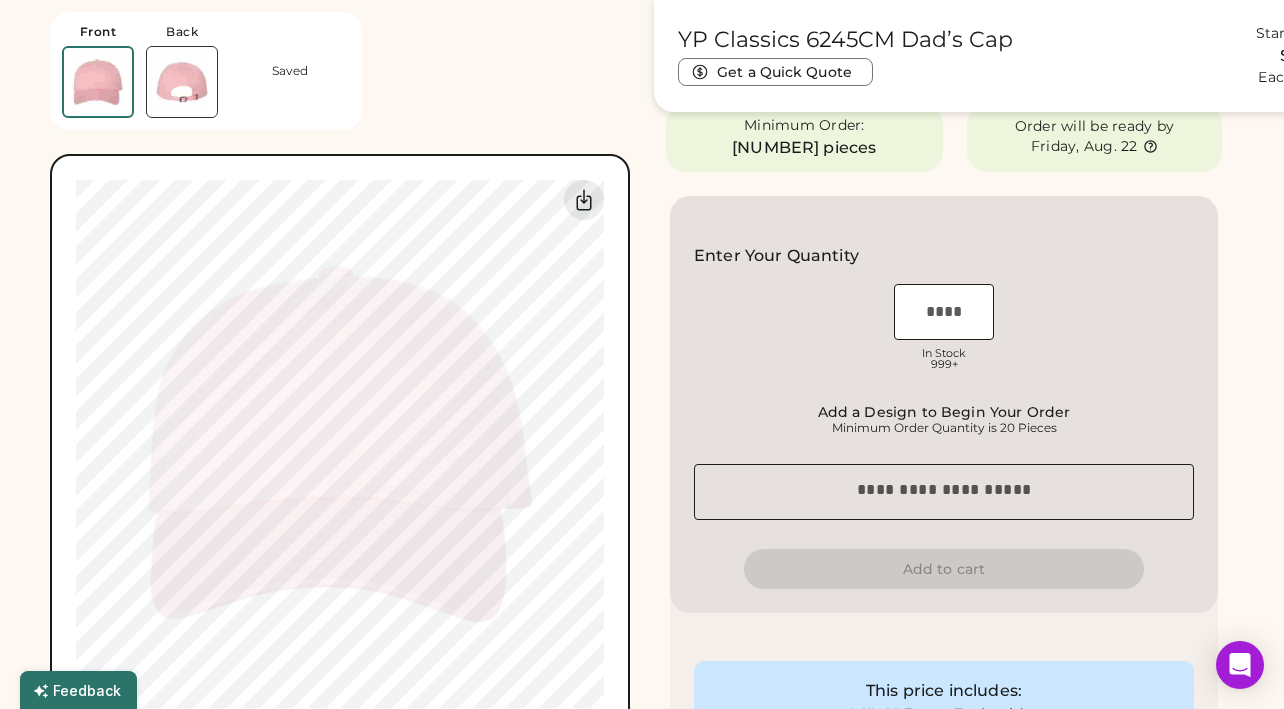 scroll, scrollTop: 585, scrollLeft: 0, axis: vertical 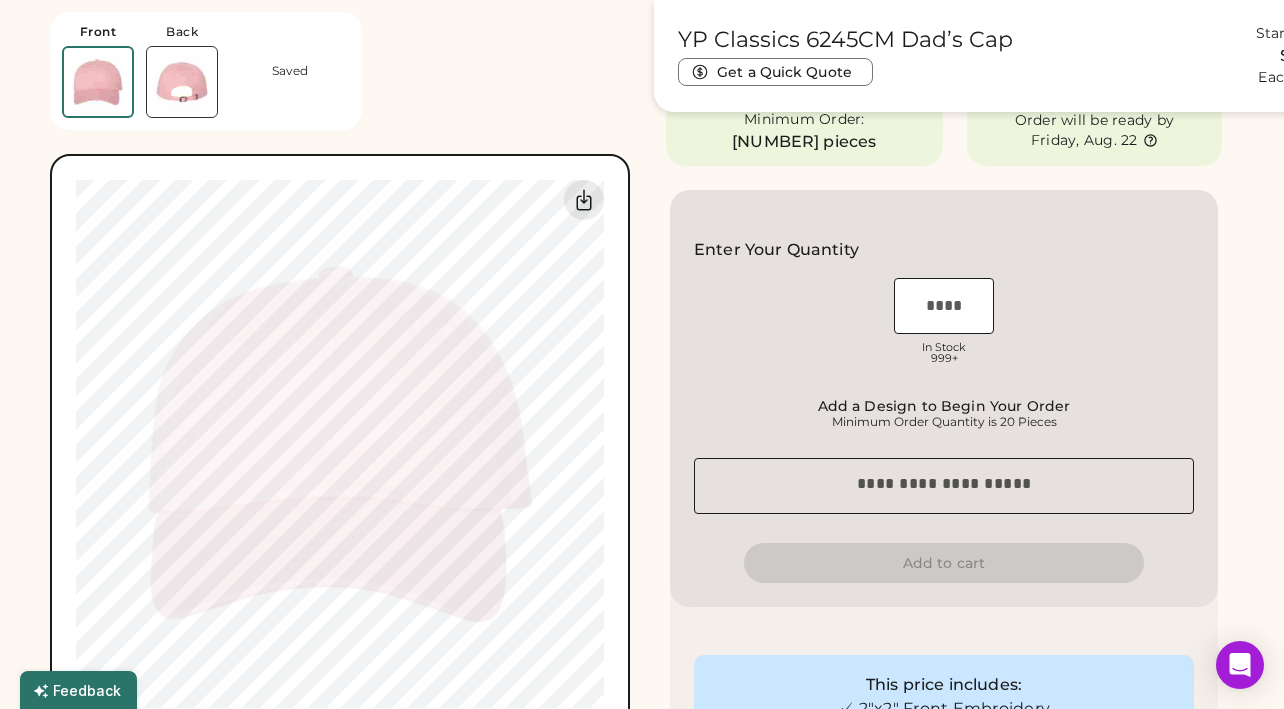 click at bounding box center (944, 306) 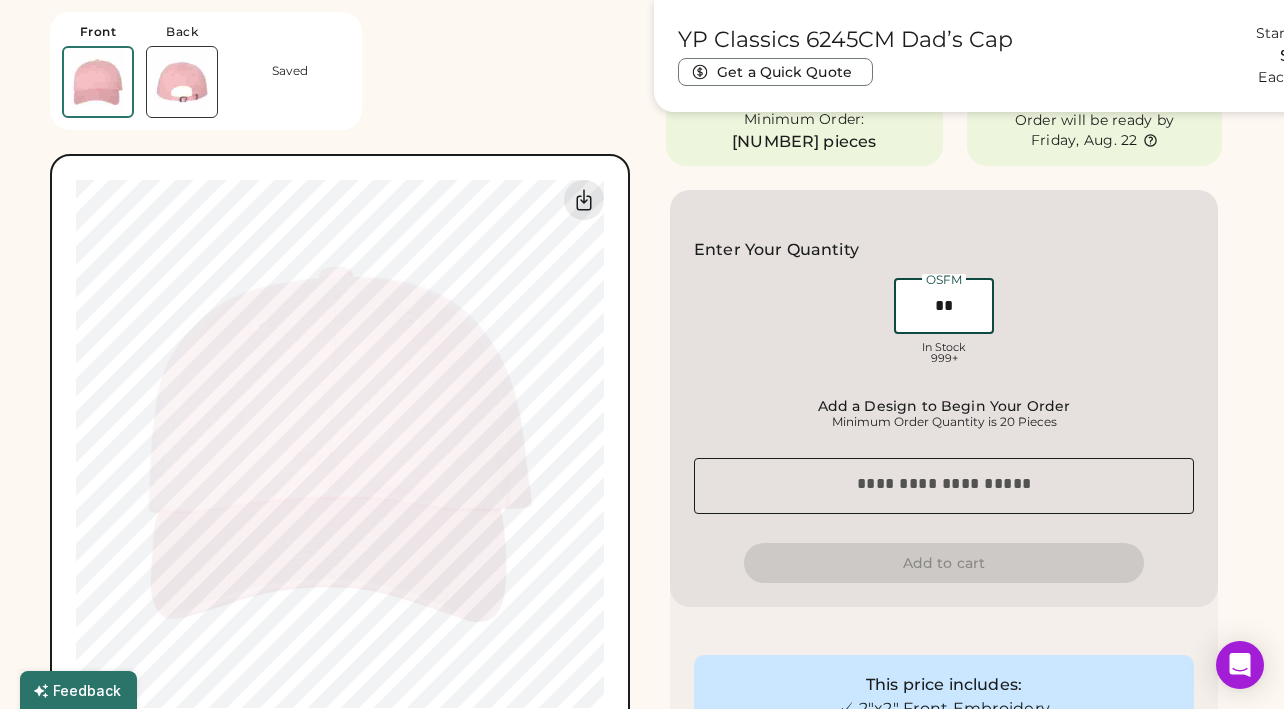 type on "**" 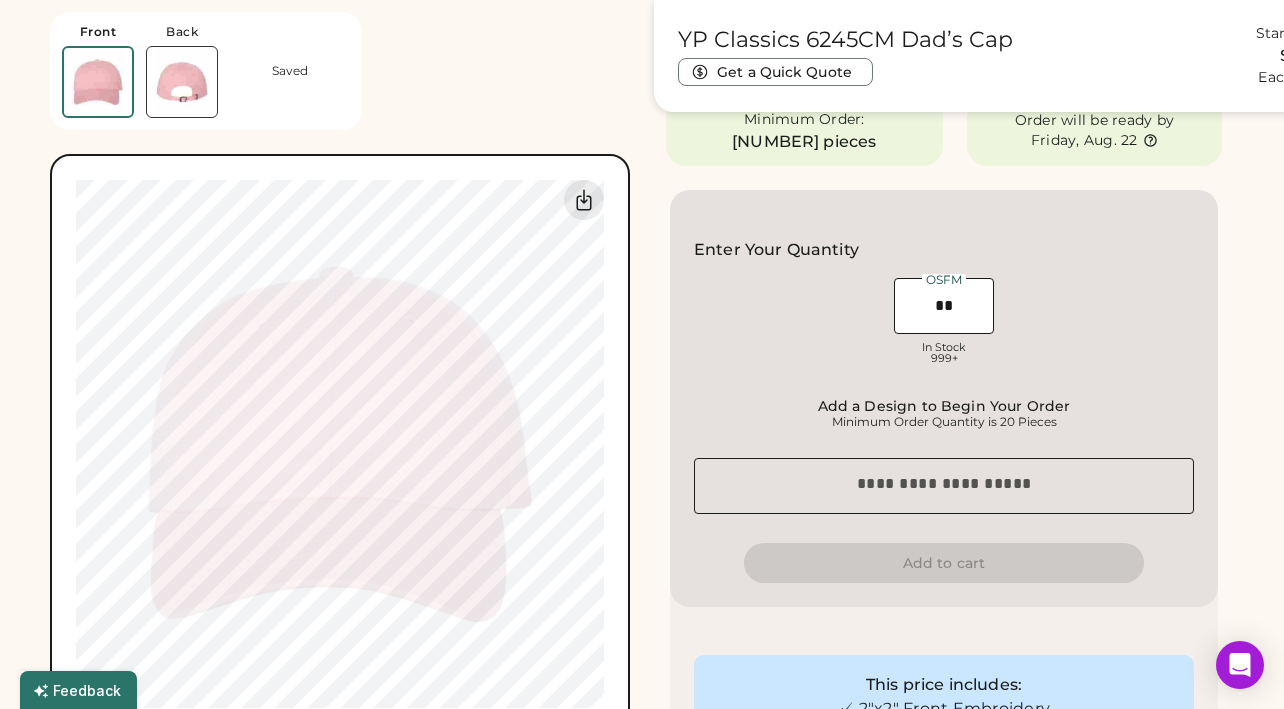 click at bounding box center (182, 82) 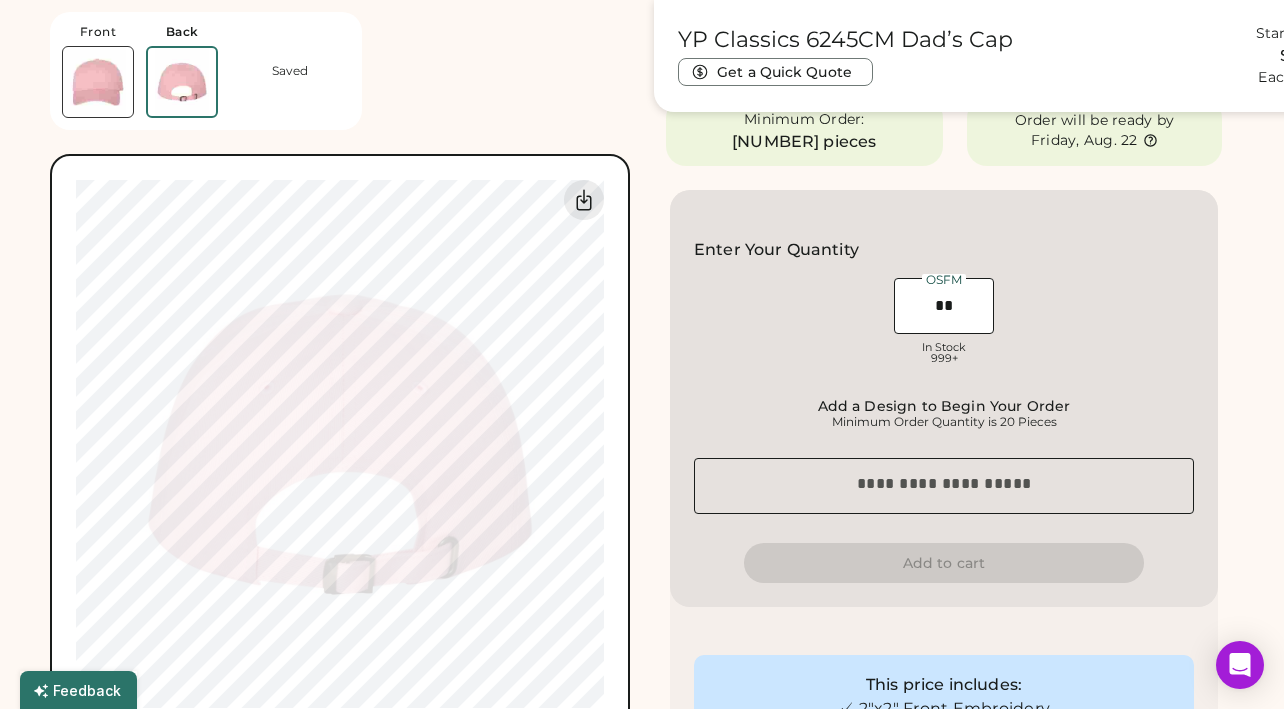 click at bounding box center (98, 82) 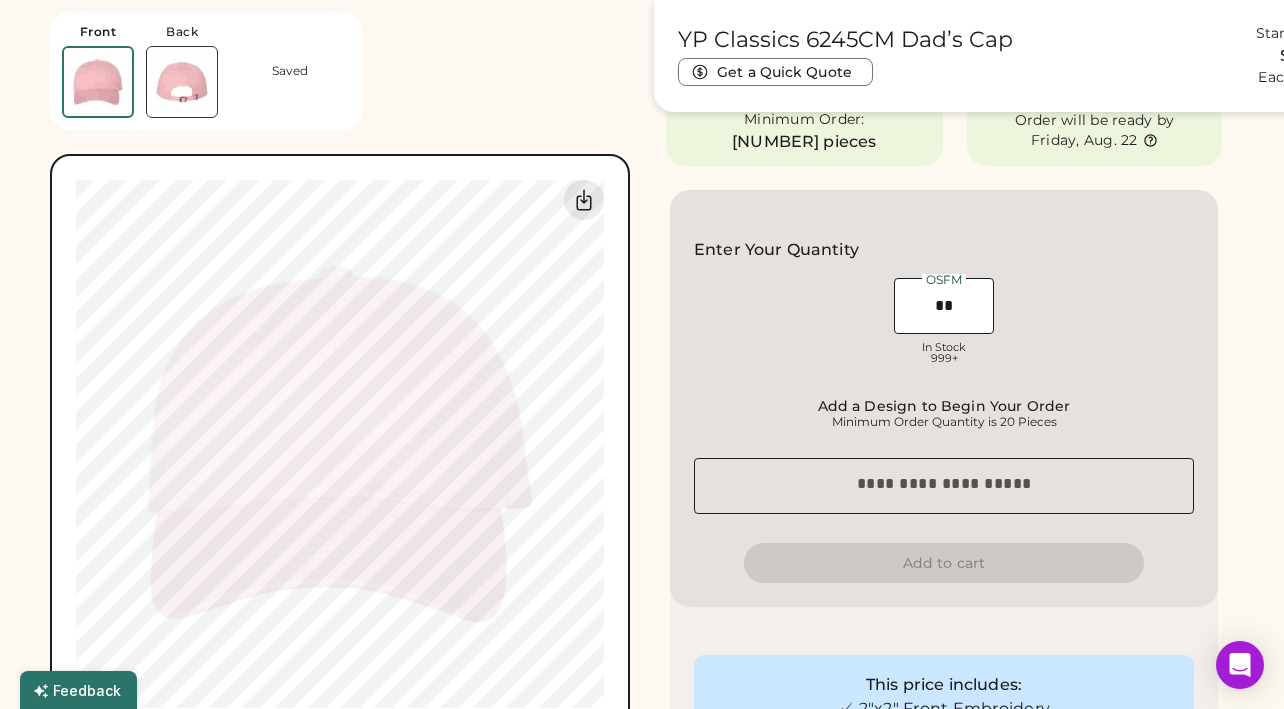 click at bounding box center [182, 82] 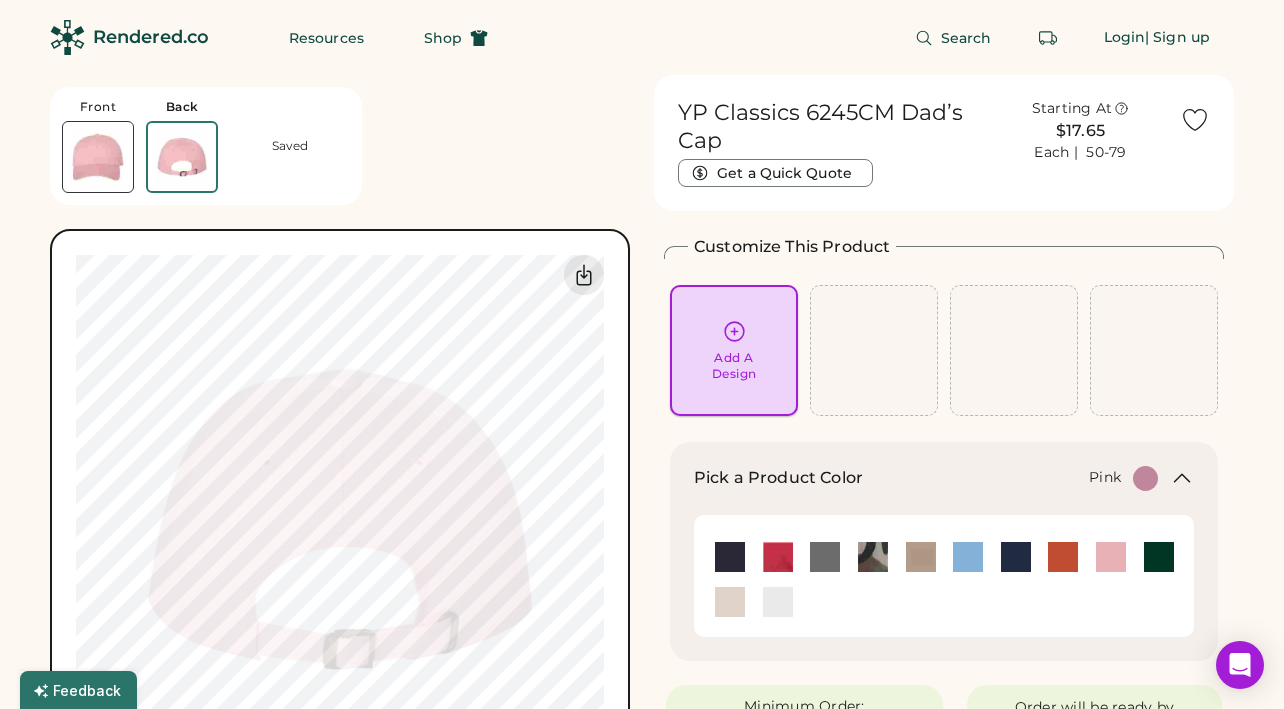 scroll, scrollTop: 0, scrollLeft: 0, axis: both 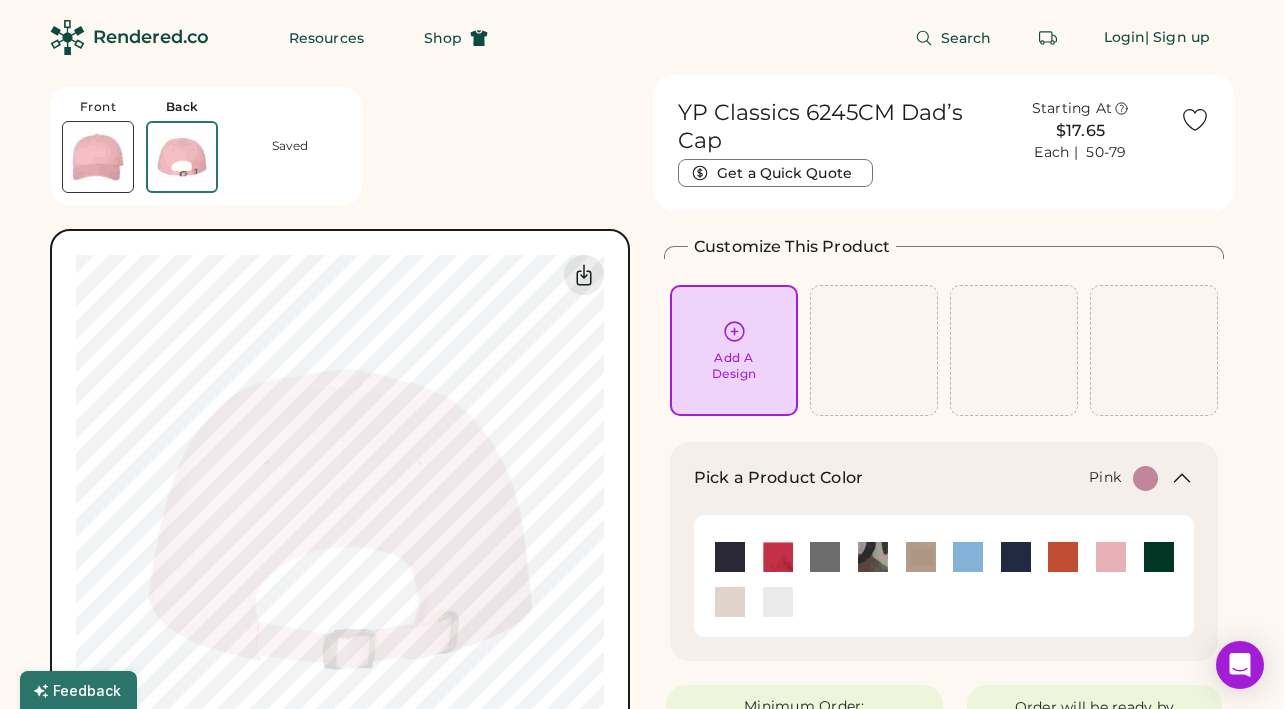 click 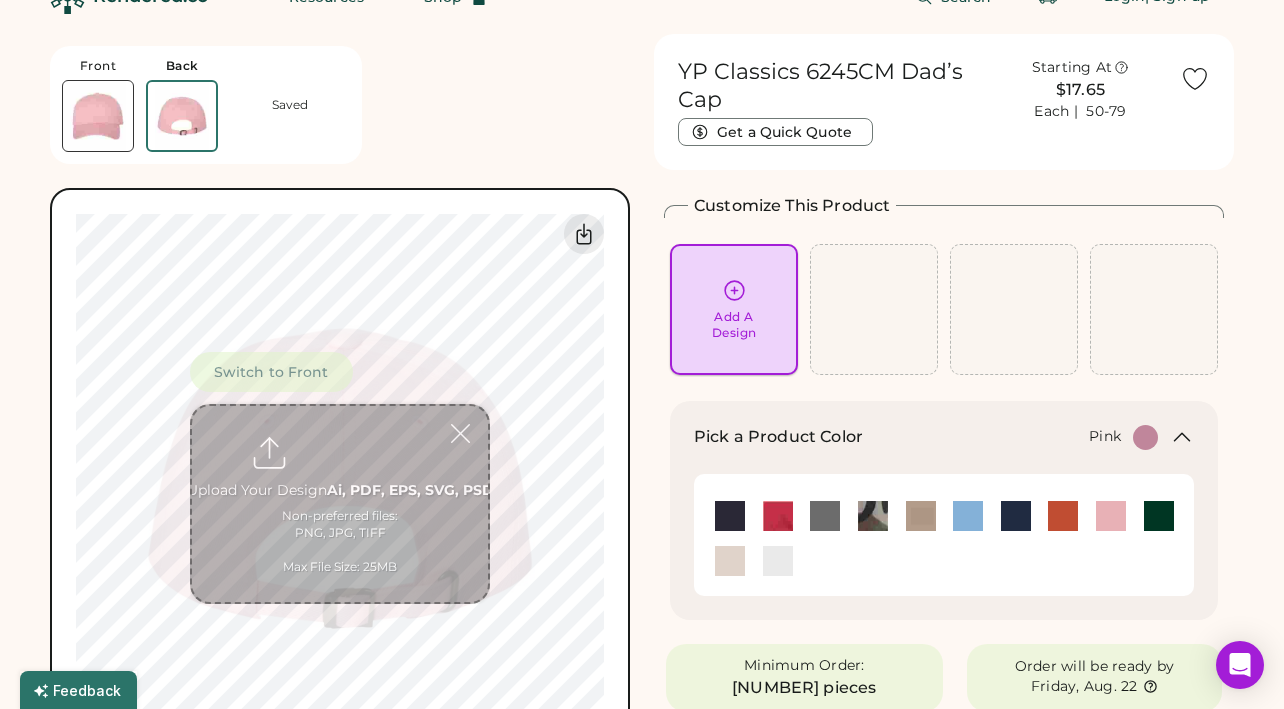 scroll, scrollTop: 75, scrollLeft: 0, axis: vertical 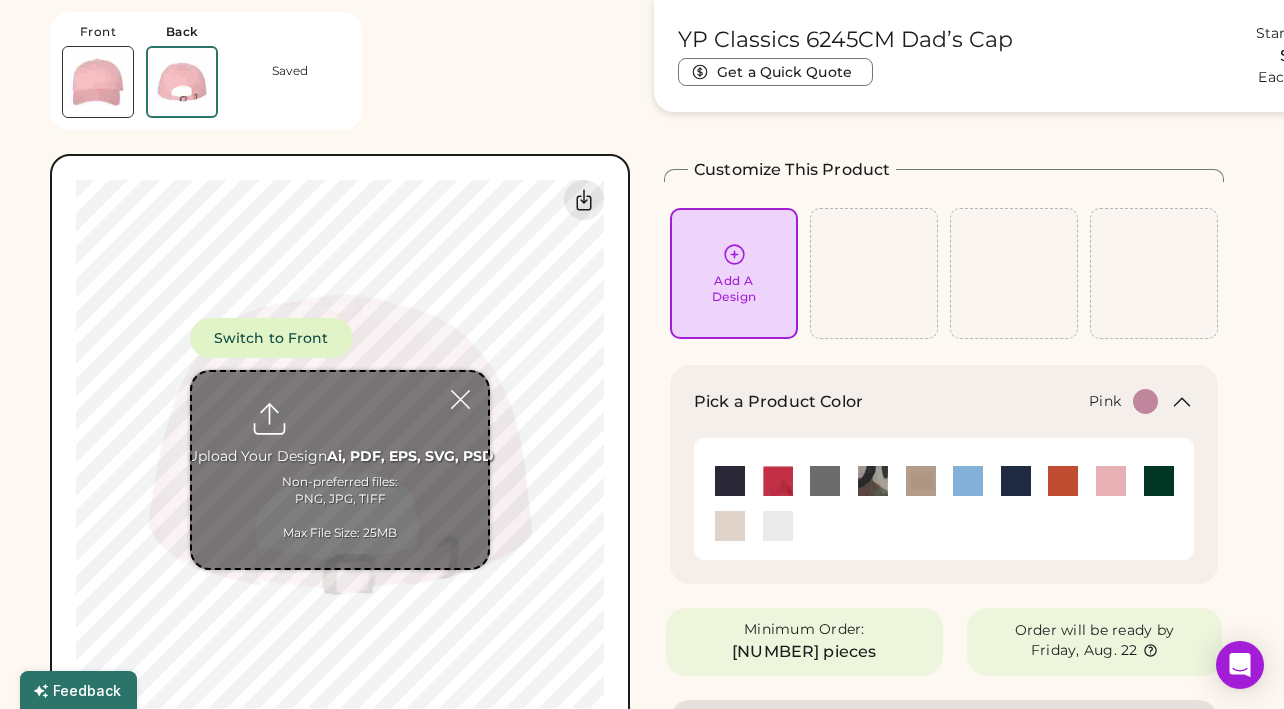 click 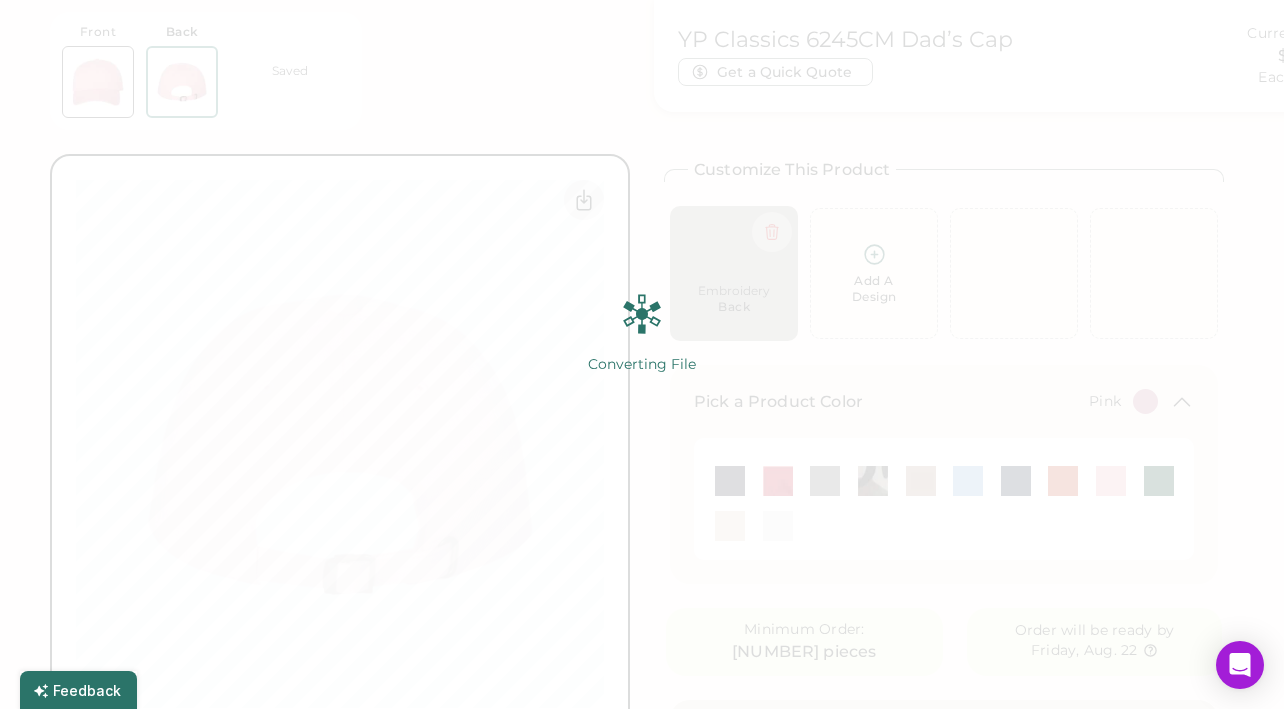 type on "*****" 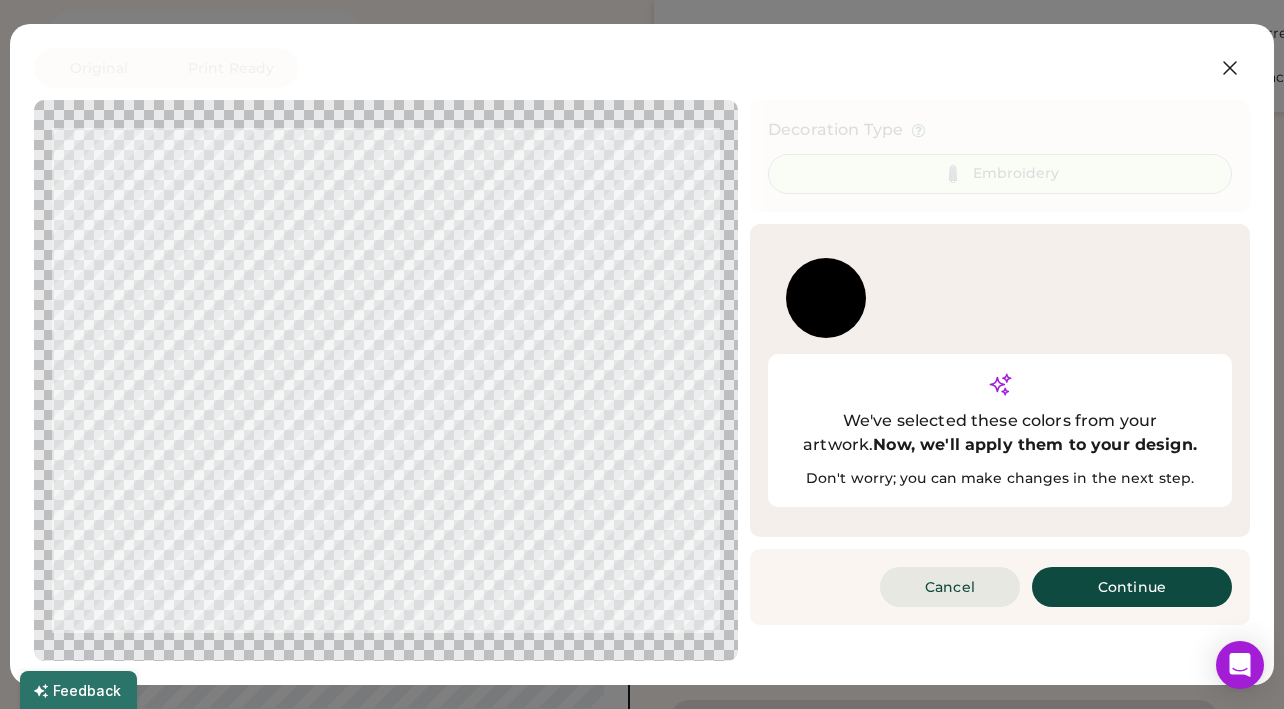 click on "Cancel" at bounding box center [950, 587] 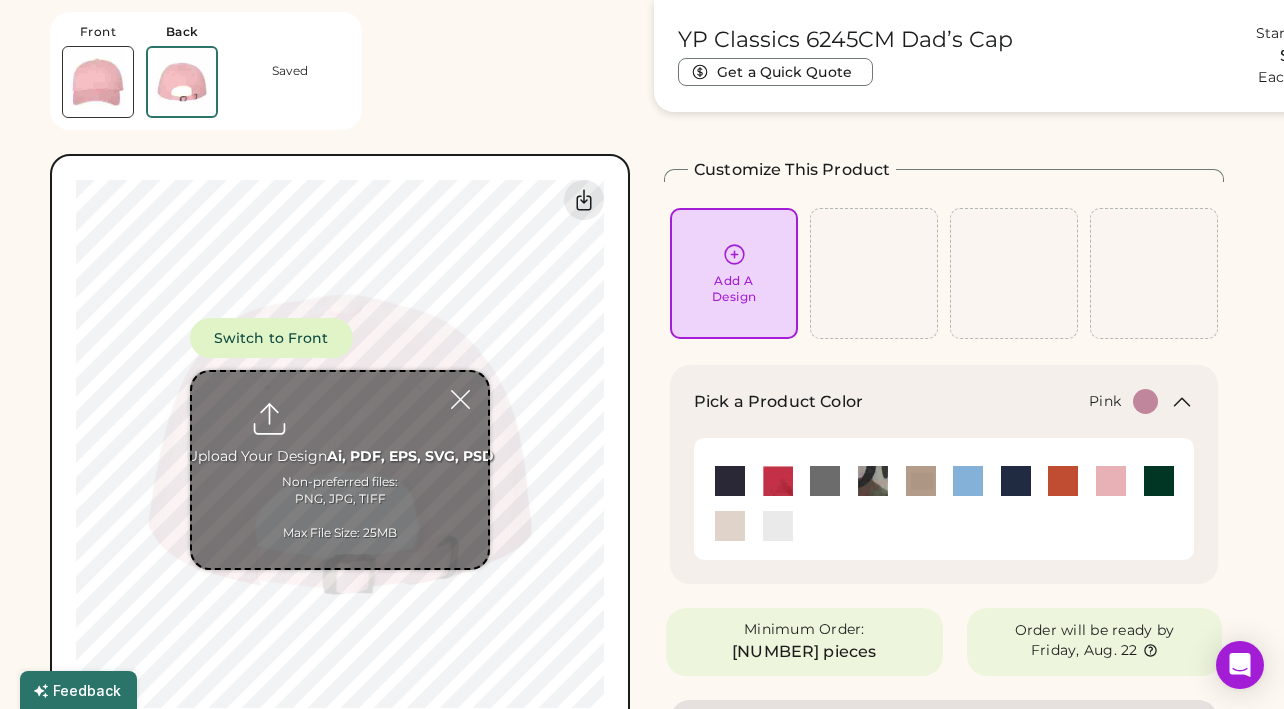click at bounding box center [98, 82] 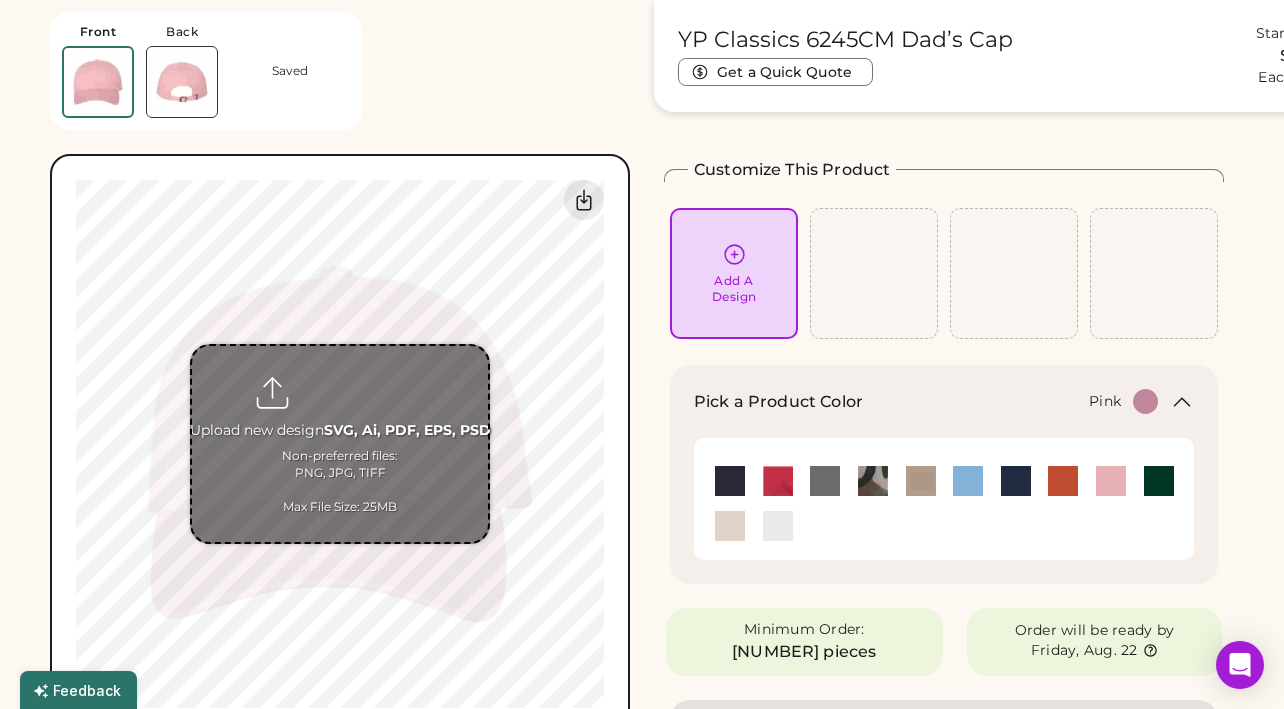 click at bounding box center (340, 444) 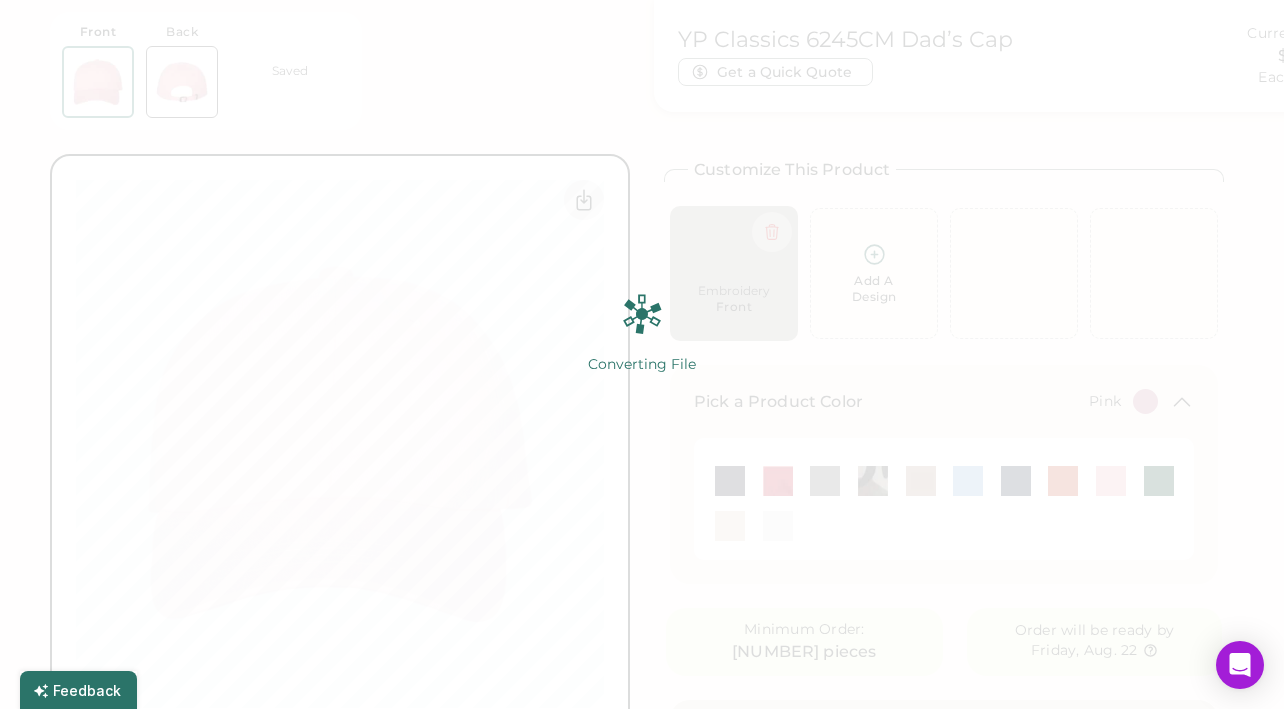 type on "*****" 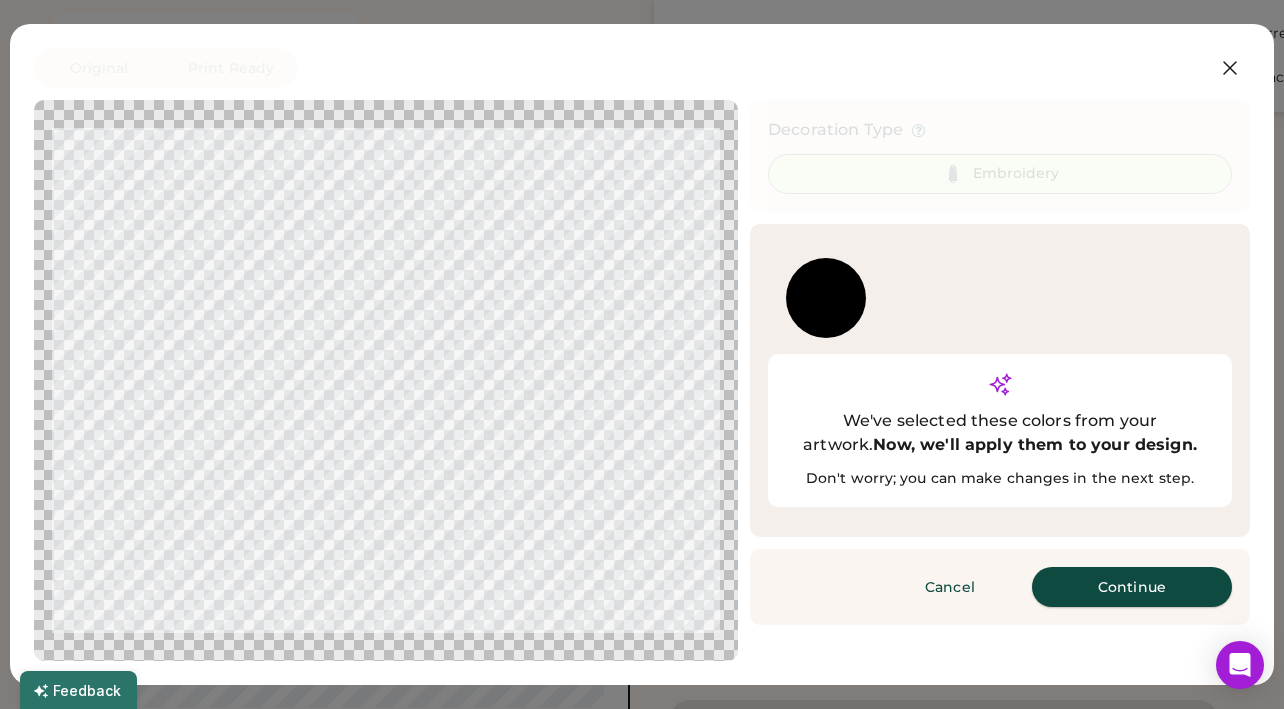 click on "Continue" at bounding box center (1132, 587) 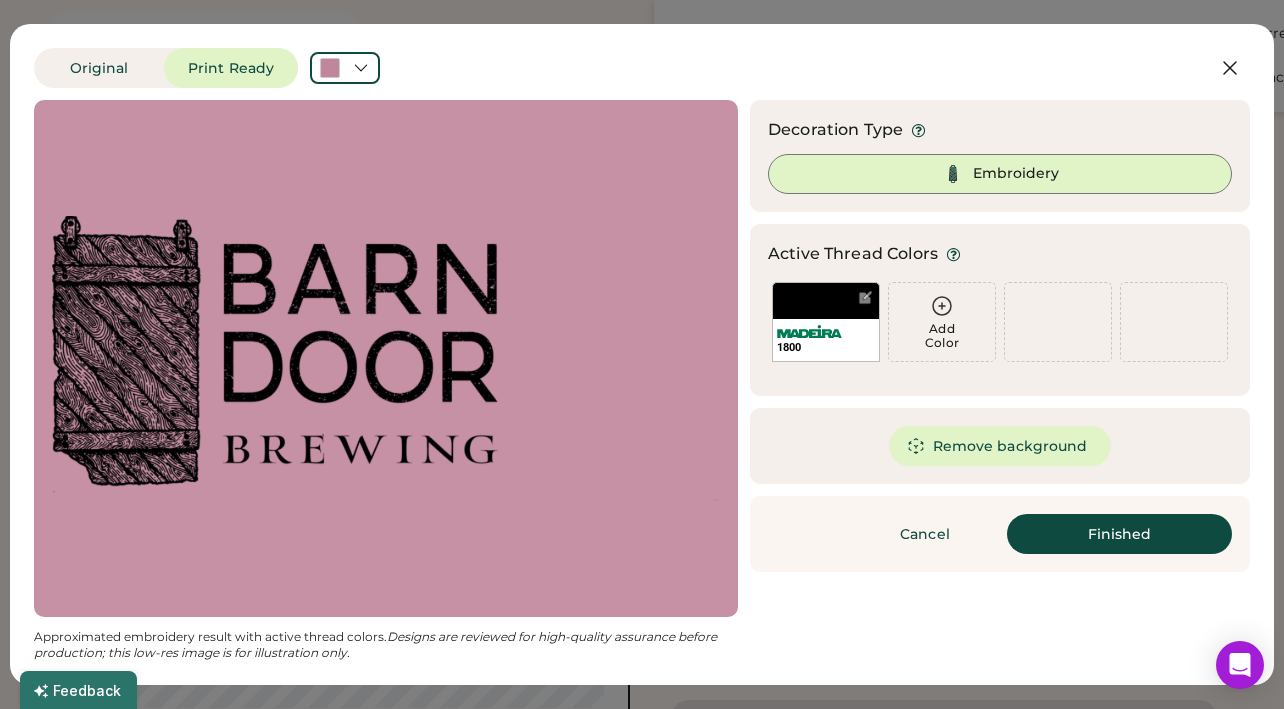 click at bounding box center (386, 358) 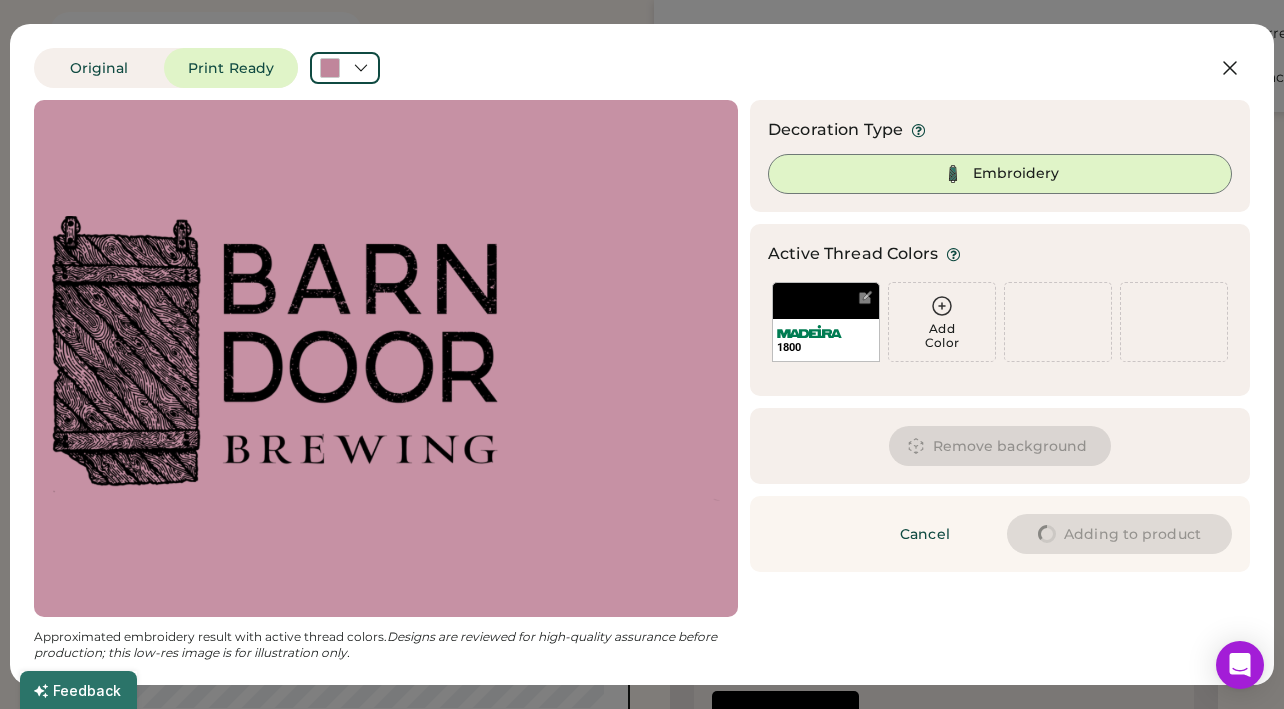 type on "****" 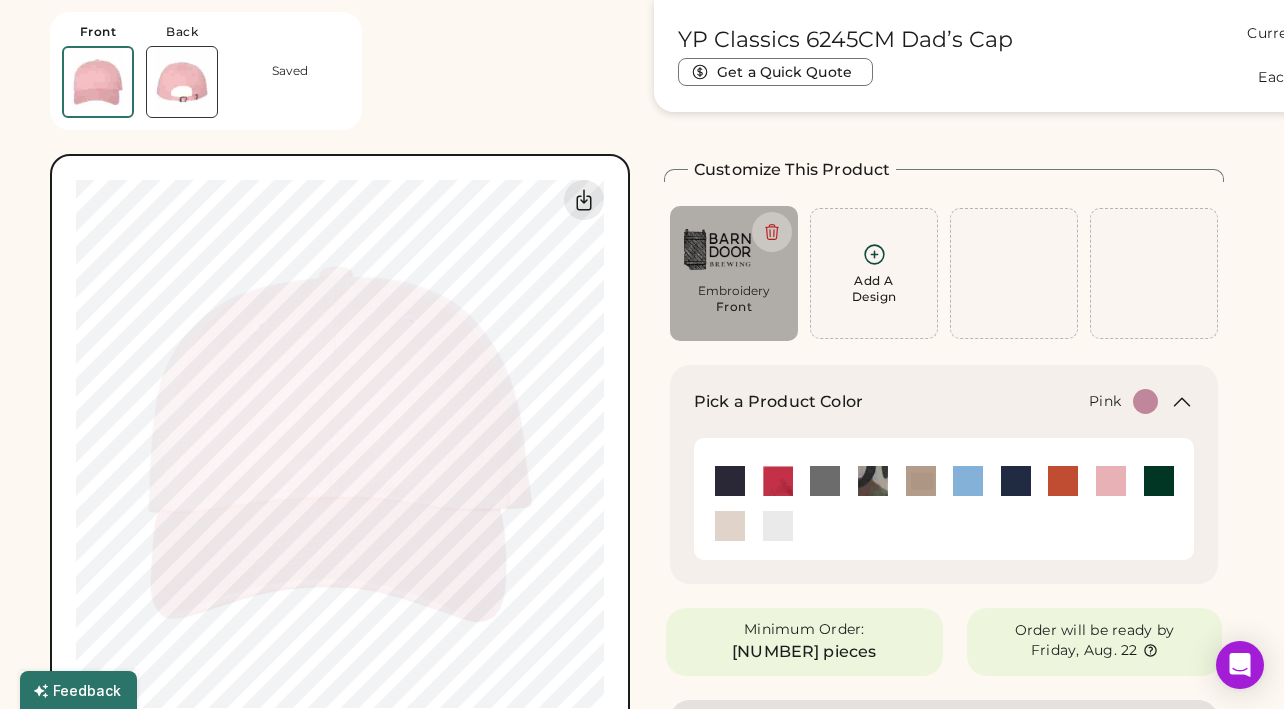 type on "****" 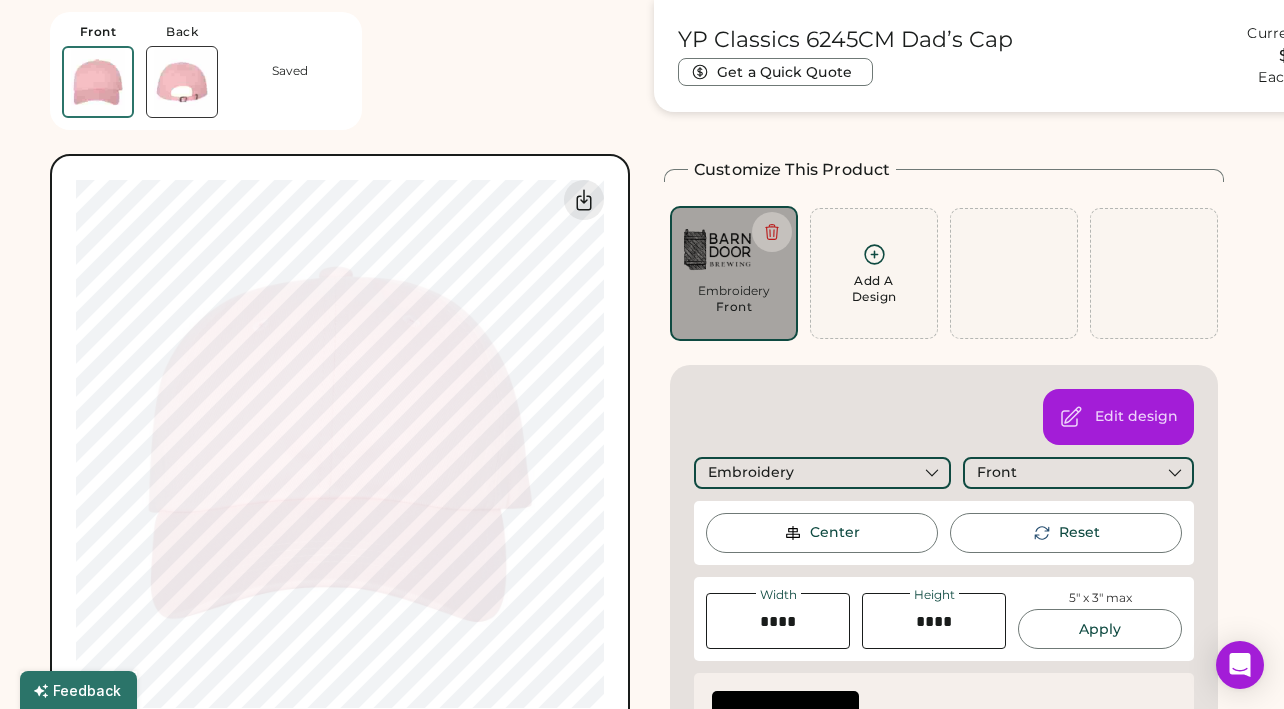 type on "******" 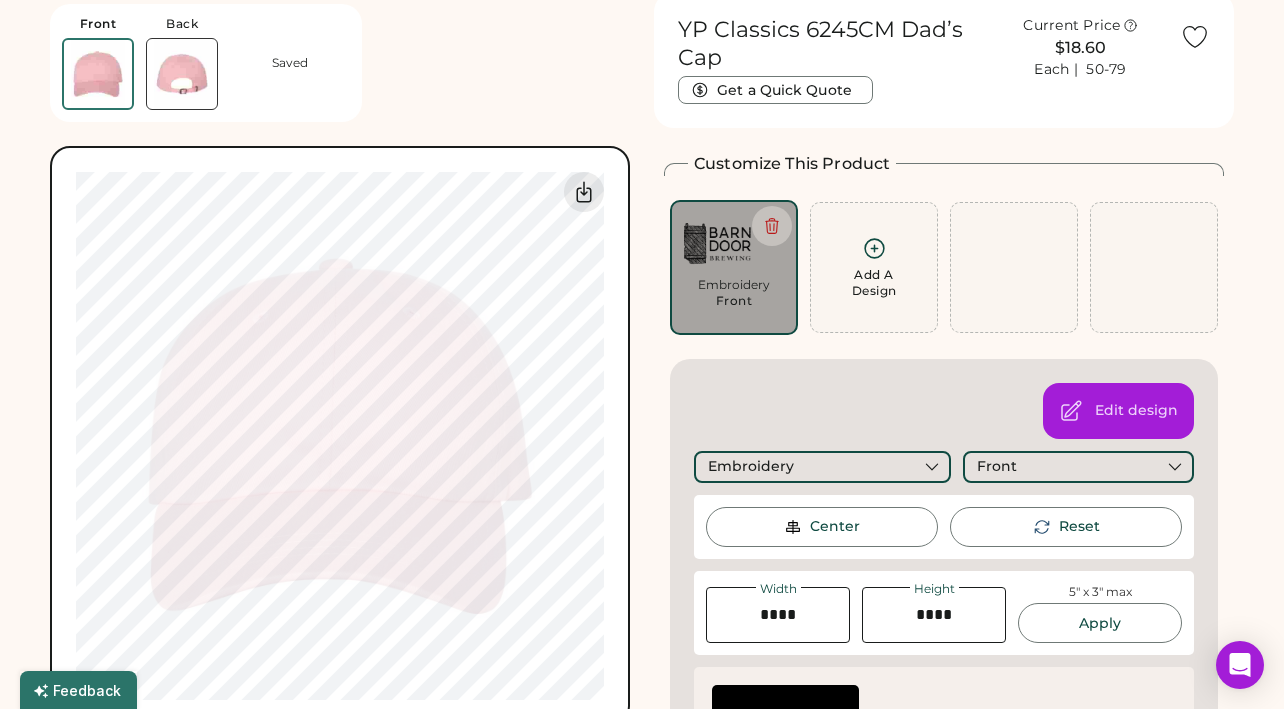 scroll, scrollTop: 0, scrollLeft: 0, axis: both 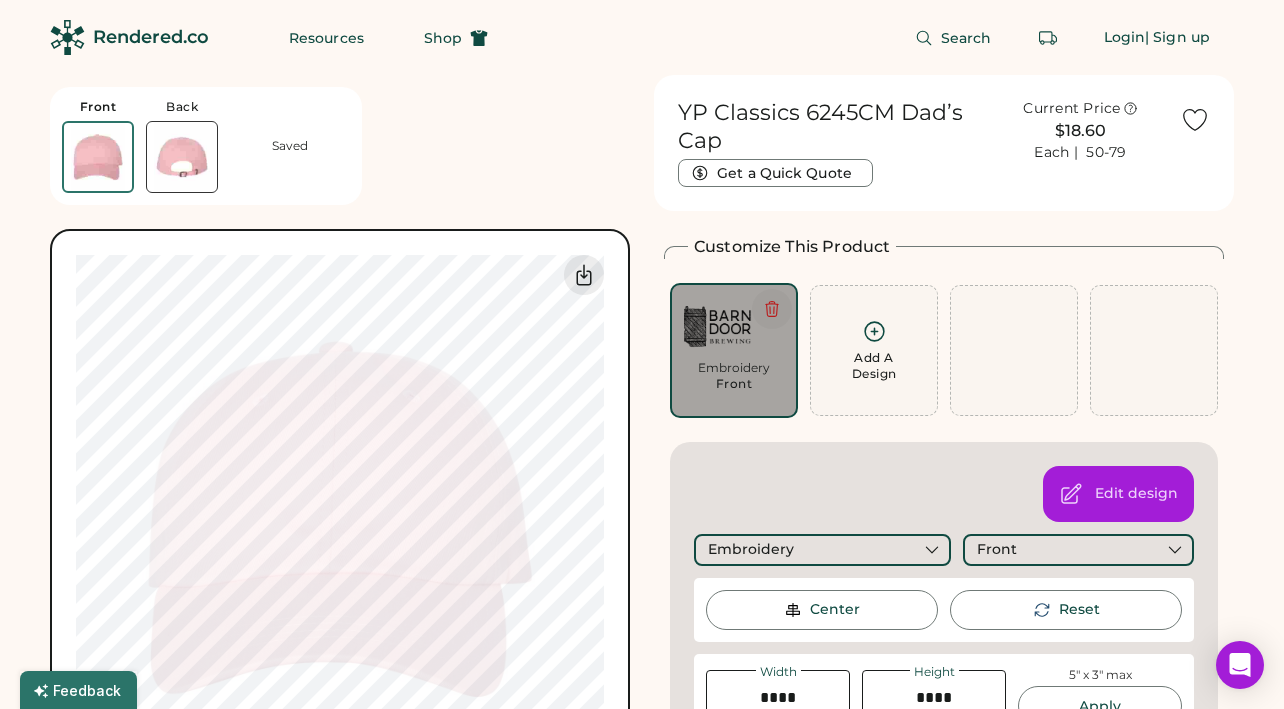click 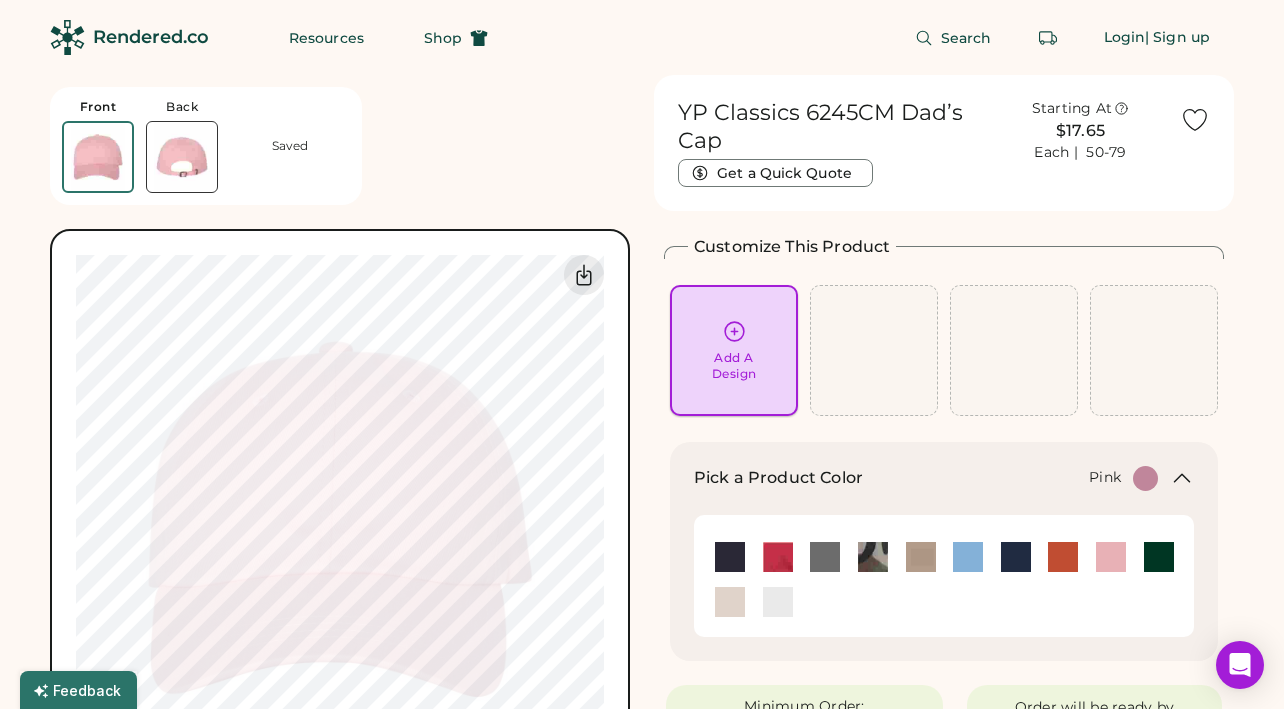 click 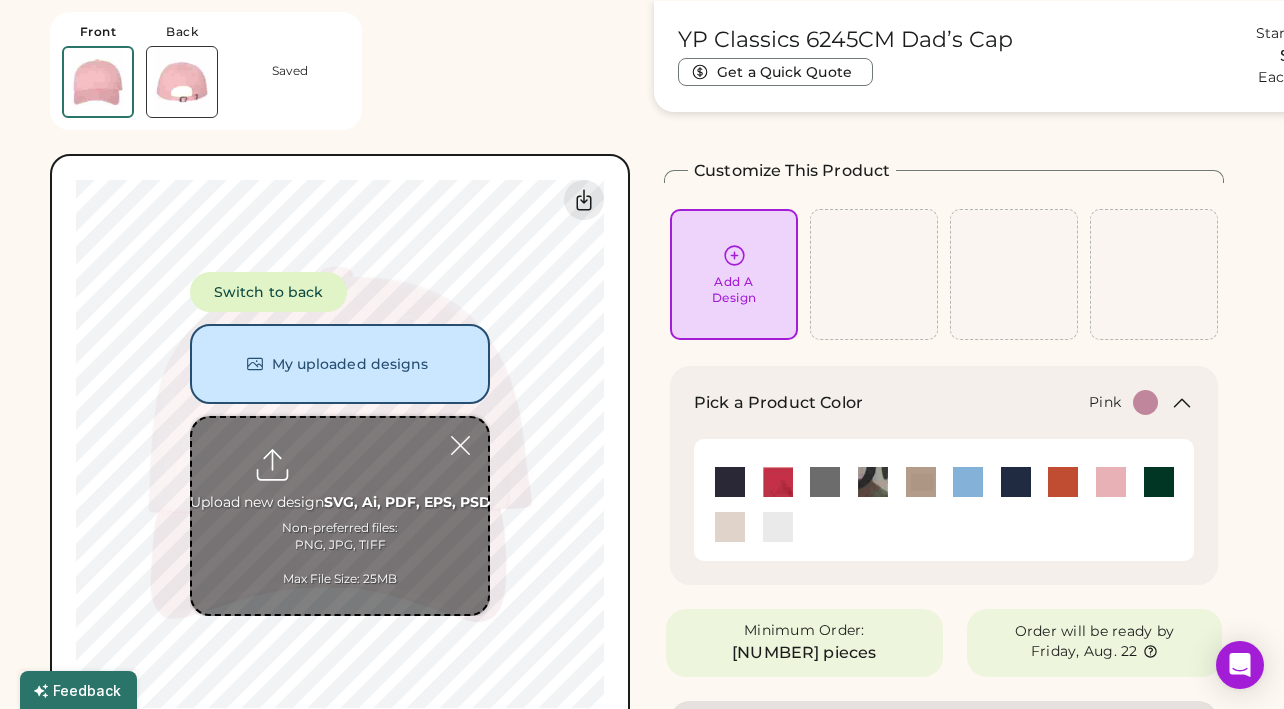 scroll, scrollTop: 75, scrollLeft: 0, axis: vertical 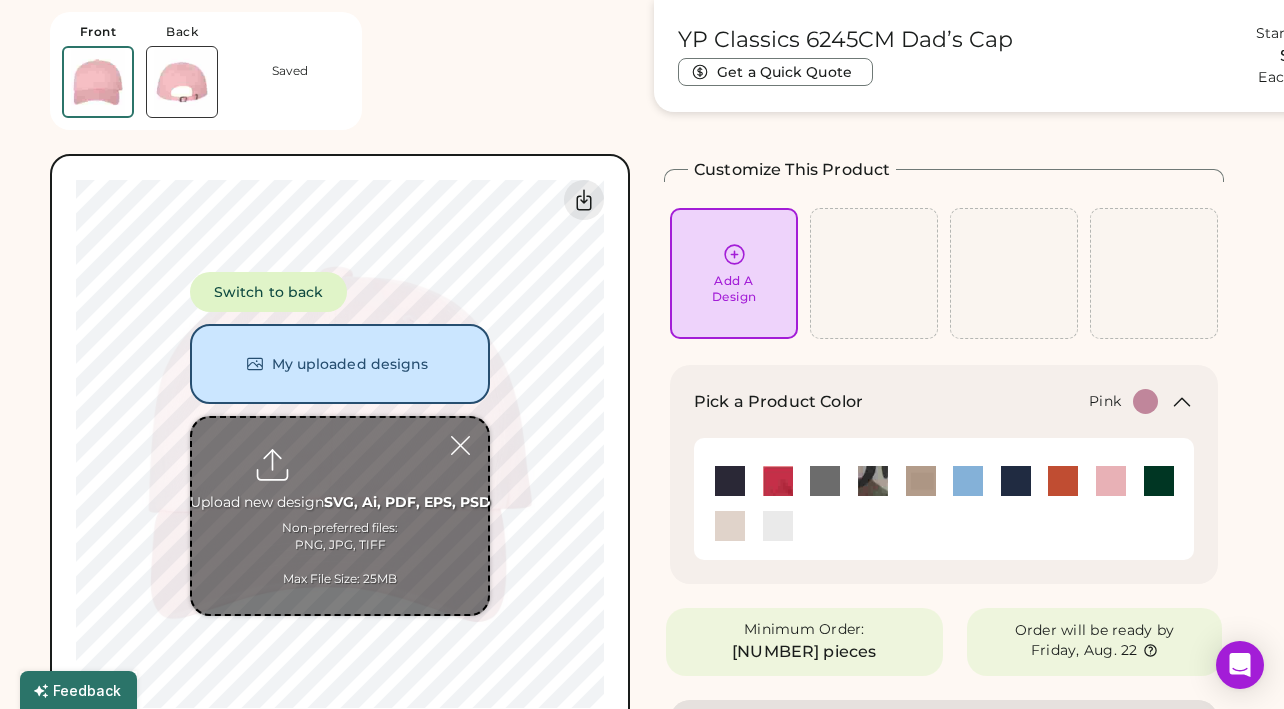 click at bounding box center (340, 516) 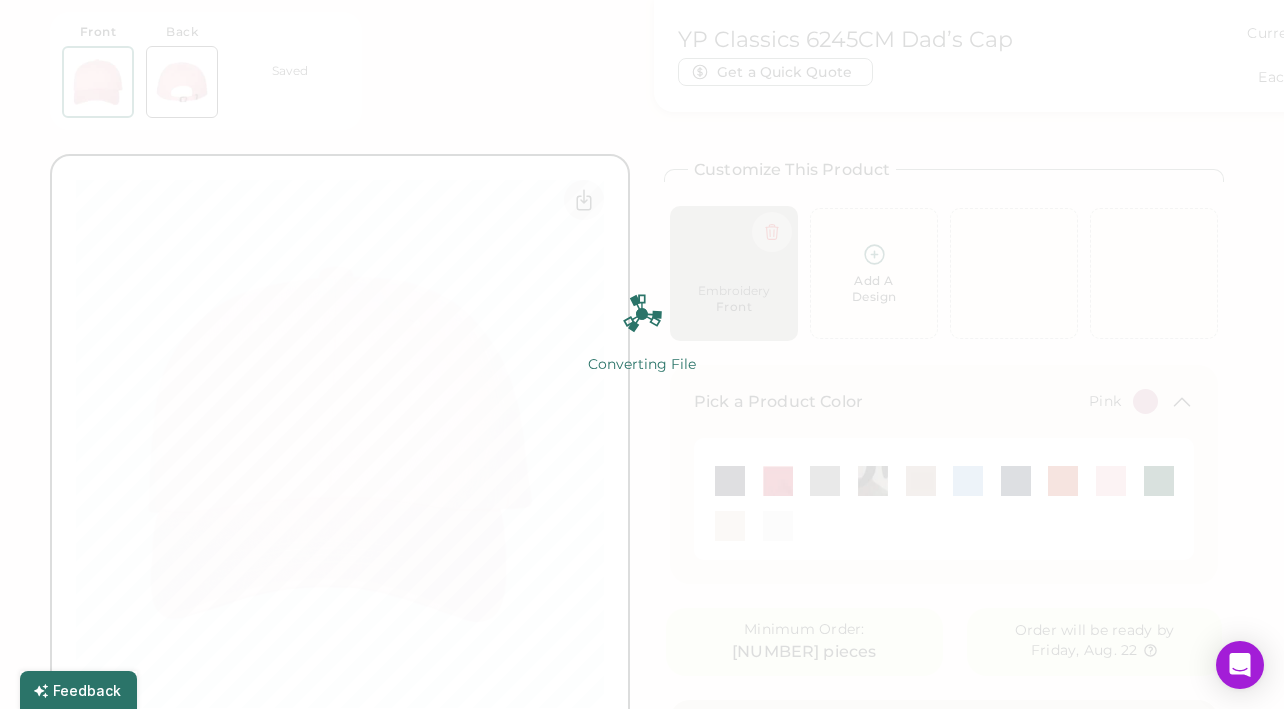 type on "*****" 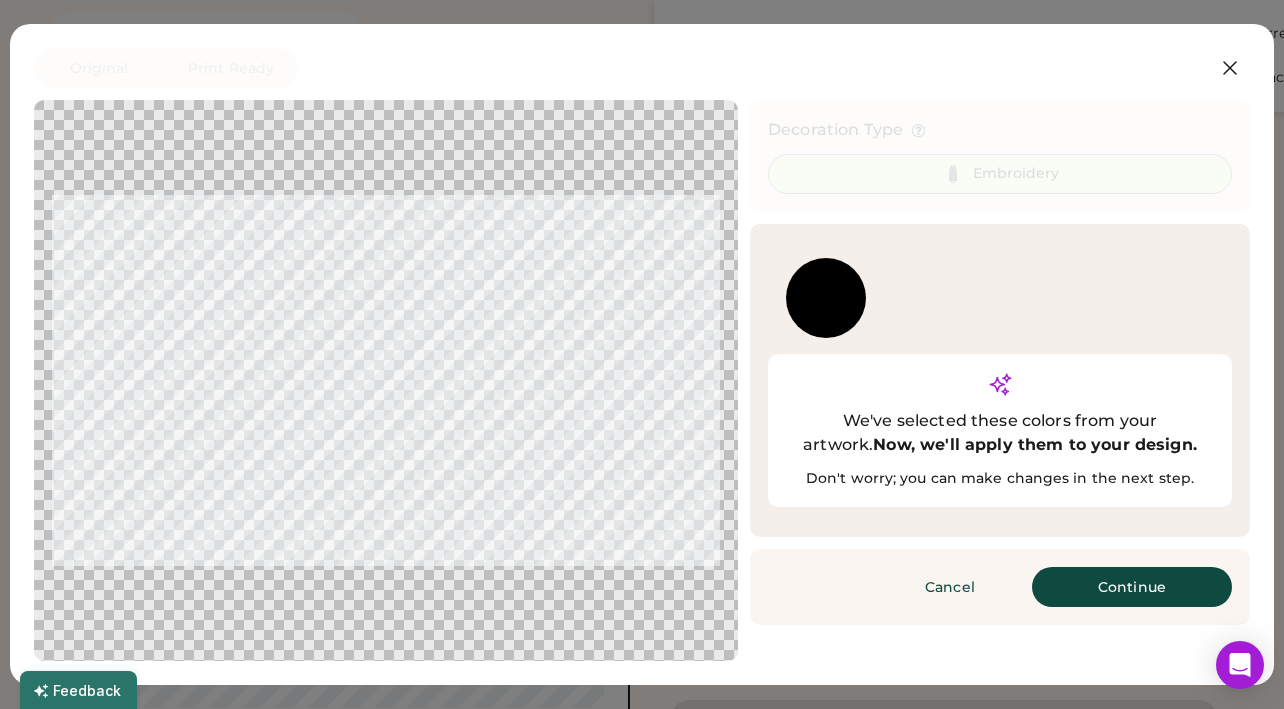 click on "Continue" at bounding box center (1132, 587) 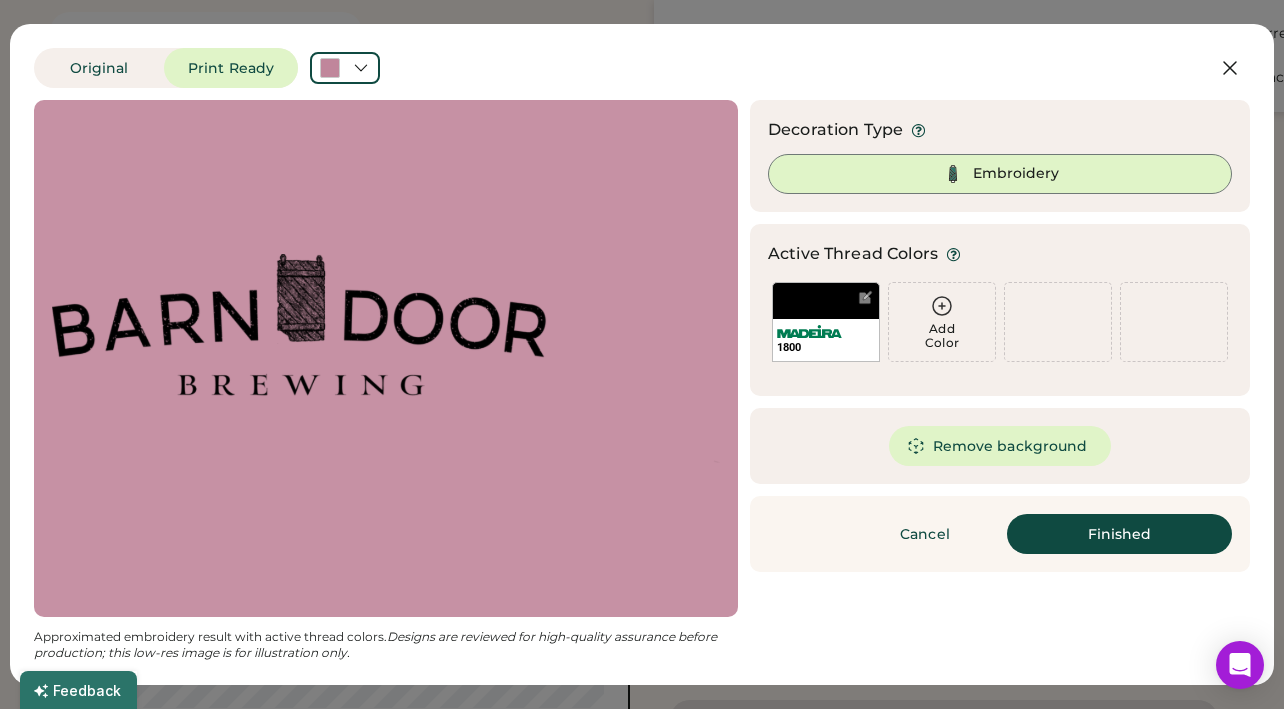 click on "Finished" at bounding box center [1119, 534] 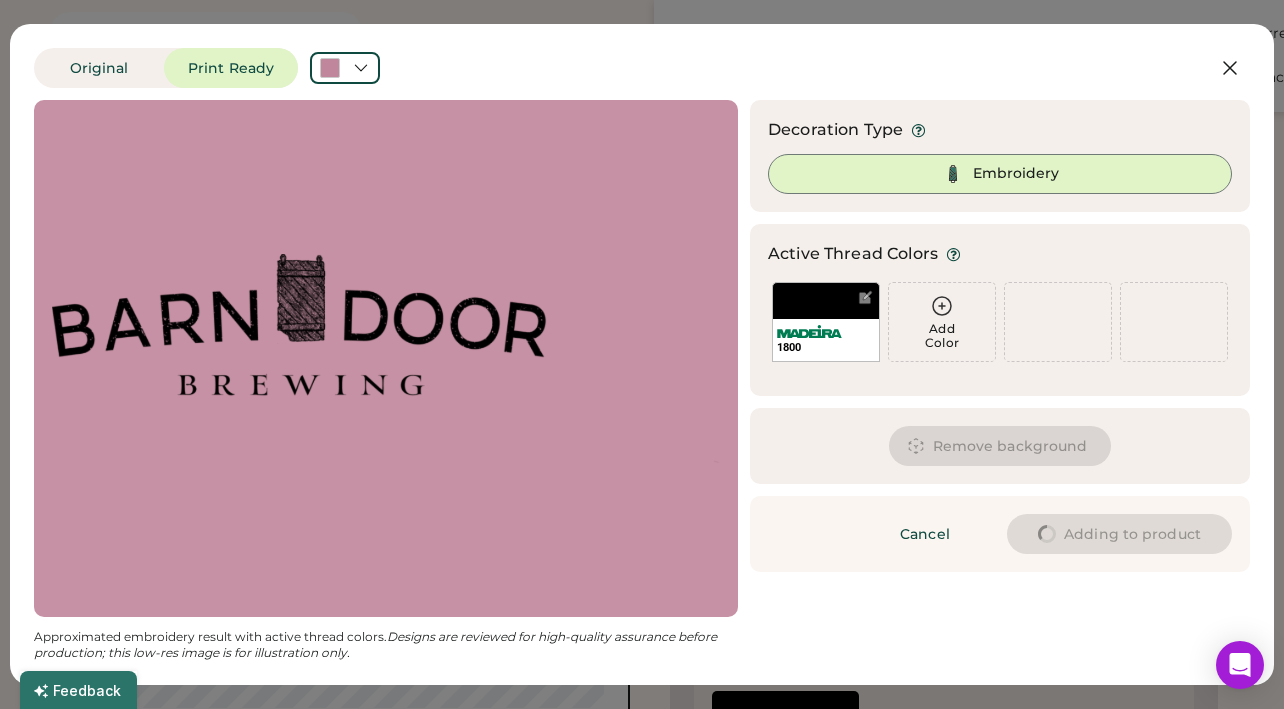 type on "****" 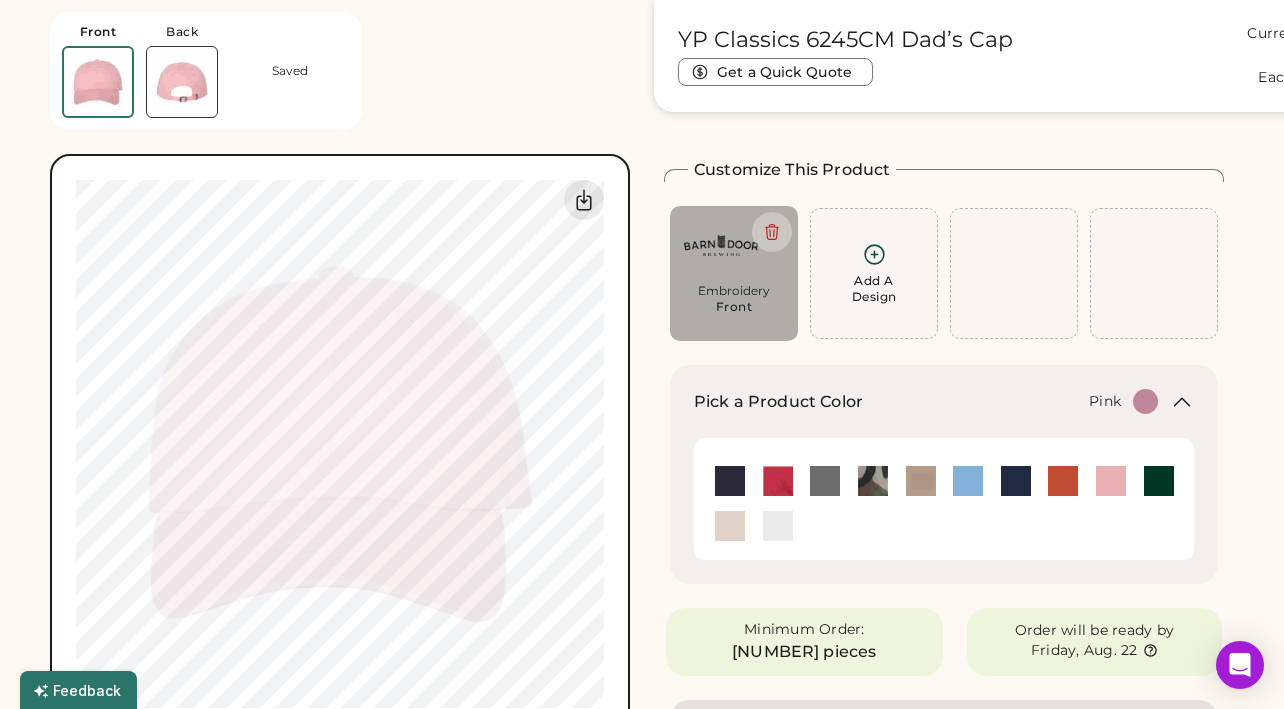 type on "****" 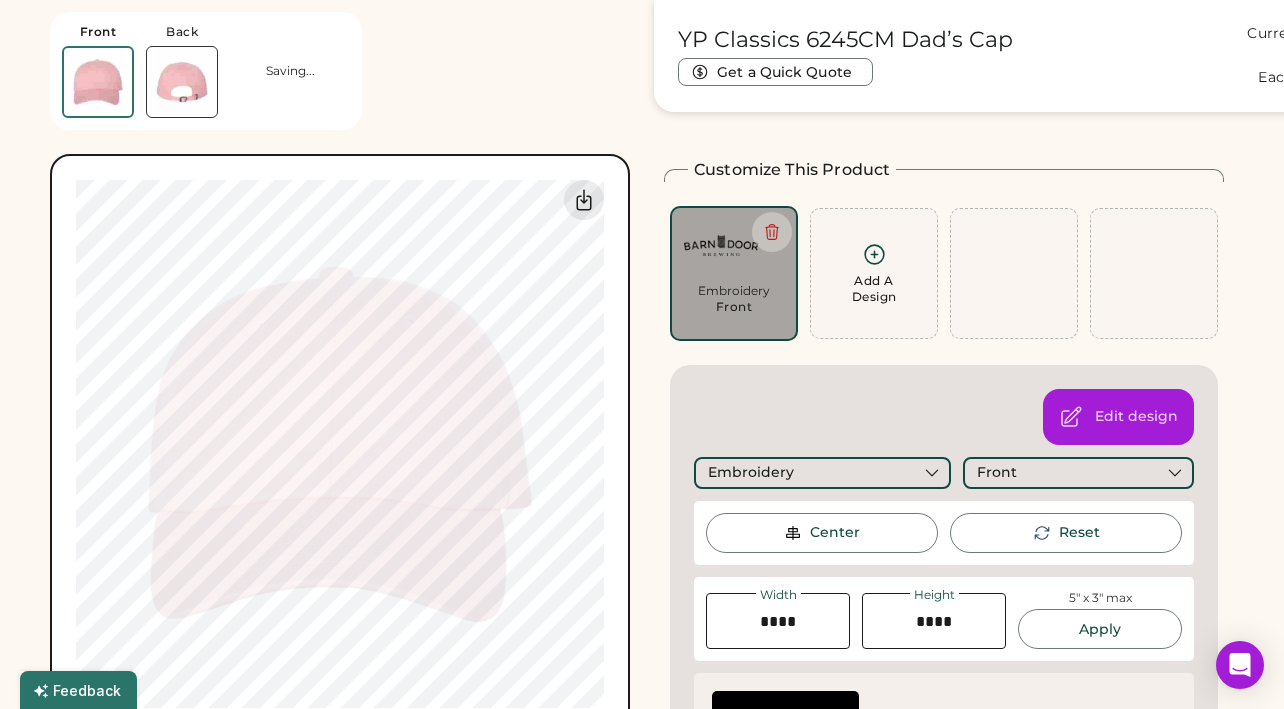 type on "******" 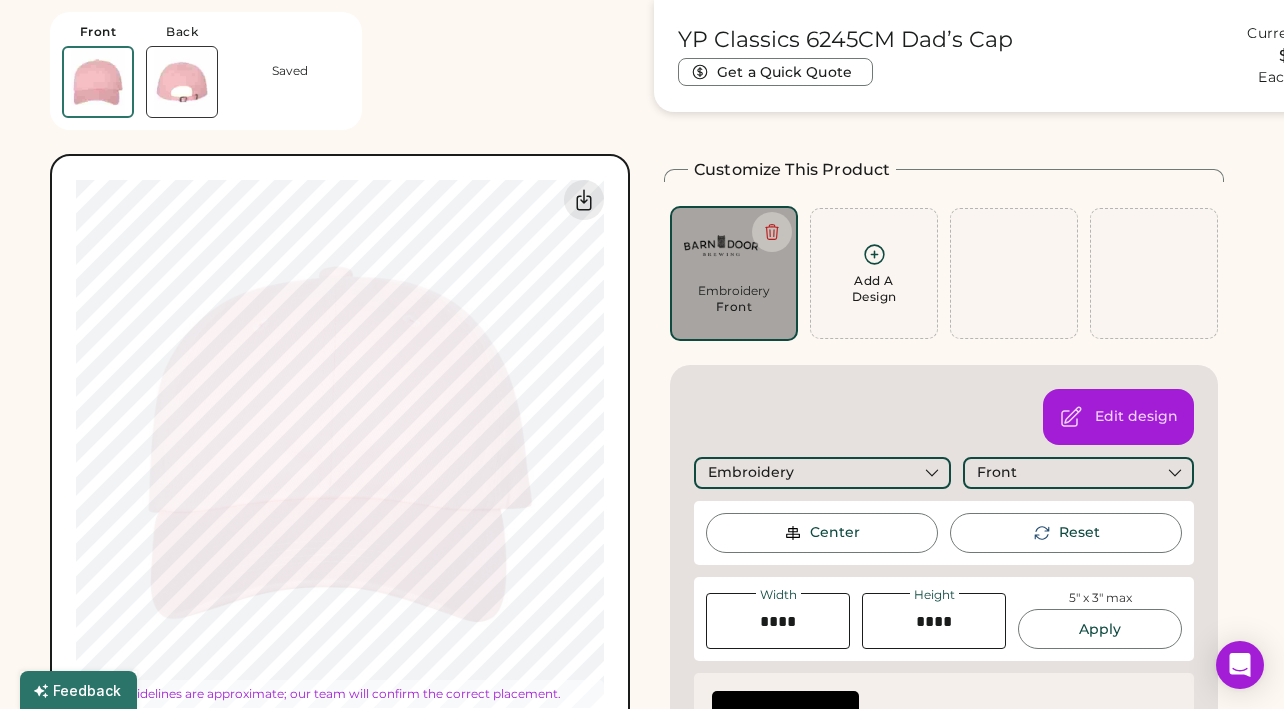 type on "****" 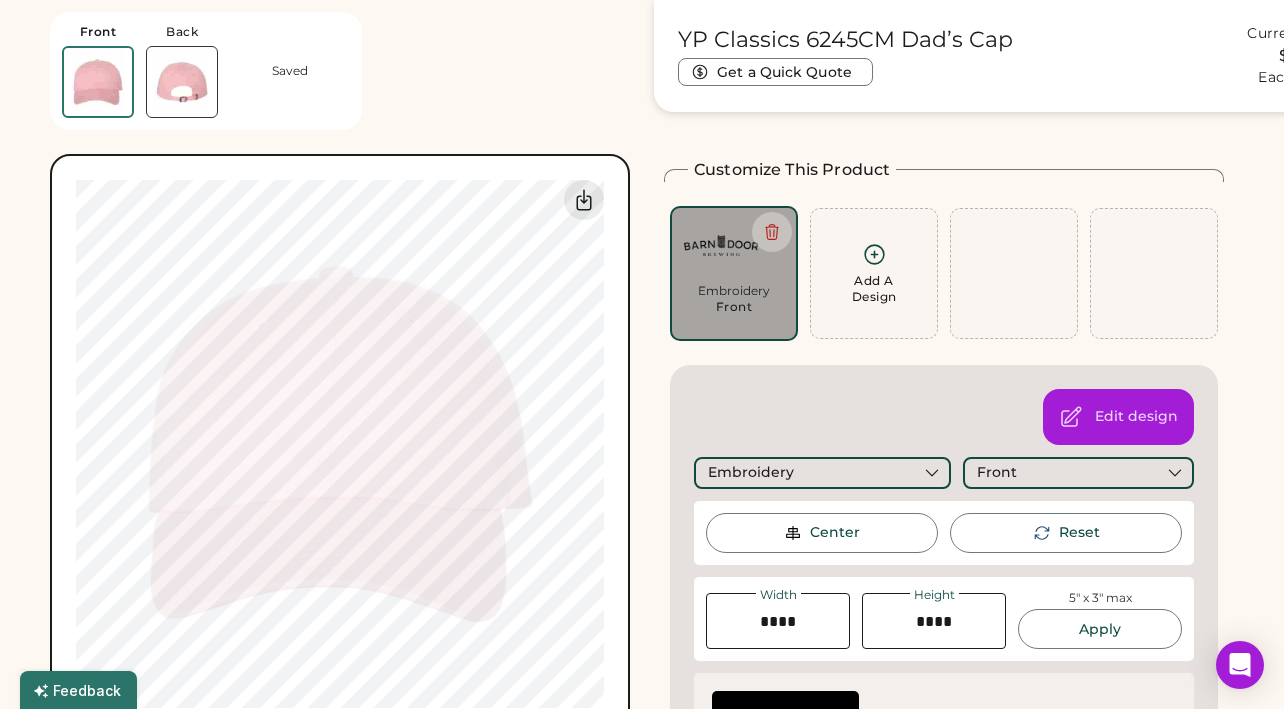 type on "******" 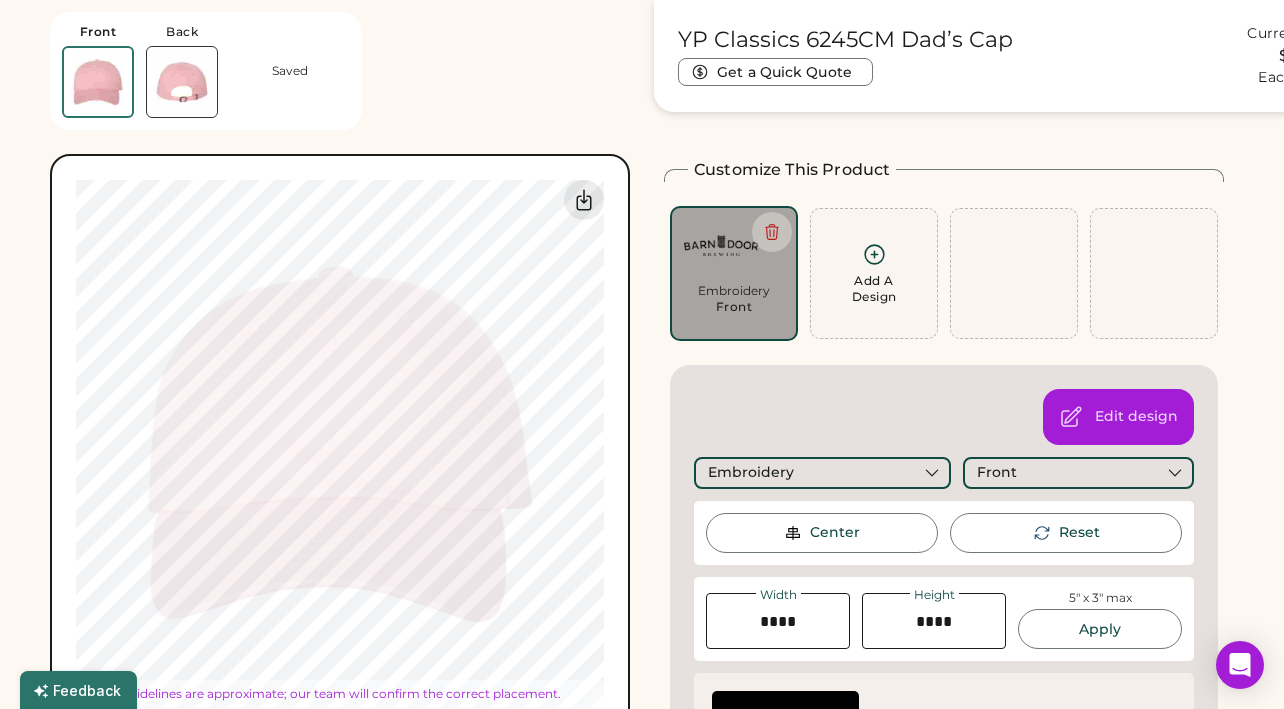 type on "****" 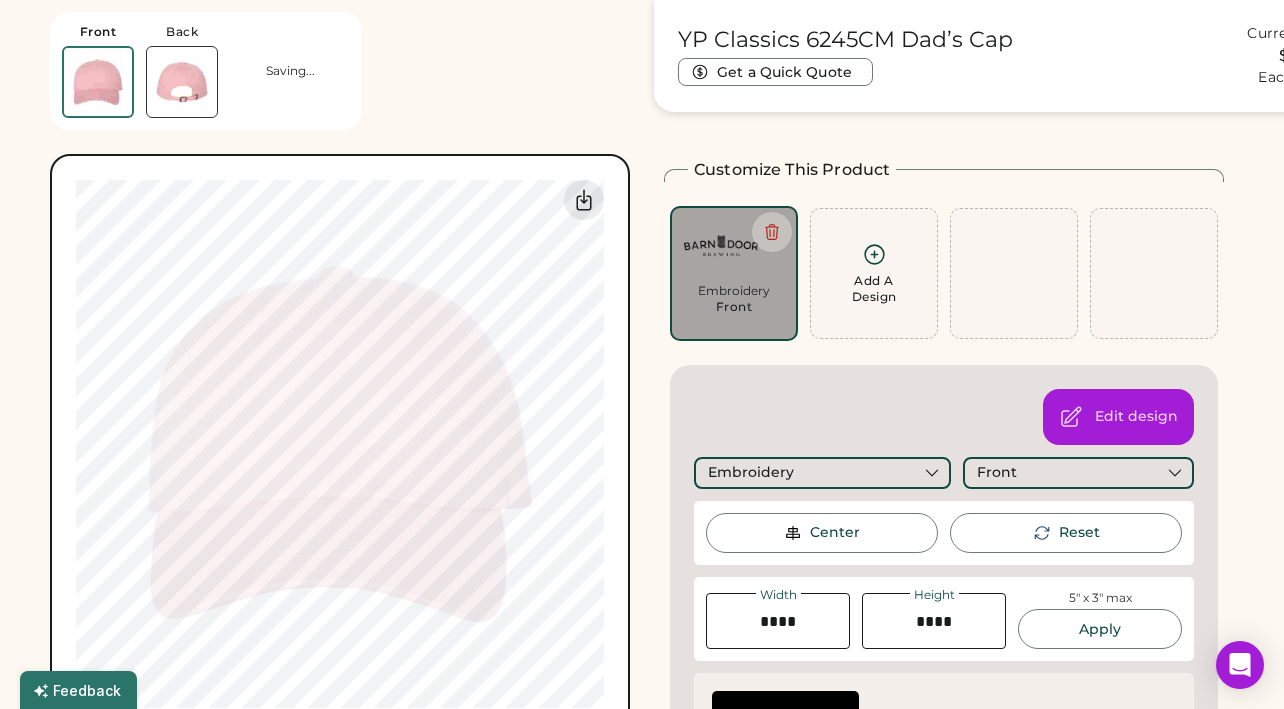 type on "******" 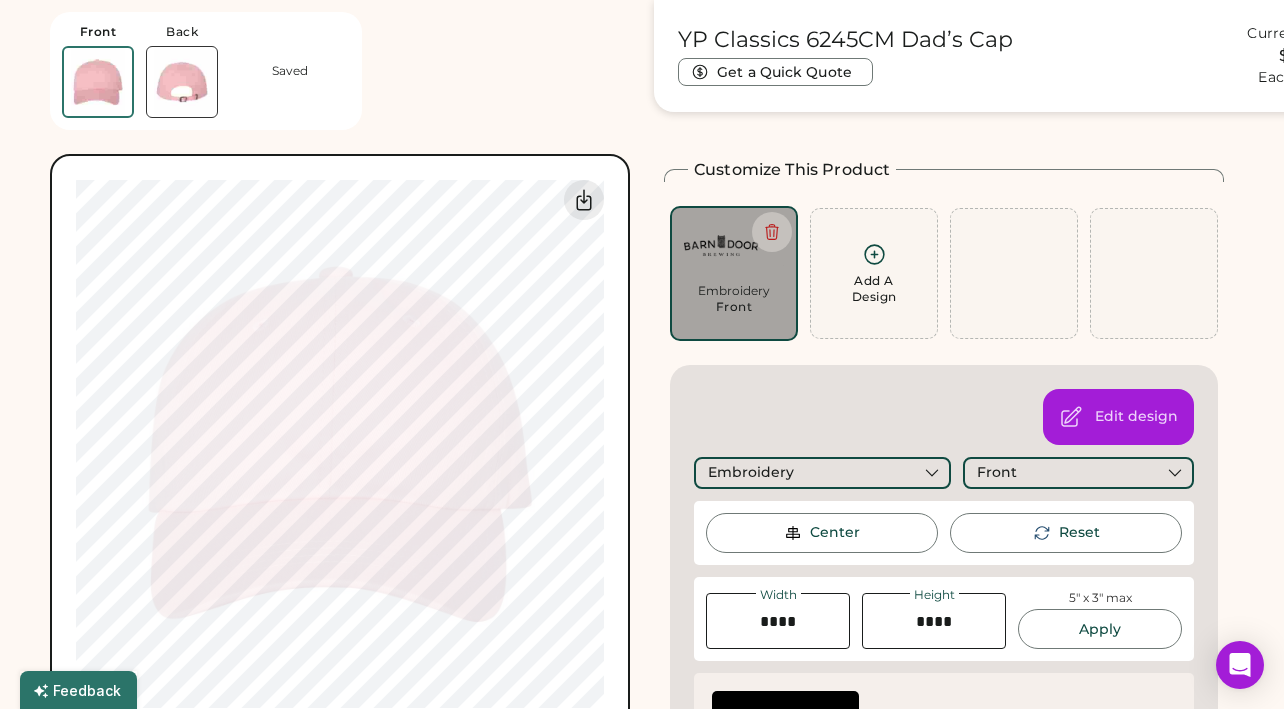 click at bounding box center (182, 82) 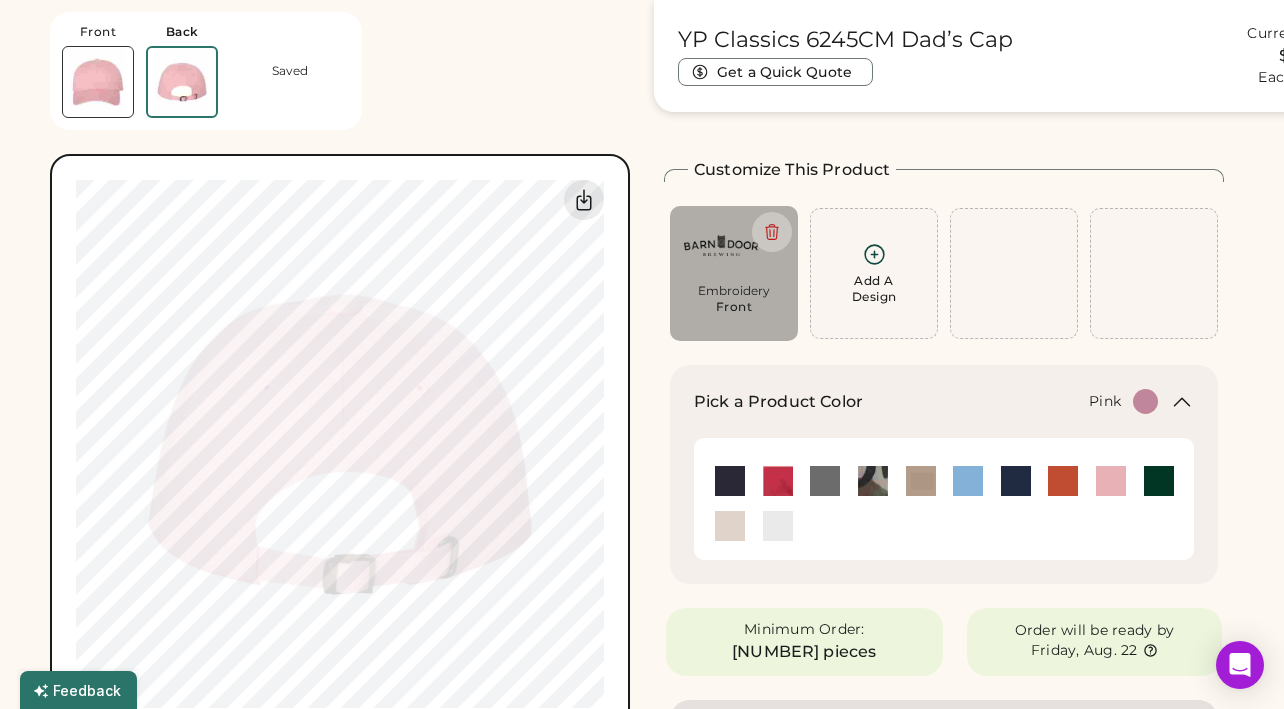 click 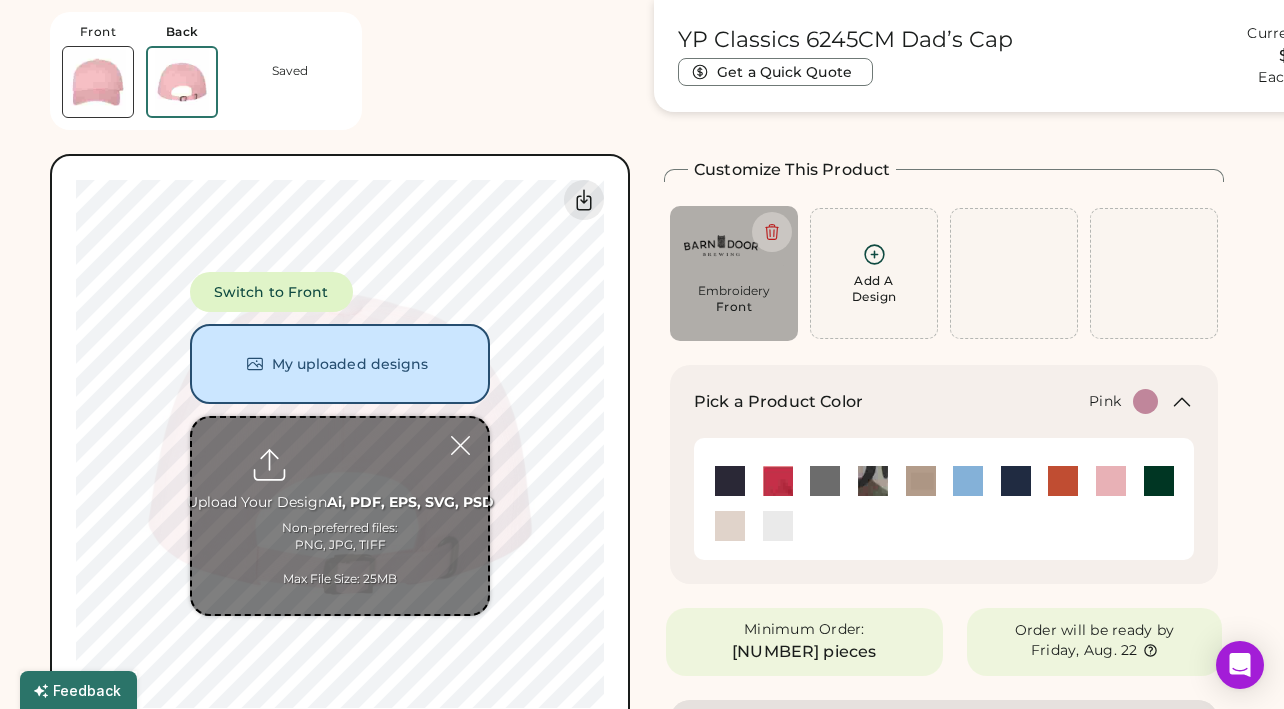 click at bounding box center (340, 516) 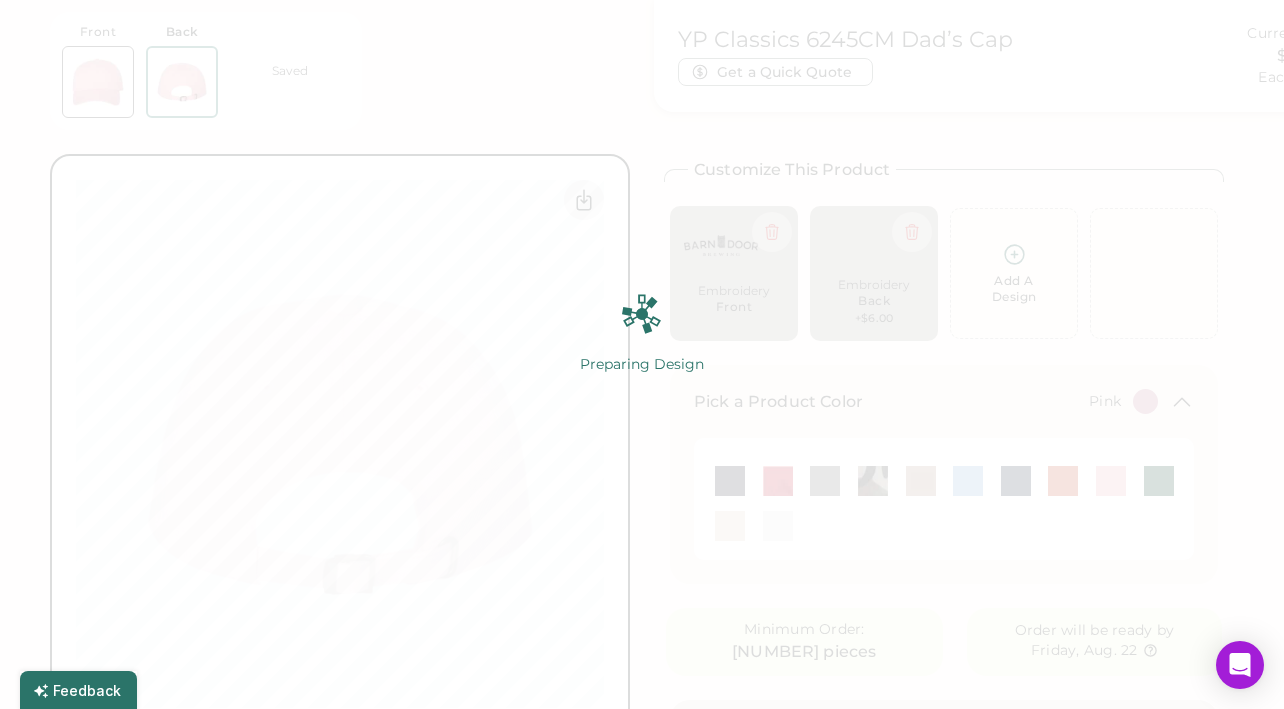 type on "******" 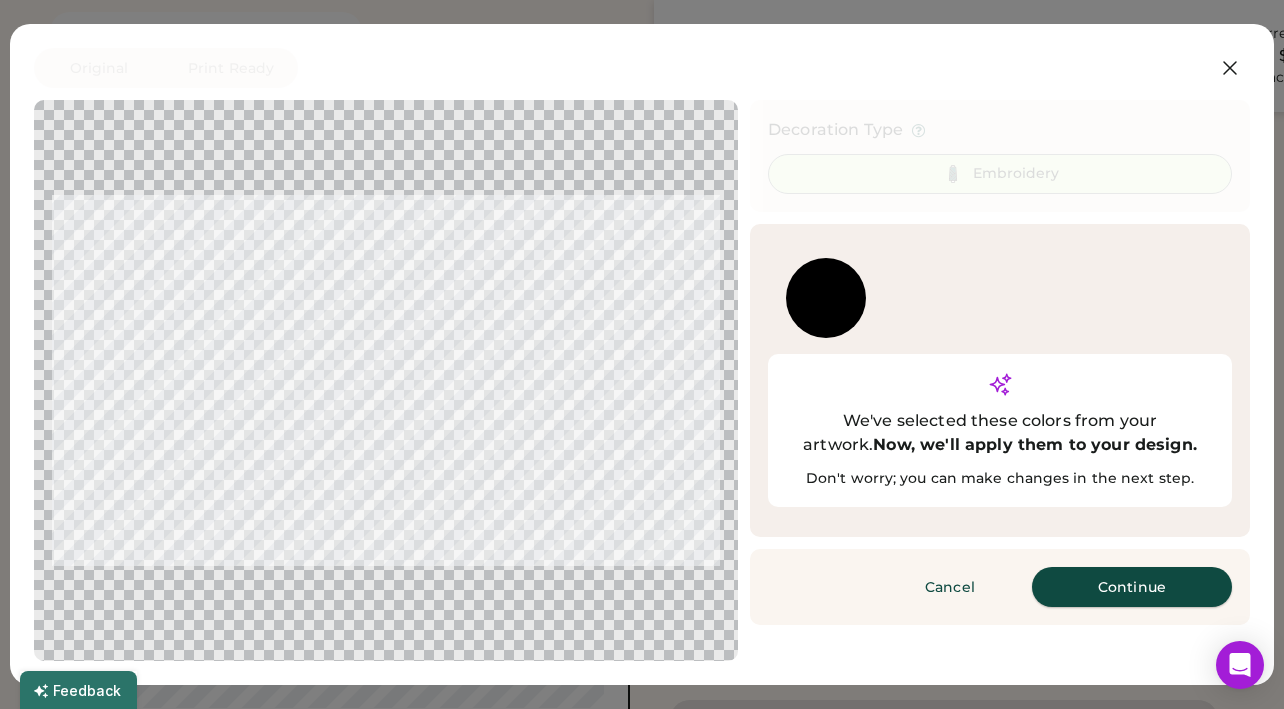 click on "Continue" at bounding box center (1132, 587) 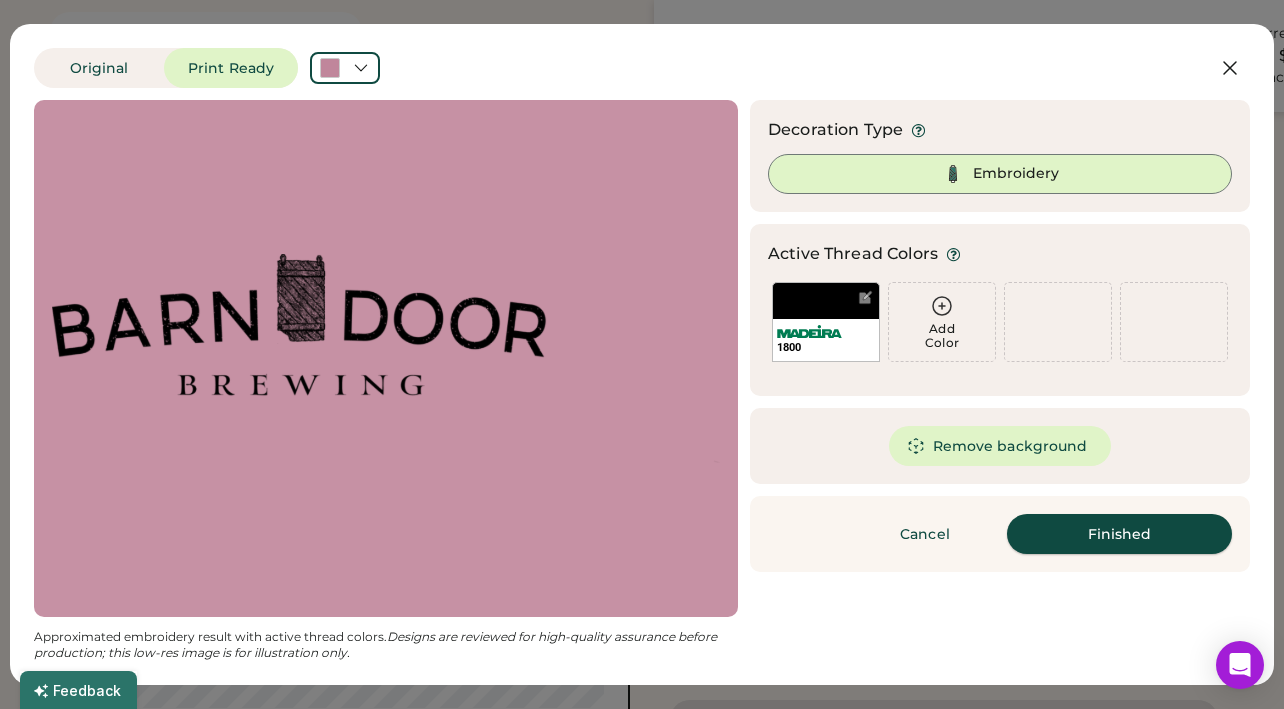 click on "Finished" at bounding box center [1119, 534] 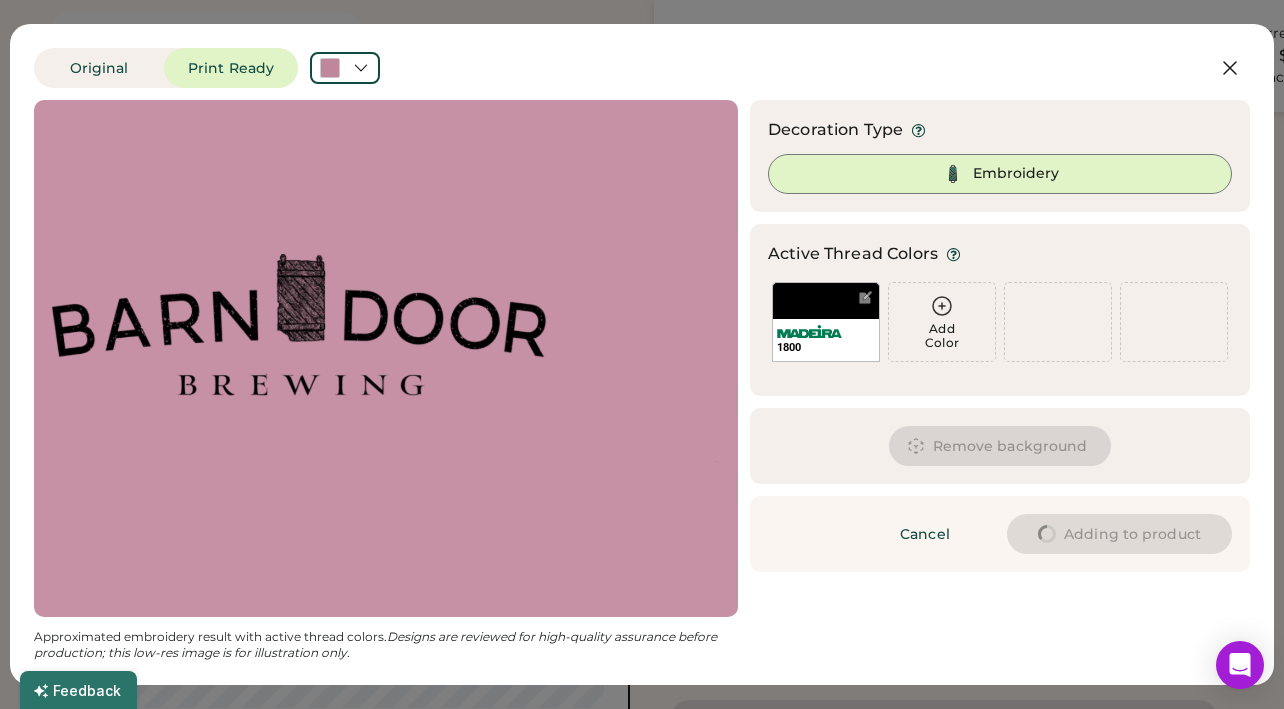 type on "****" 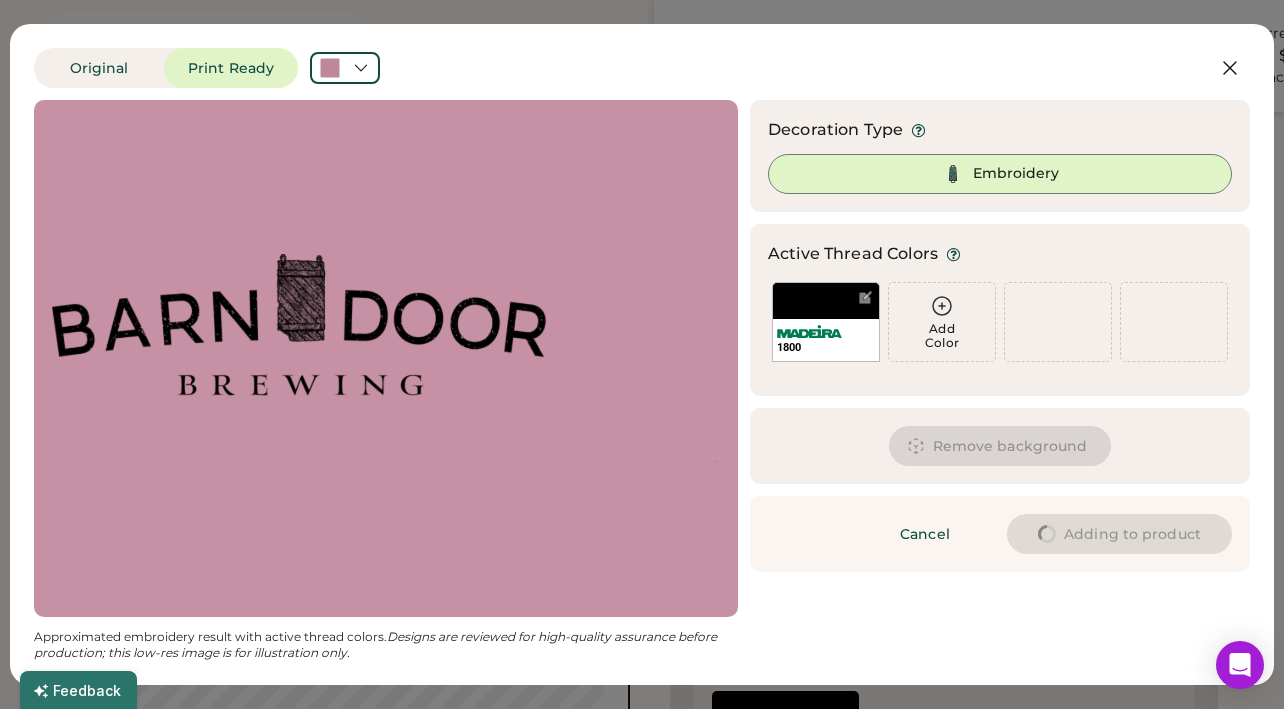 type on "****" 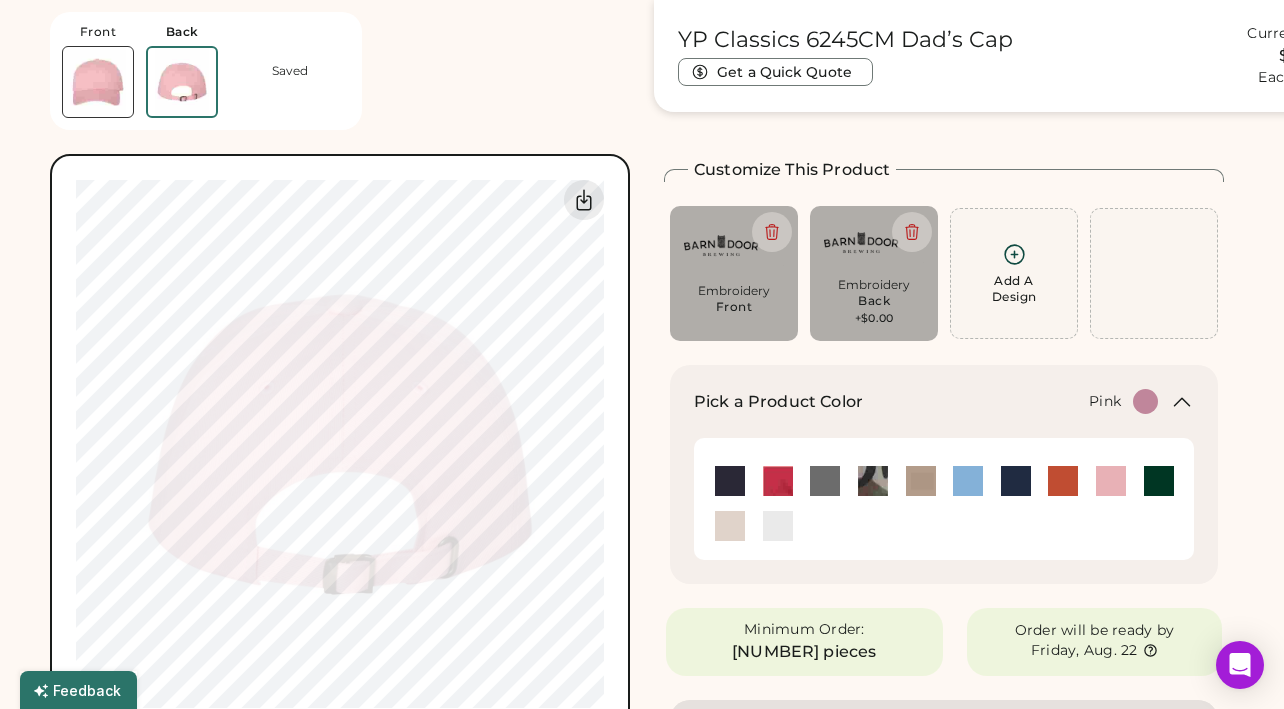 type on "****" 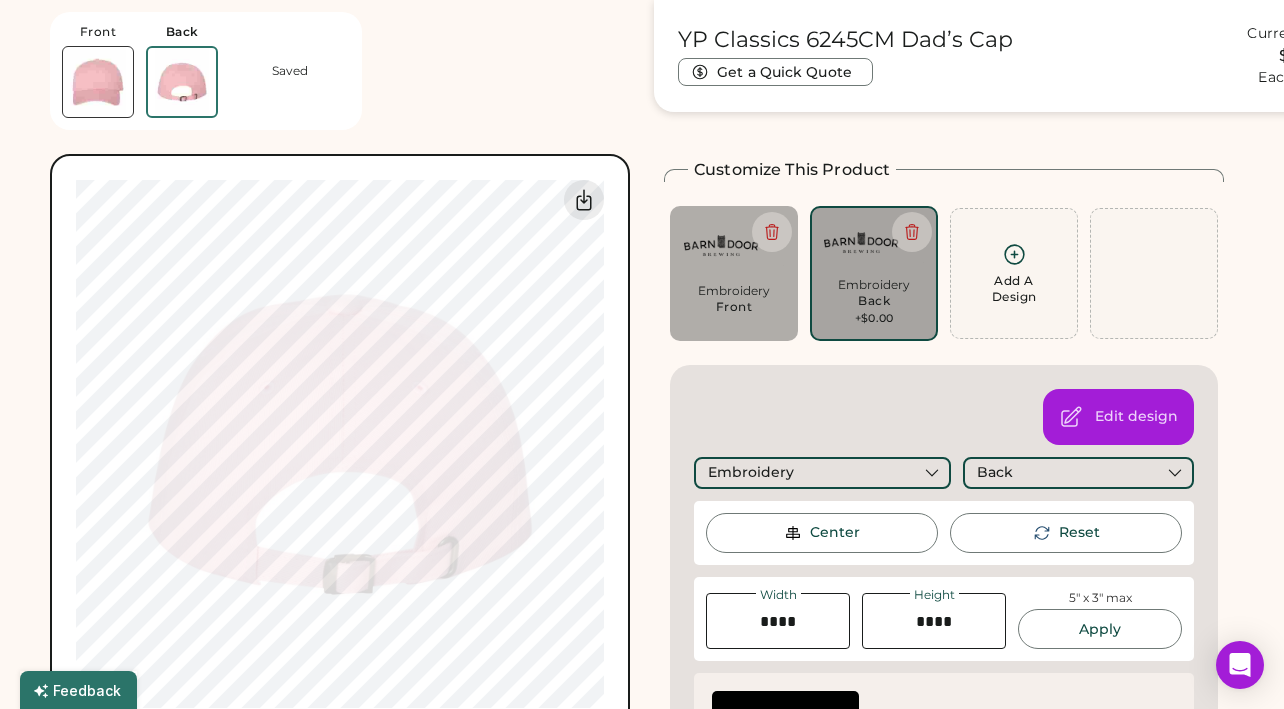 type on "******" 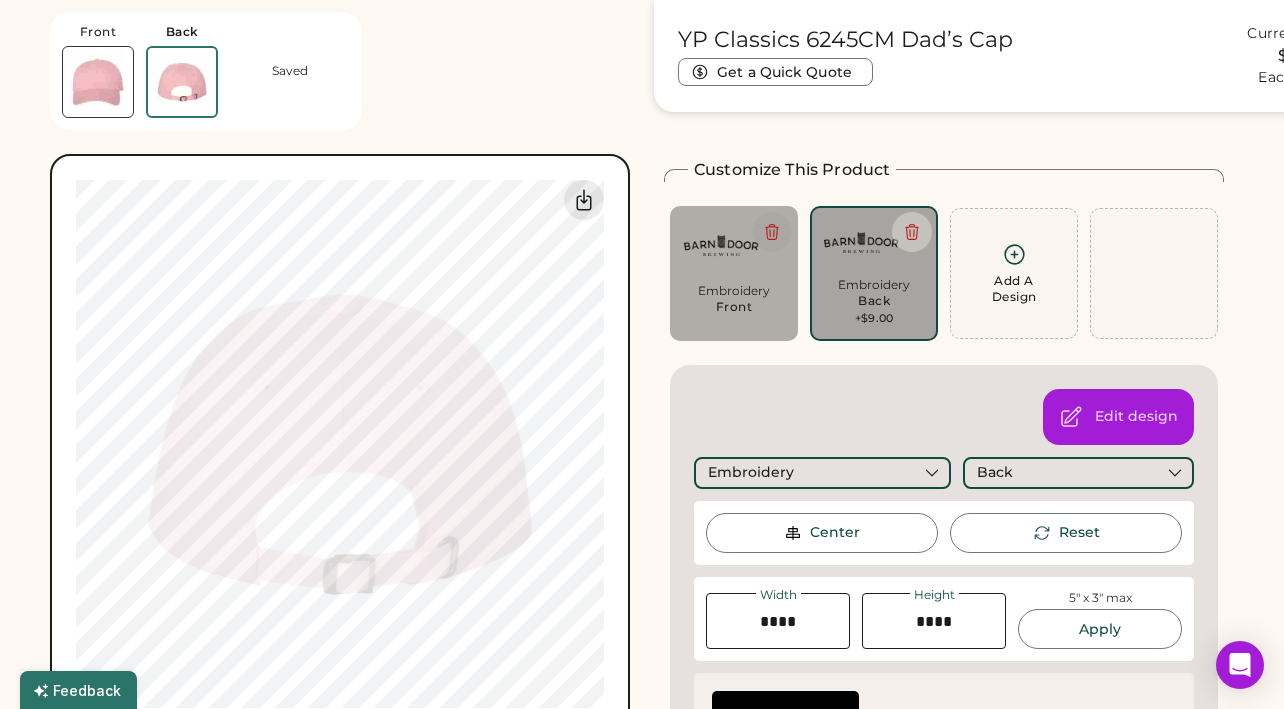 click at bounding box center [772, 232] 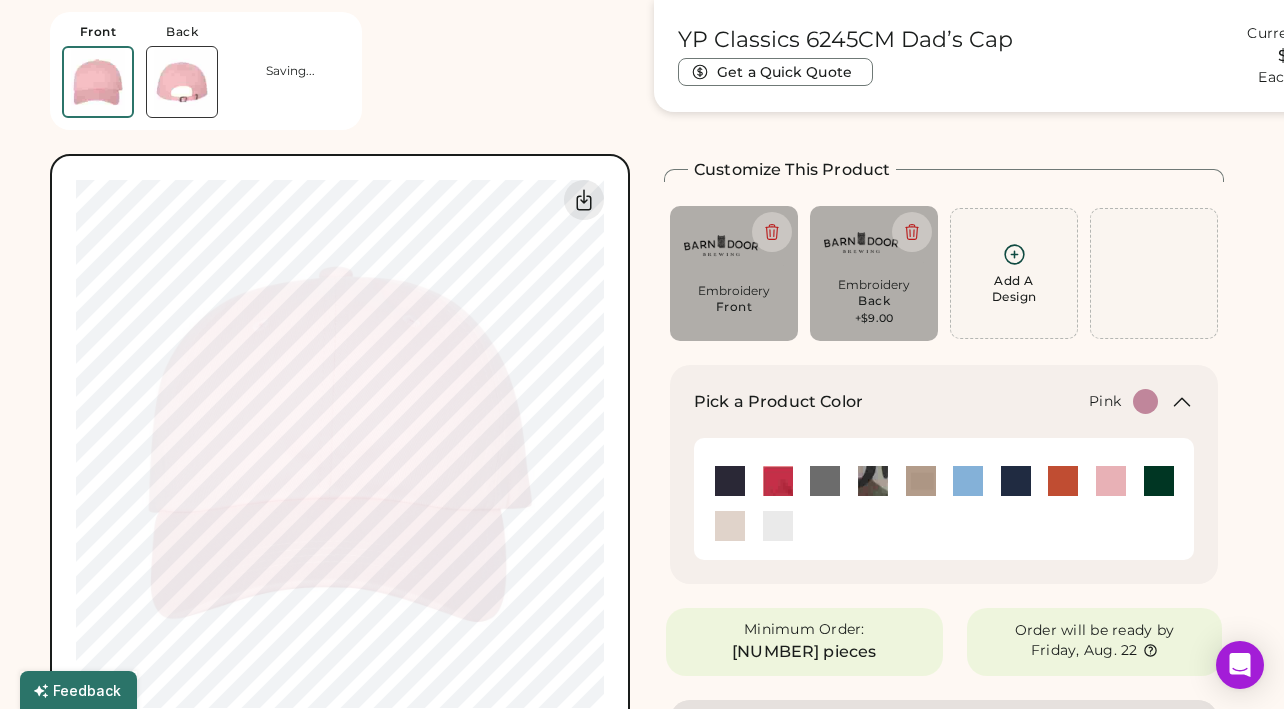 type on "******" 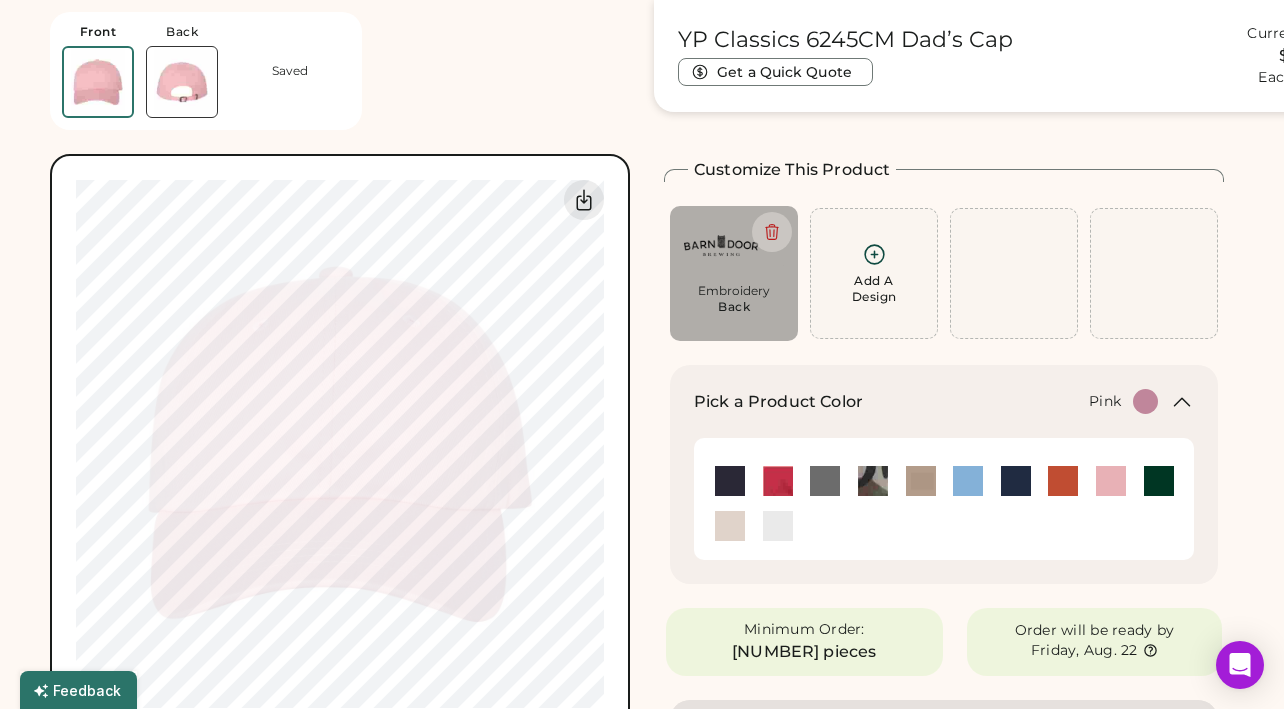 click 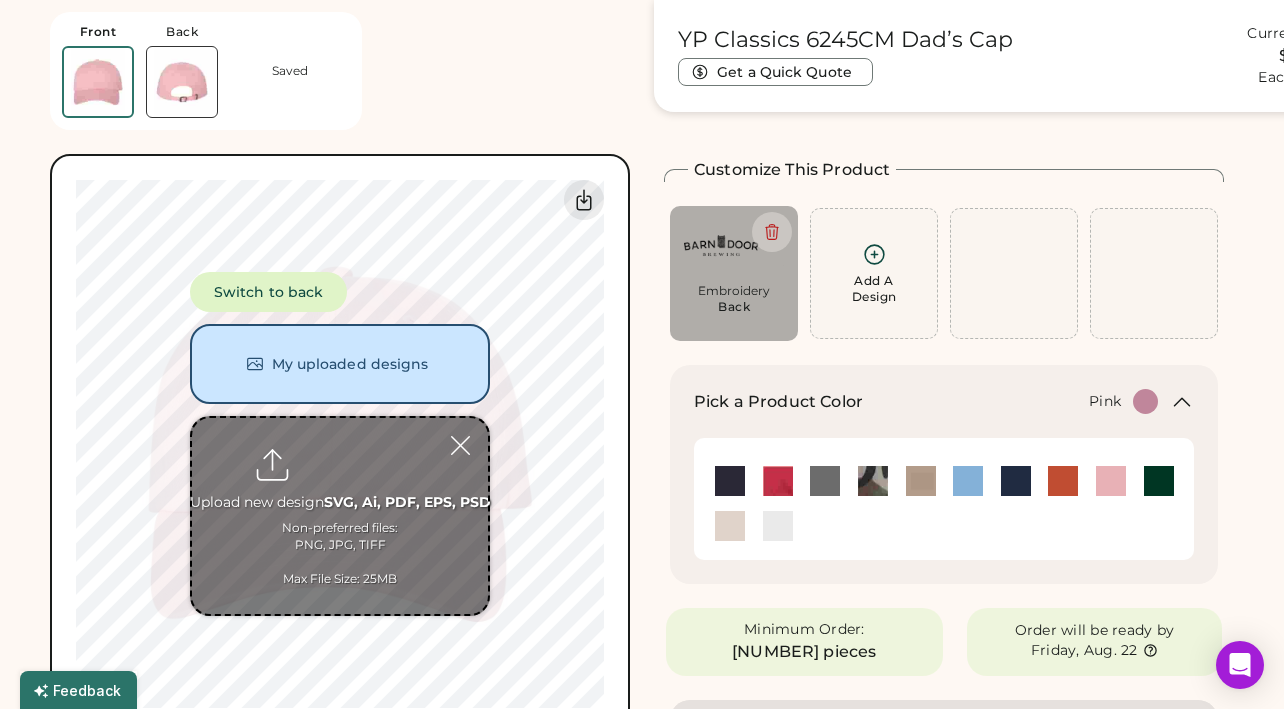 click at bounding box center [340, 516] 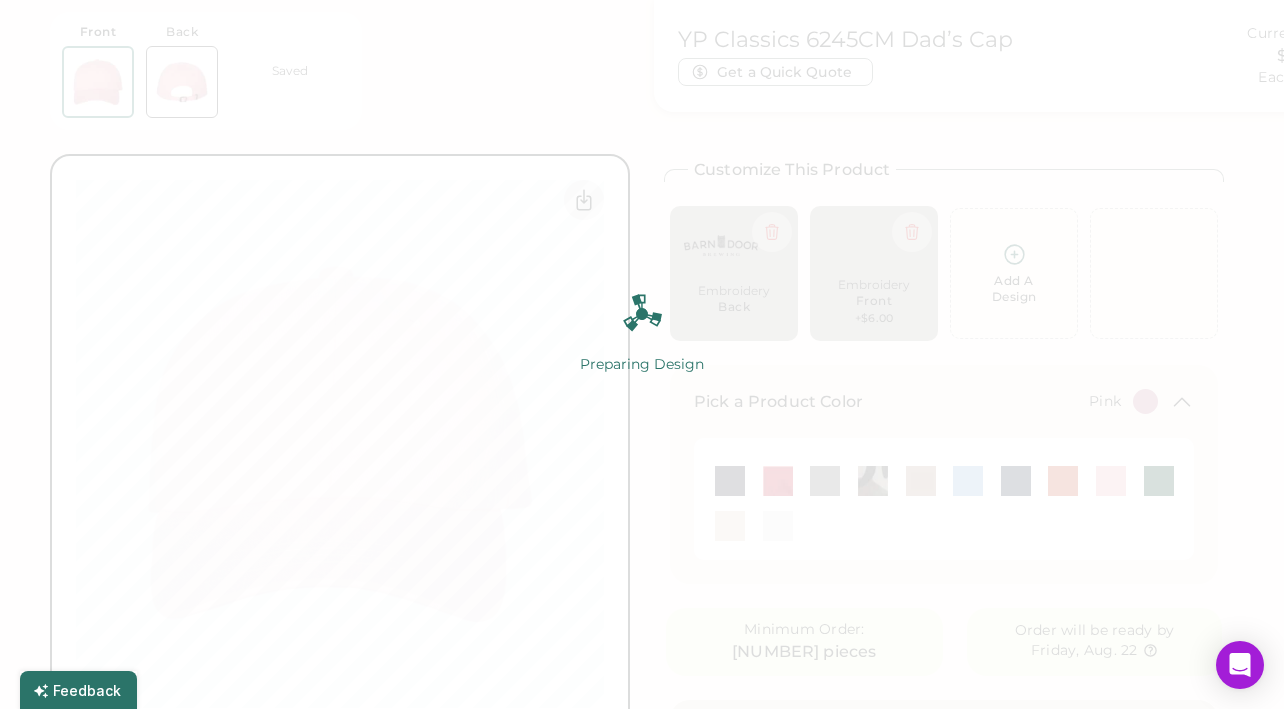 type on "******" 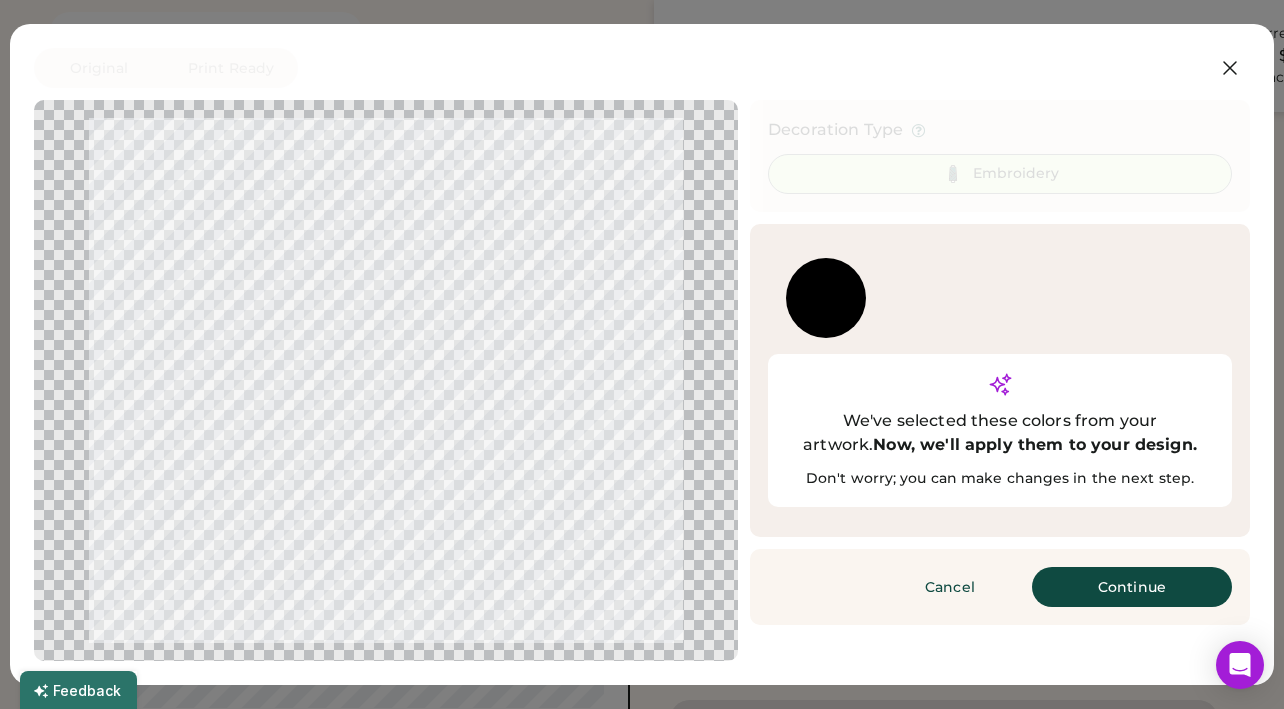 click on "Continue" at bounding box center [1132, 587] 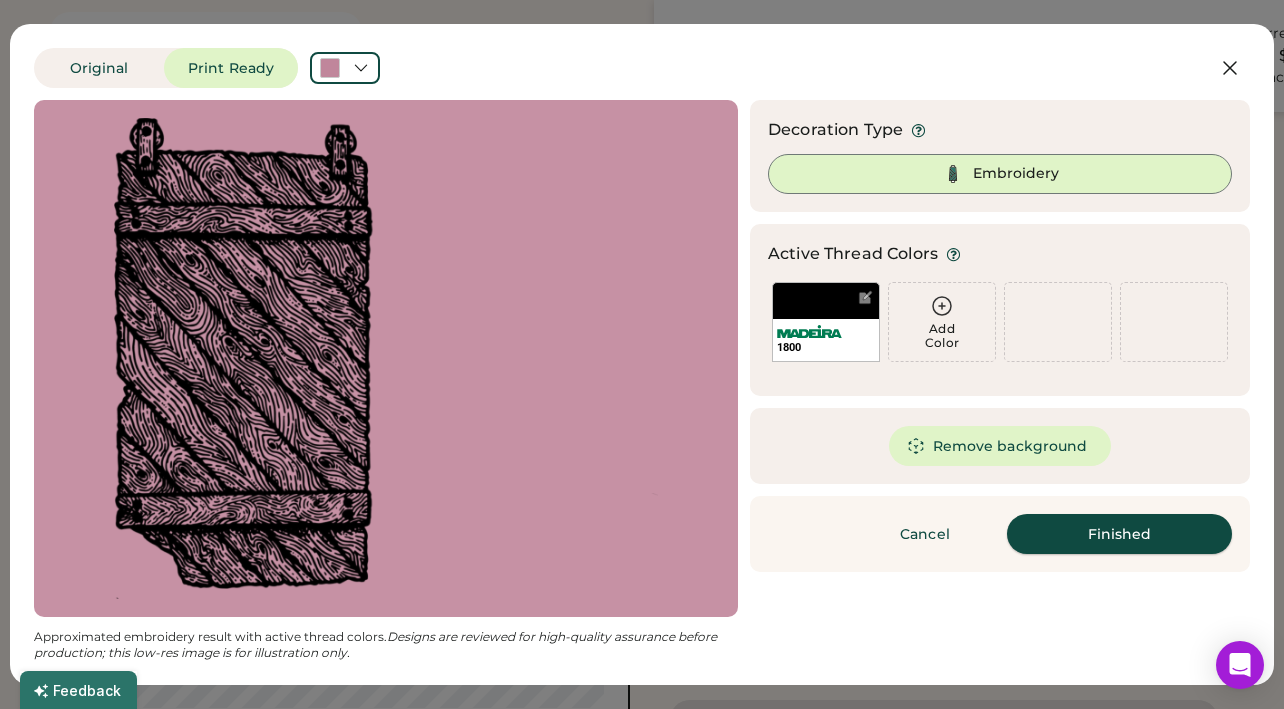 click on "Finished" at bounding box center [1119, 534] 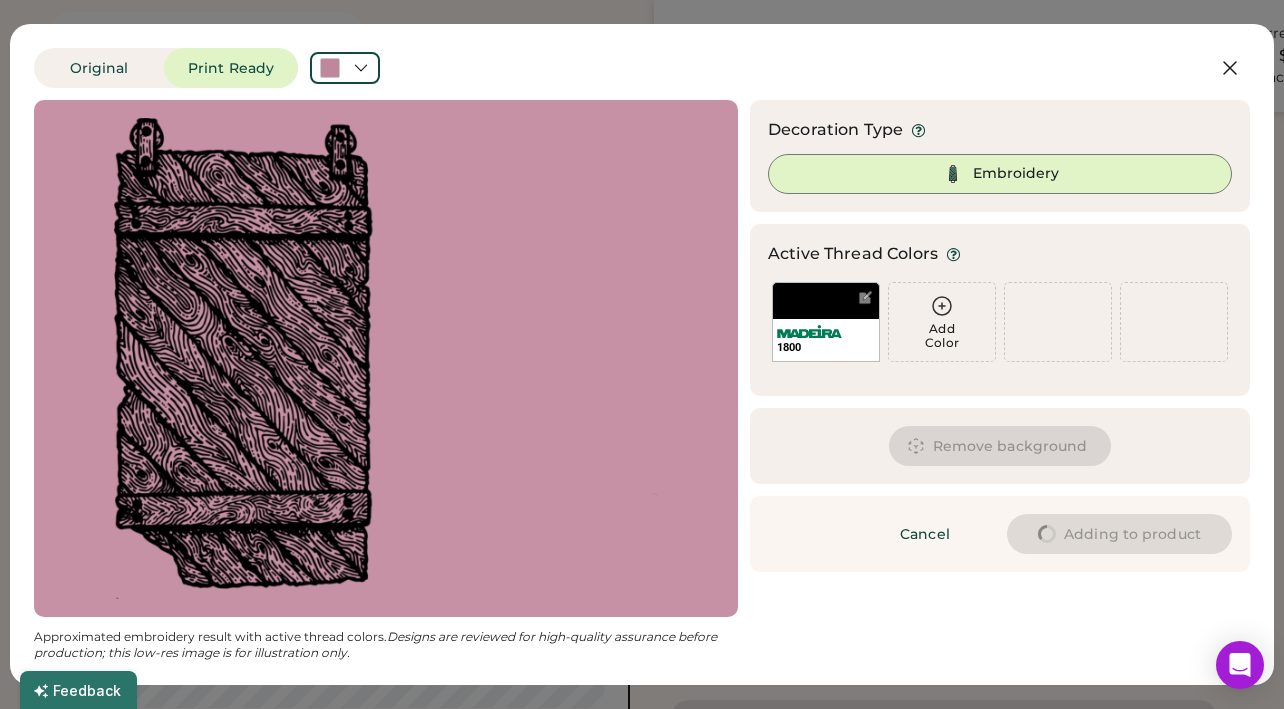 type on "****" 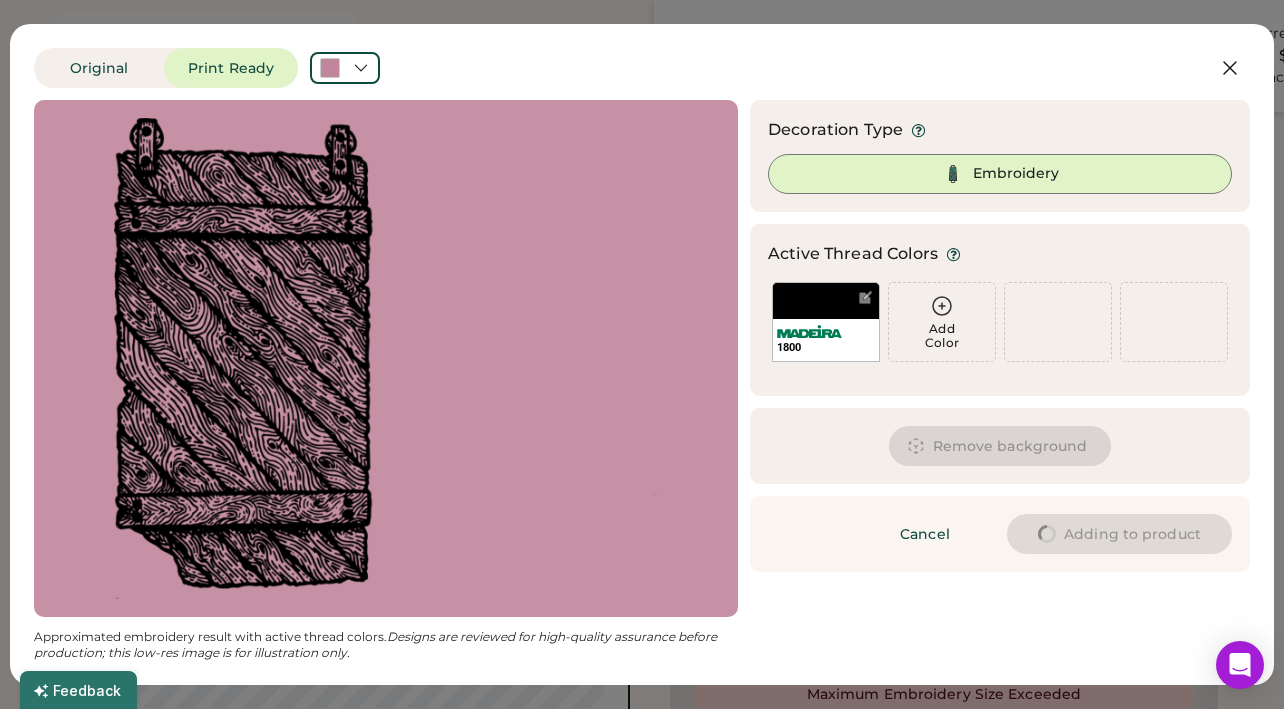 type on "****" 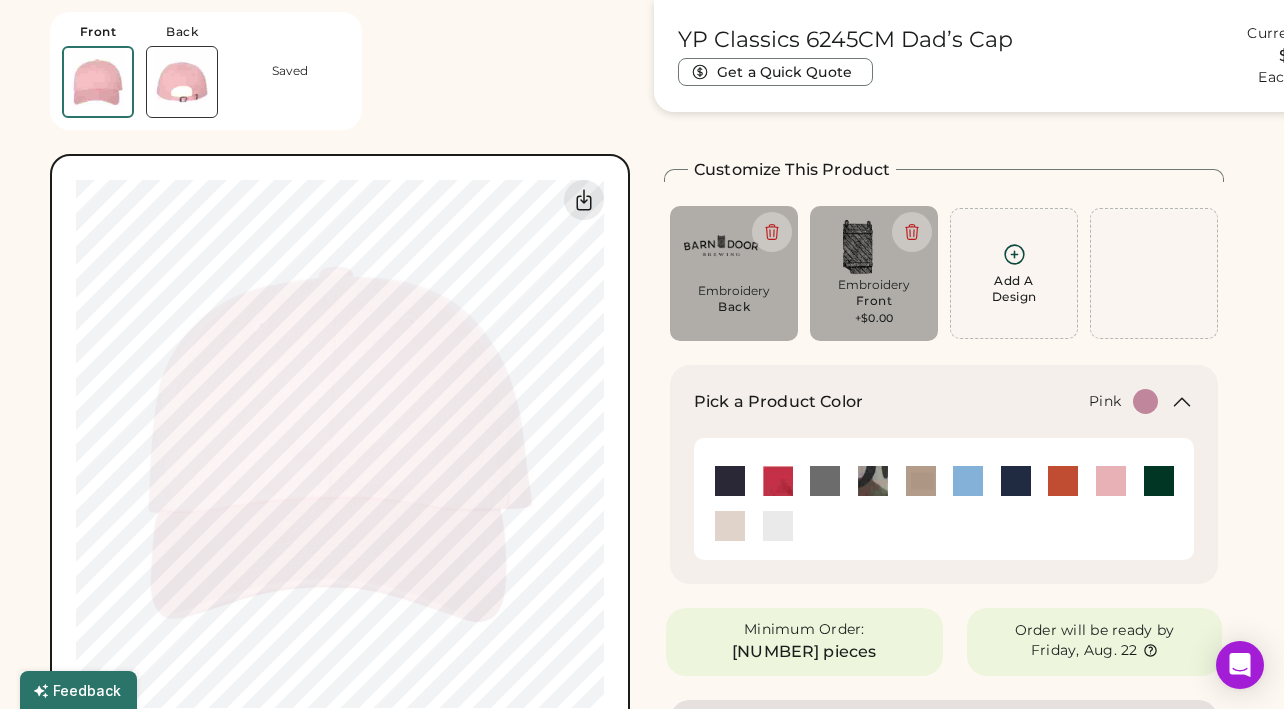 type on "****" 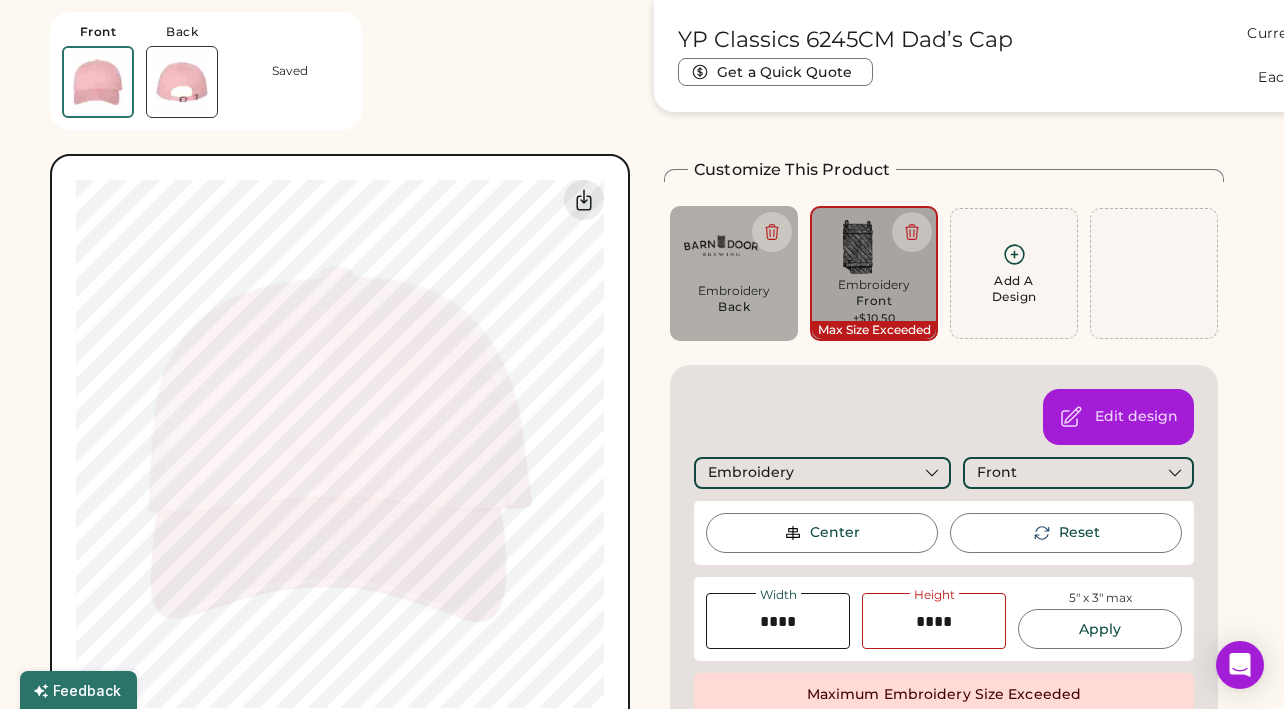 type on "******" 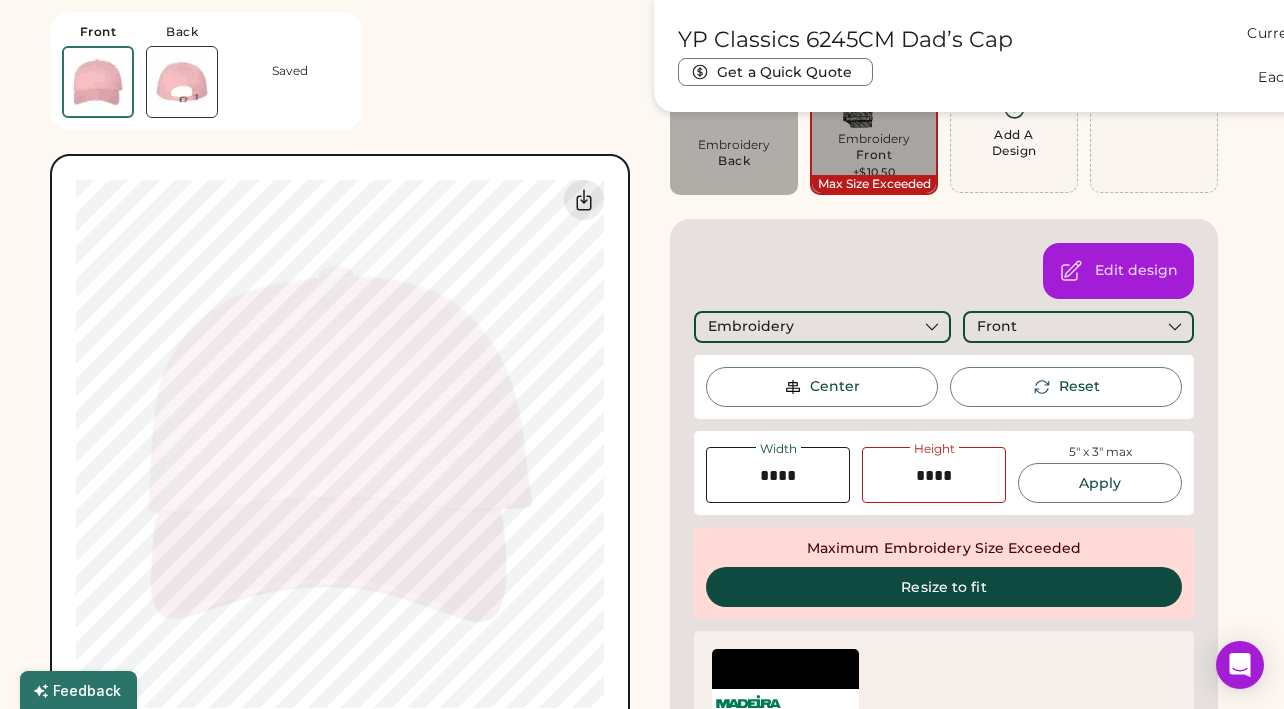 scroll, scrollTop: 222, scrollLeft: 0, axis: vertical 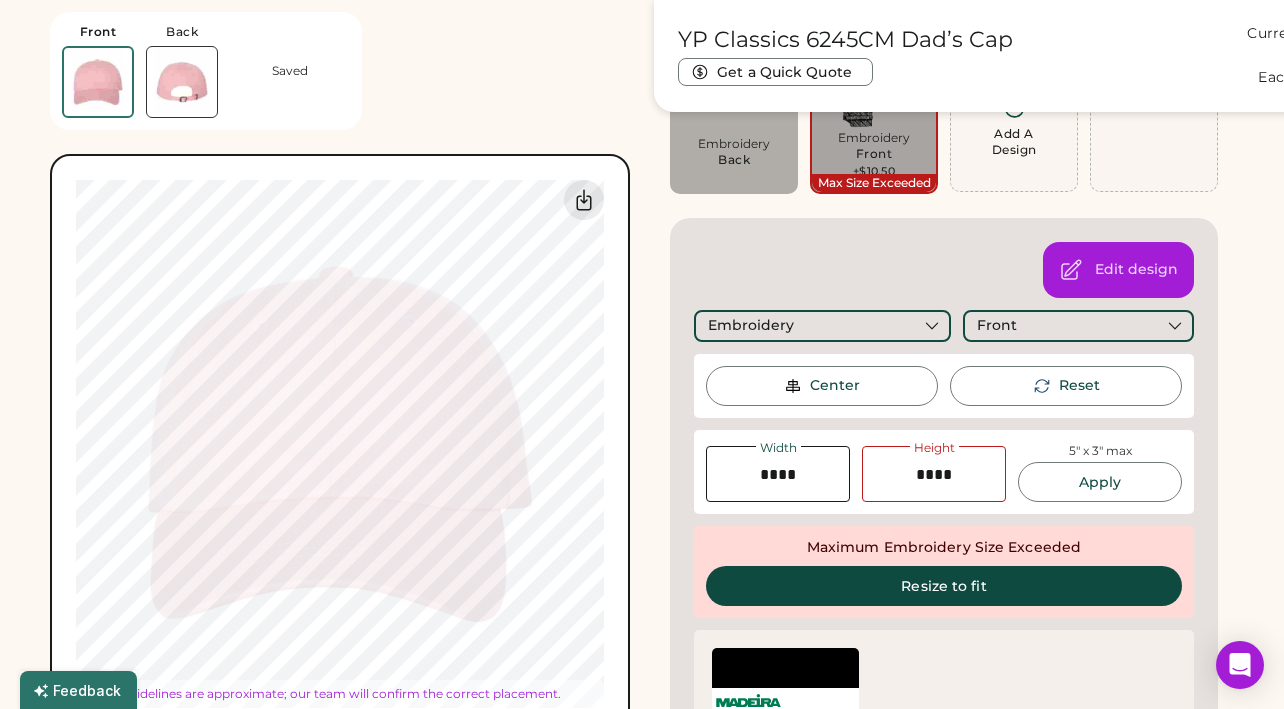 type on "****" 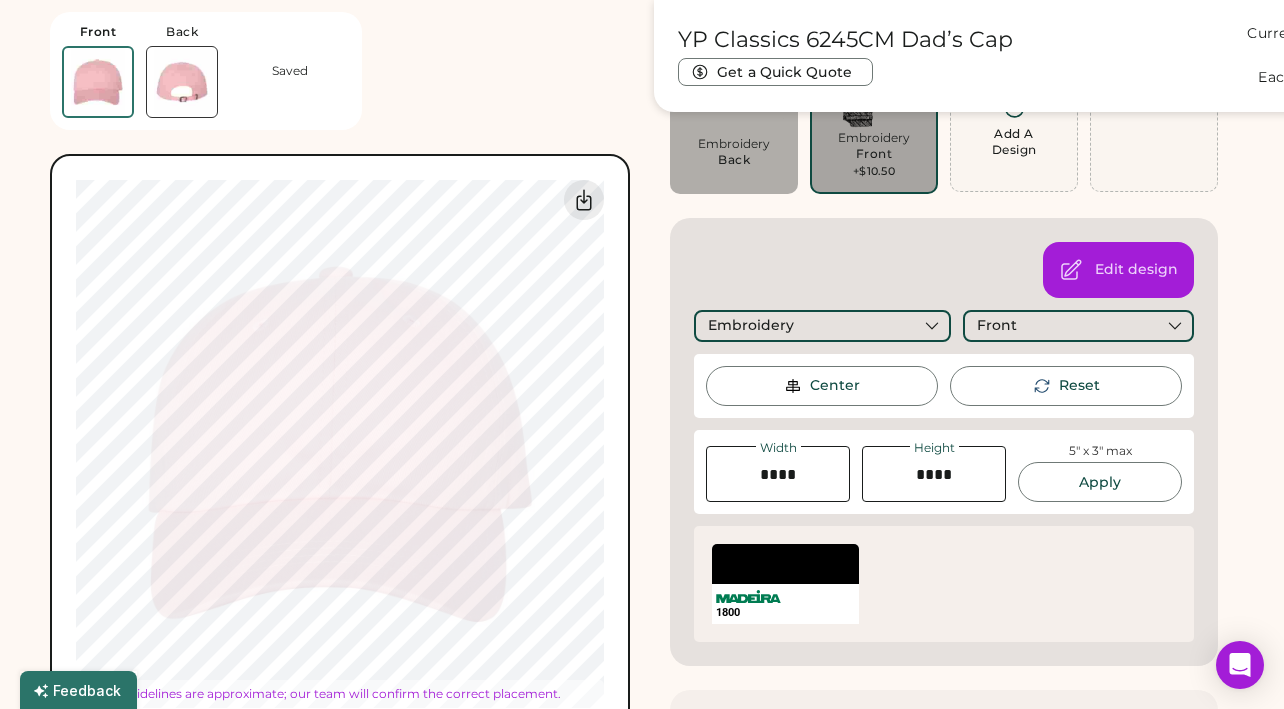 type on "******" 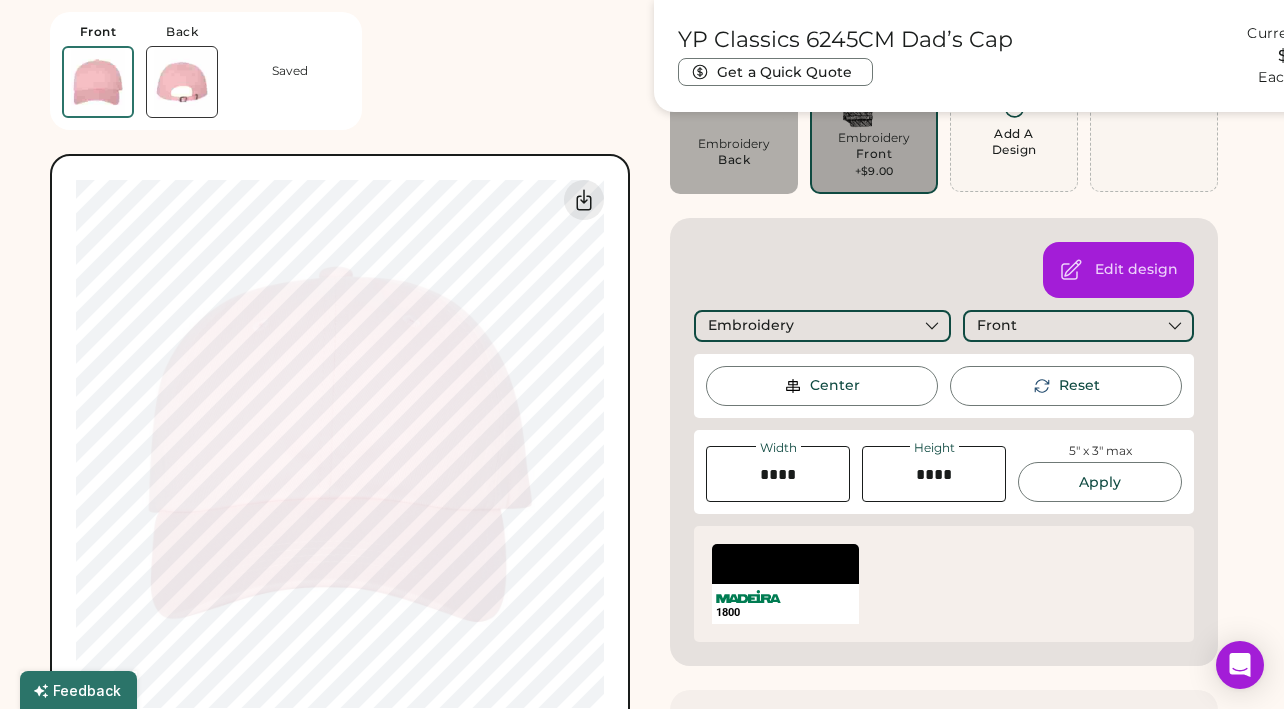 click on "Front Back Saved Switch to back    My uploaded designs Upload new design
SVG, Ai, PDF, EPS, PSD Non-preferred files:
PNG, JPG, TIFF Max File Size: 25MB    Guidelines are approximate; our team will confirm the correct placement. Switch to Front    My uploaded designs Upload Your Design
Ai, PDF, EPS, SVG, PSD Non-preferred files:
PNG, JPG, TIFF Max File Size: 25MB 100% 100%    Guidelines are approximate; our team will confirm the correct placement." at bounding box center [340, 367] 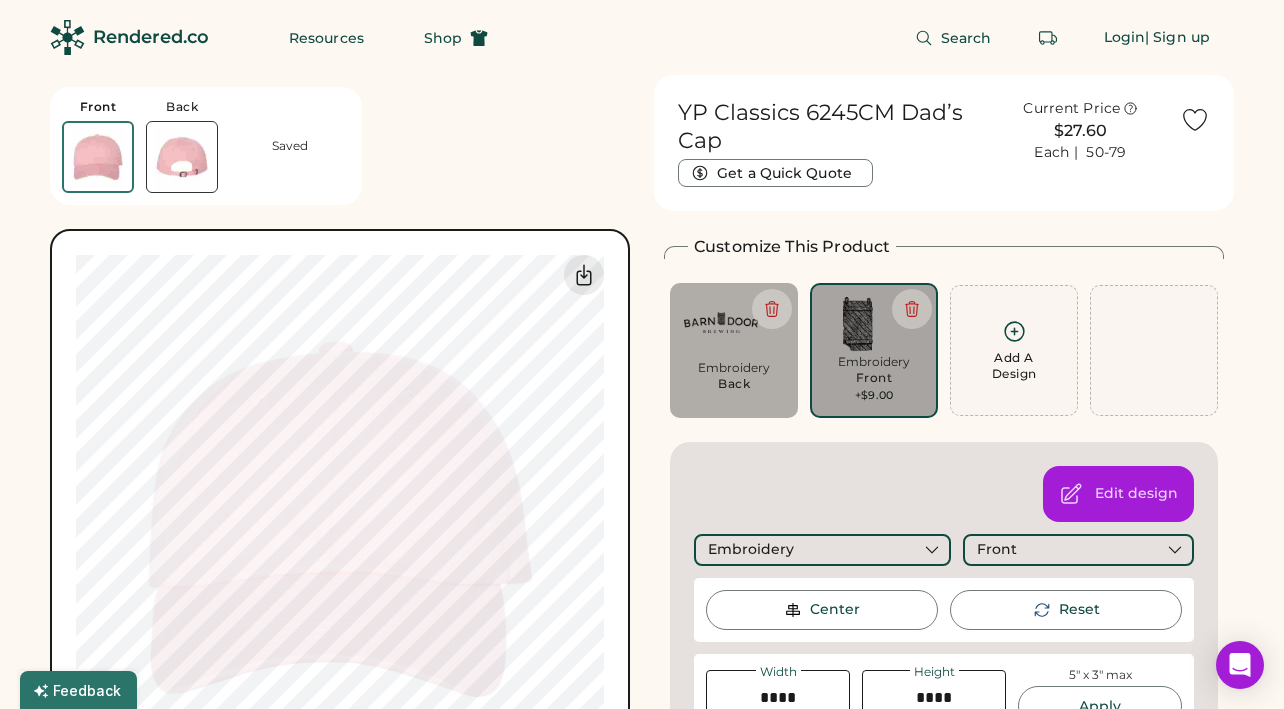 scroll, scrollTop: 0, scrollLeft: 0, axis: both 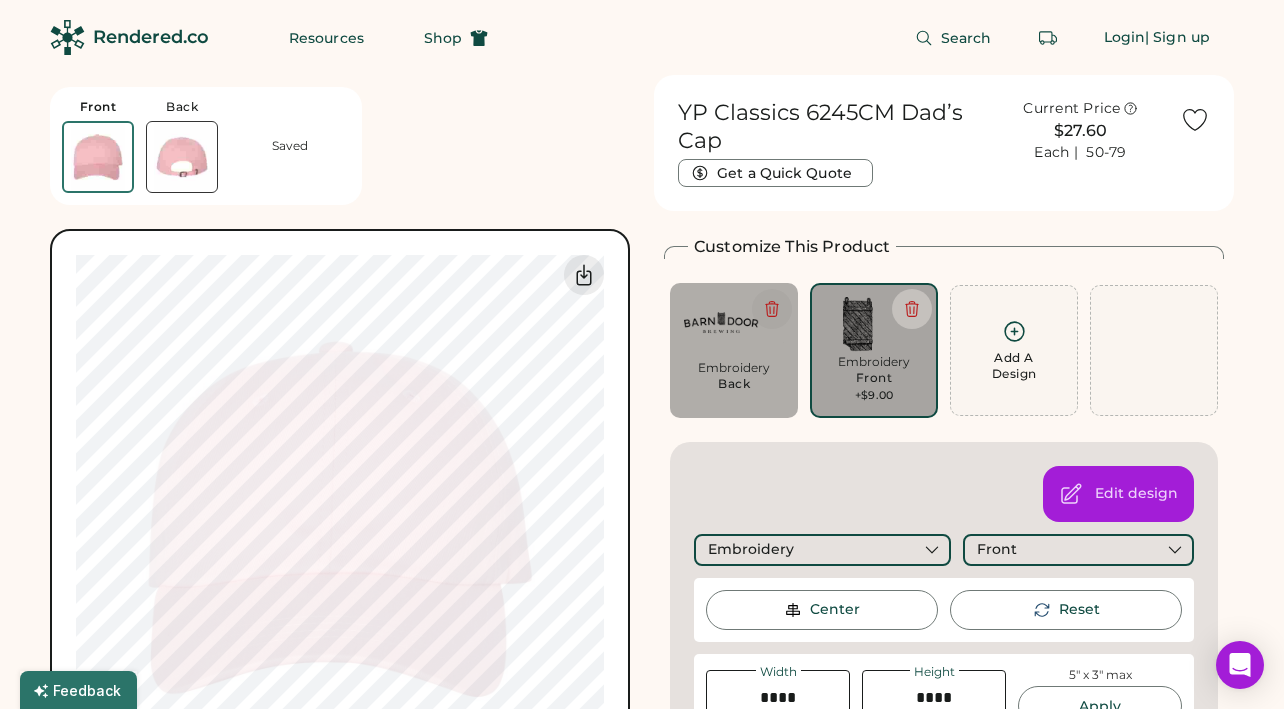 click 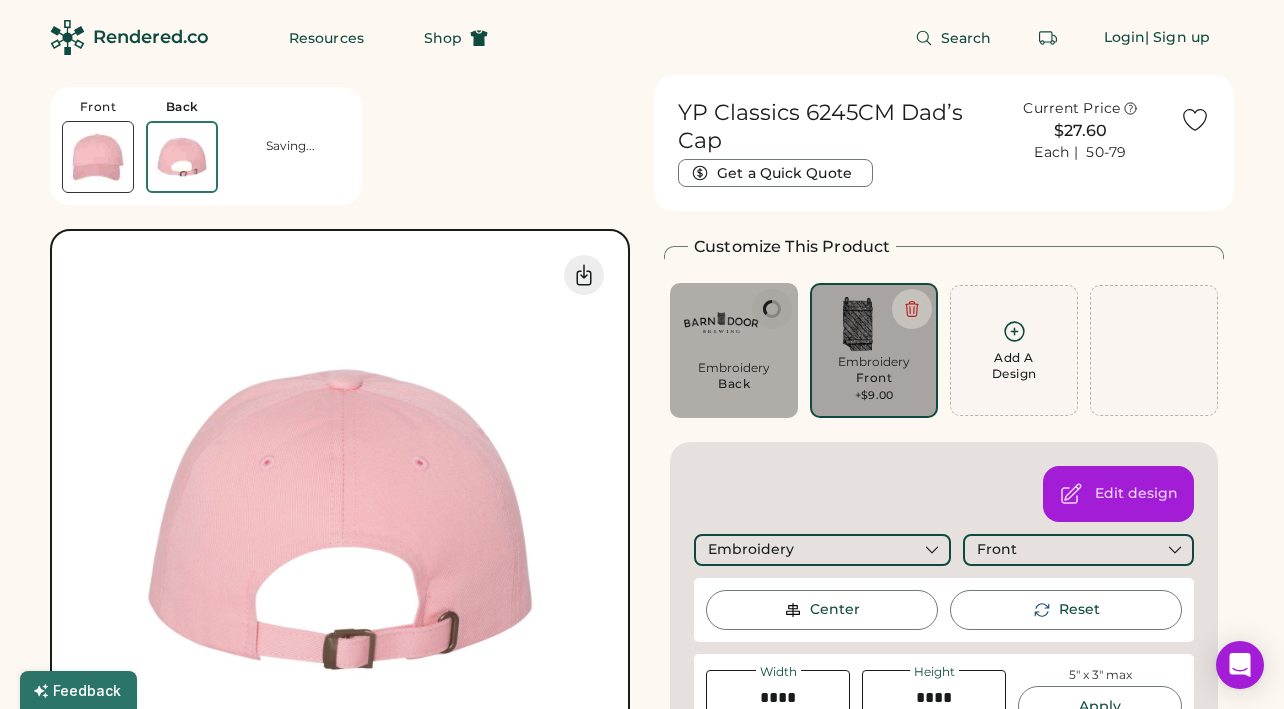 type on "****" 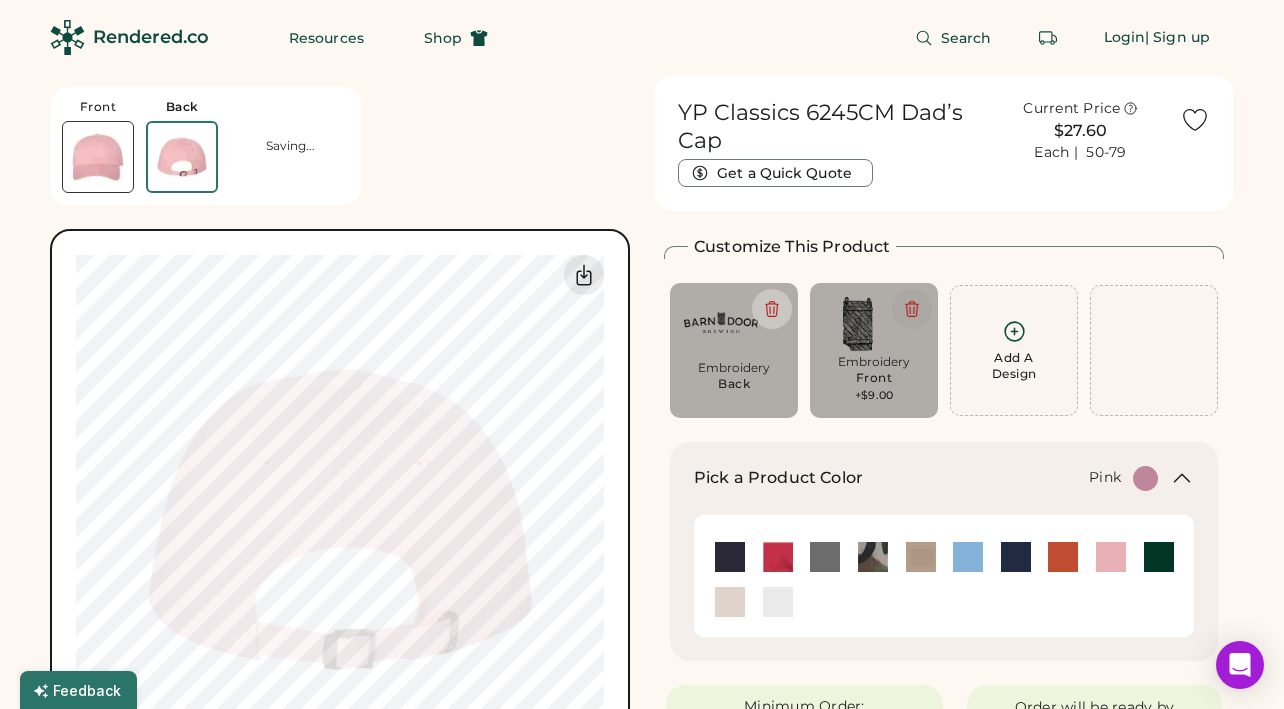 click 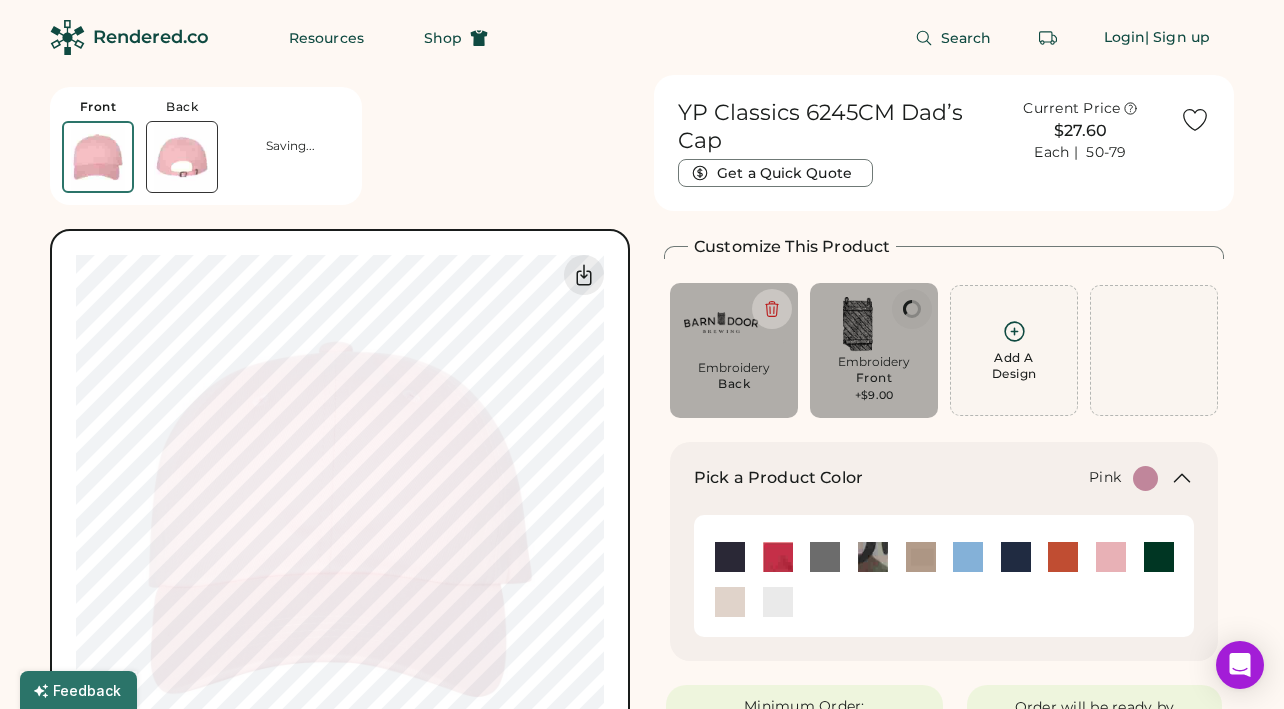 type on "******" 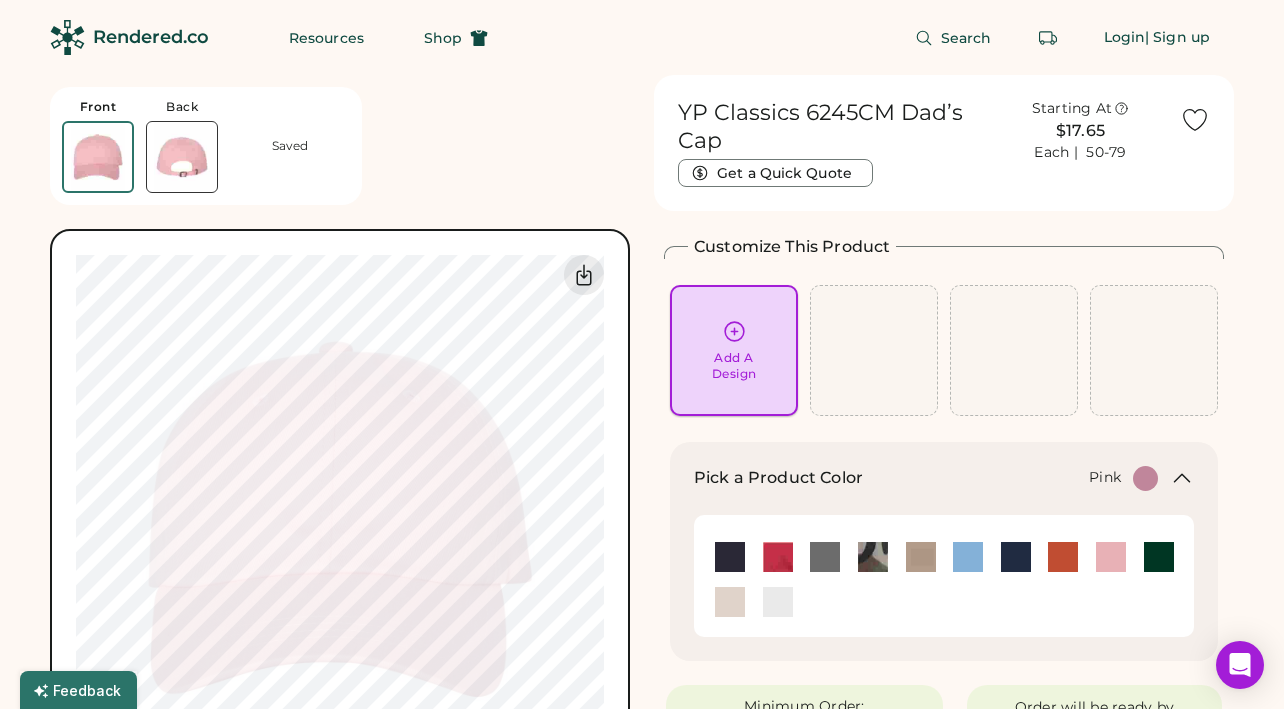click 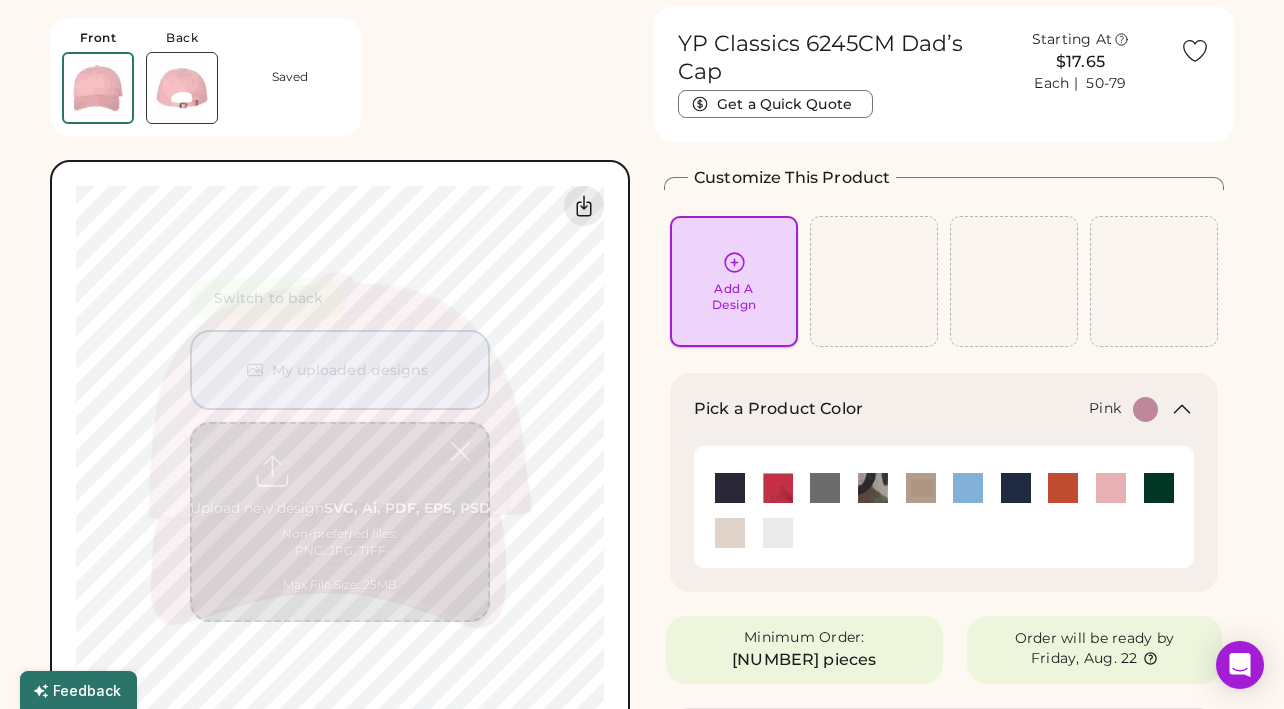 scroll, scrollTop: 75, scrollLeft: 0, axis: vertical 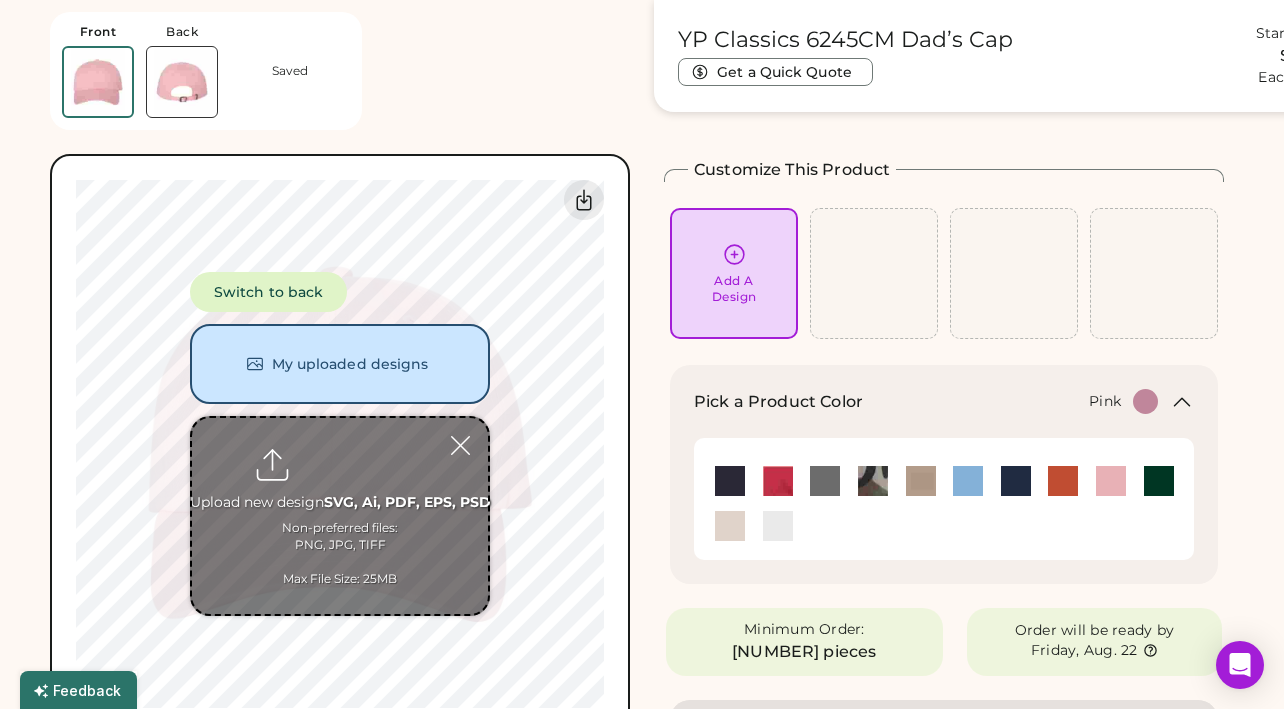 click at bounding box center [340, 516] 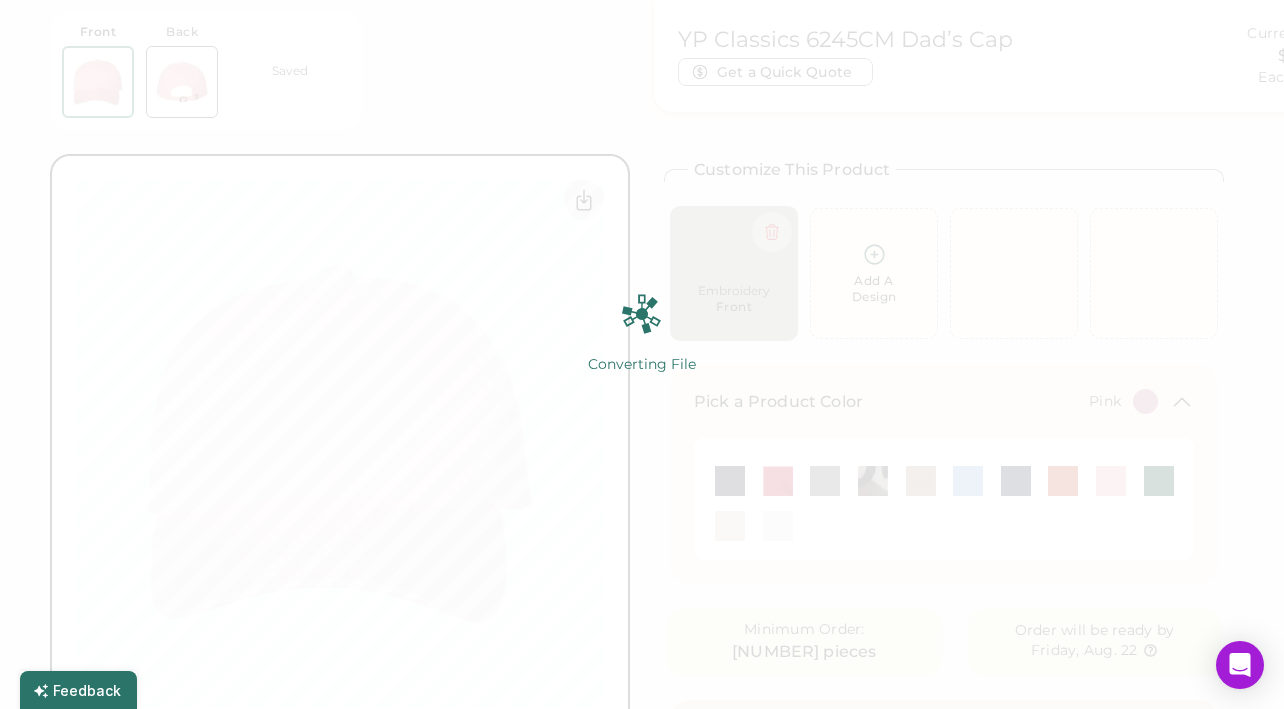 type on "*****" 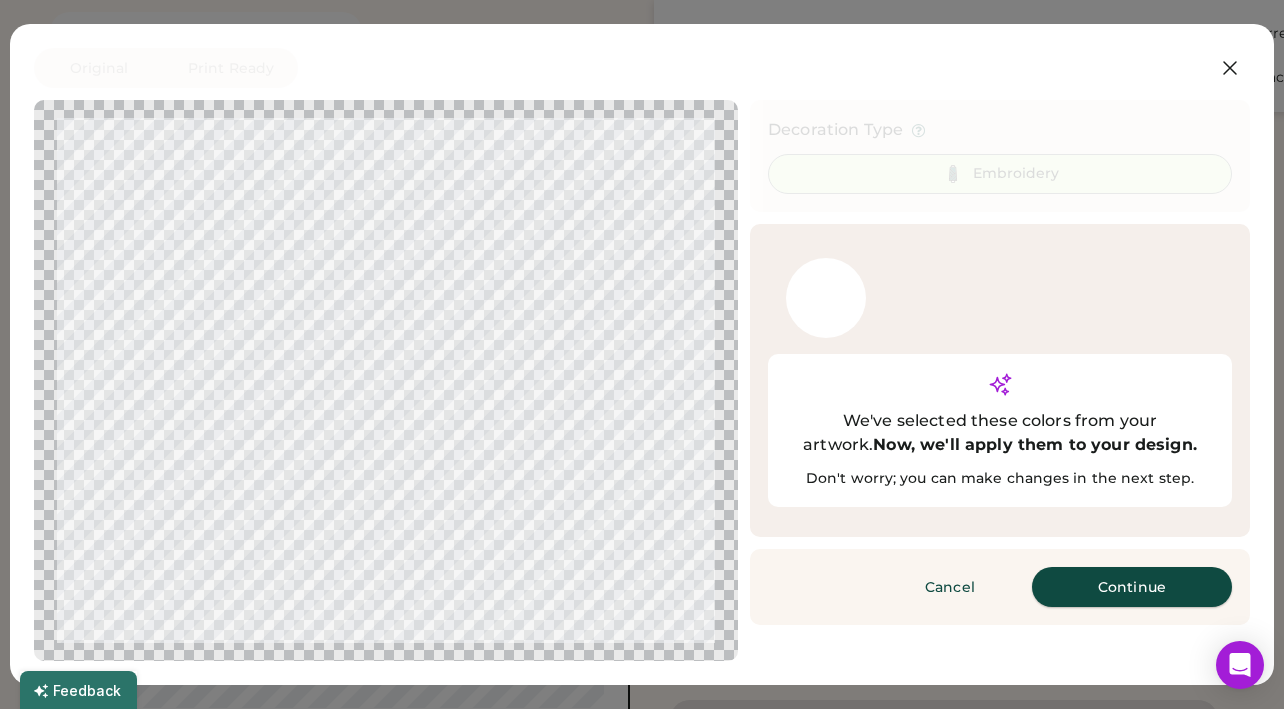 click on "Continue" at bounding box center [1132, 587] 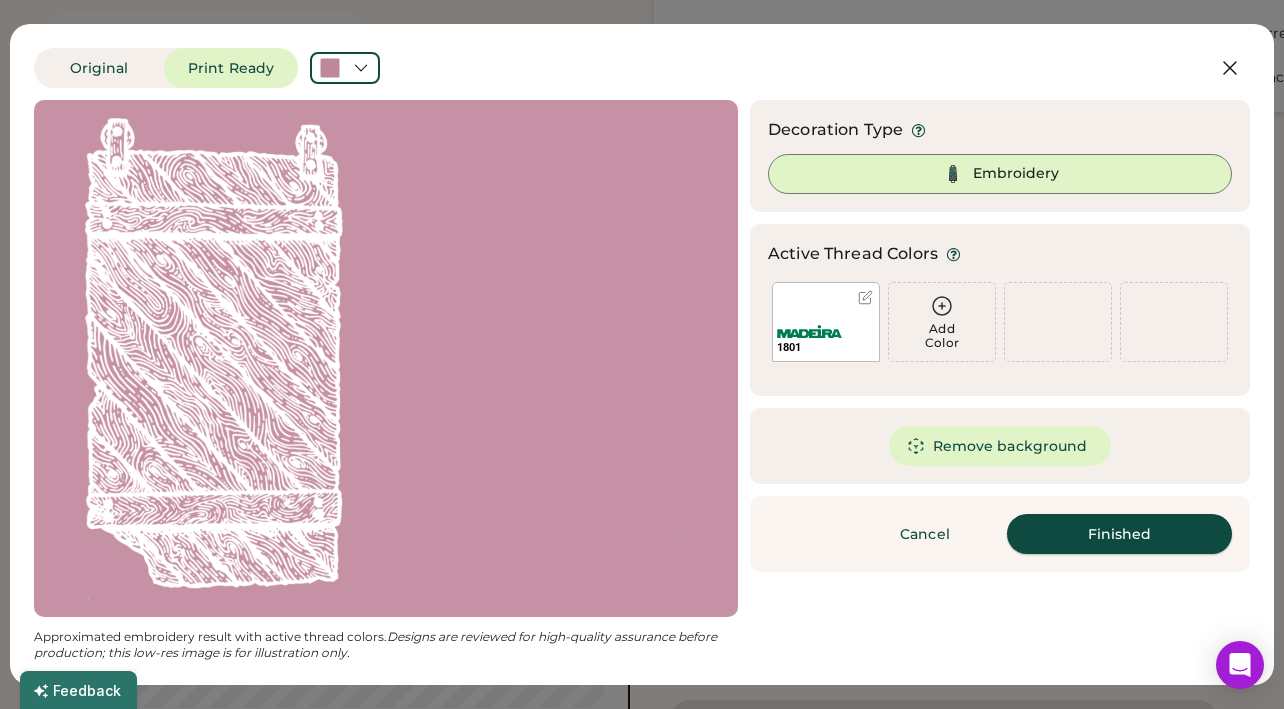 click on "Finished" at bounding box center [1119, 534] 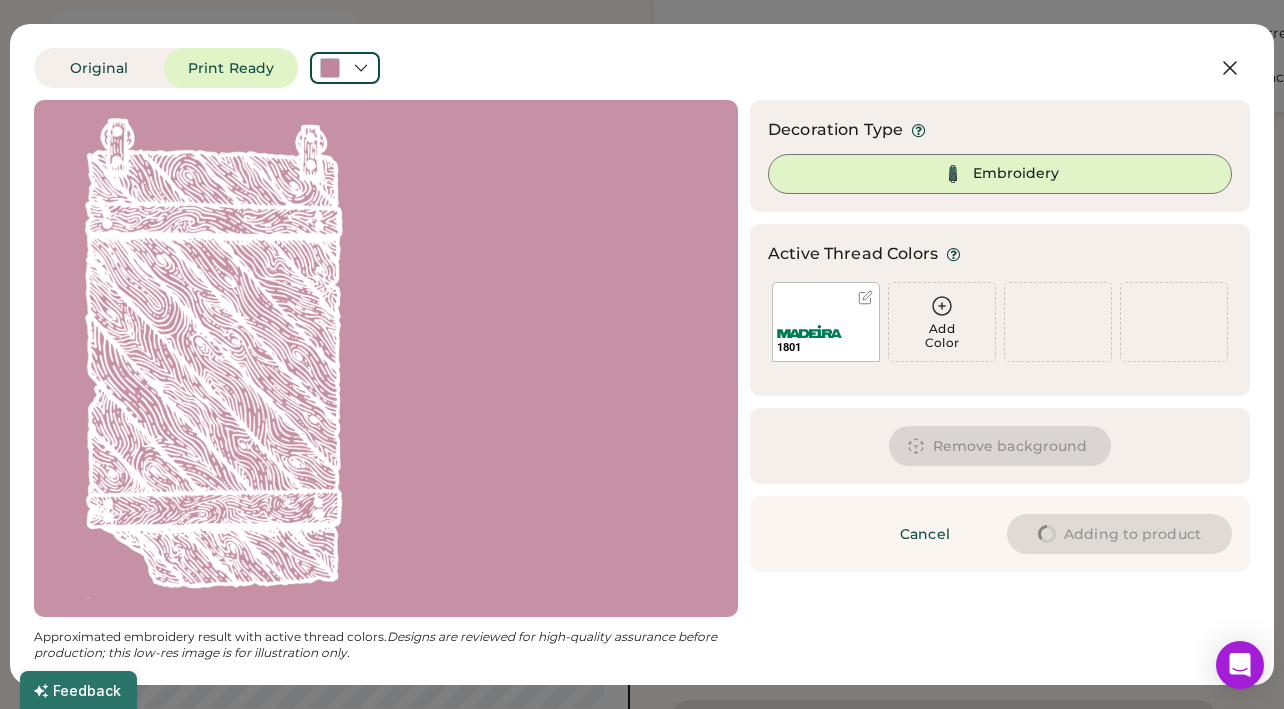type on "****" 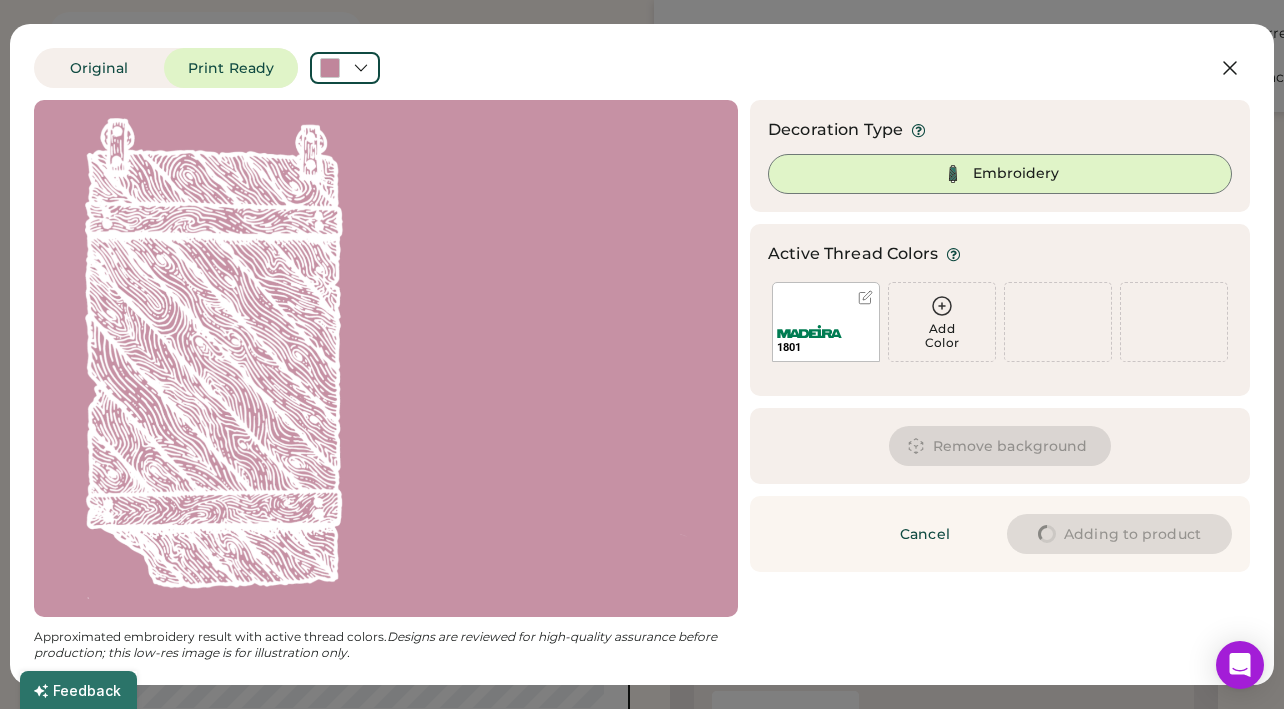 type on "****" 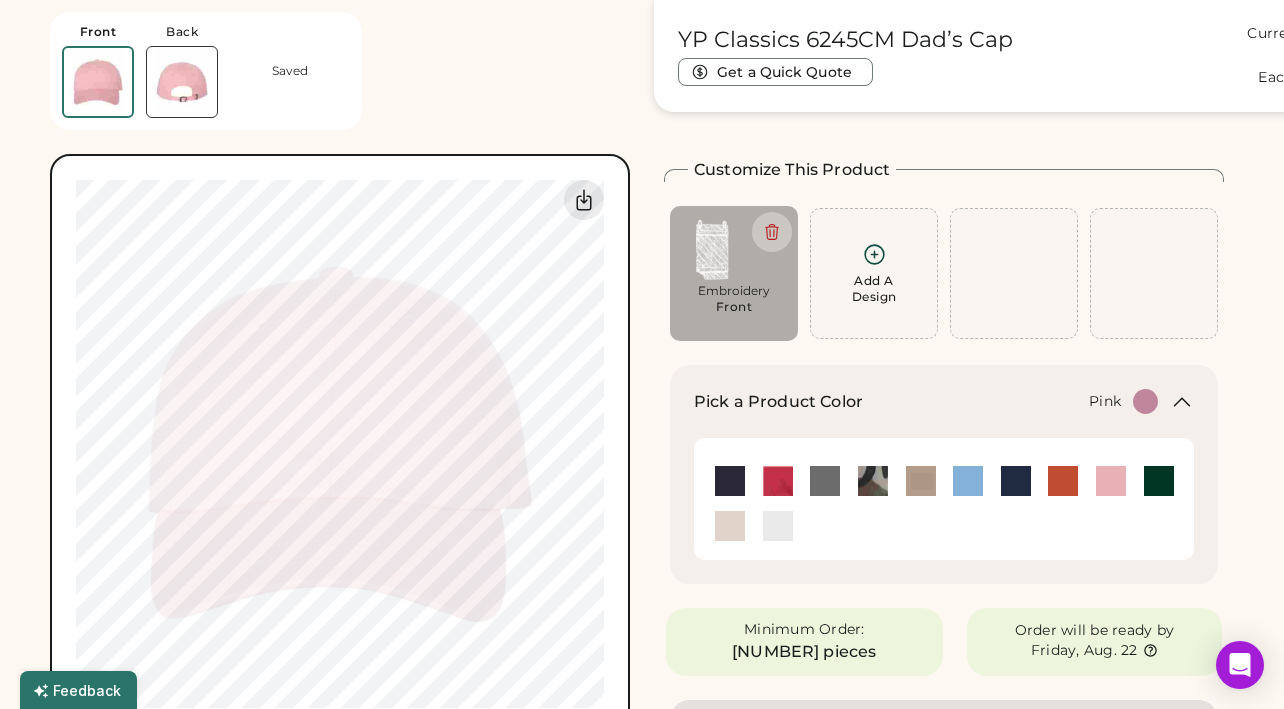 type on "****" 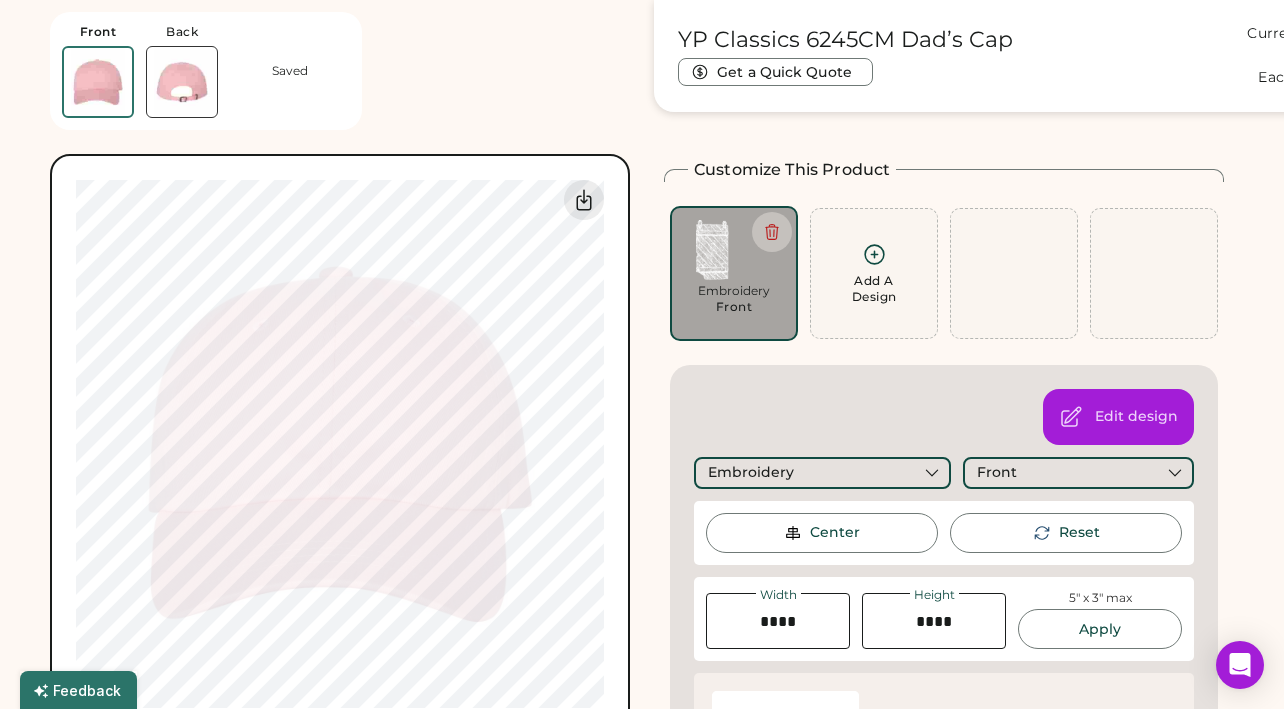 type on "******" 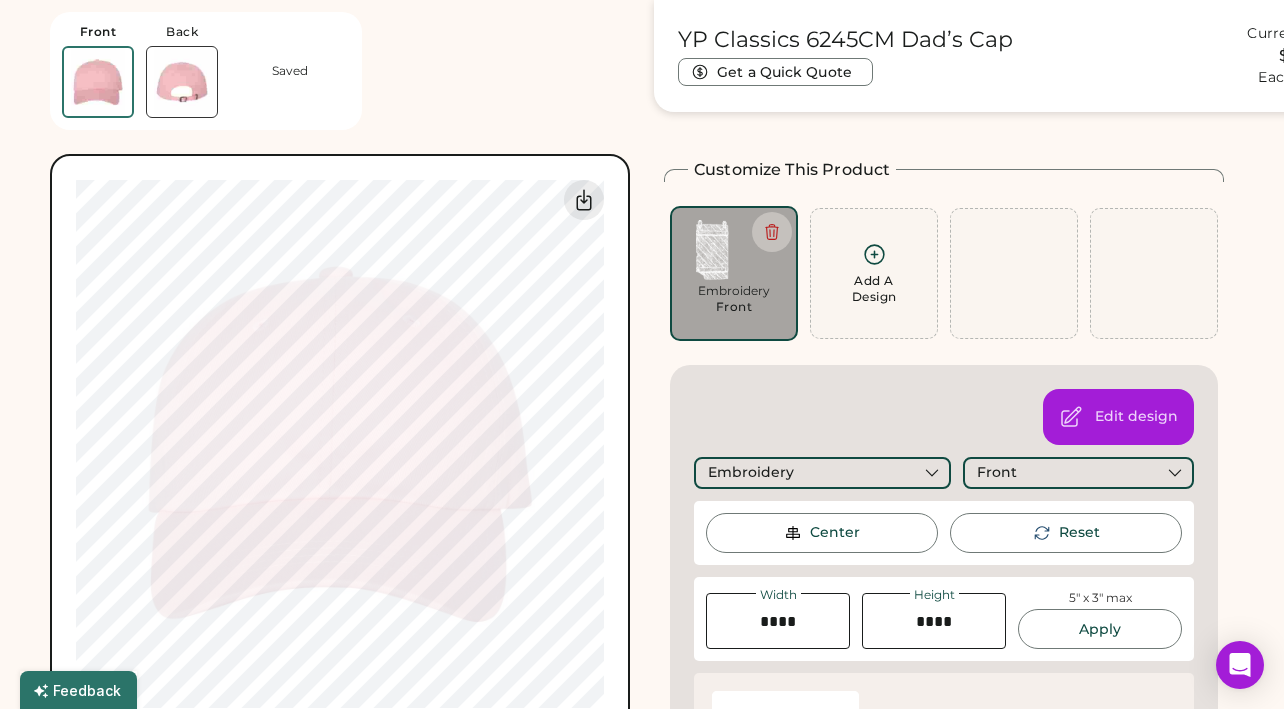 click at bounding box center (182, 82) 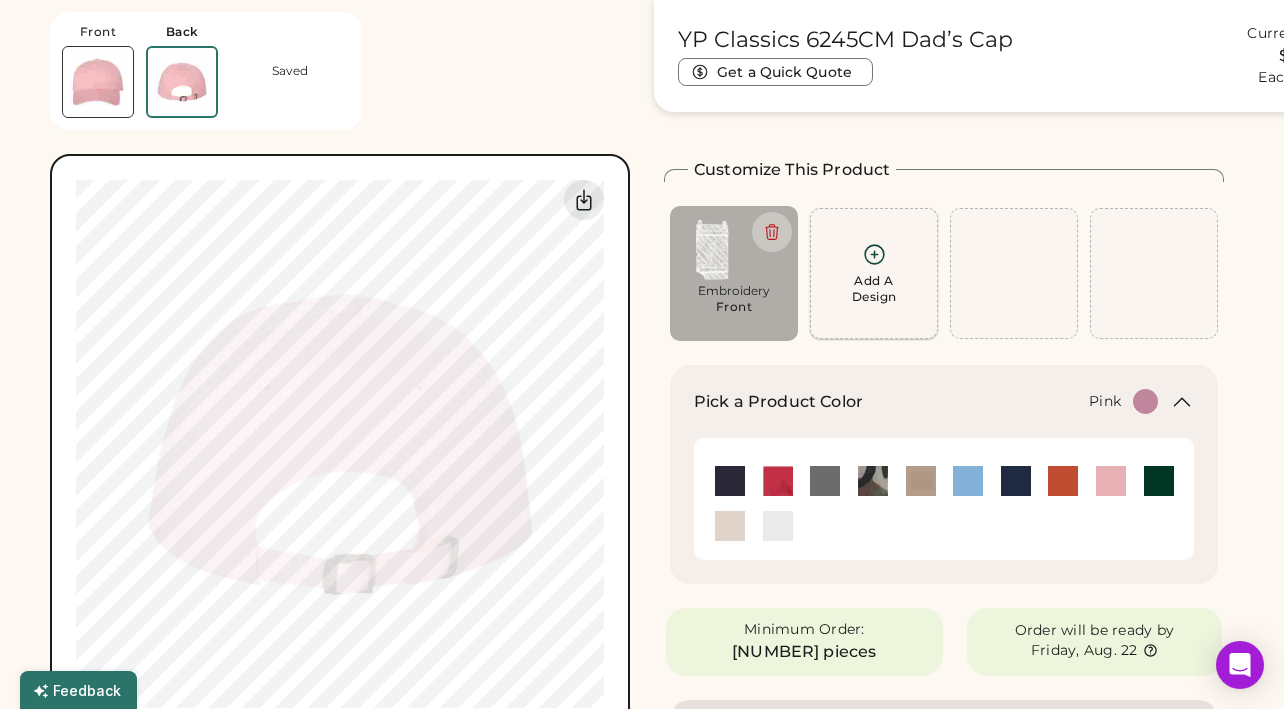 click 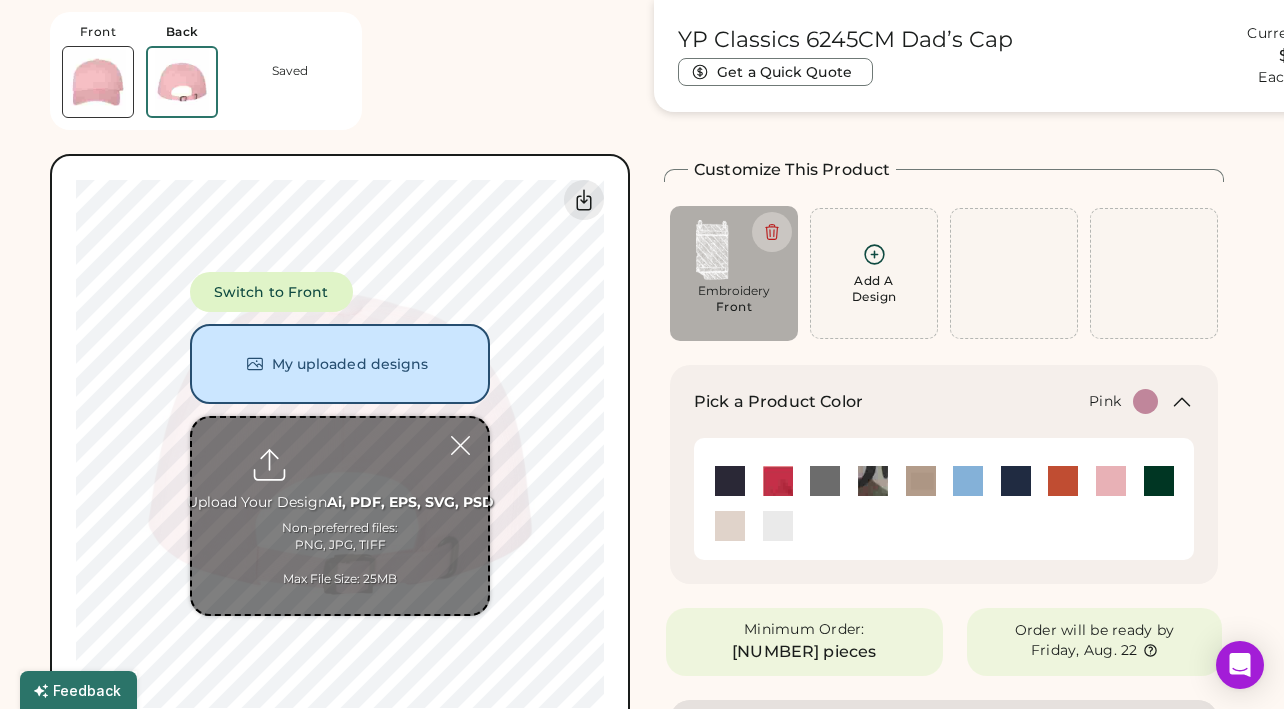 click at bounding box center (340, 516) 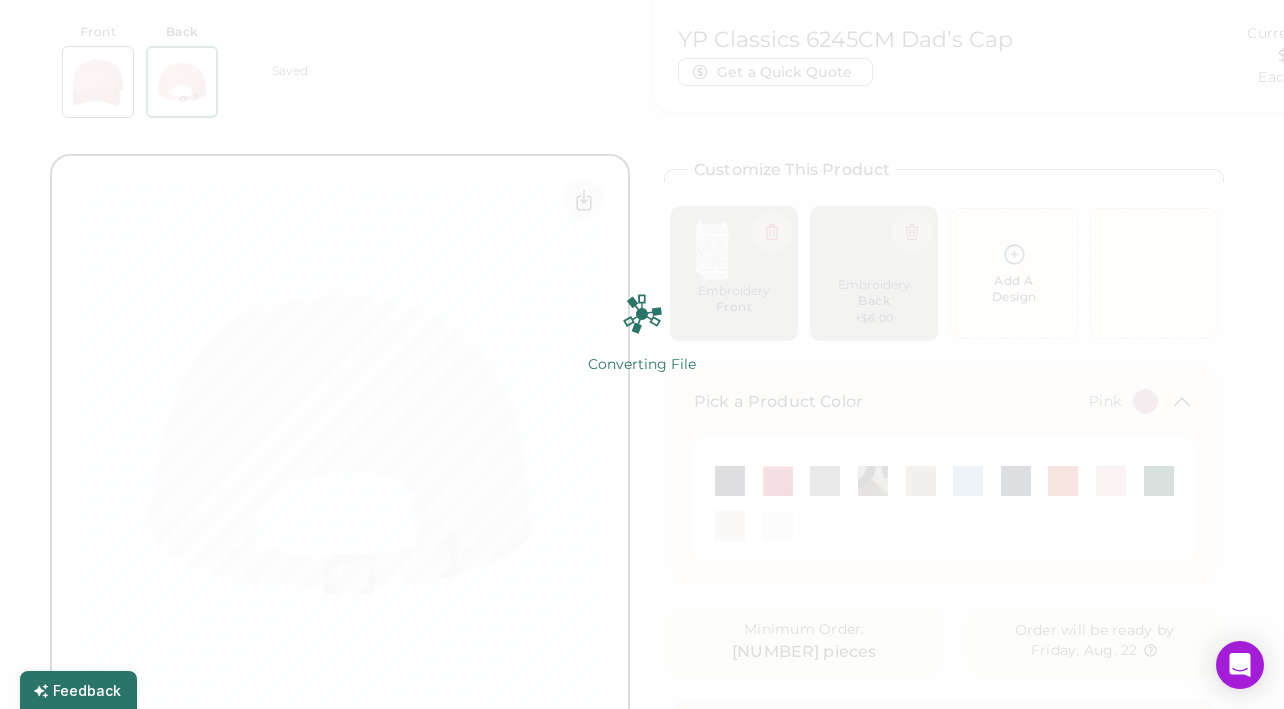 type on "******" 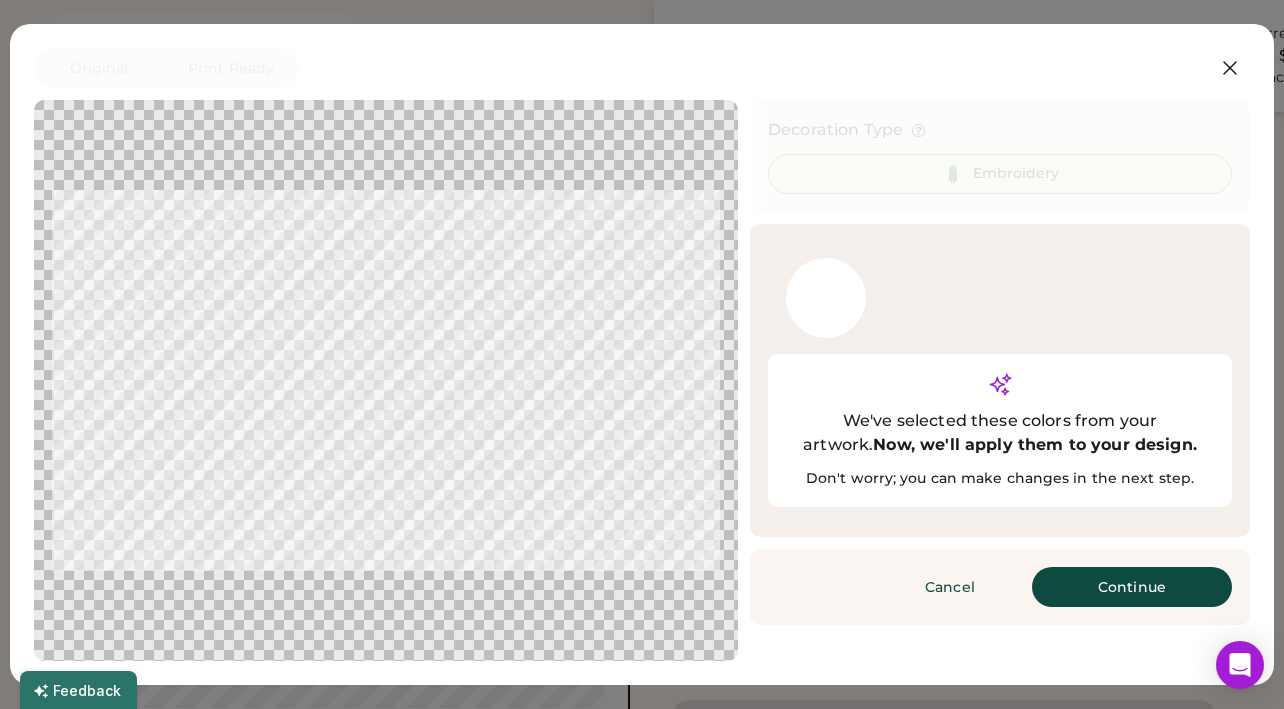 click on "Continue" at bounding box center [1132, 587] 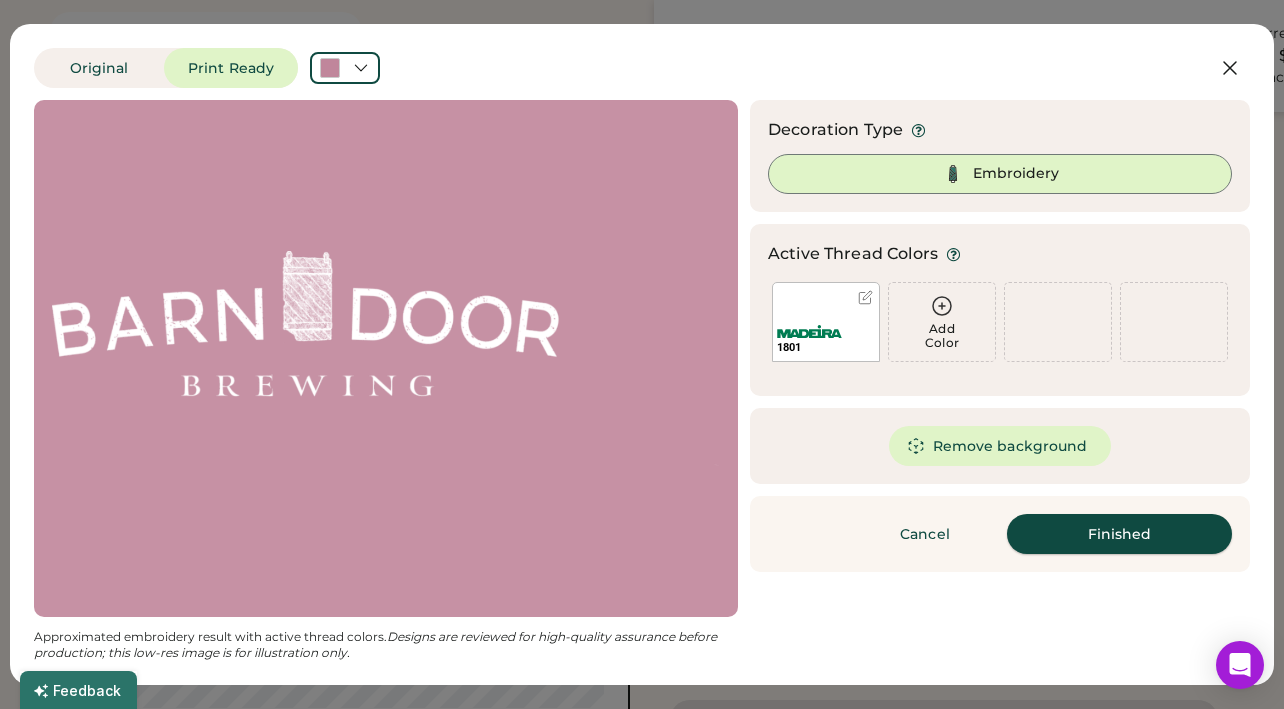 click on "Finished" at bounding box center [1119, 534] 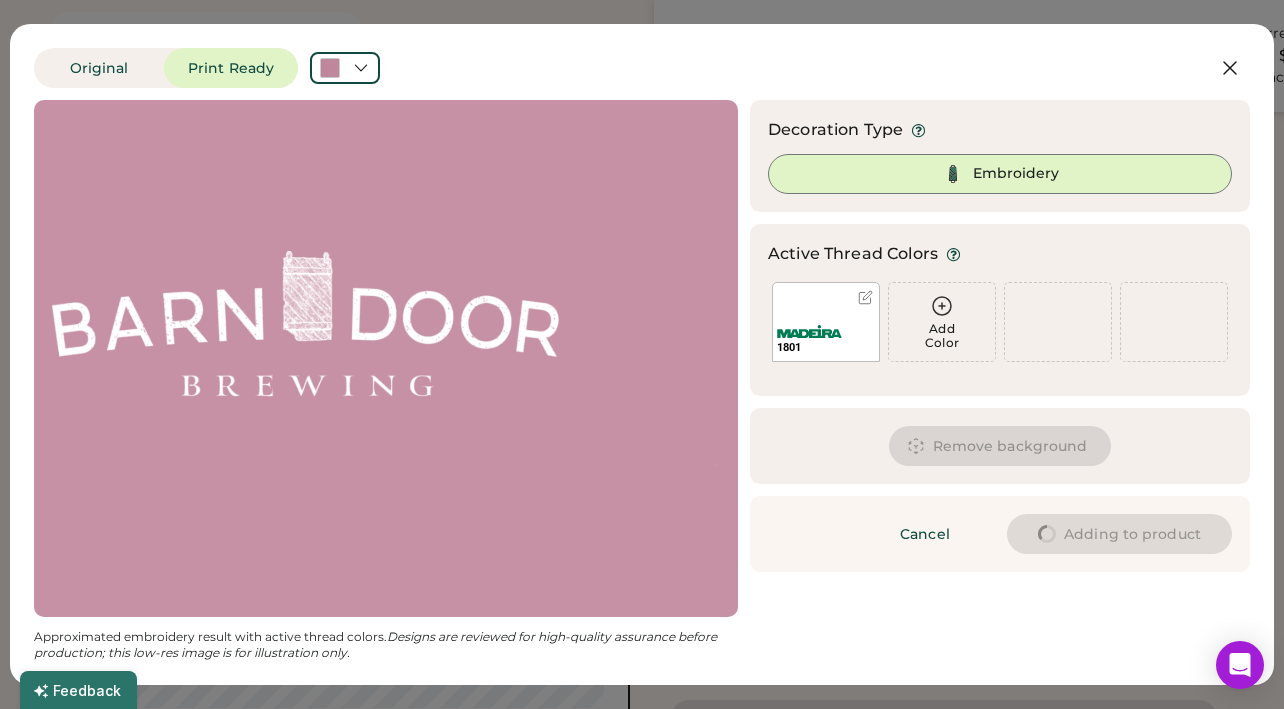 type on "****" 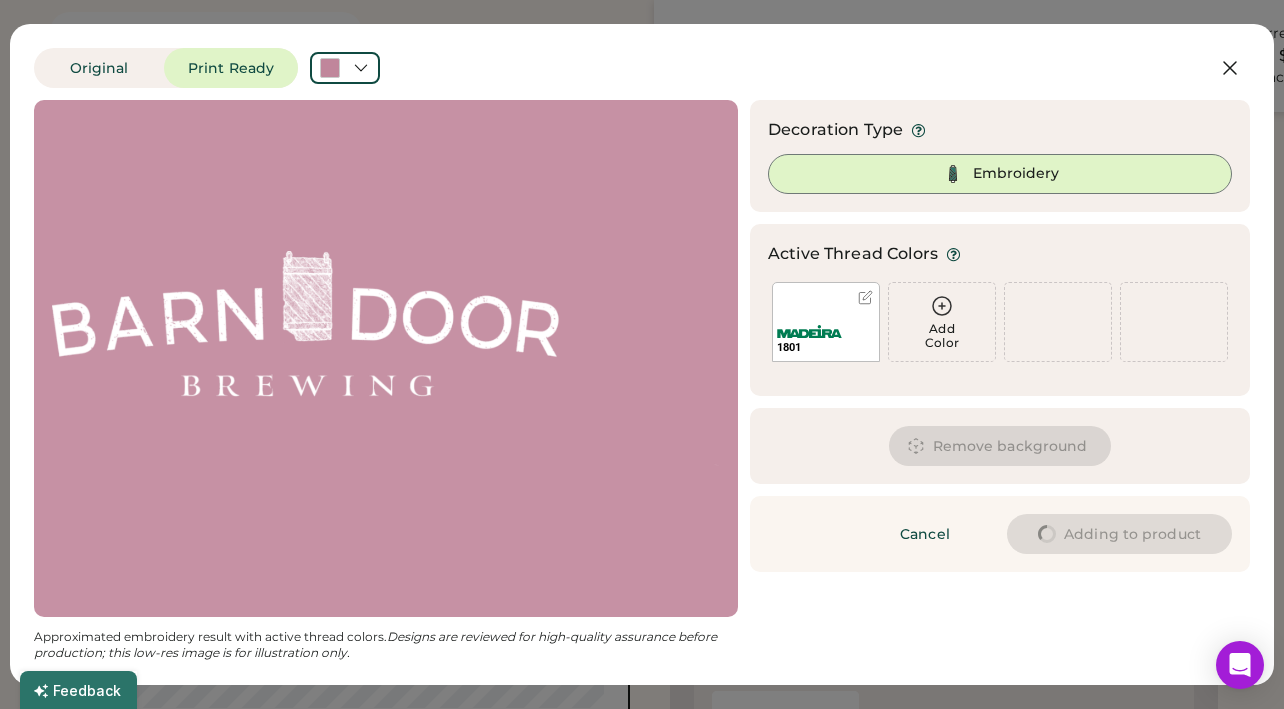 type on "****" 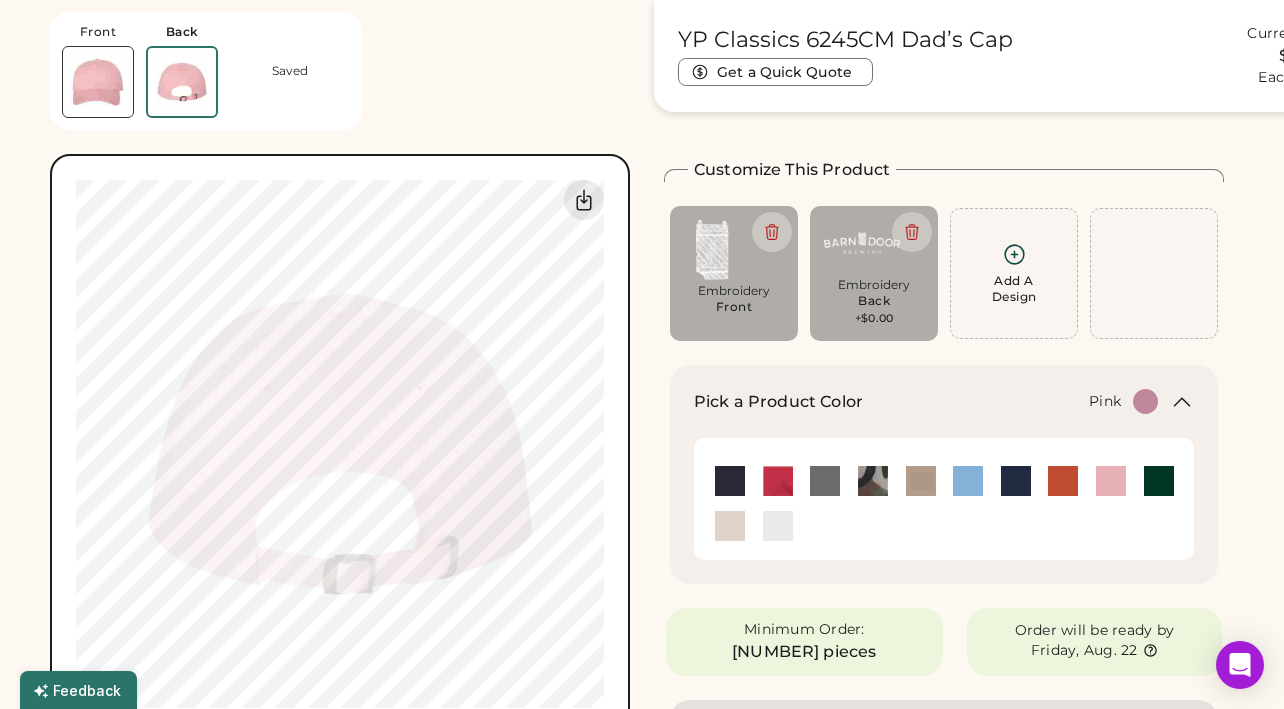 type on "****" 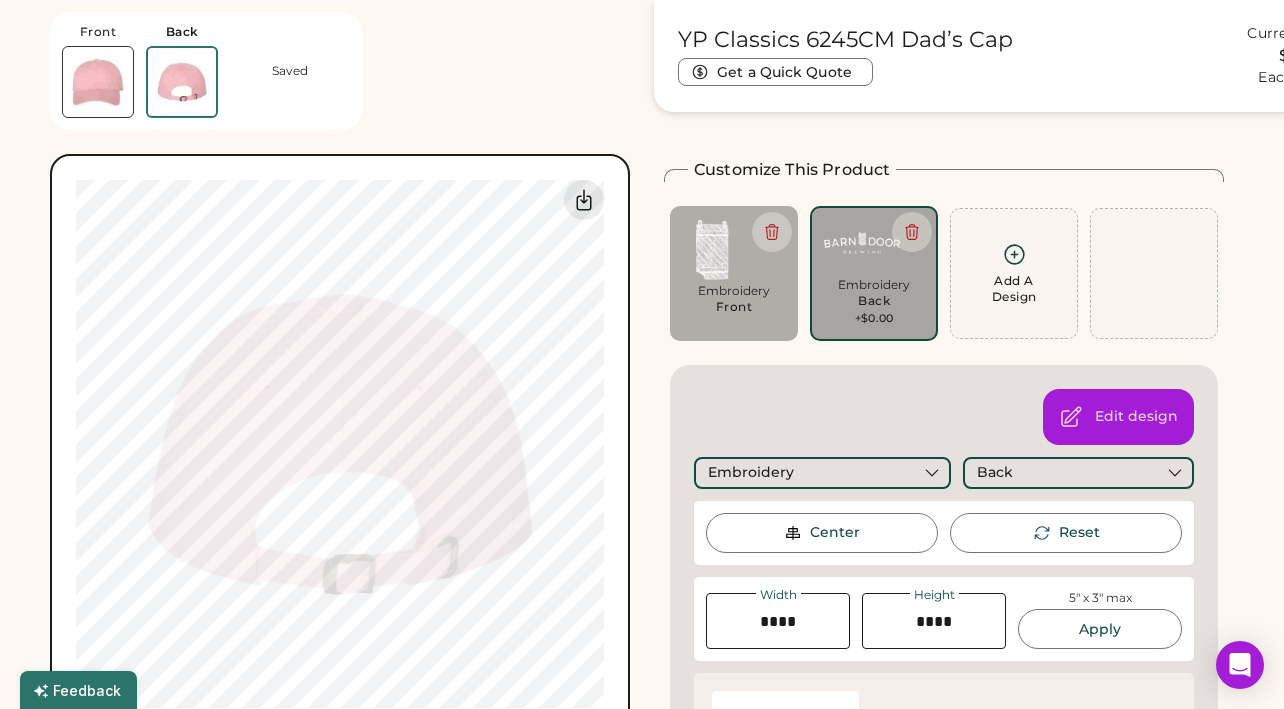 type on "******" 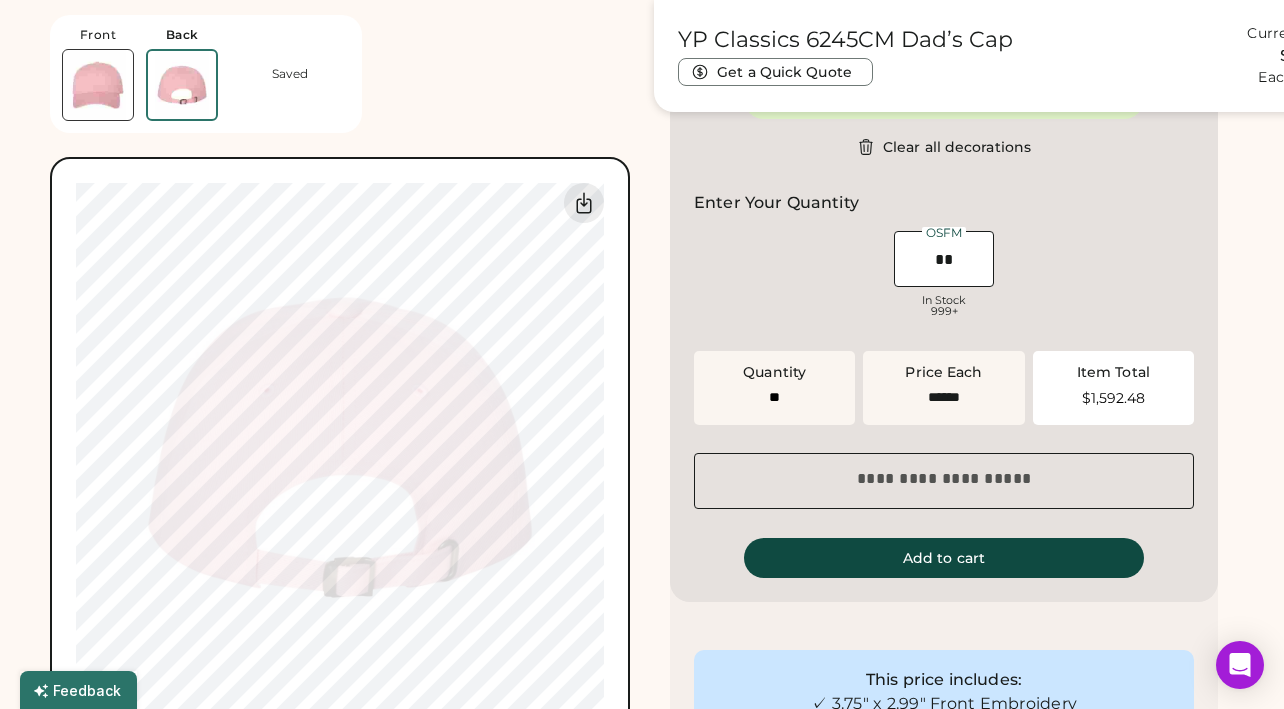 scroll, scrollTop: 1215, scrollLeft: 0, axis: vertical 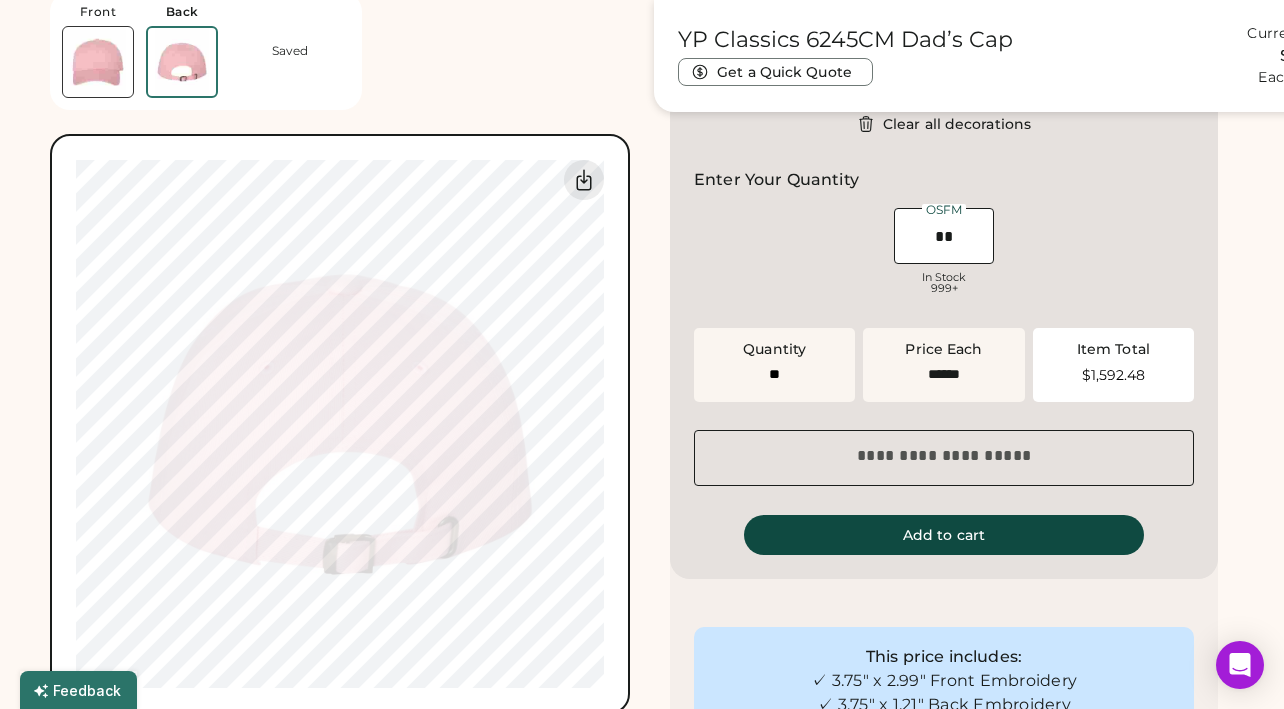 click on "Special instructions" at bounding box center [768, 432] 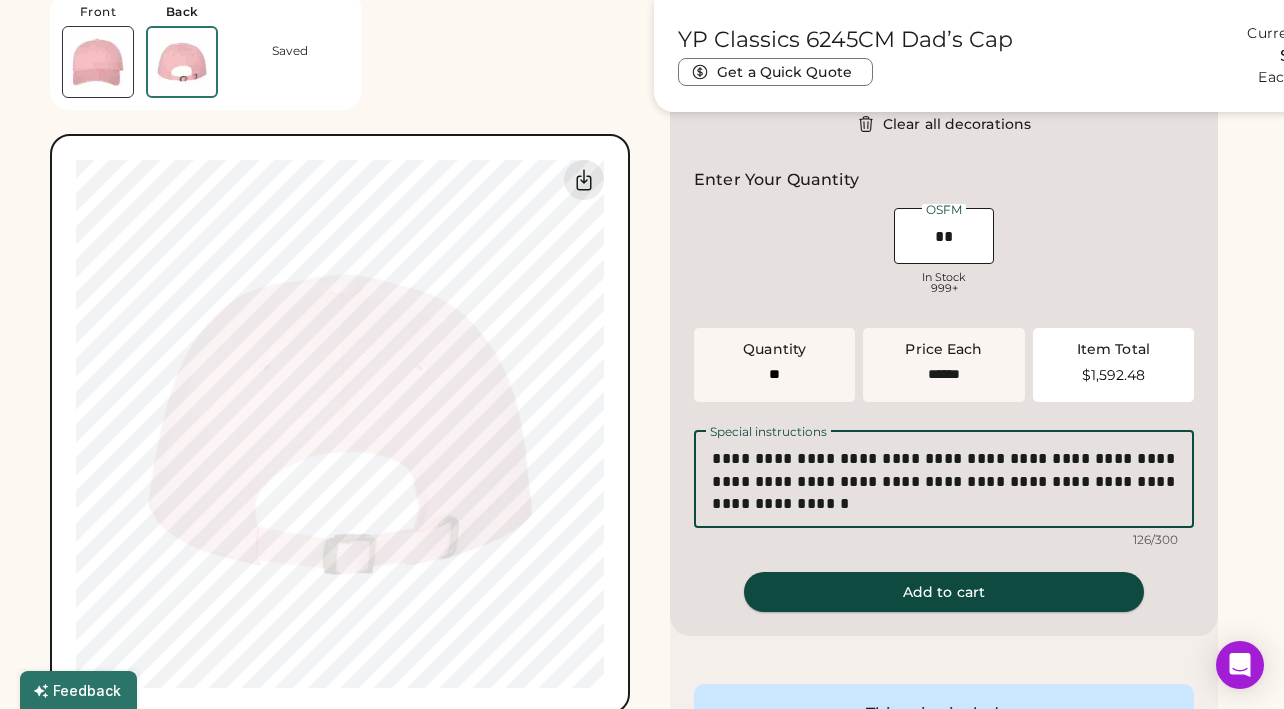 type on "**********" 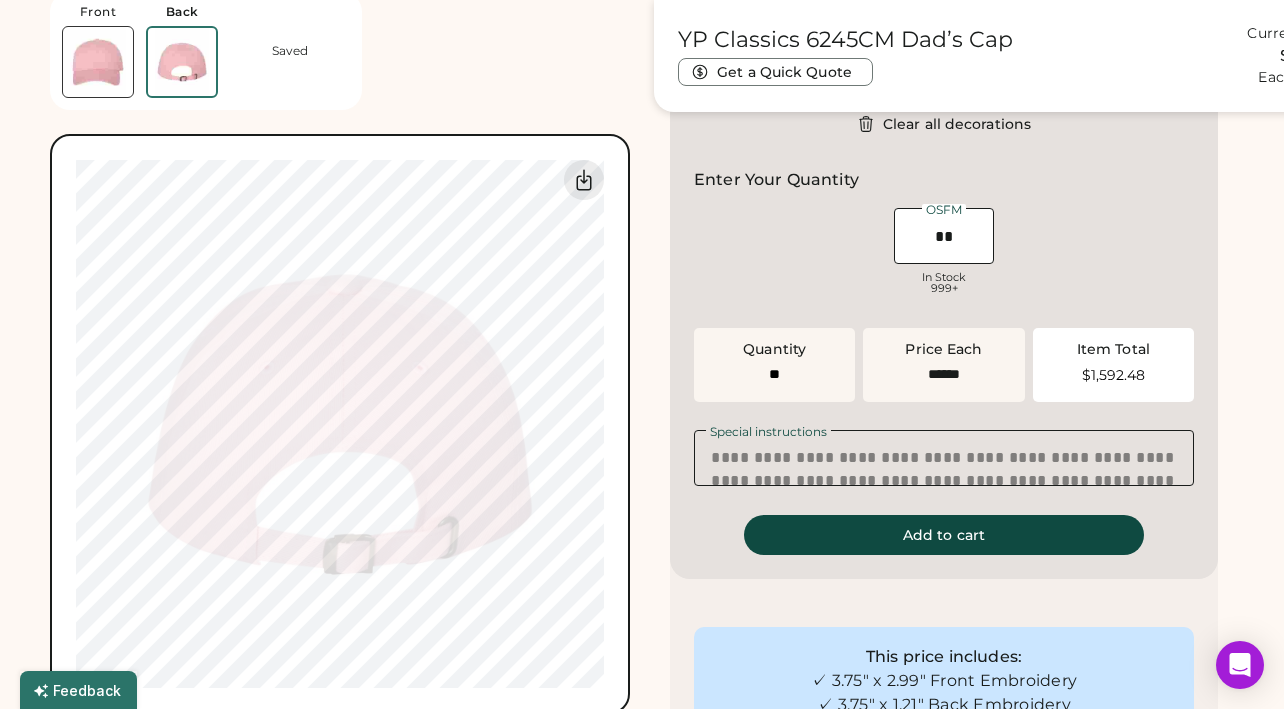 click on "**********" at bounding box center [944, 571] 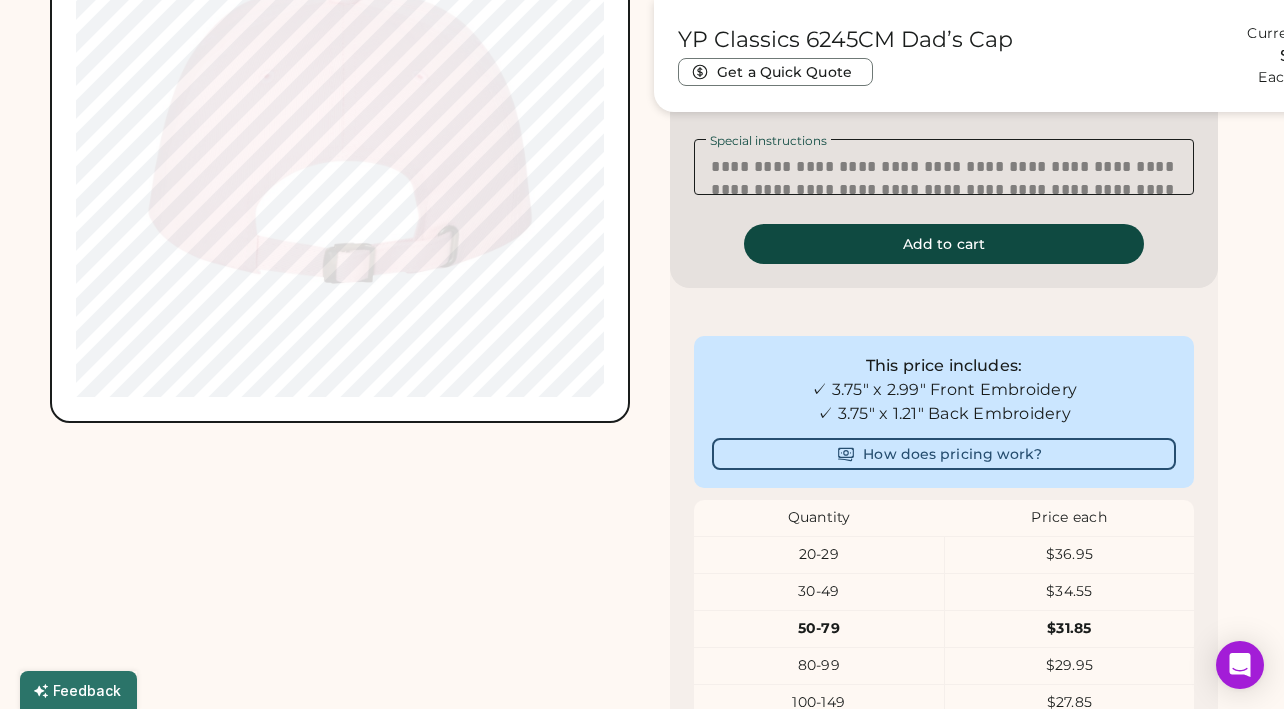scroll, scrollTop: 1509, scrollLeft: 0, axis: vertical 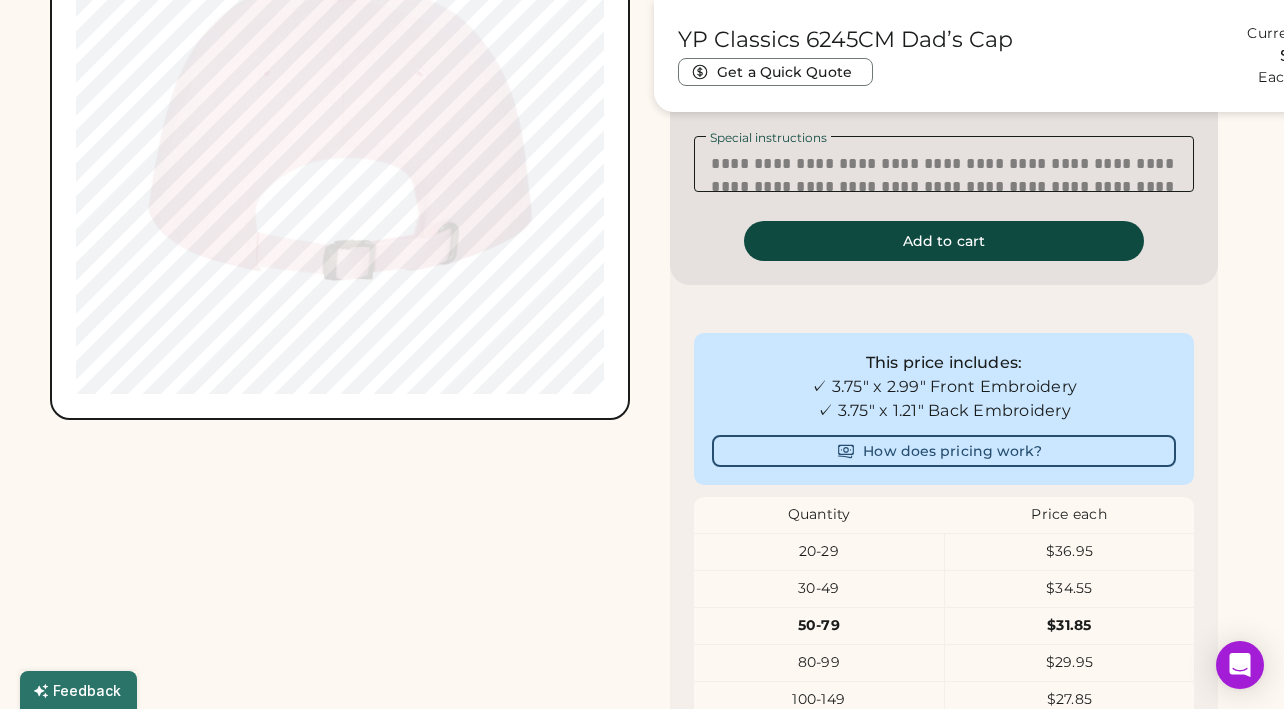 drag, startPoint x: 875, startPoint y: 230, endPoint x: 657, endPoint y: 475, distance: 327.94666 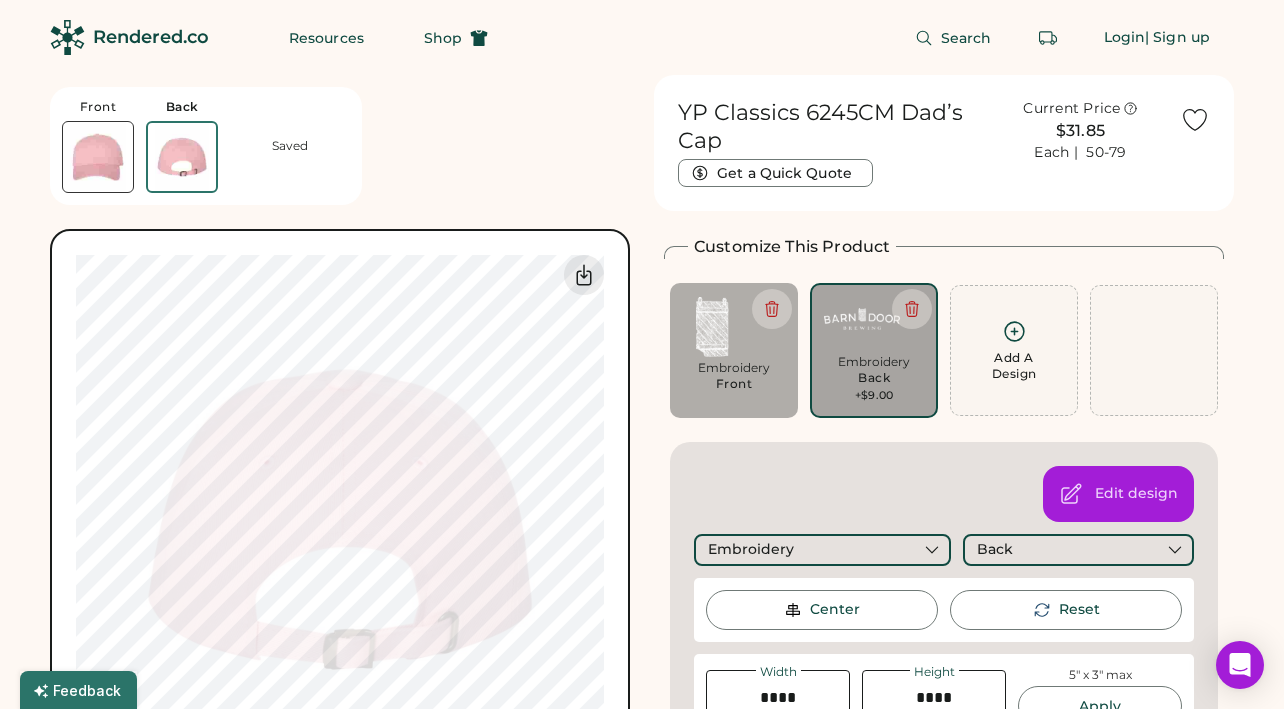 scroll, scrollTop: 0, scrollLeft: 0, axis: both 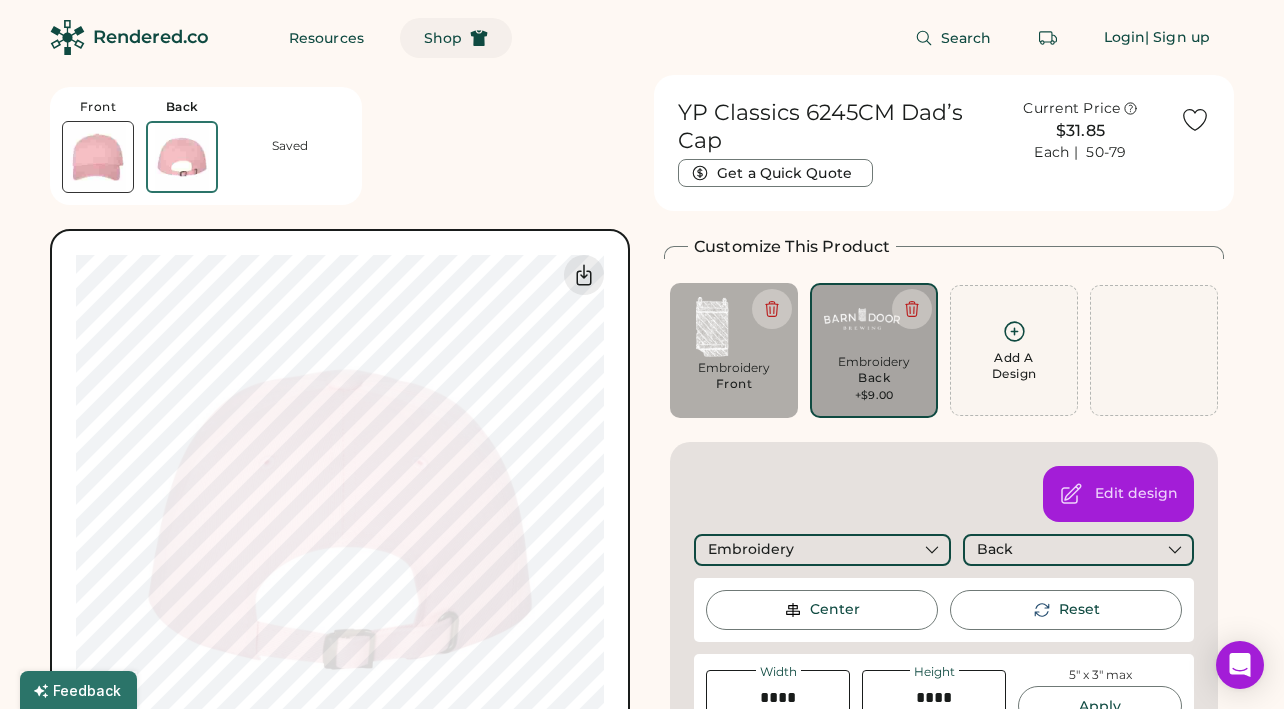 click on "Shop" at bounding box center [443, 38] 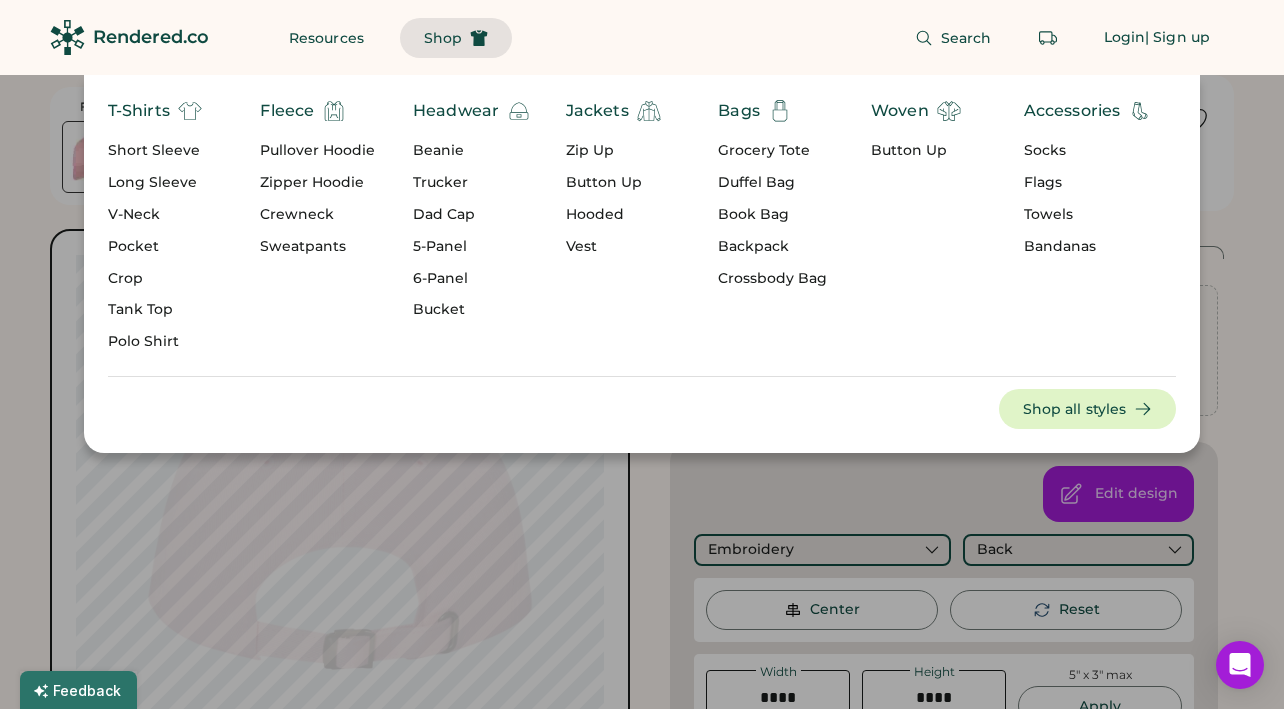 click on "5-Panel" at bounding box center [472, 247] 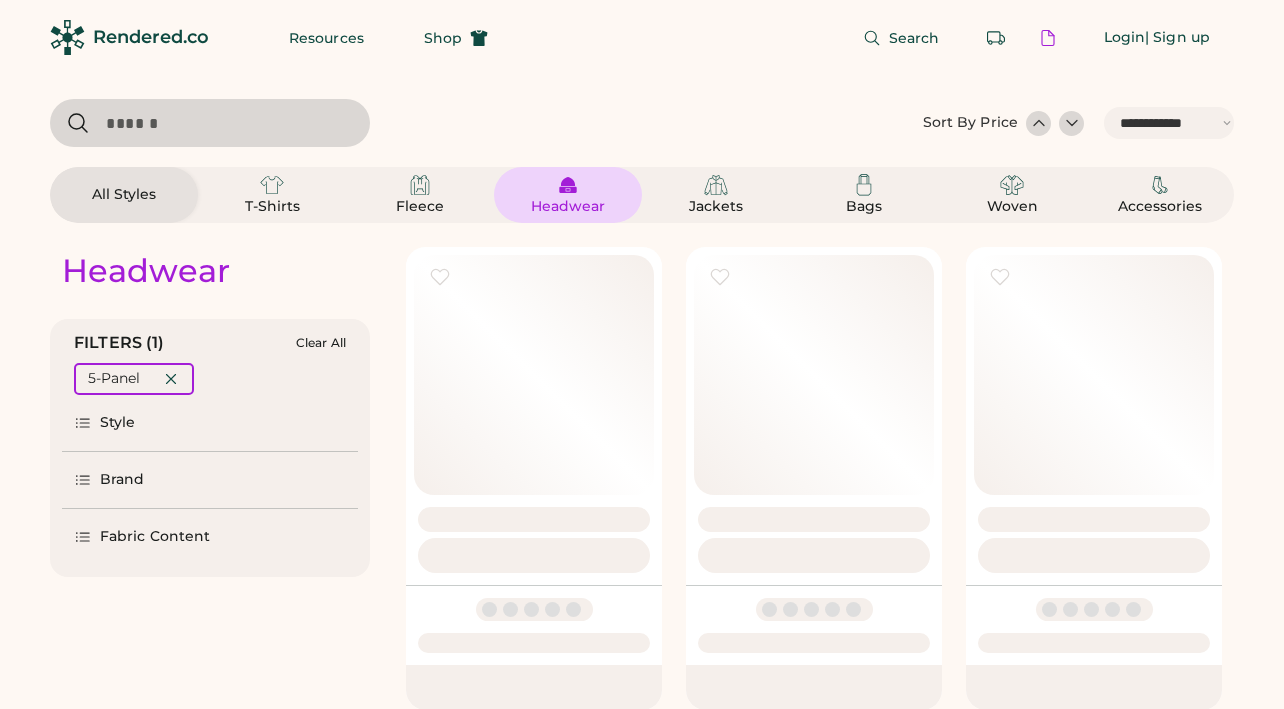 select on "*****" 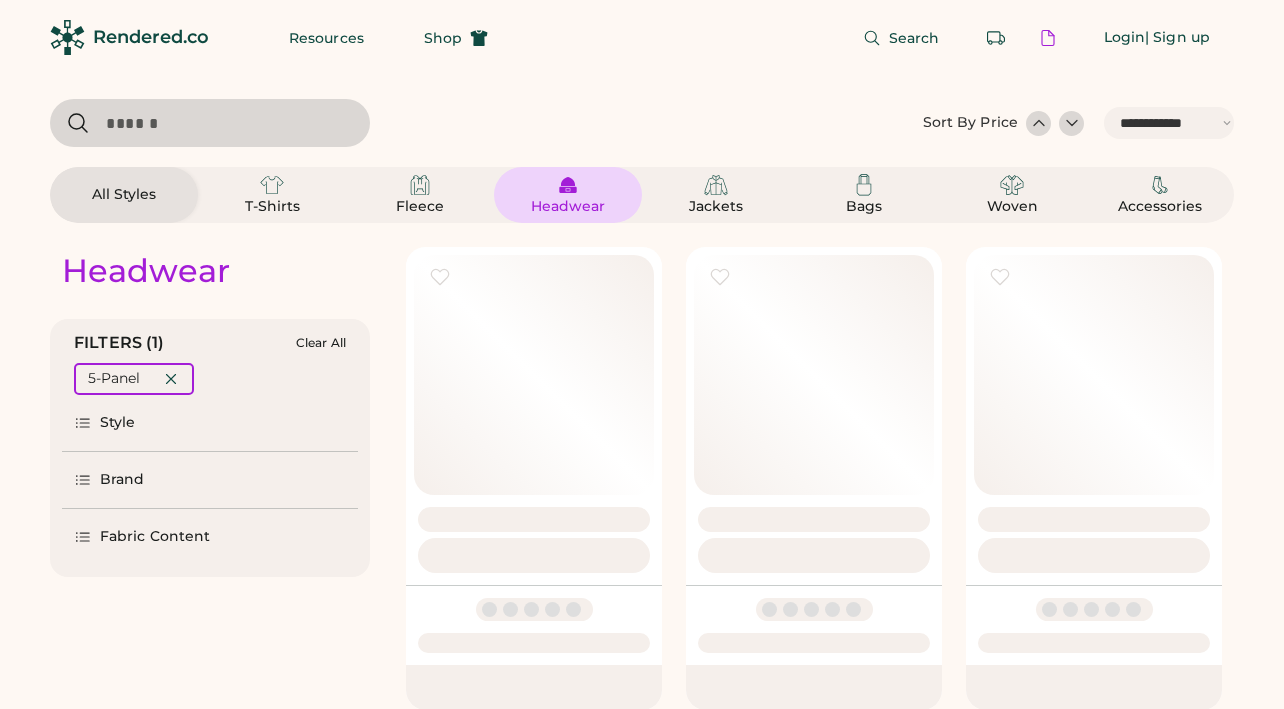 scroll, scrollTop: 0, scrollLeft: 0, axis: both 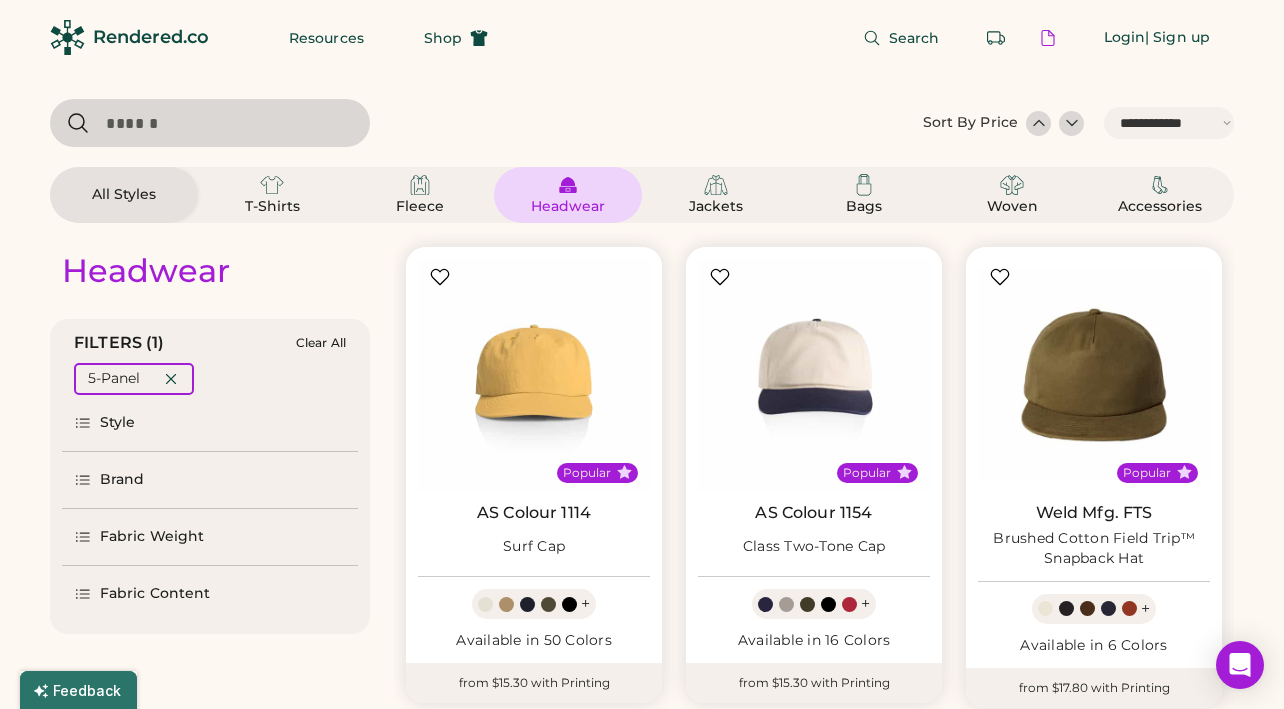 click 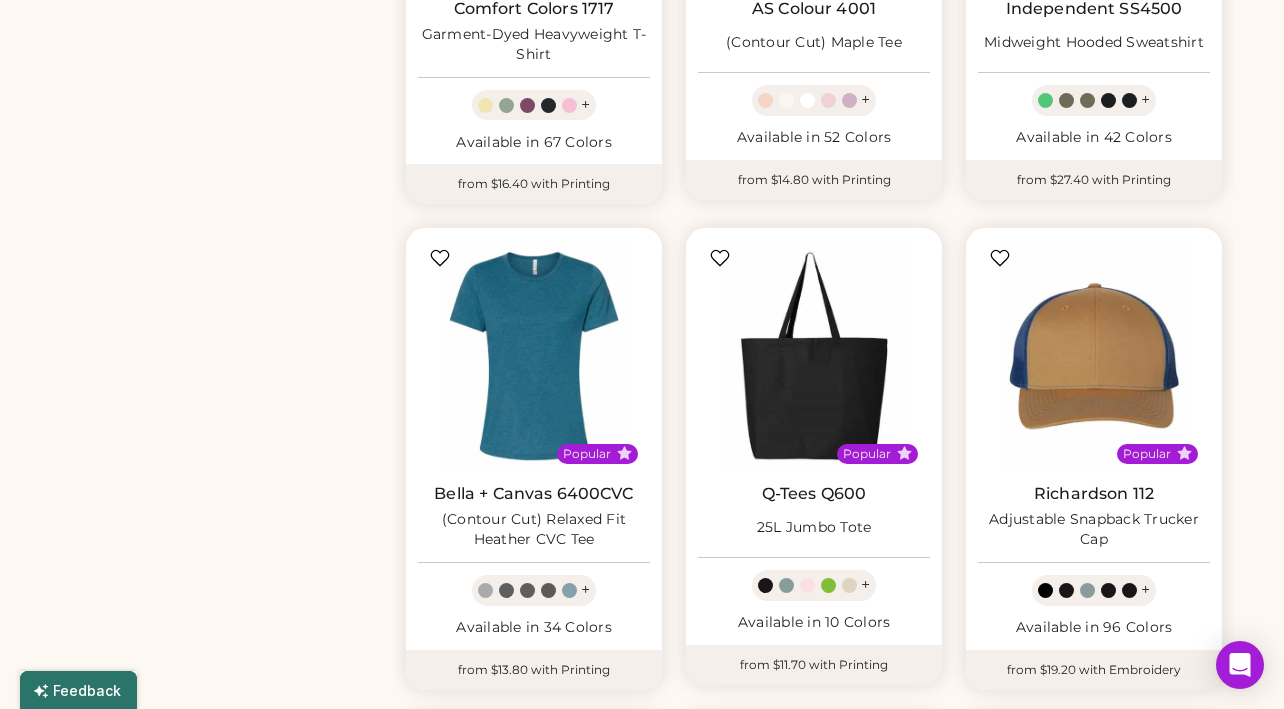 scroll, scrollTop: 997, scrollLeft: 0, axis: vertical 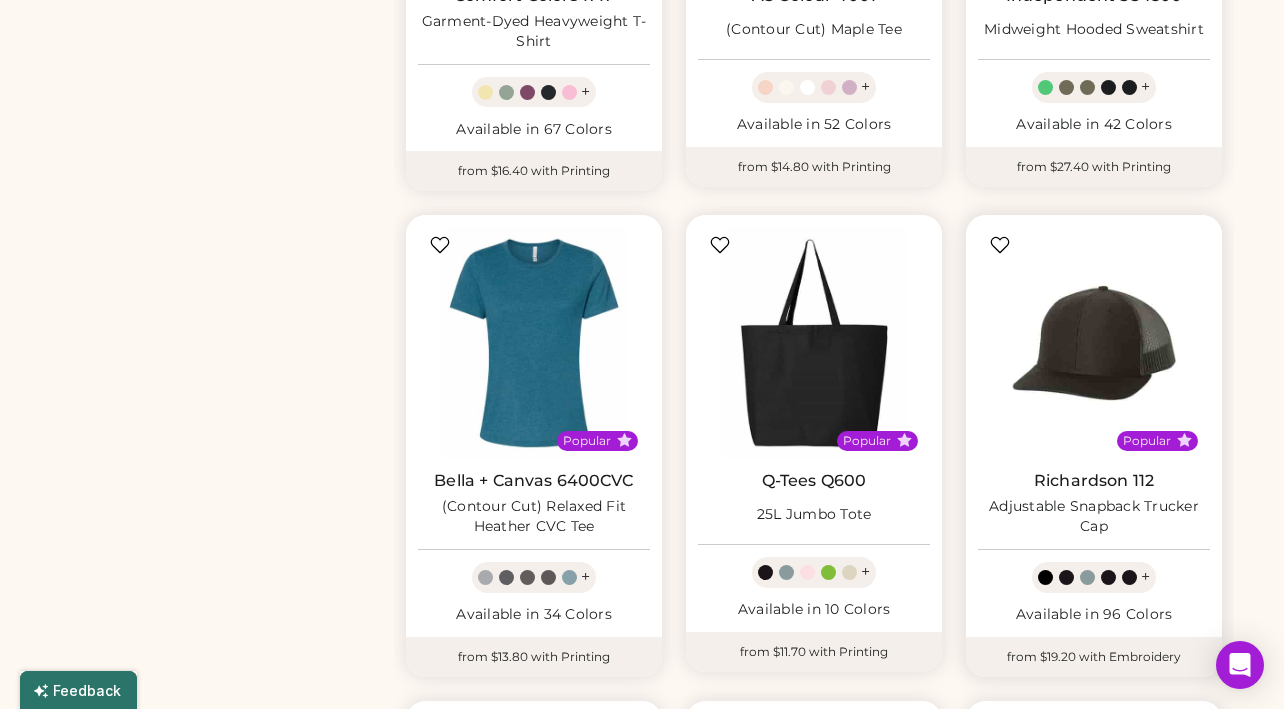 click at bounding box center [1094, 343] 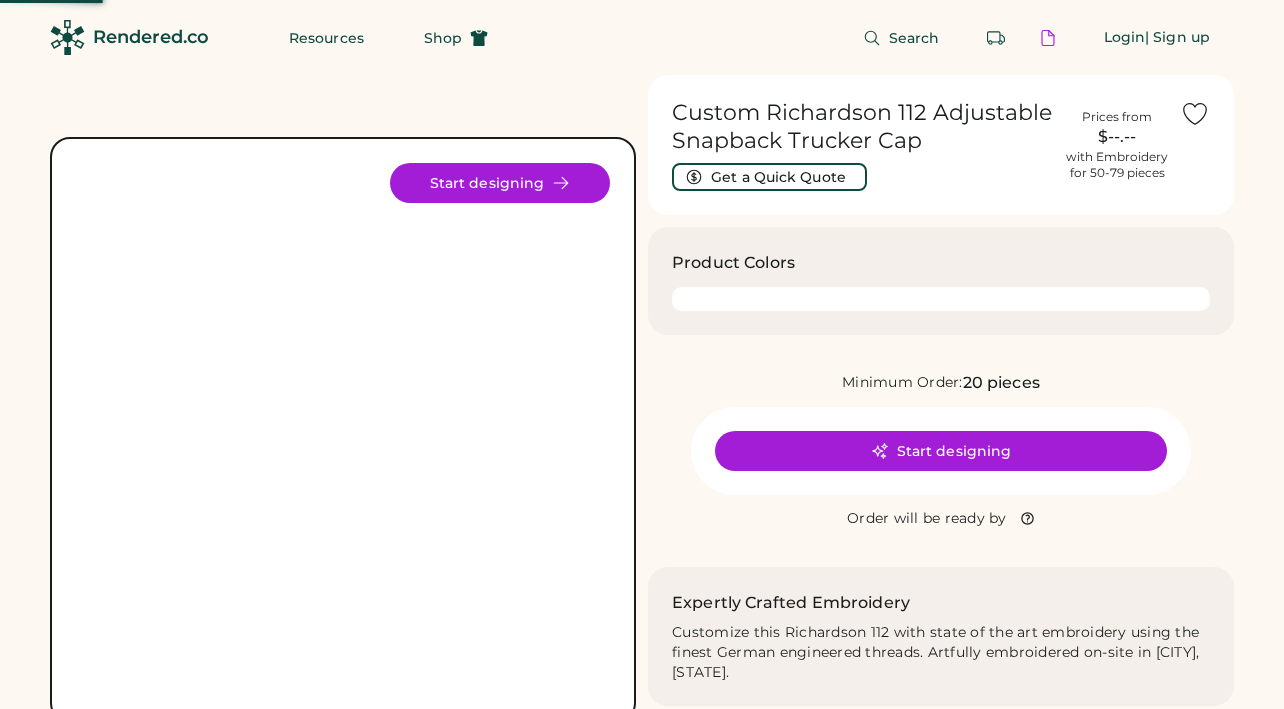 scroll, scrollTop: 0, scrollLeft: 0, axis: both 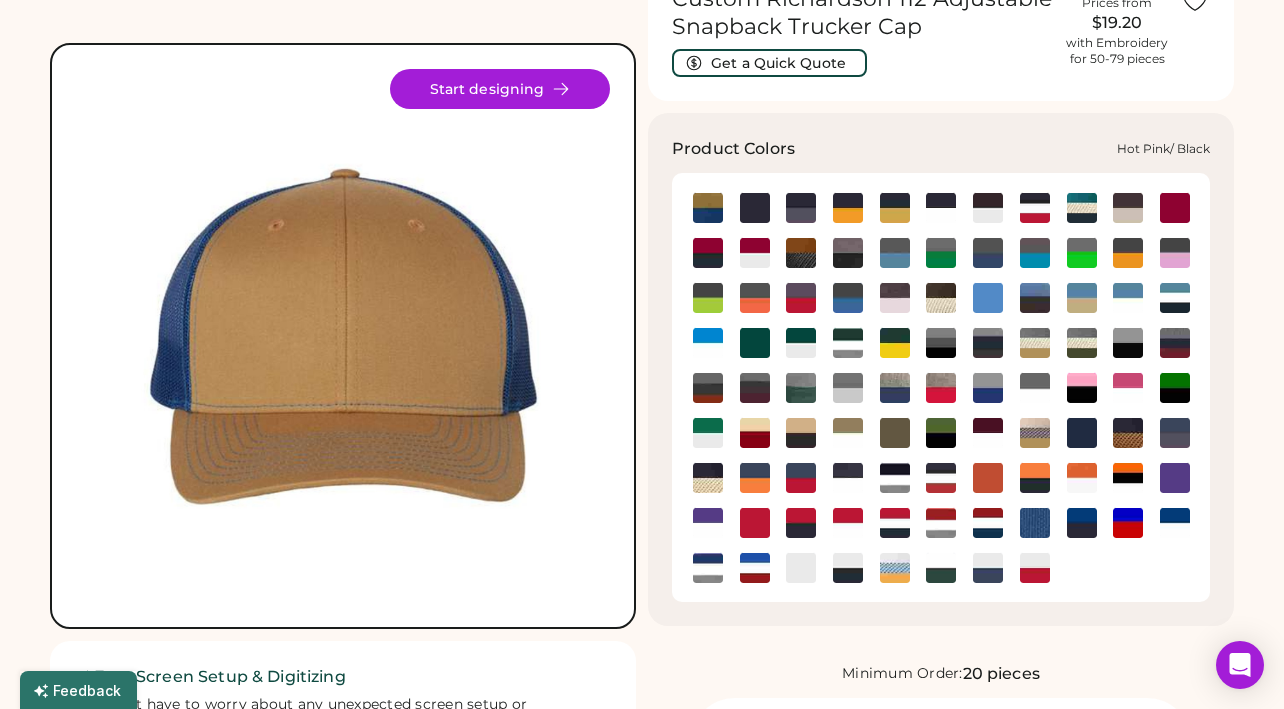 click 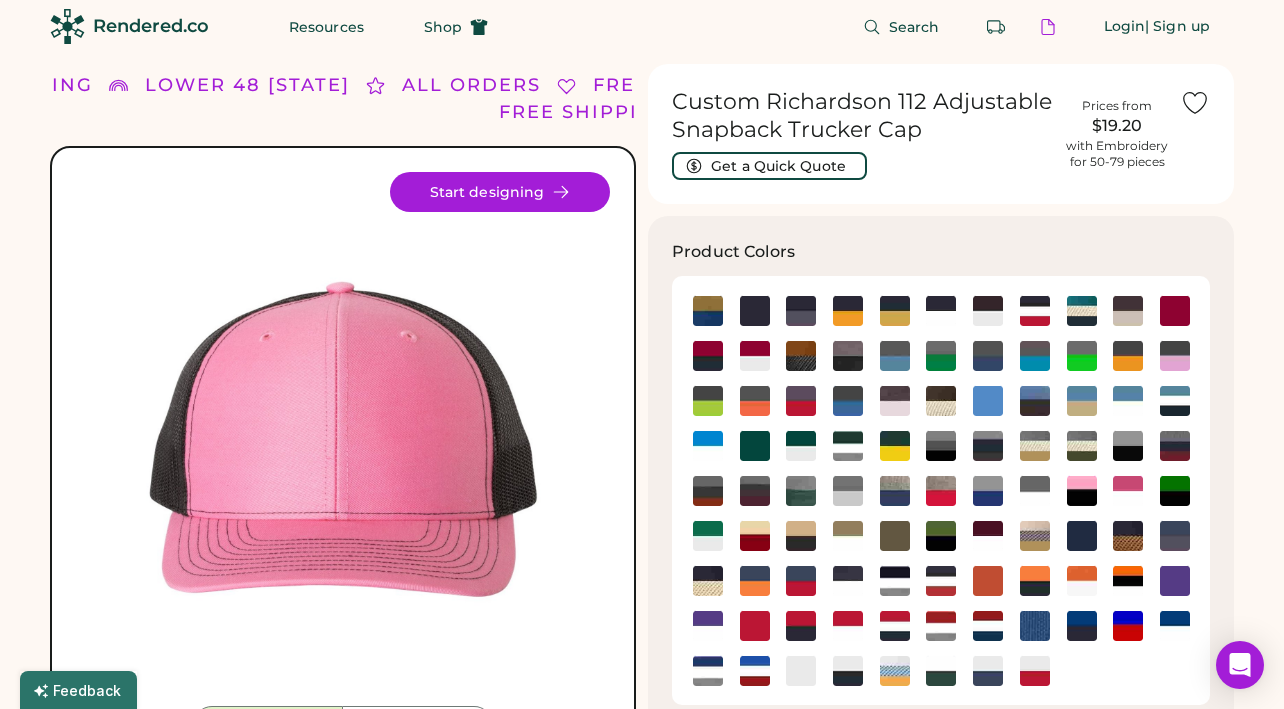 scroll, scrollTop: 12, scrollLeft: 0, axis: vertical 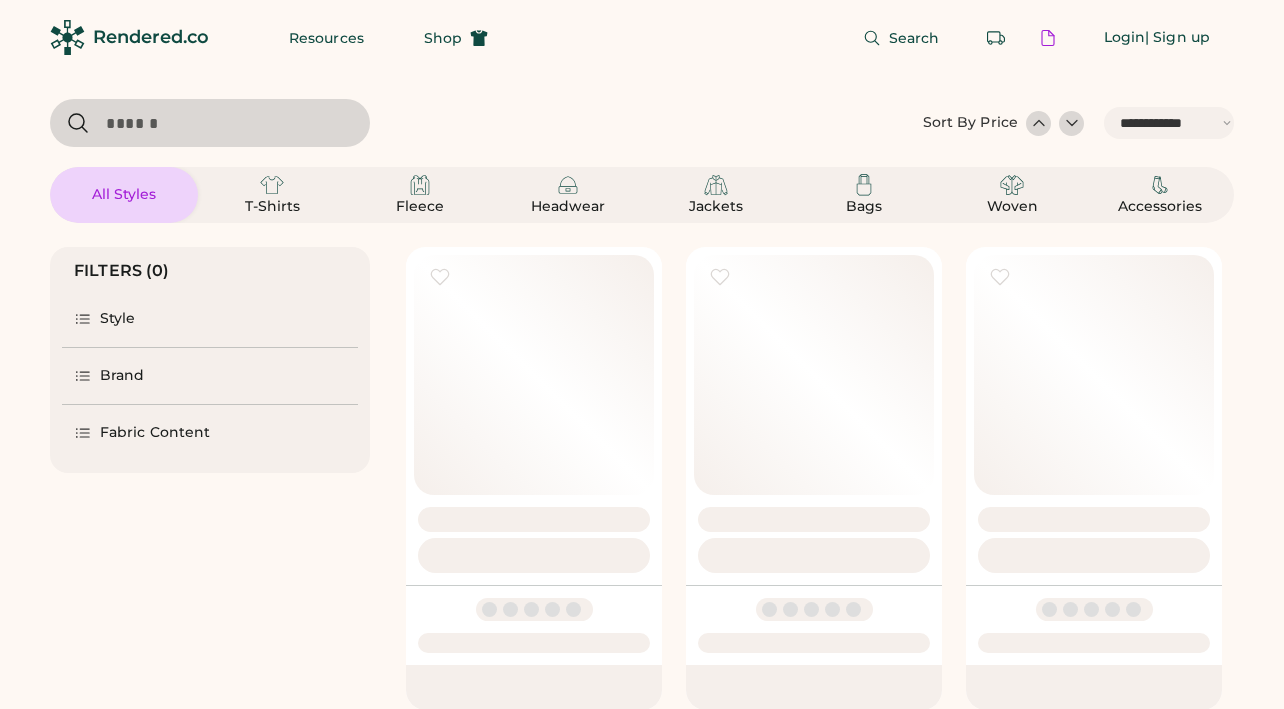 select on "*****" 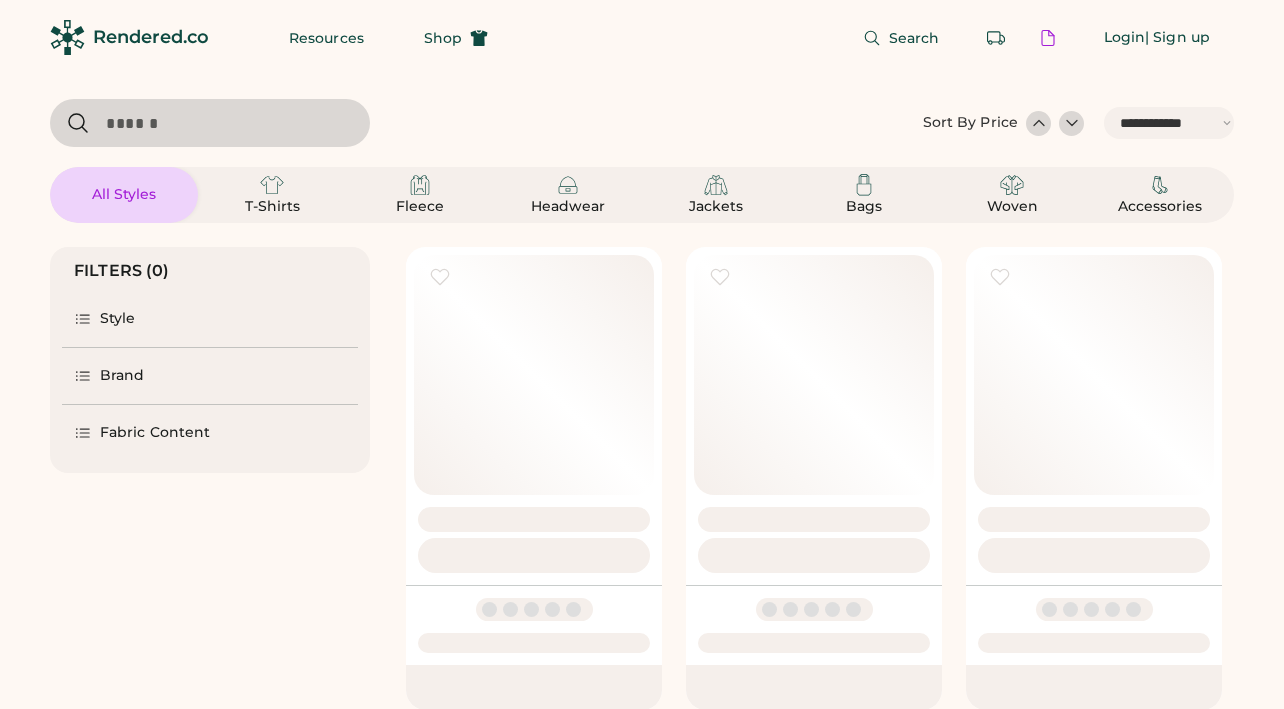 scroll, scrollTop: 997, scrollLeft: 0, axis: vertical 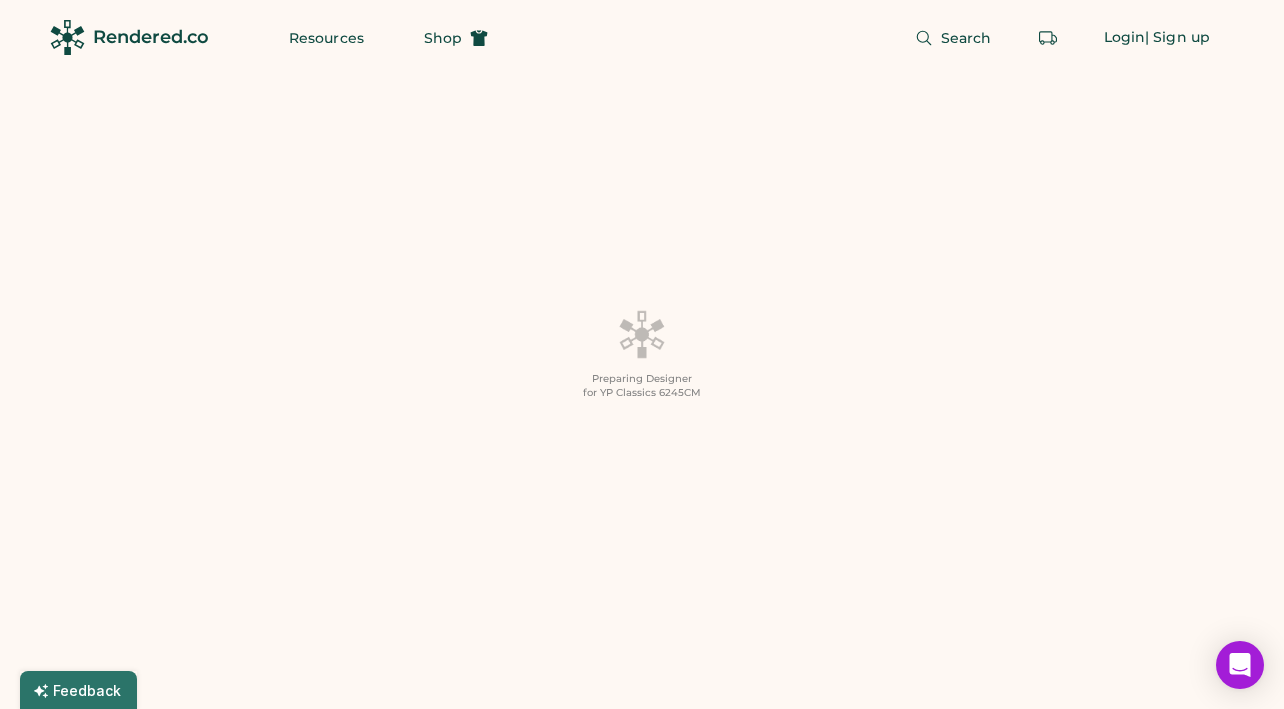 type on "**********" 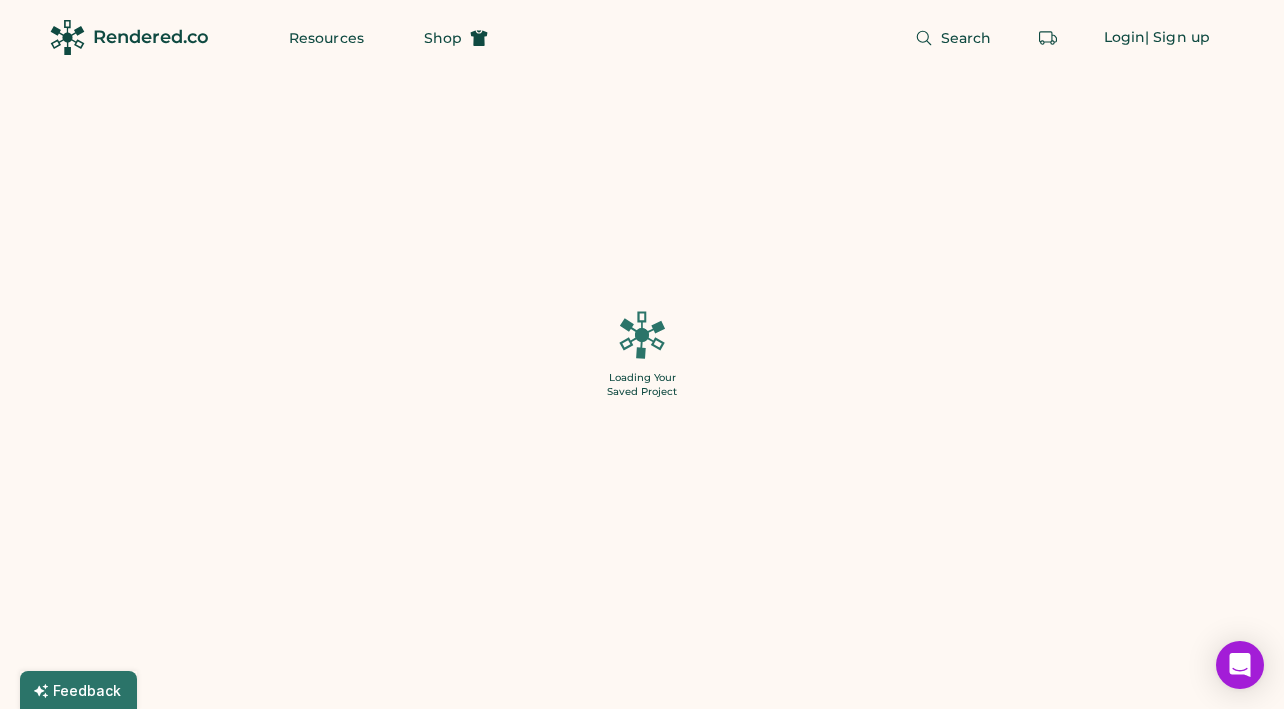 type on "**" 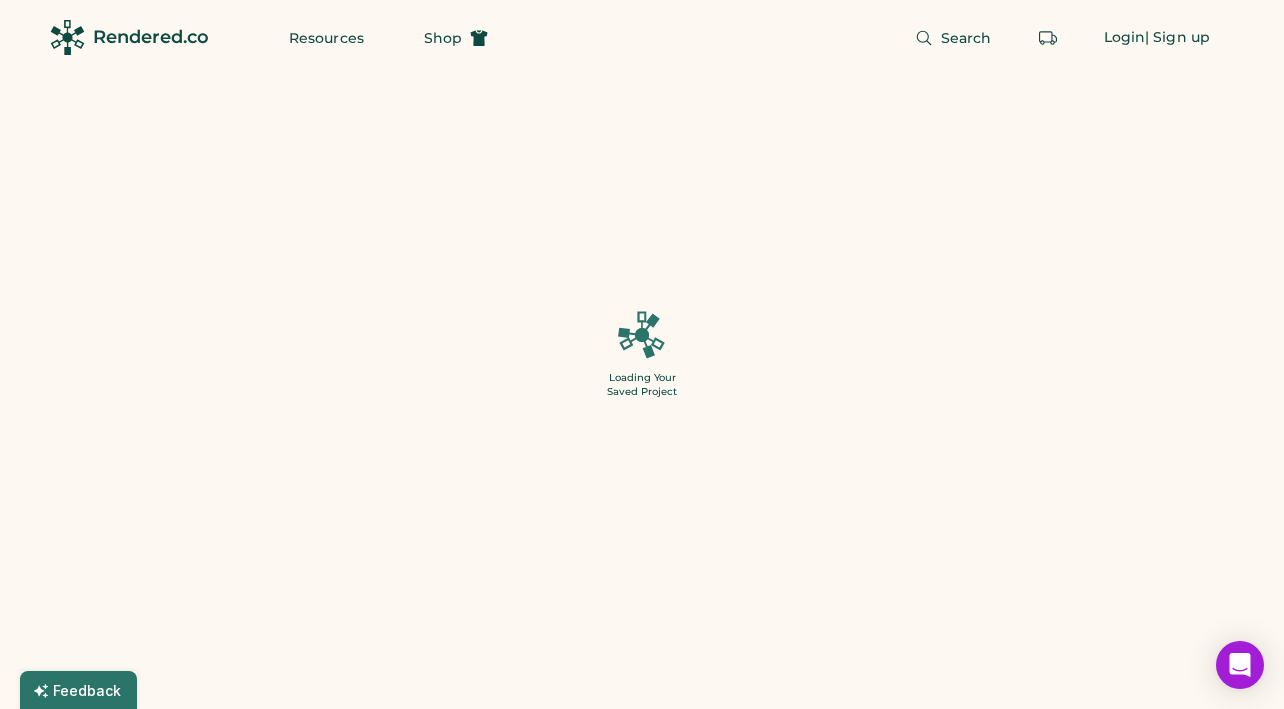 type on "******" 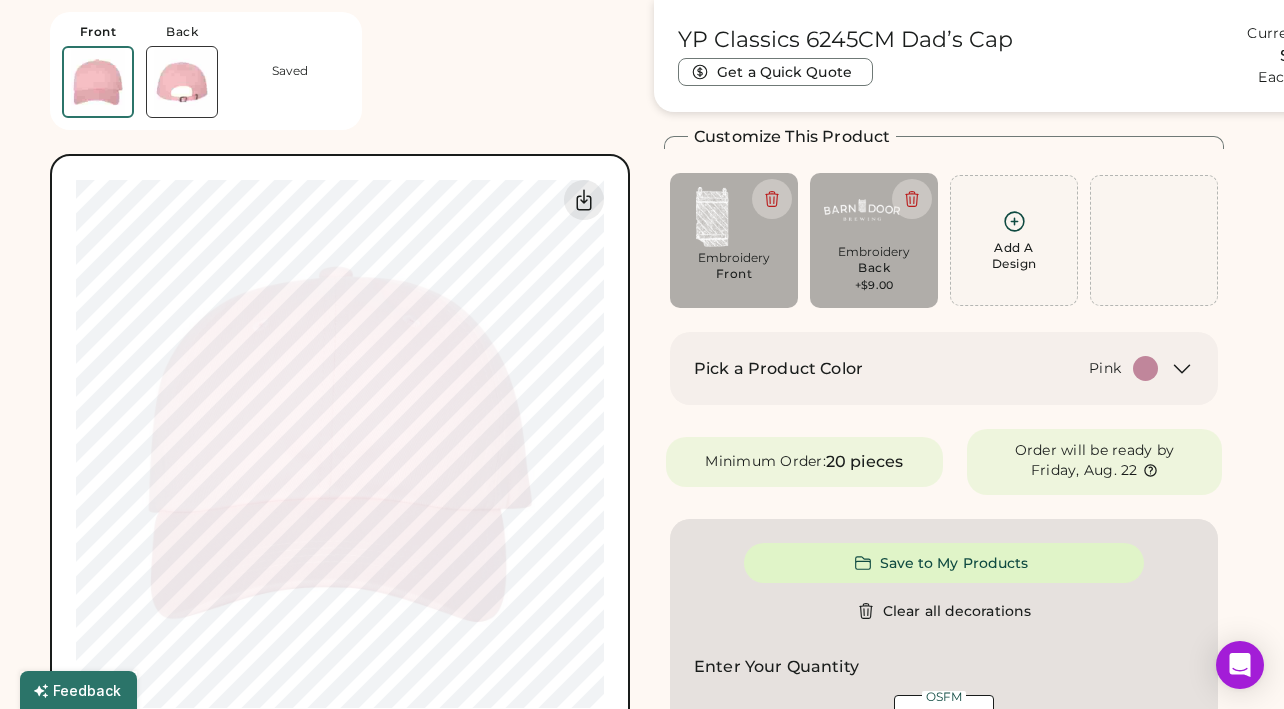 scroll, scrollTop: 109, scrollLeft: 0, axis: vertical 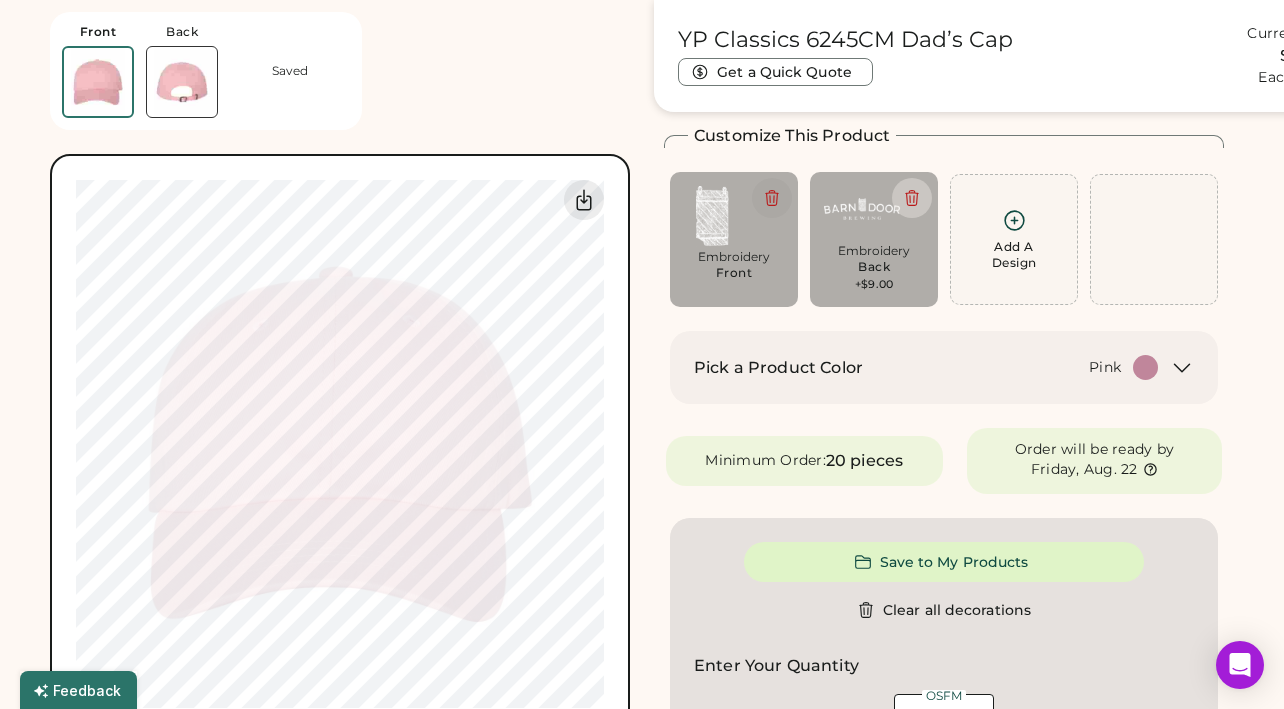 click 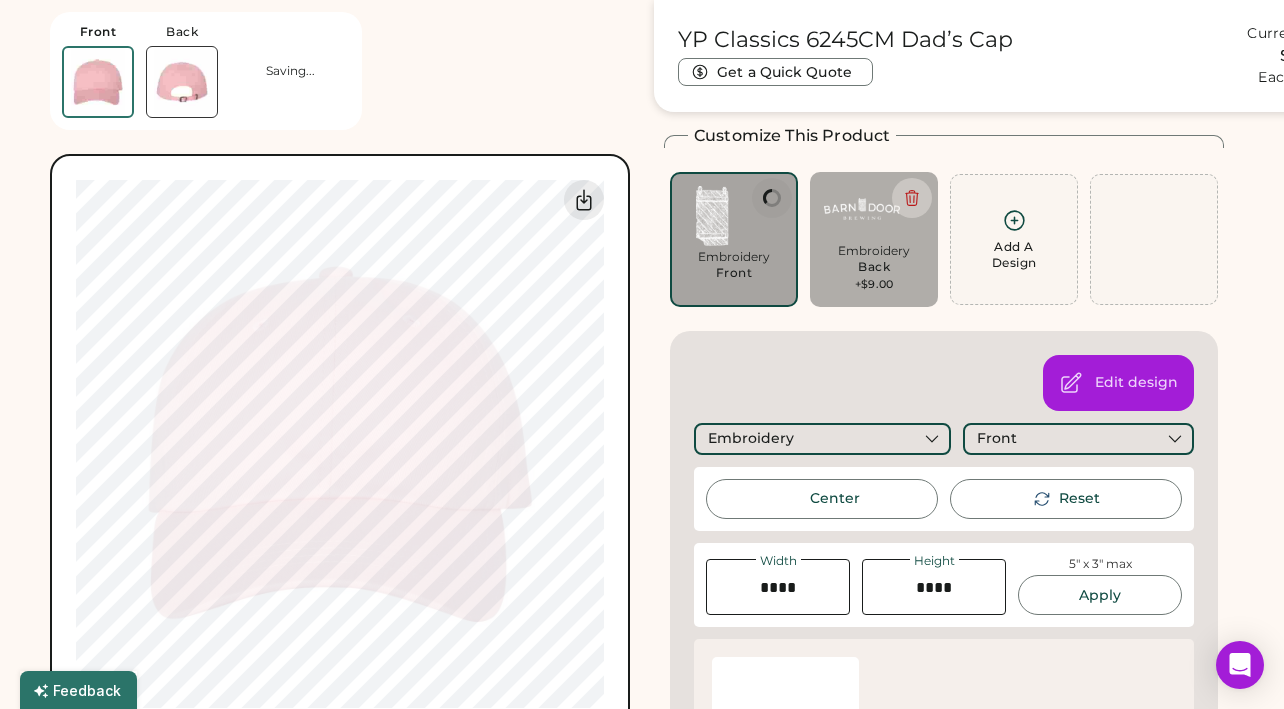 type on "****" 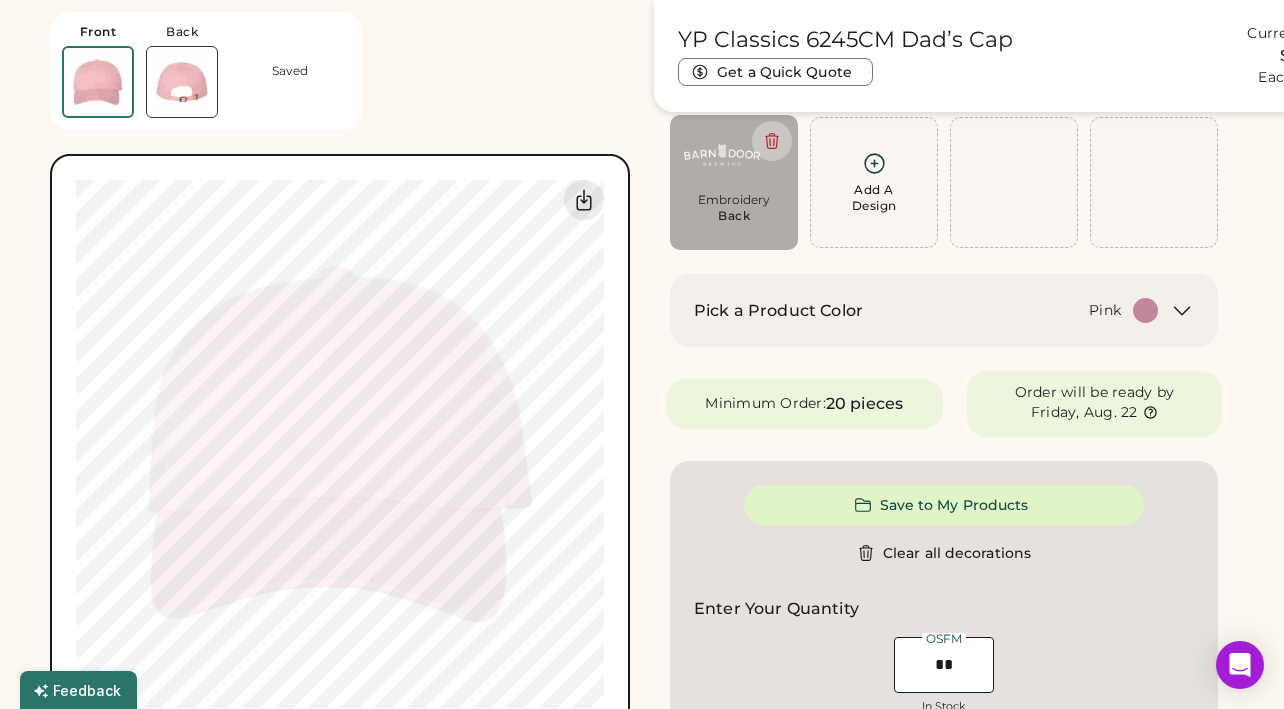 scroll, scrollTop: 187, scrollLeft: 0, axis: vertical 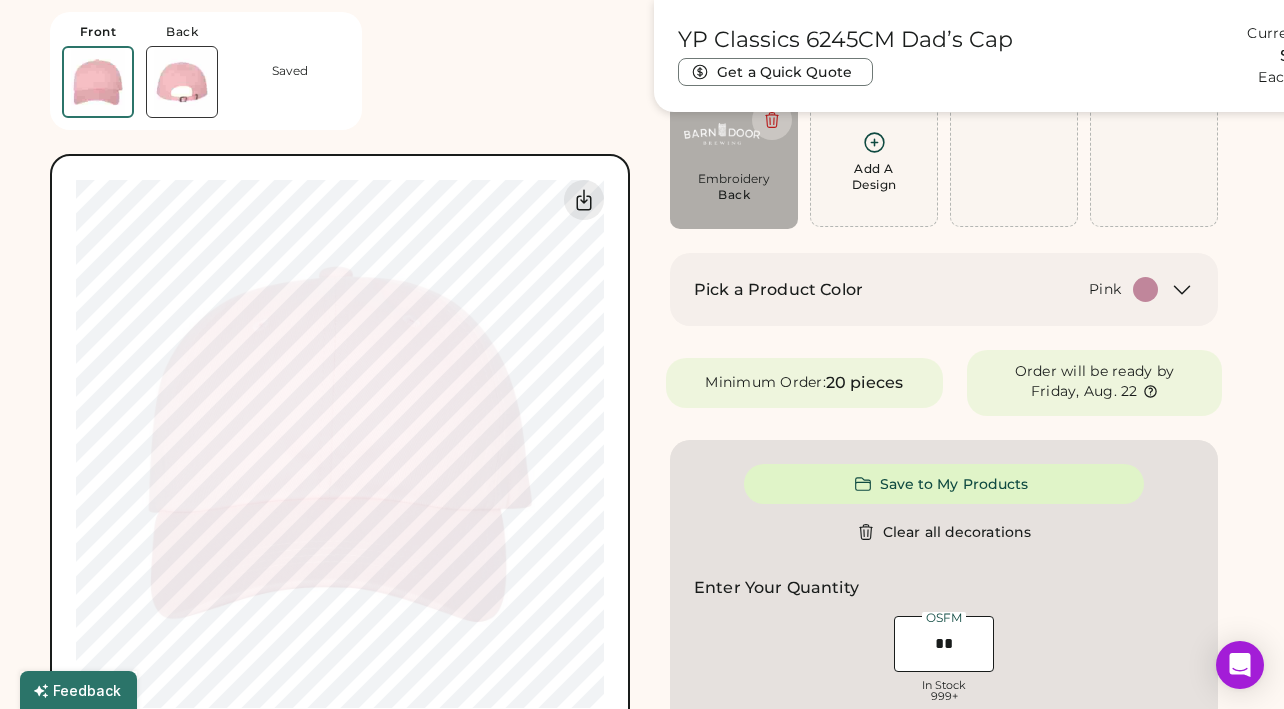 type on "******" 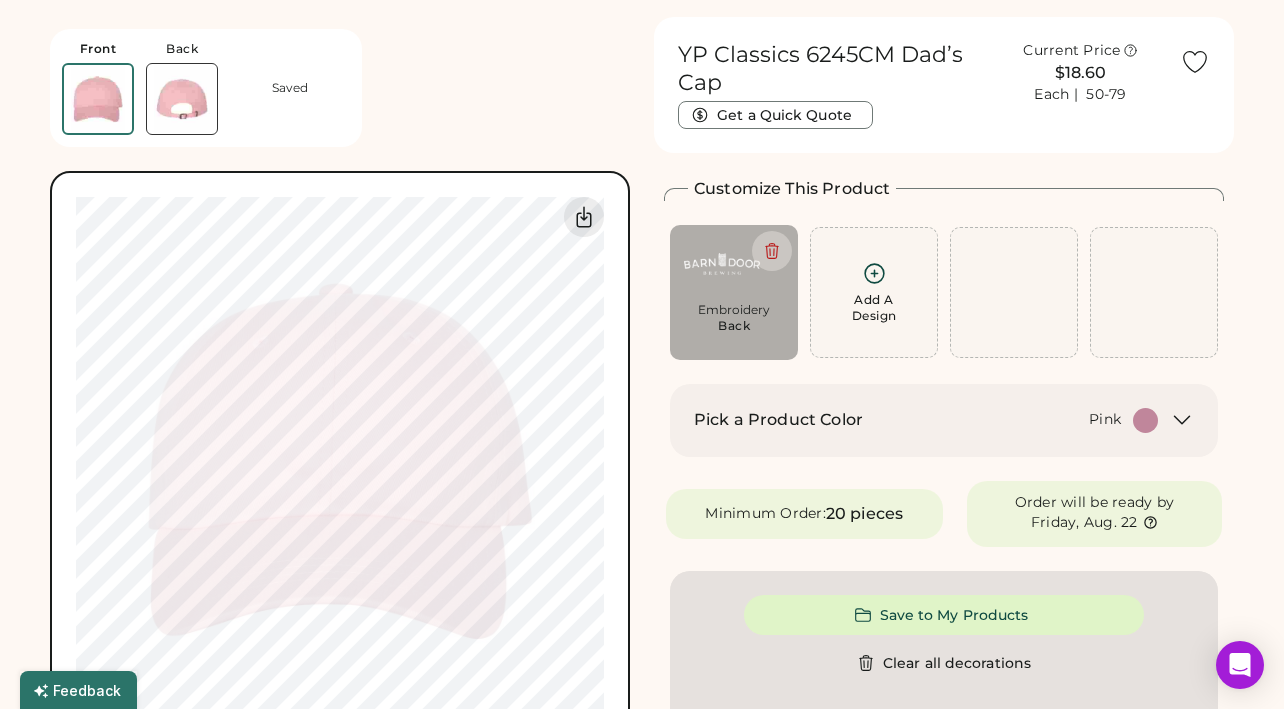 scroll, scrollTop: 51, scrollLeft: 0, axis: vertical 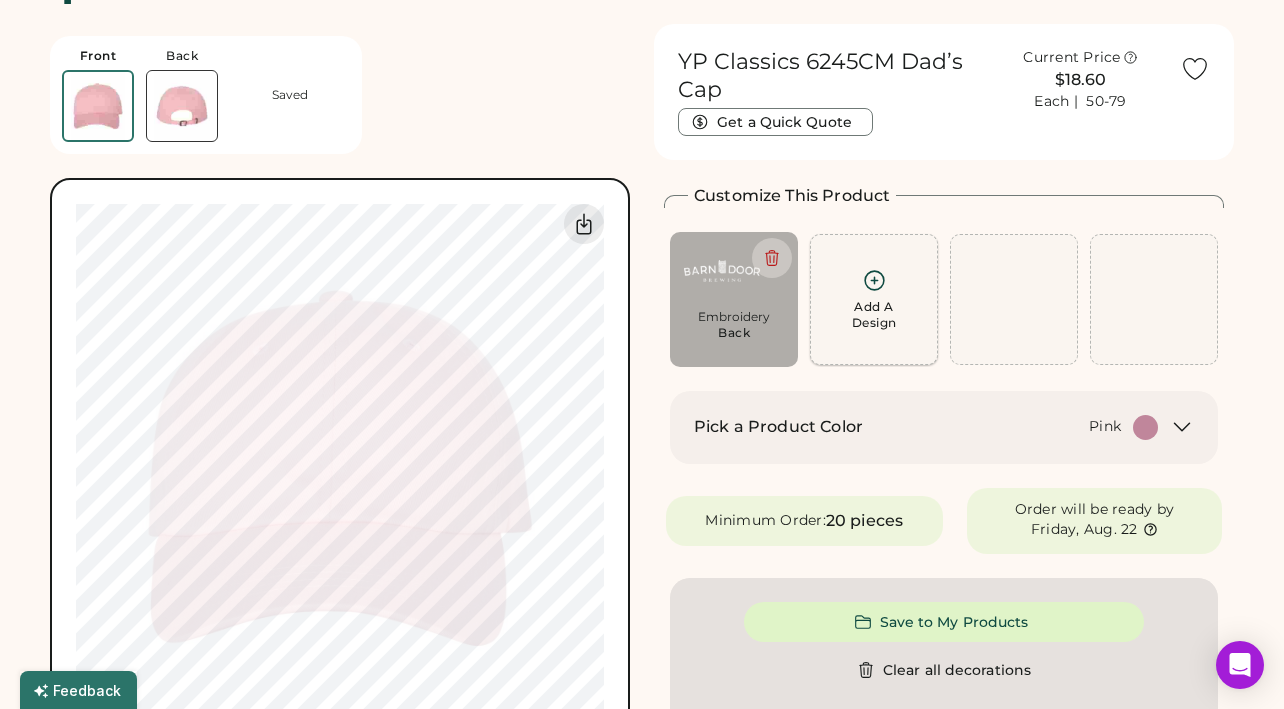 click 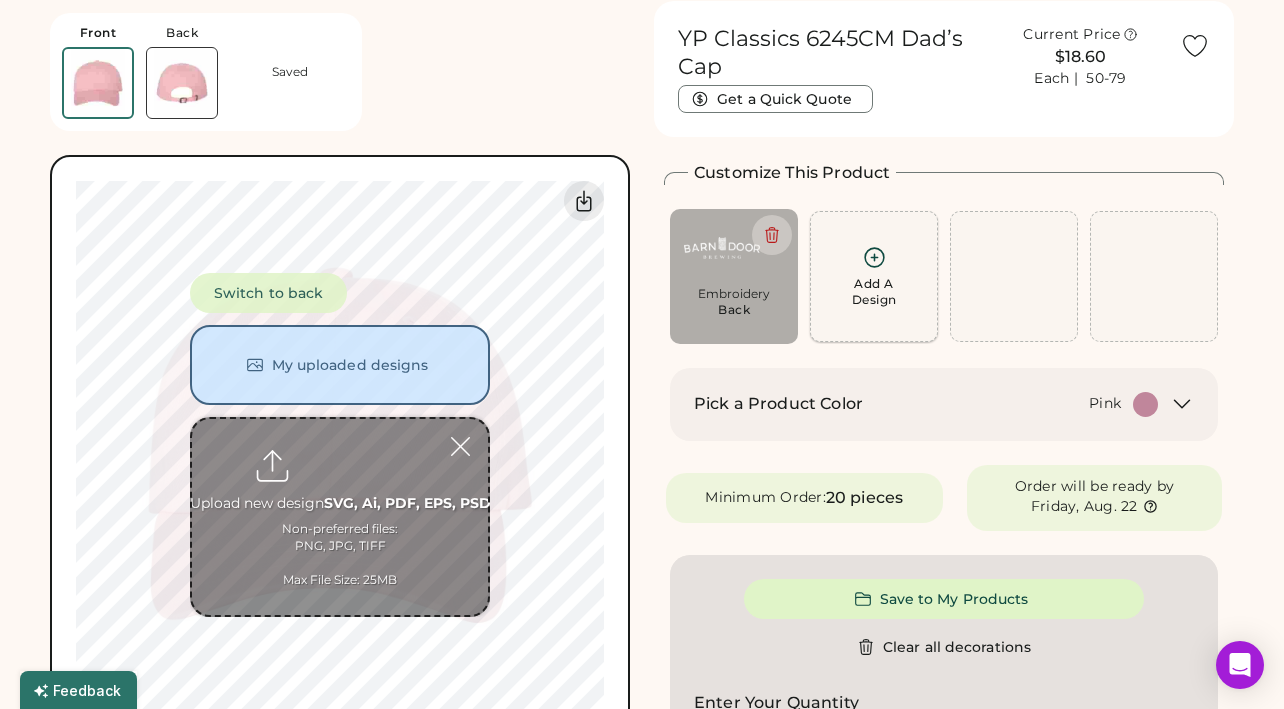 scroll, scrollTop: 75, scrollLeft: 0, axis: vertical 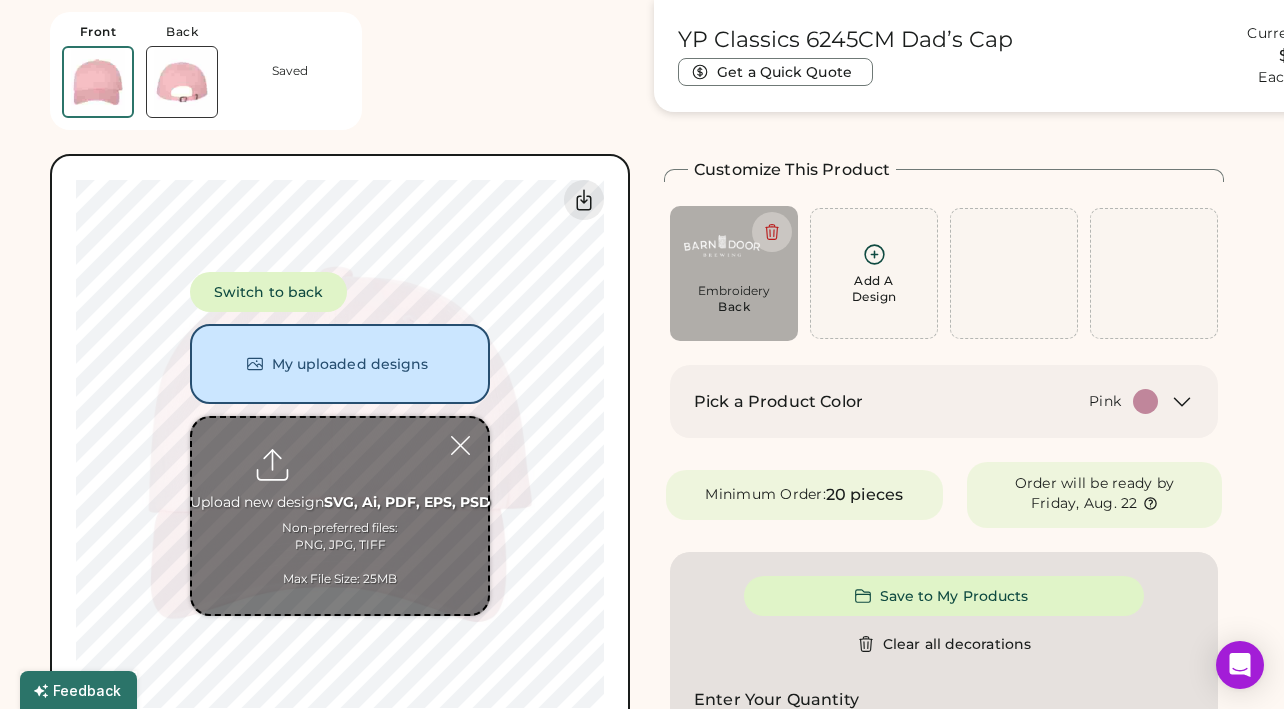 click at bounding box center (340, 516) 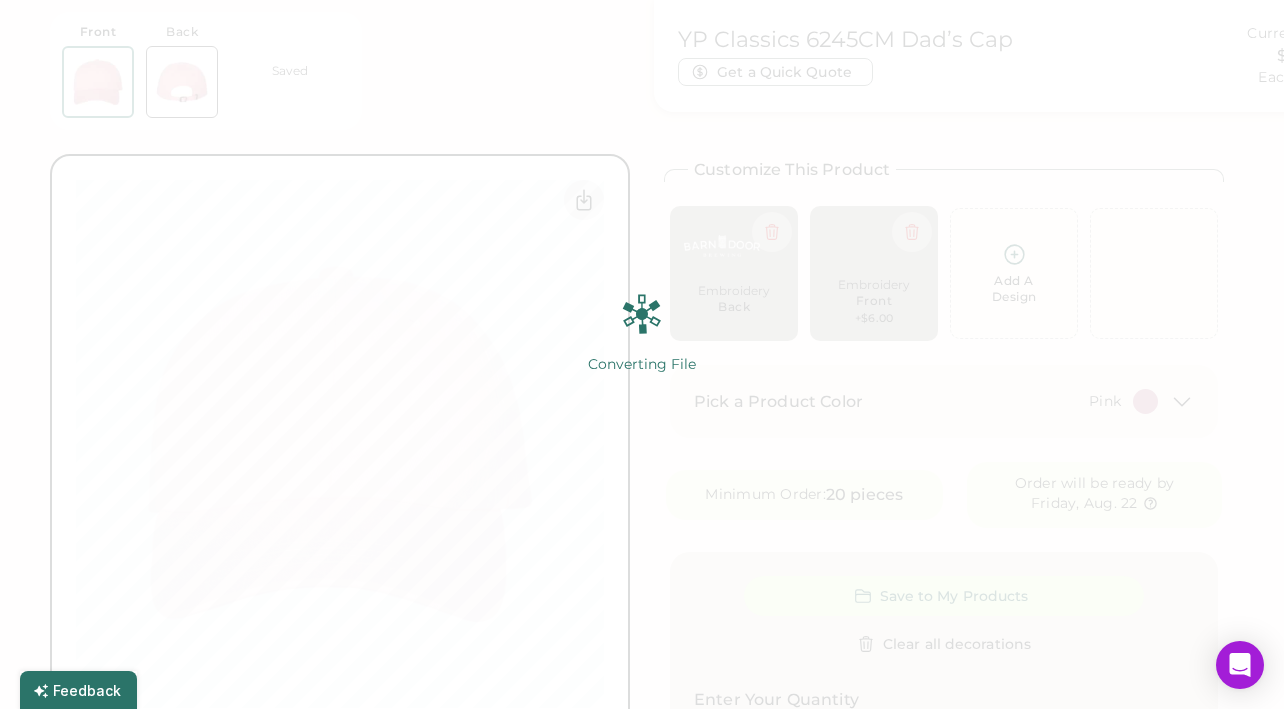 type on "******" 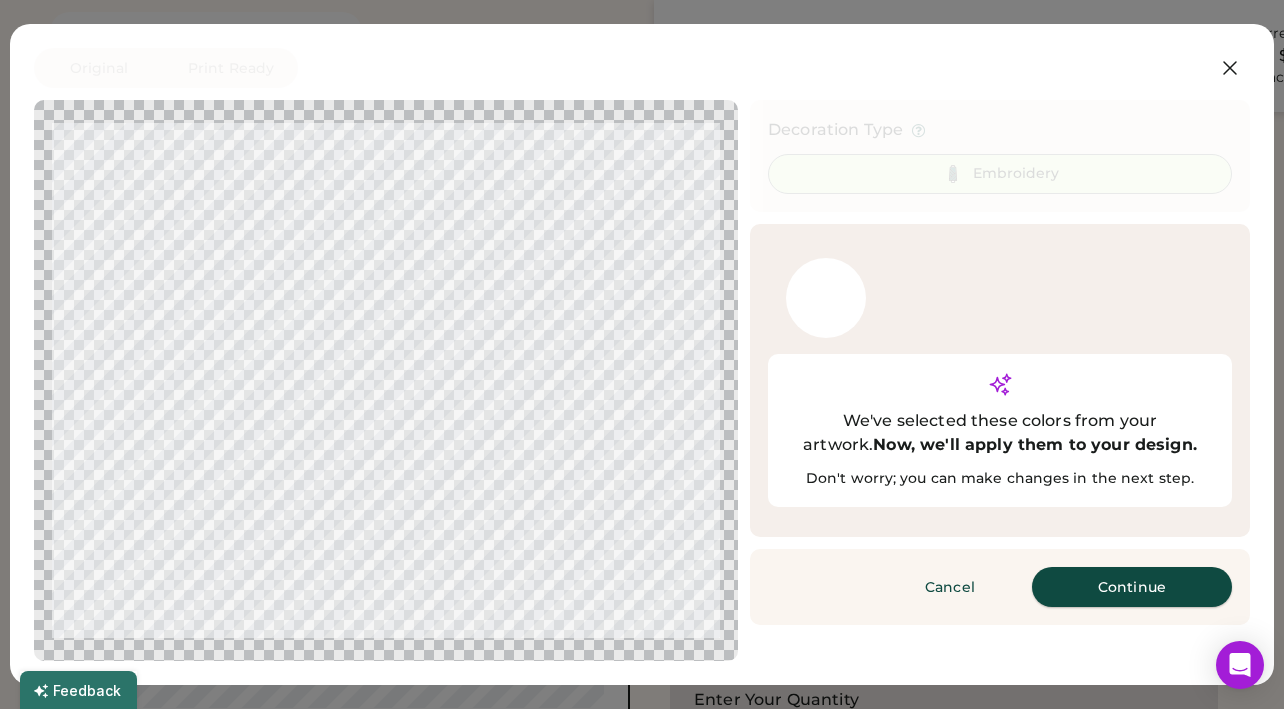 click on "Continue" at bounding box center (1132, 587) 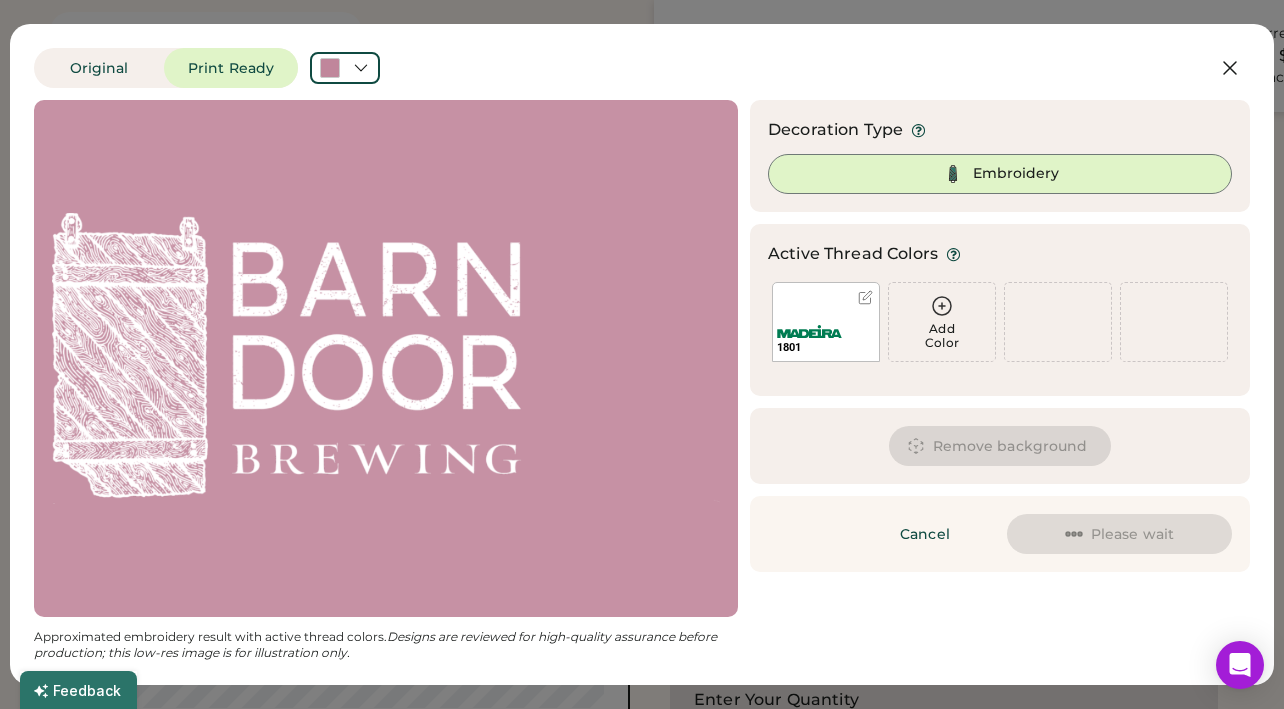 click at bounding box center [386, 358] 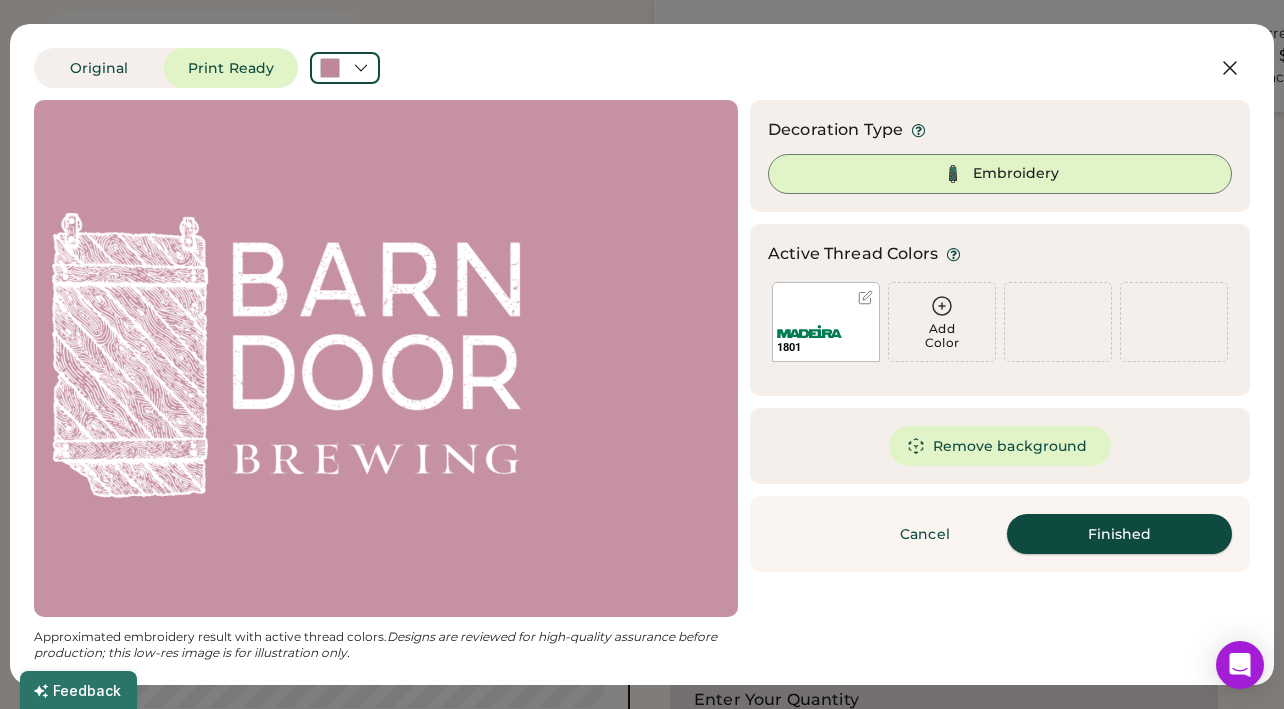 click on "Finished" at bounding box center (1119, 534) 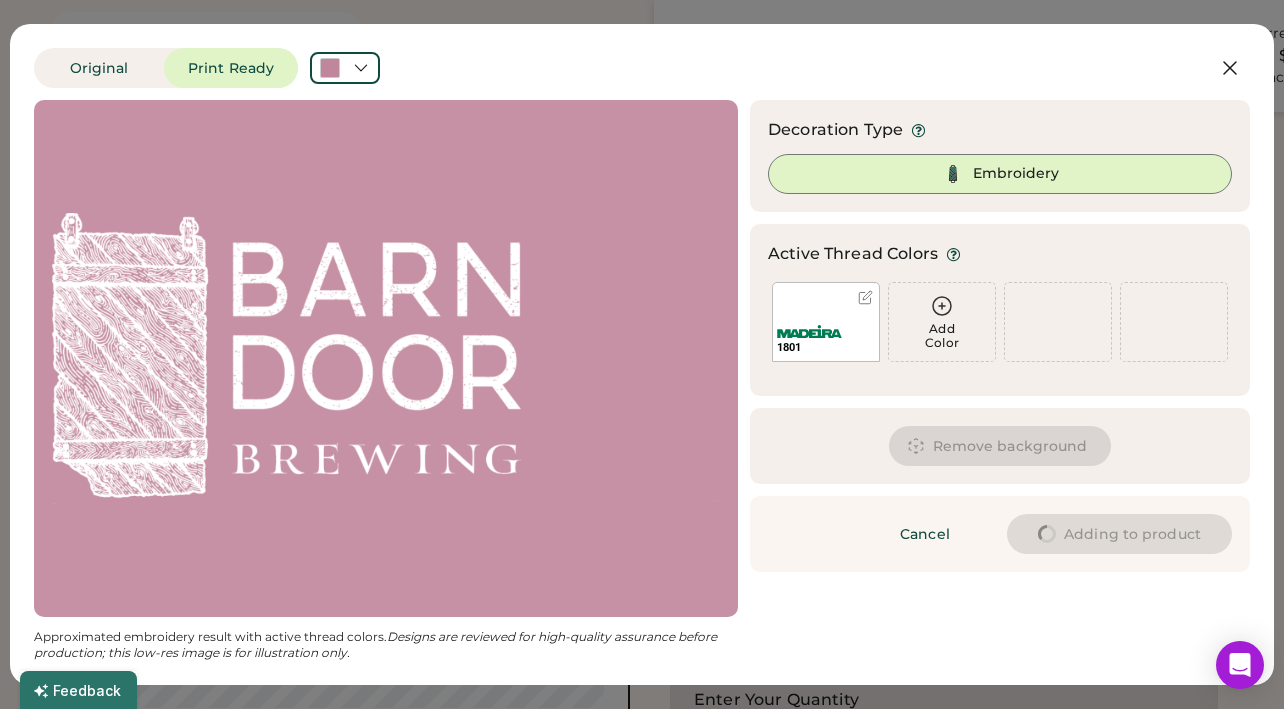 type on "****" 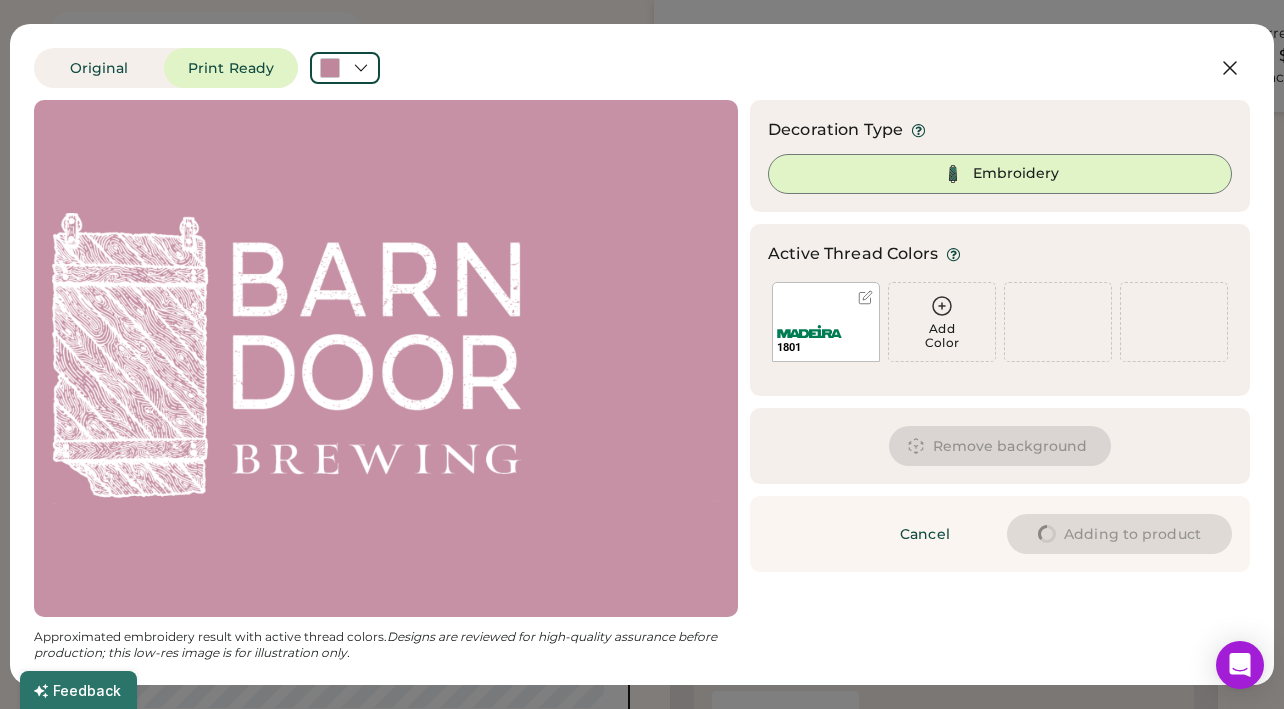 type on "****" 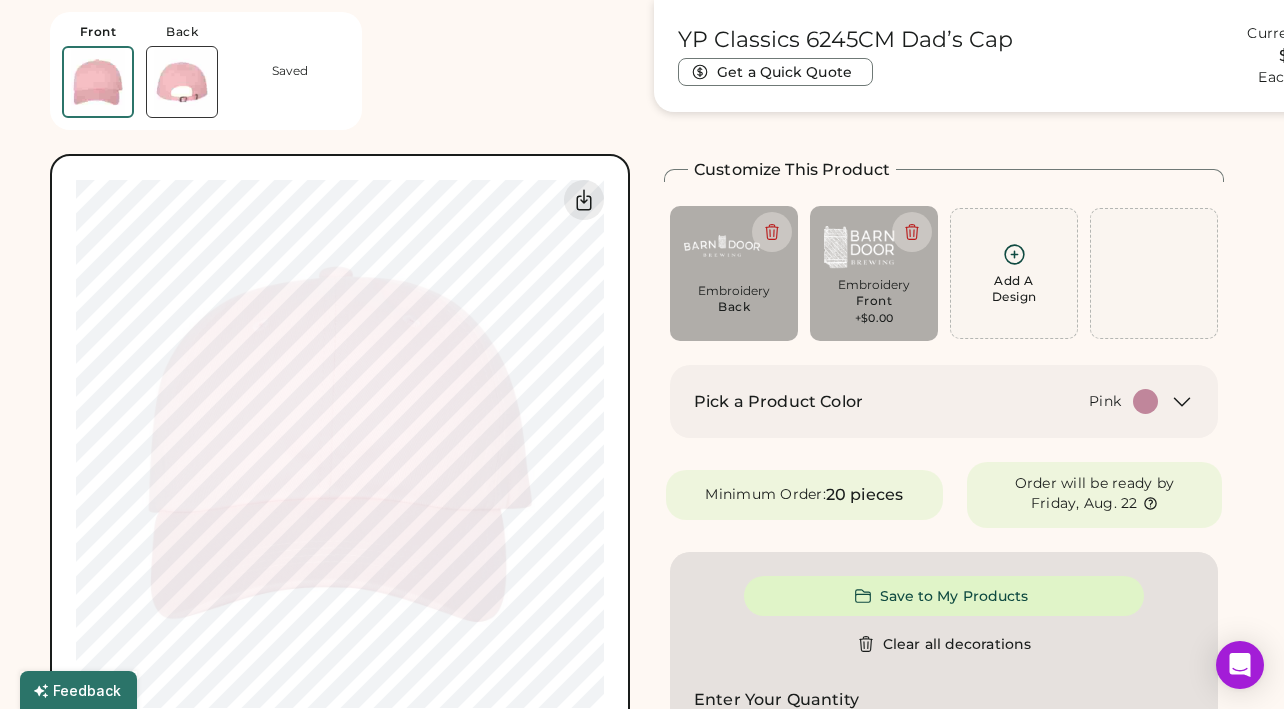type on "****" 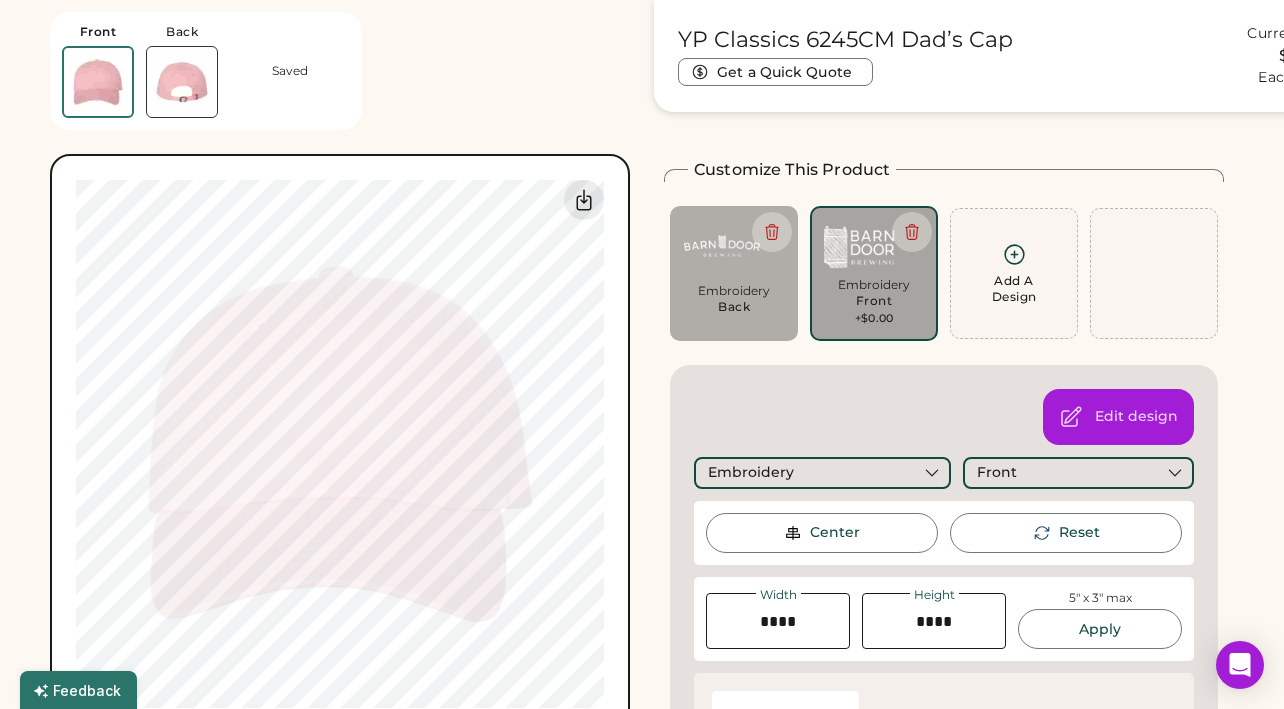 type on "******" 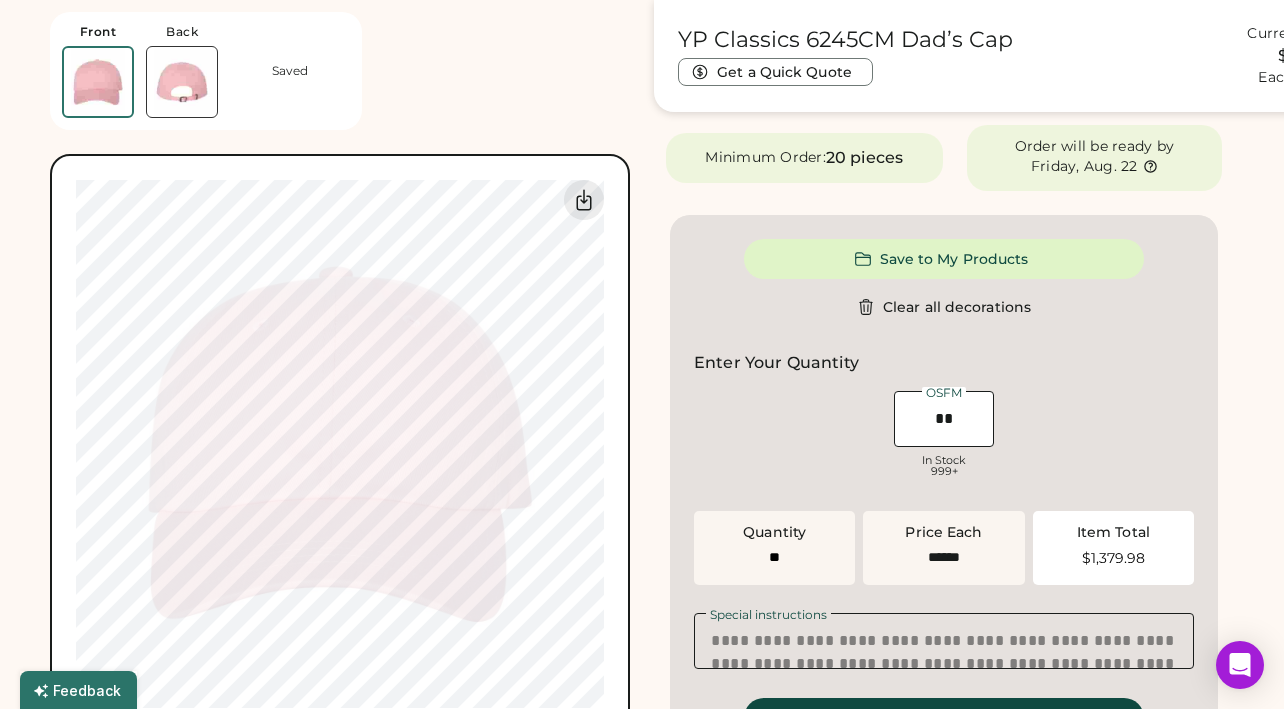 scroll, scrollTop: 886, scrollLeft: 0, axis: vertical 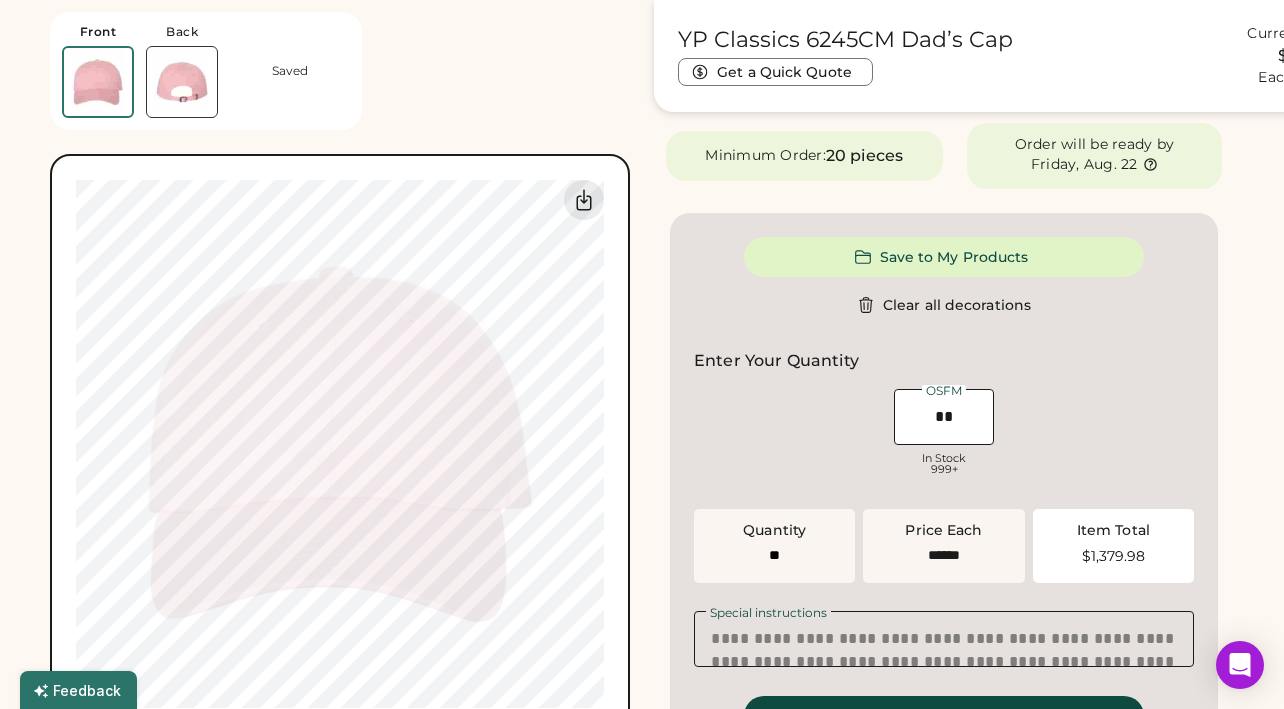 click at bounding box center (182, 82) 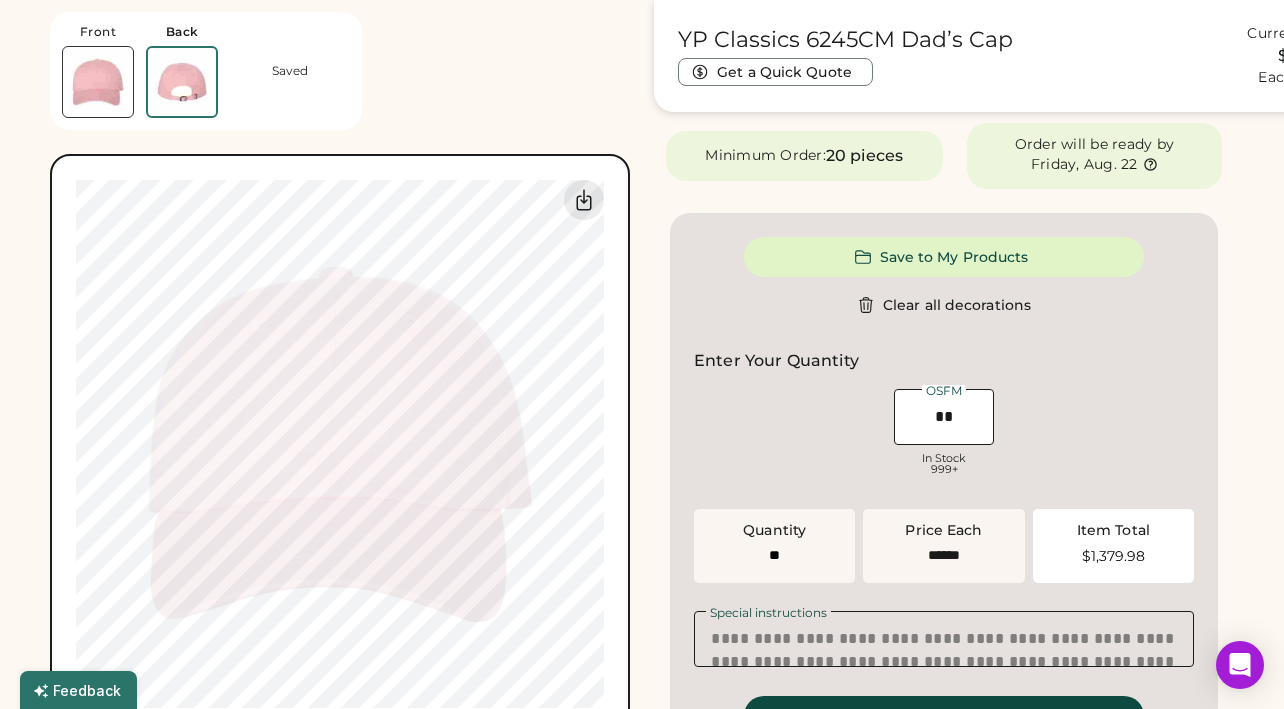 type on "****" 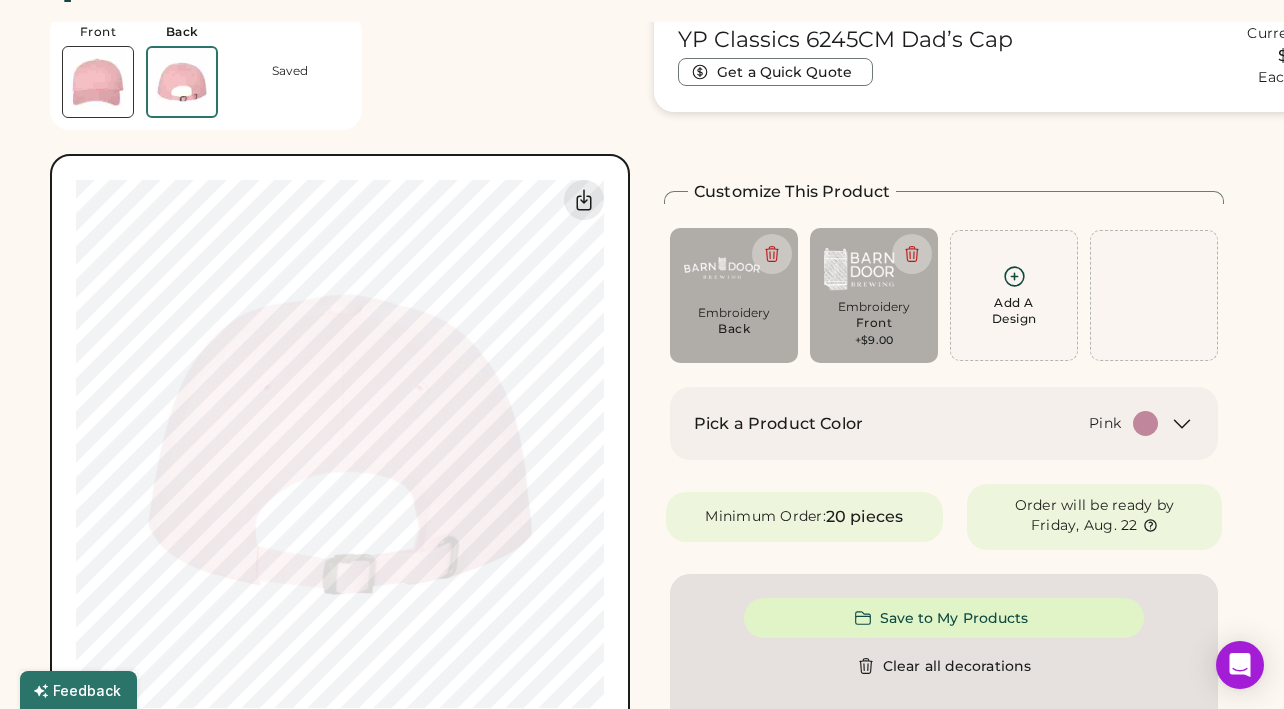 scroll, scrollTop: 30, scrollLeft: 0, axis: vertical 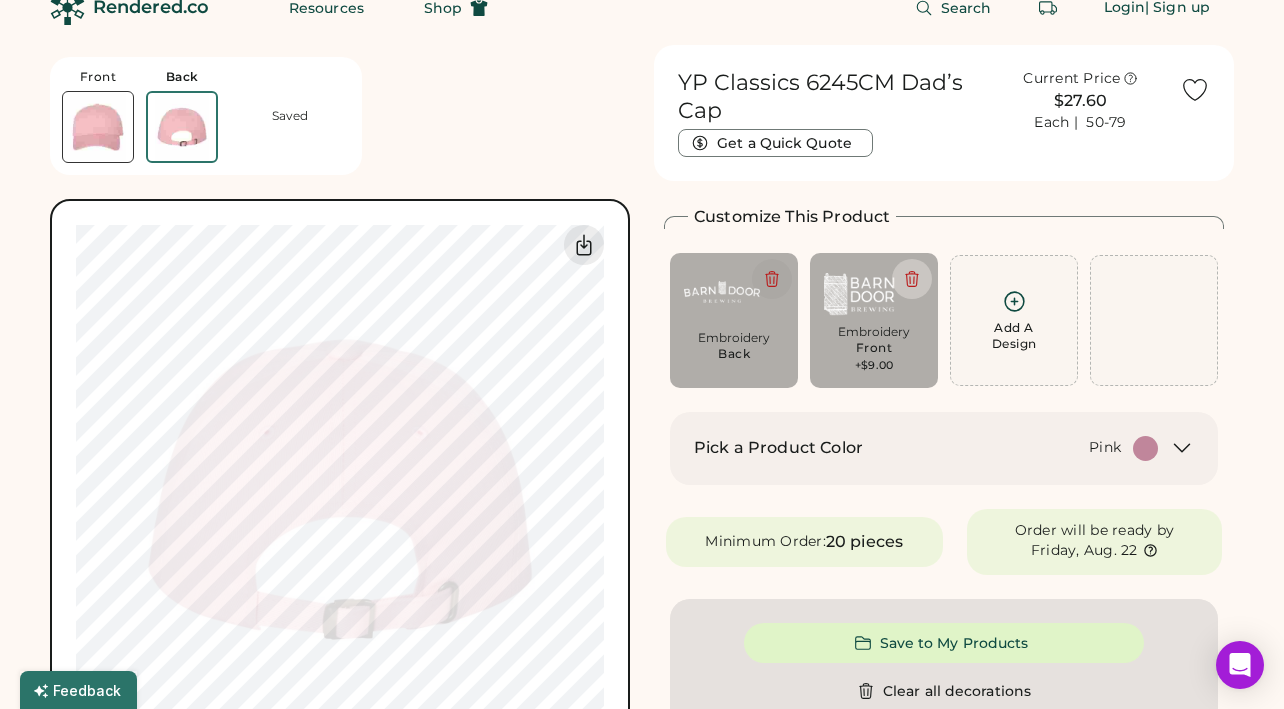 click 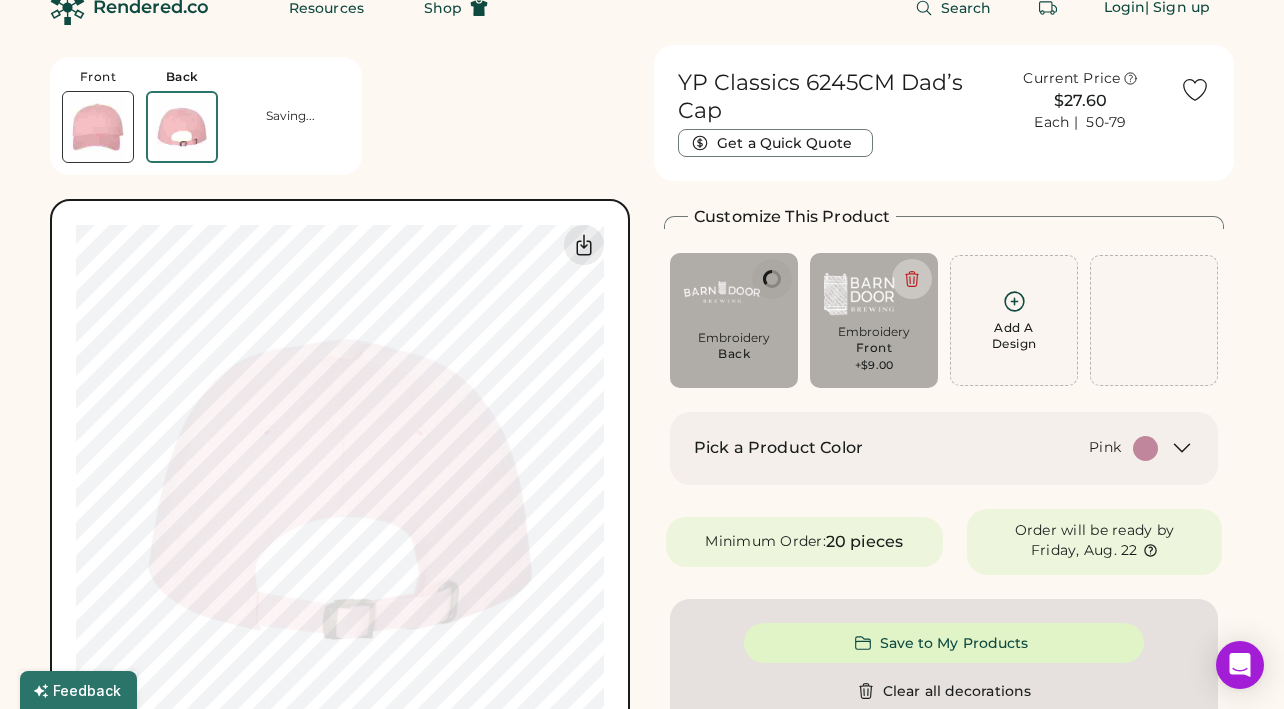type on "****" 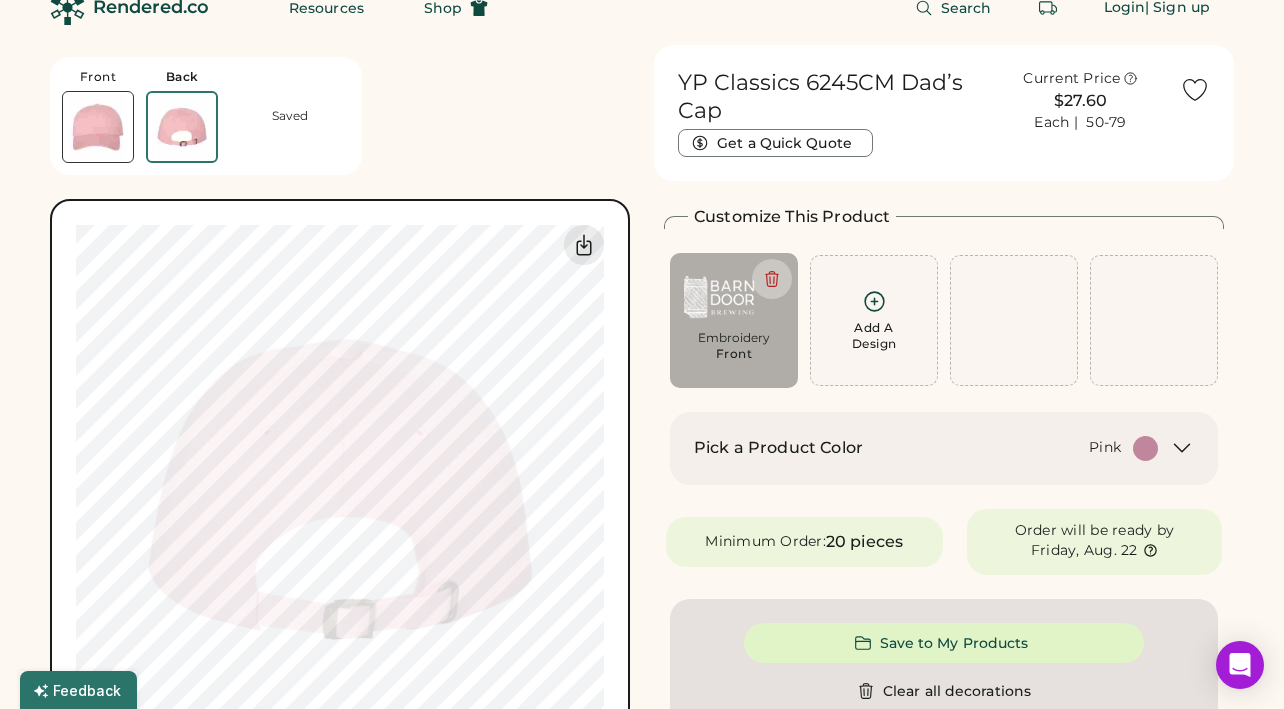 type on "******" 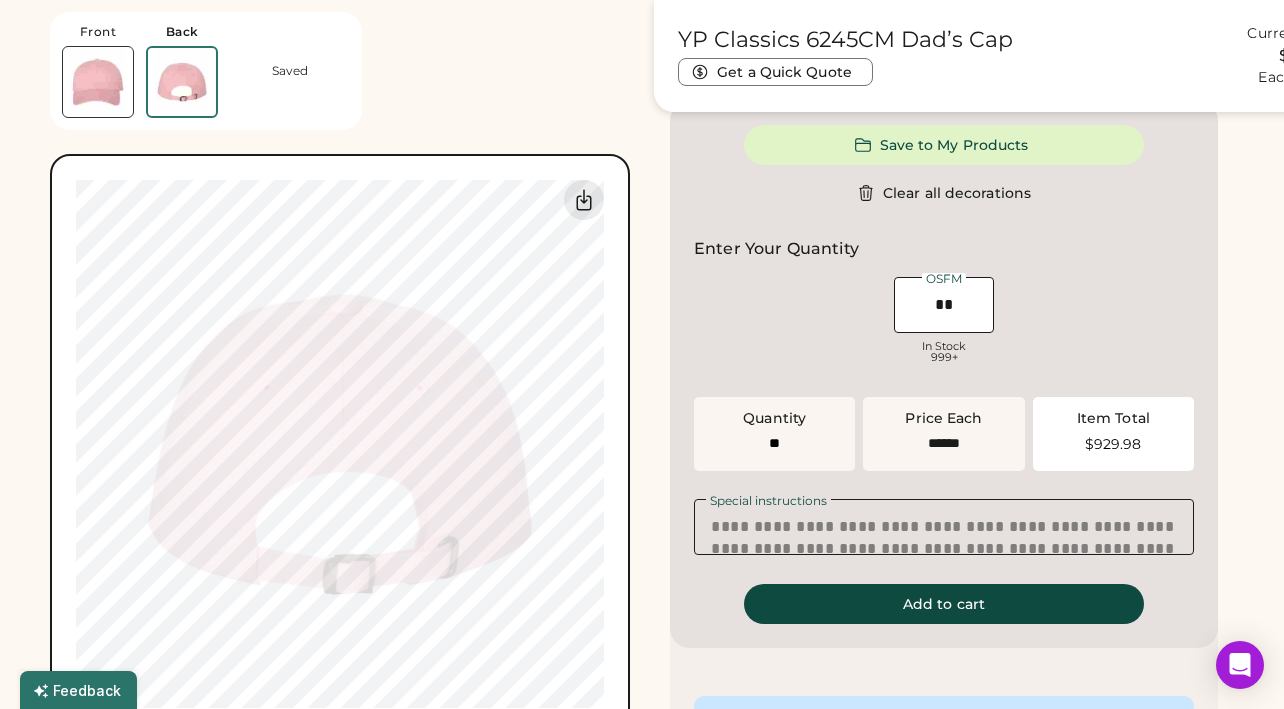 scroll, scrollTop: 527, scrollLeft: 0, axis: vertical 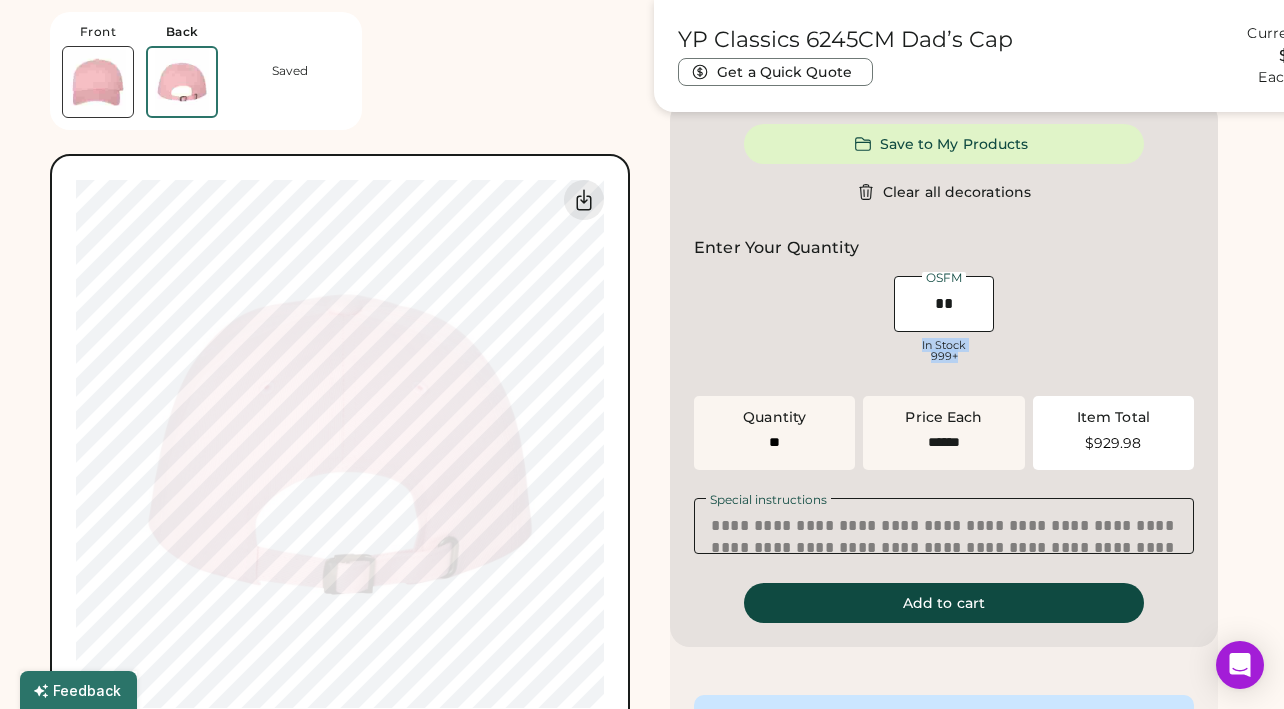 drag, startPoint x: 720, startPoint y: 361, endPoint x: 692, endPoint y: 293, distance: 73.53911 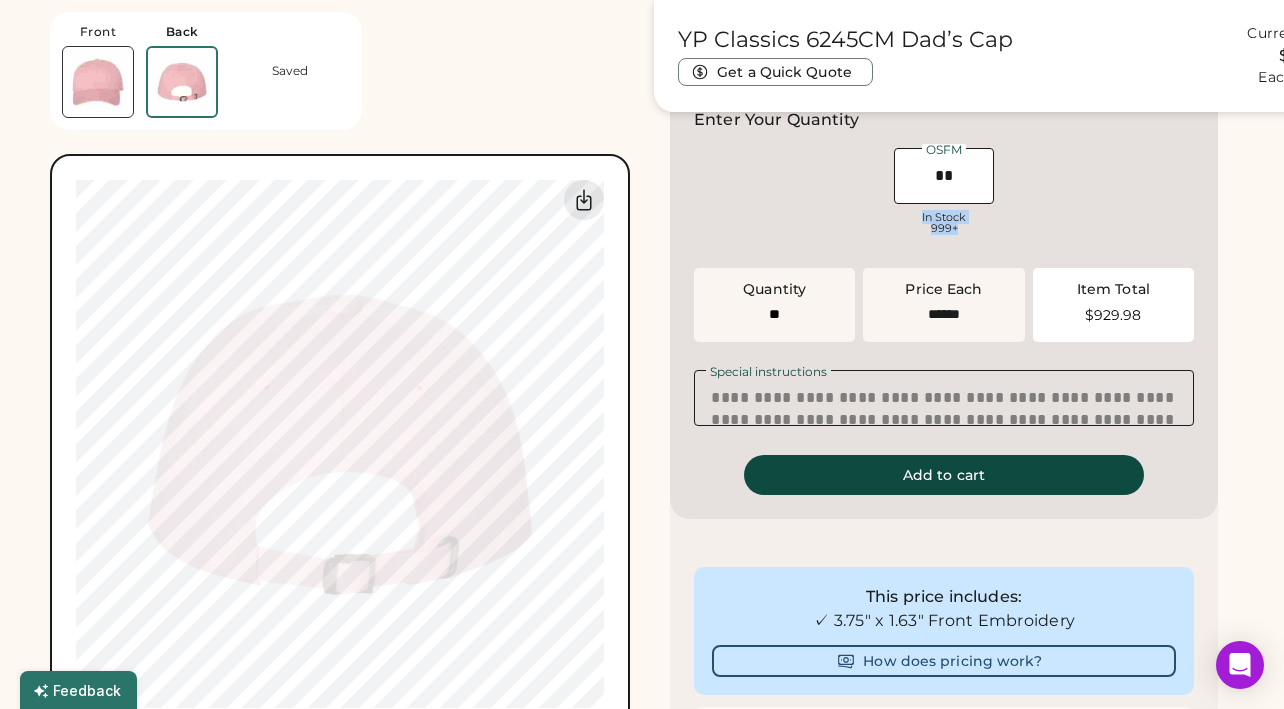scroll, scrollTop: 679, scrollLeft: 0, axis: vertical 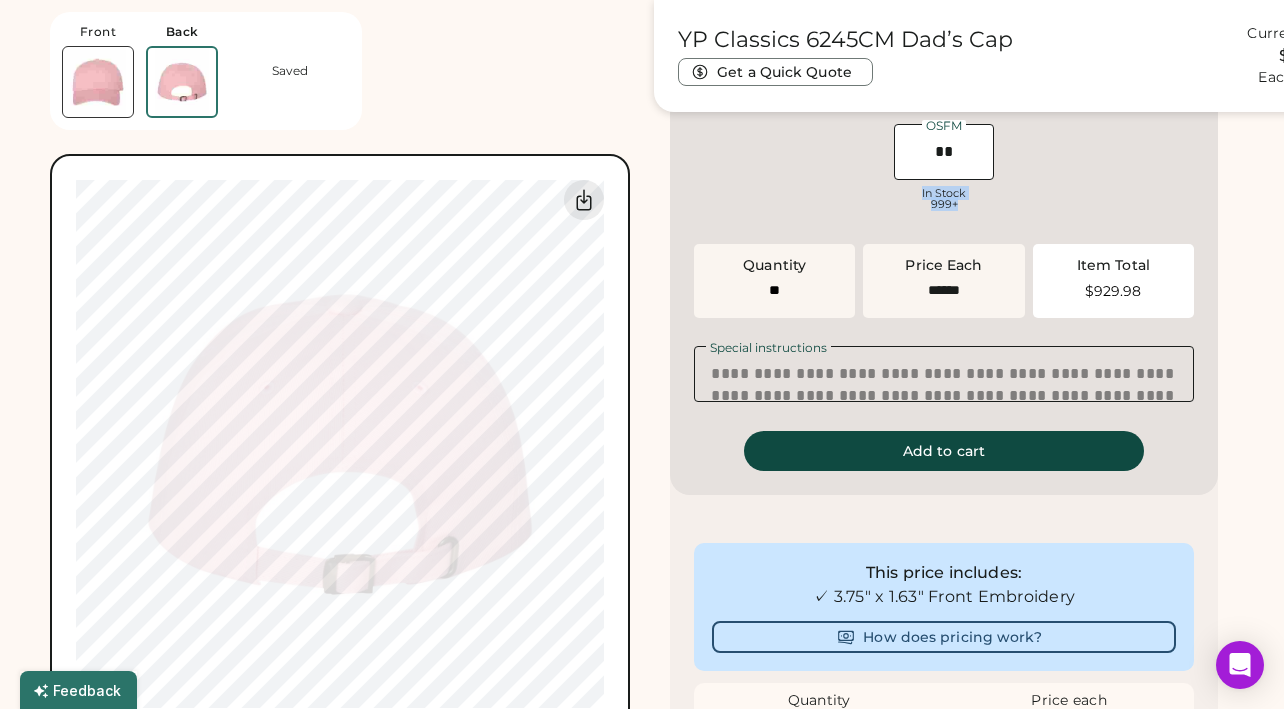 click on "Add to cart" at bounding box center [944, 451] 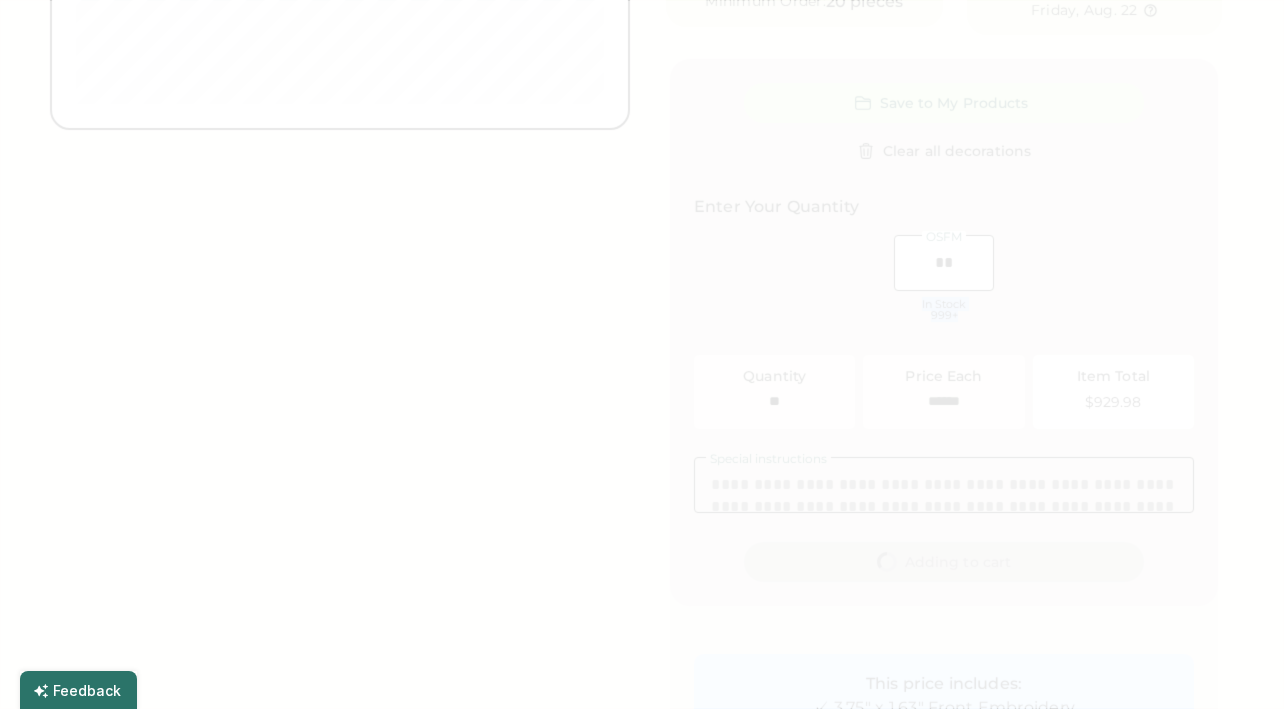 scroll, scrollTop: 0, scrollLeft: 0, axis: both 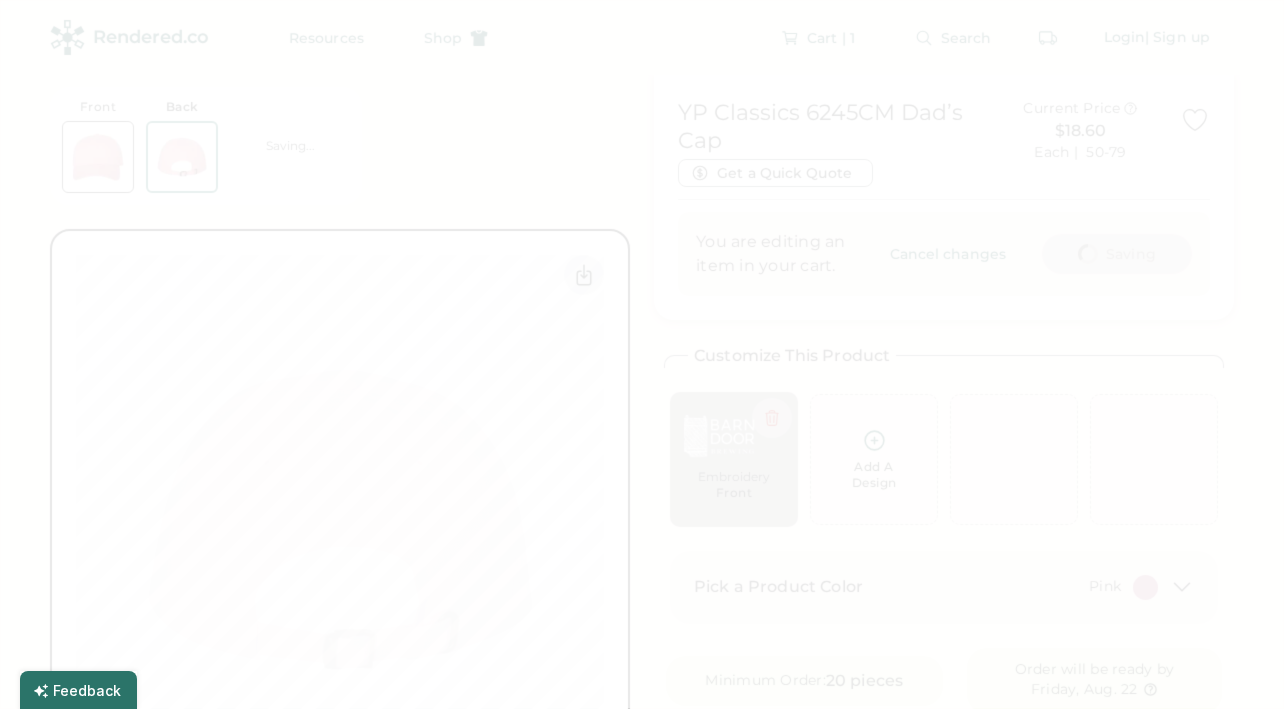 type 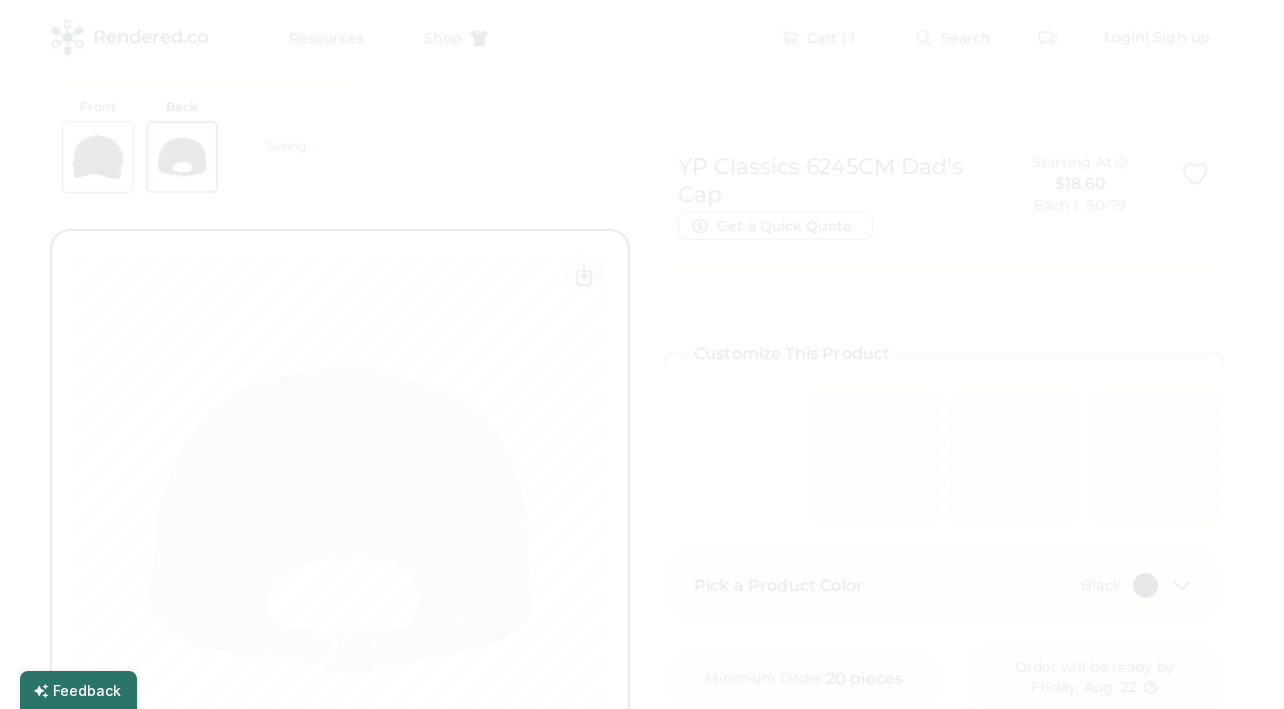 type 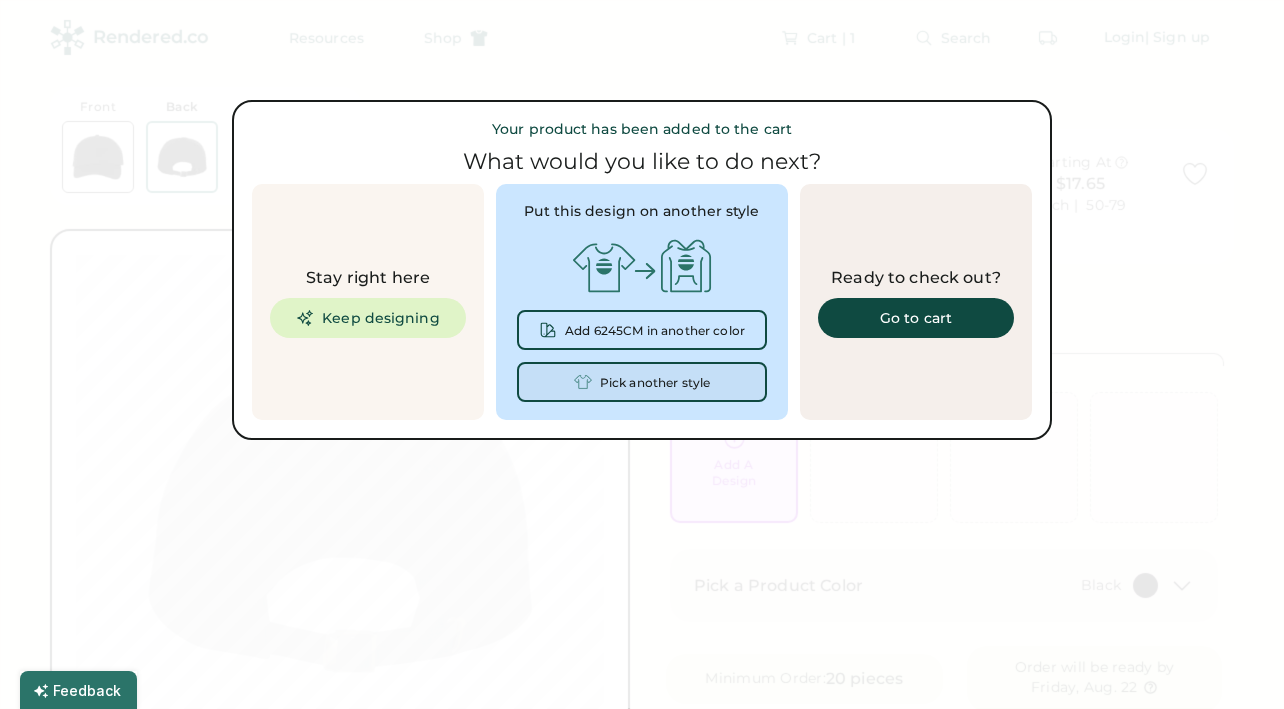 click on "Pick another style" at bounding box center [642, 382] 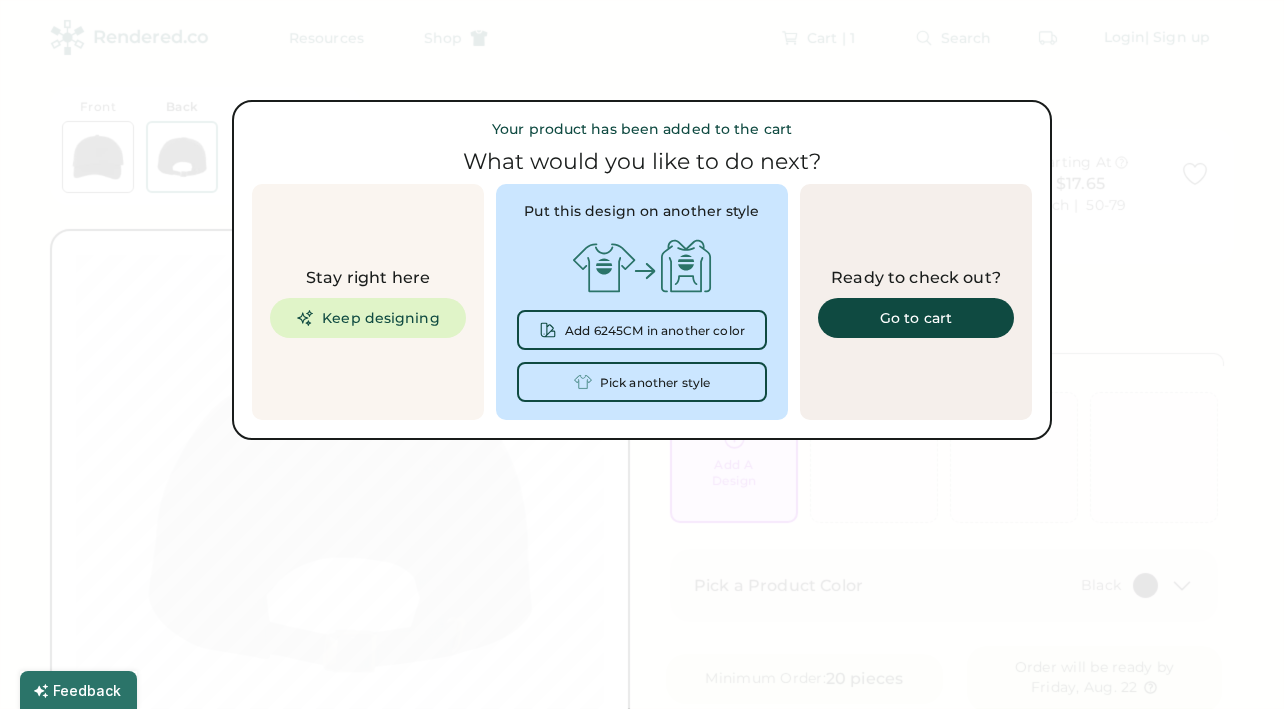 click at bounding box center (642, 266) 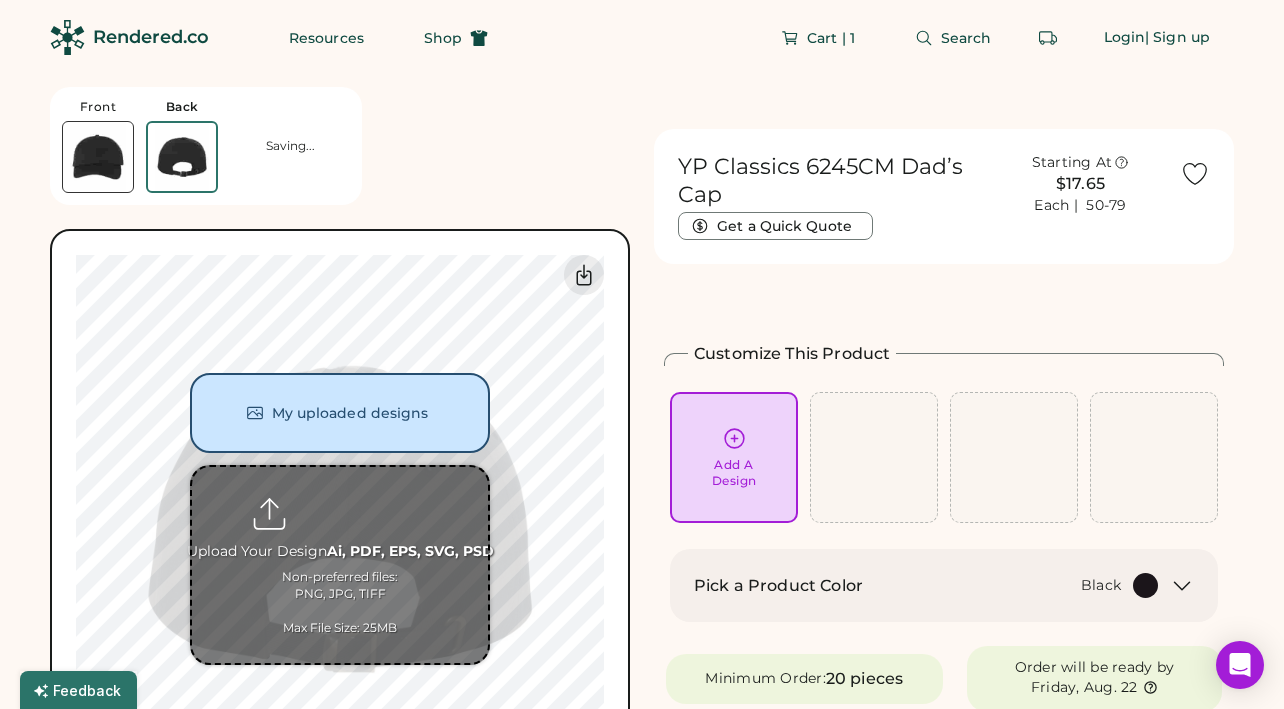 scroll, scrollTop: 0, scrollLeft: 0, axis: both 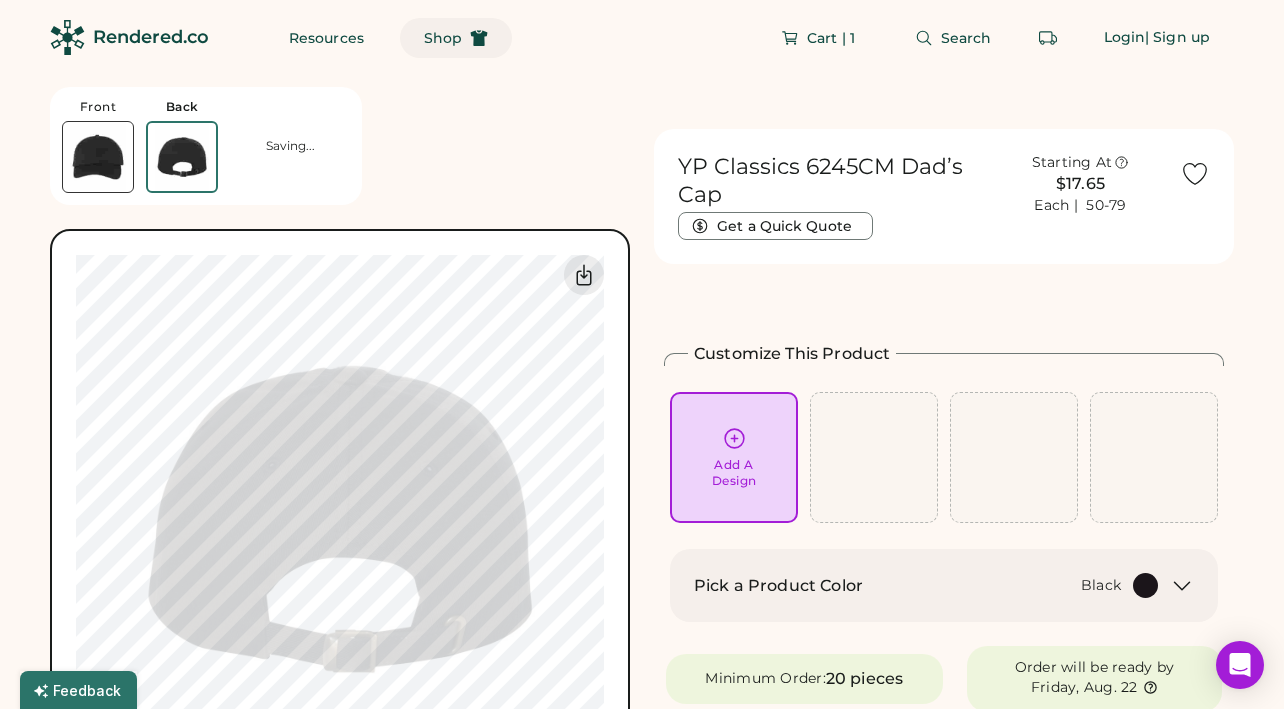 click on "Shop" at bounding box center (443, 38) 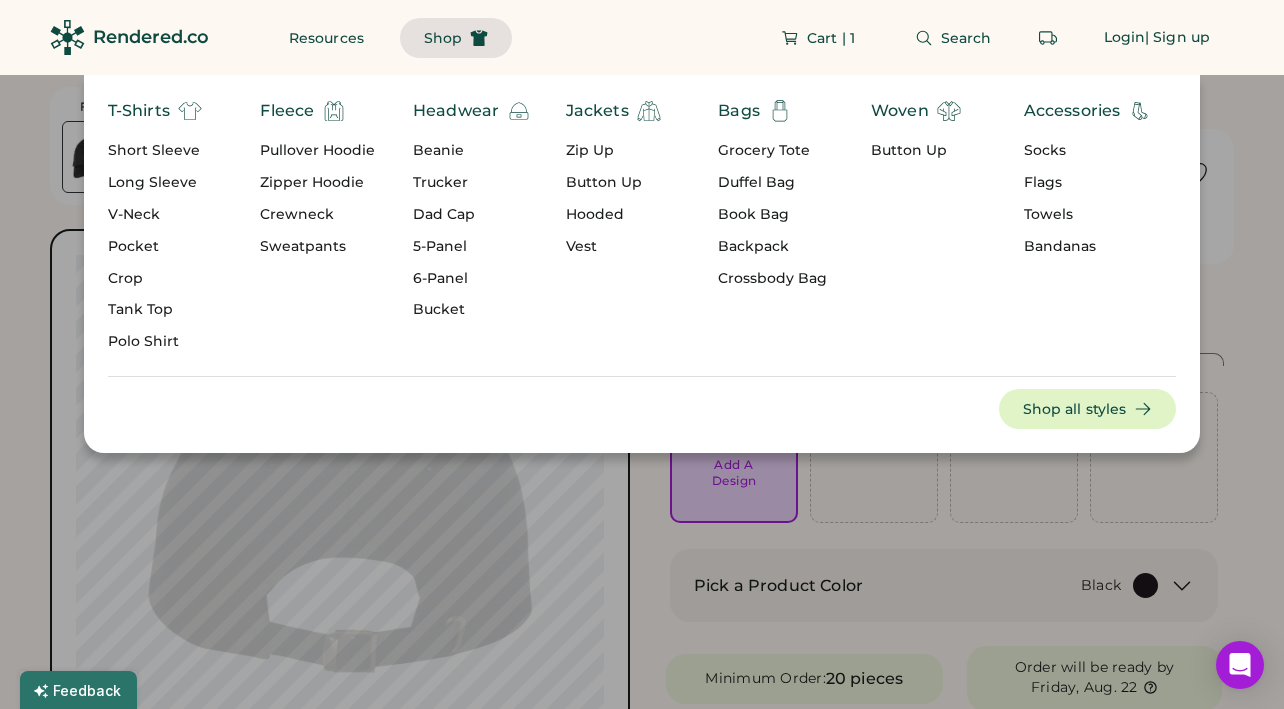 click on "Trucker" at bounding box center (472, 183) 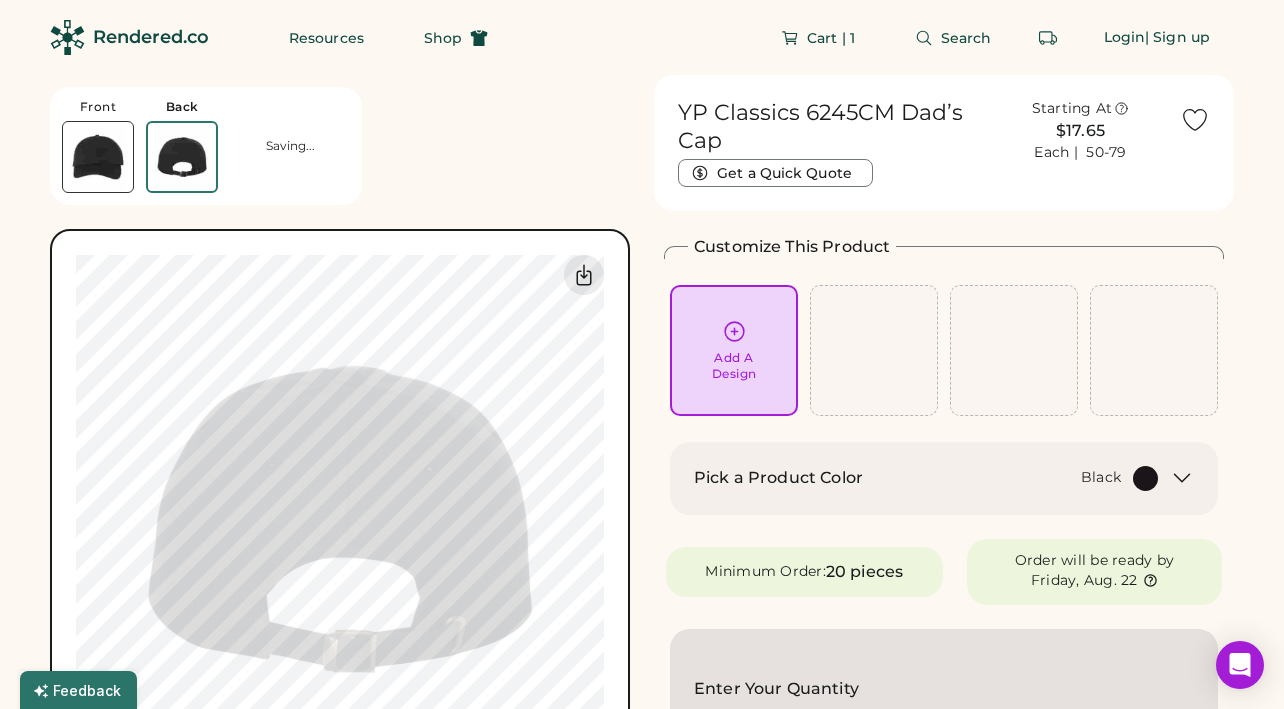 scroll, scrollTop: 0, scrollLeft: 0, axis: both 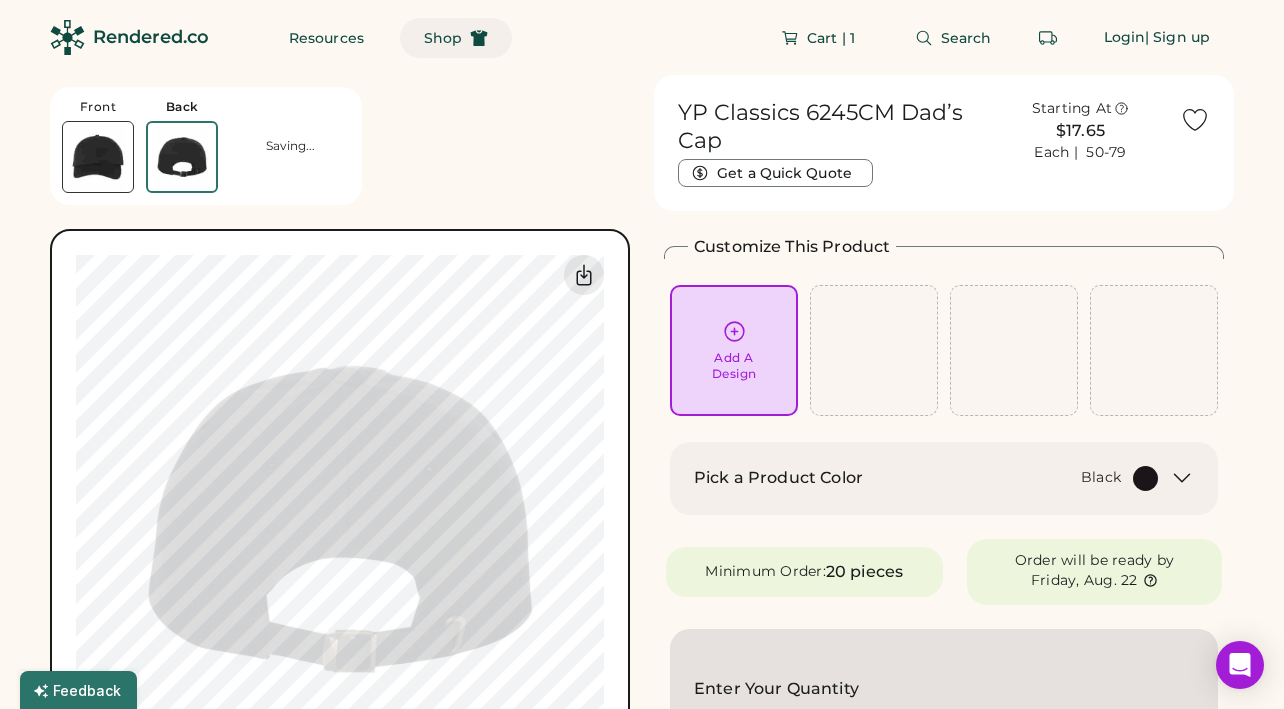 click on "Shop" at bounding box center (443, 38) 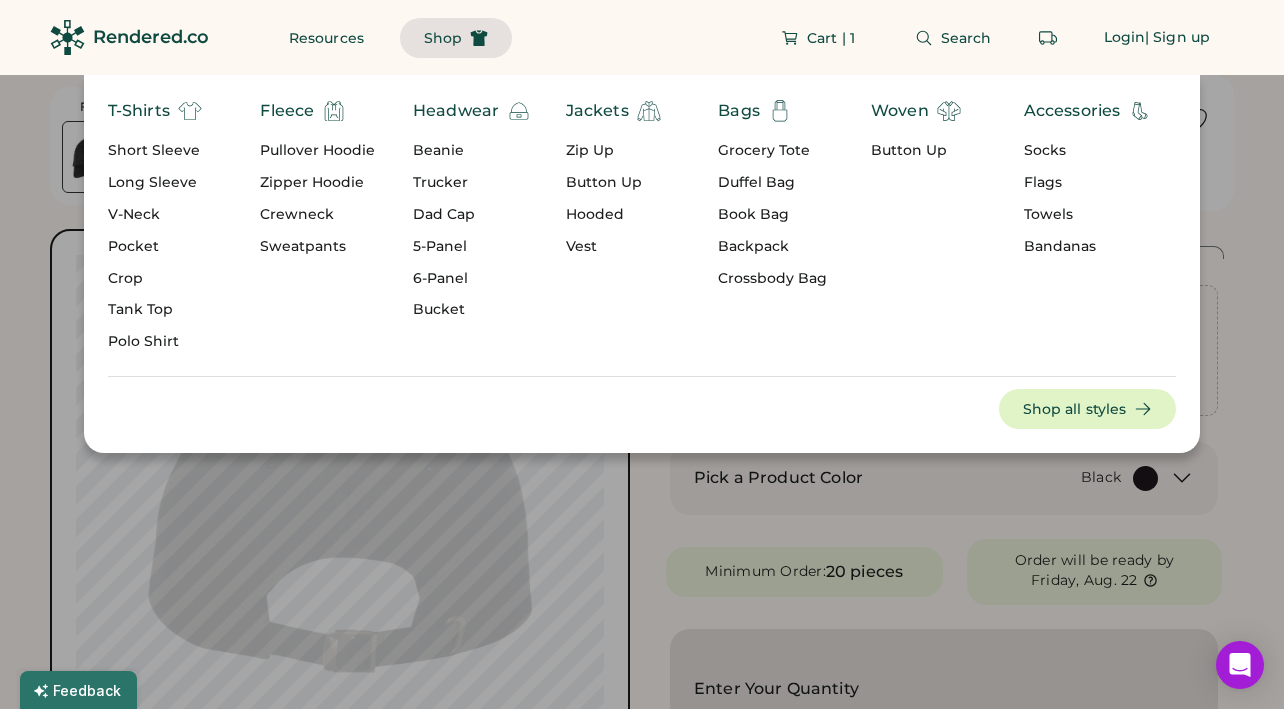 click on "Headwear" at bounding box center (456, 111) 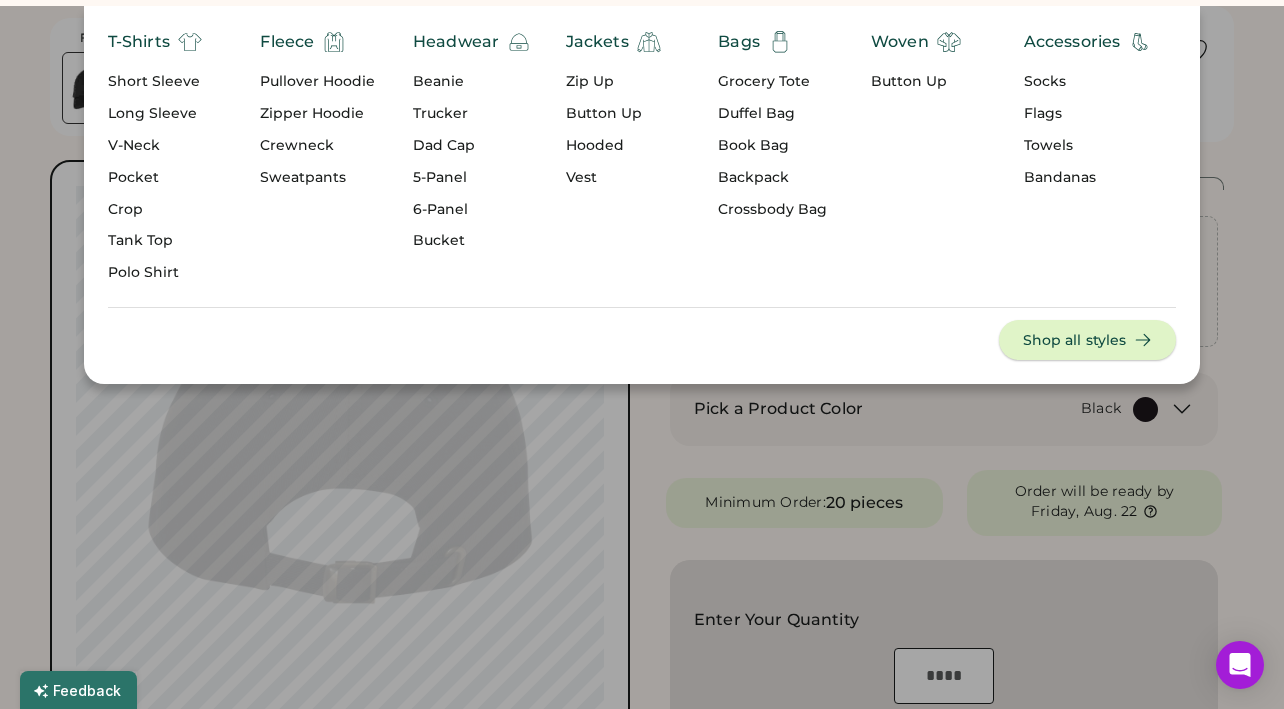 scroll, scrollTop: 67, scrollLeft: 0, axis: vertical 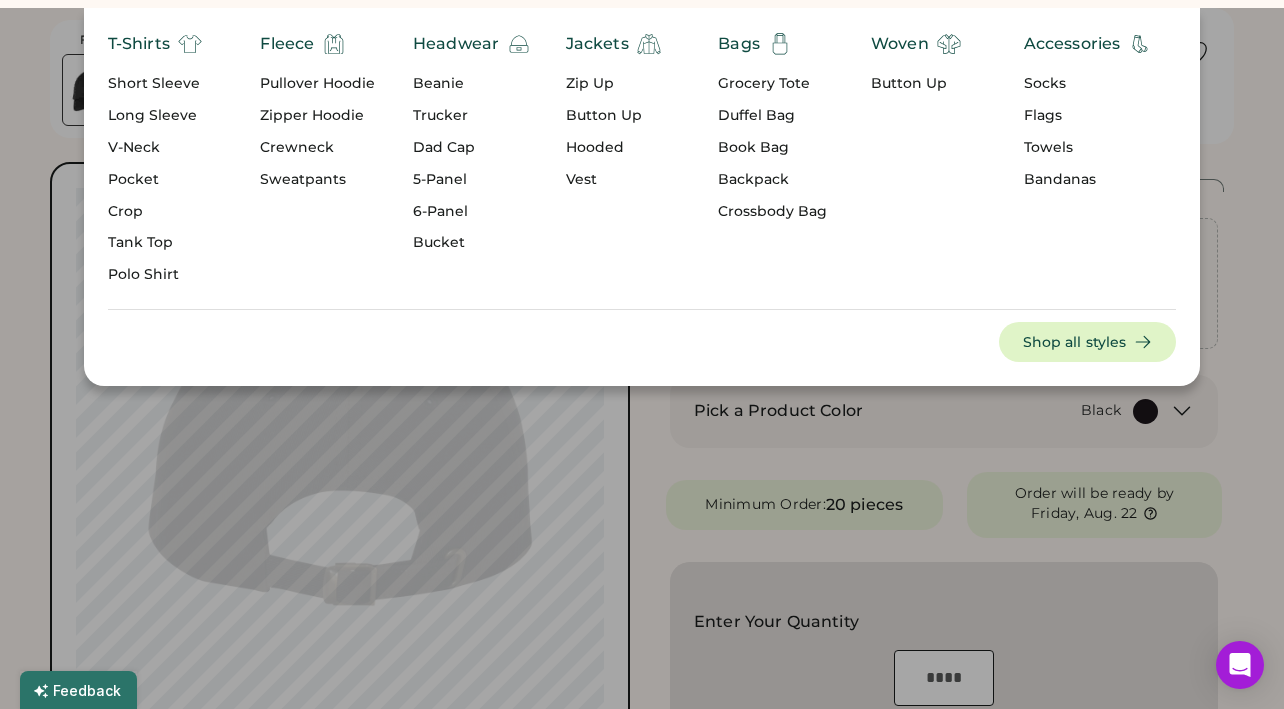 click on "Shop all styles" at bounding box center (1088, 342) 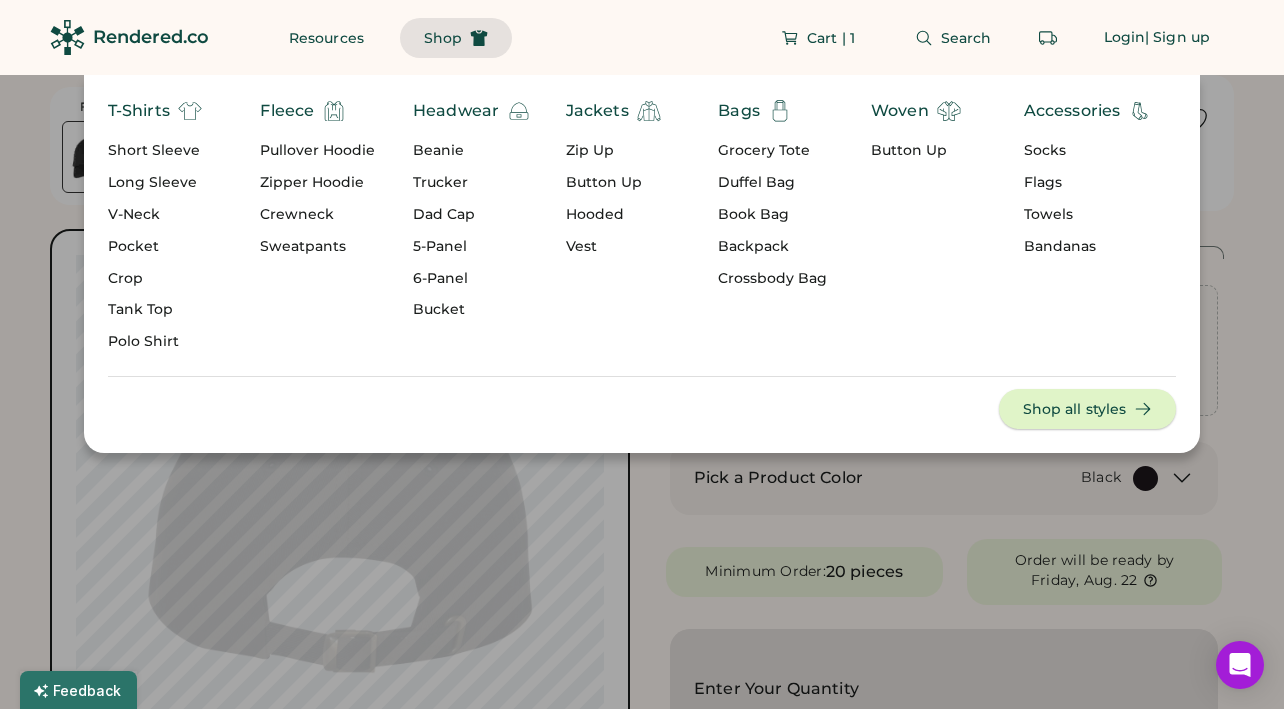 scroll, scrollTop: 0, scrollLeft: 0, axis: both 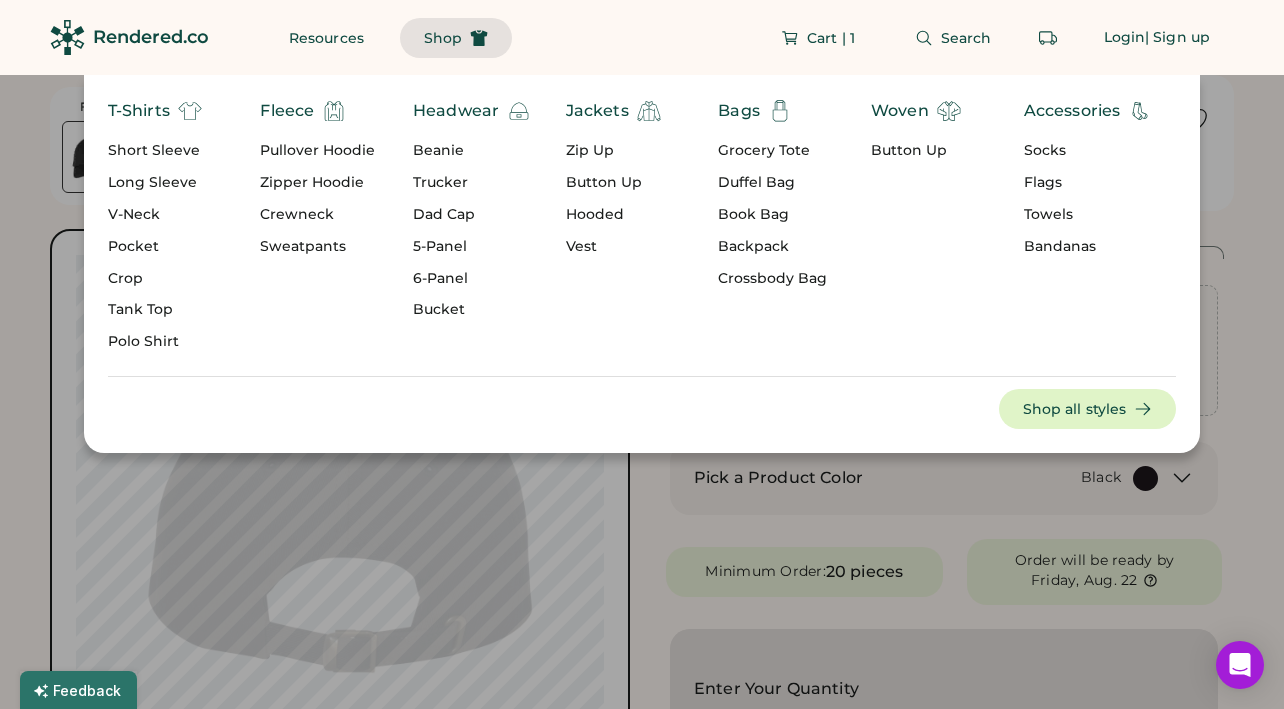 click on "Trucker" at bounding box center (472, 183) 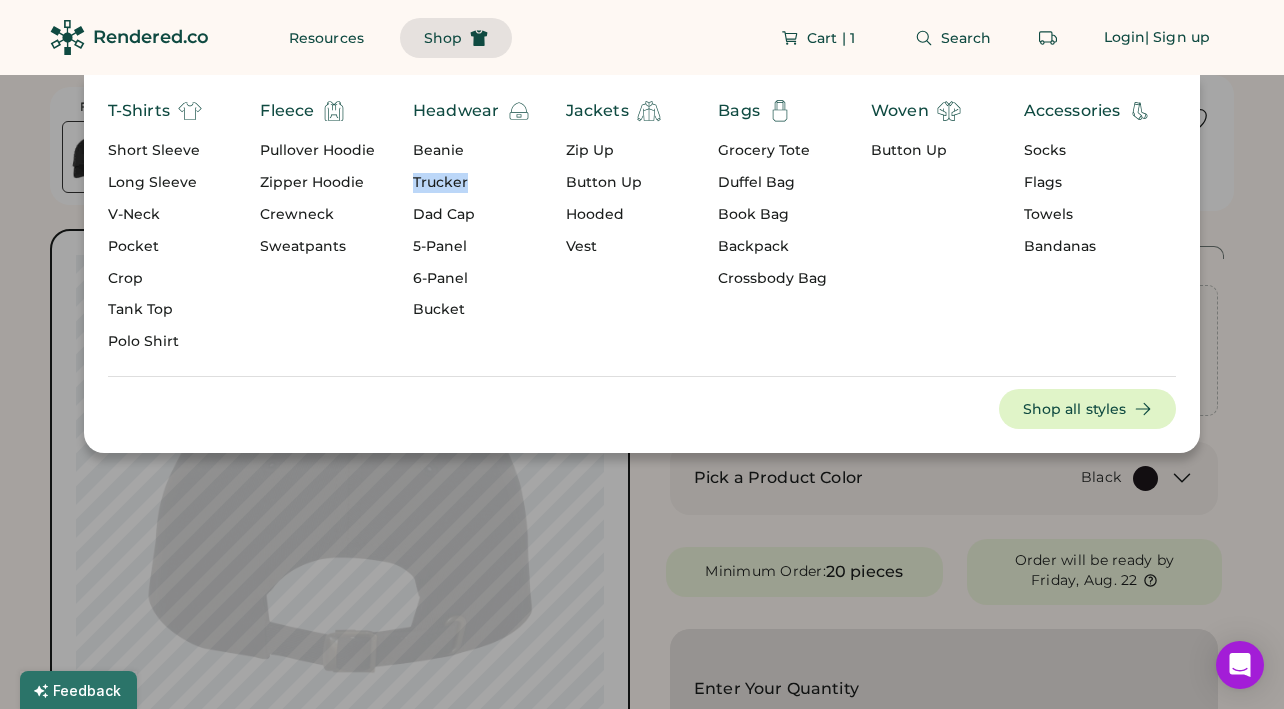 click on "Trucker" at bounding box center (472, 183) 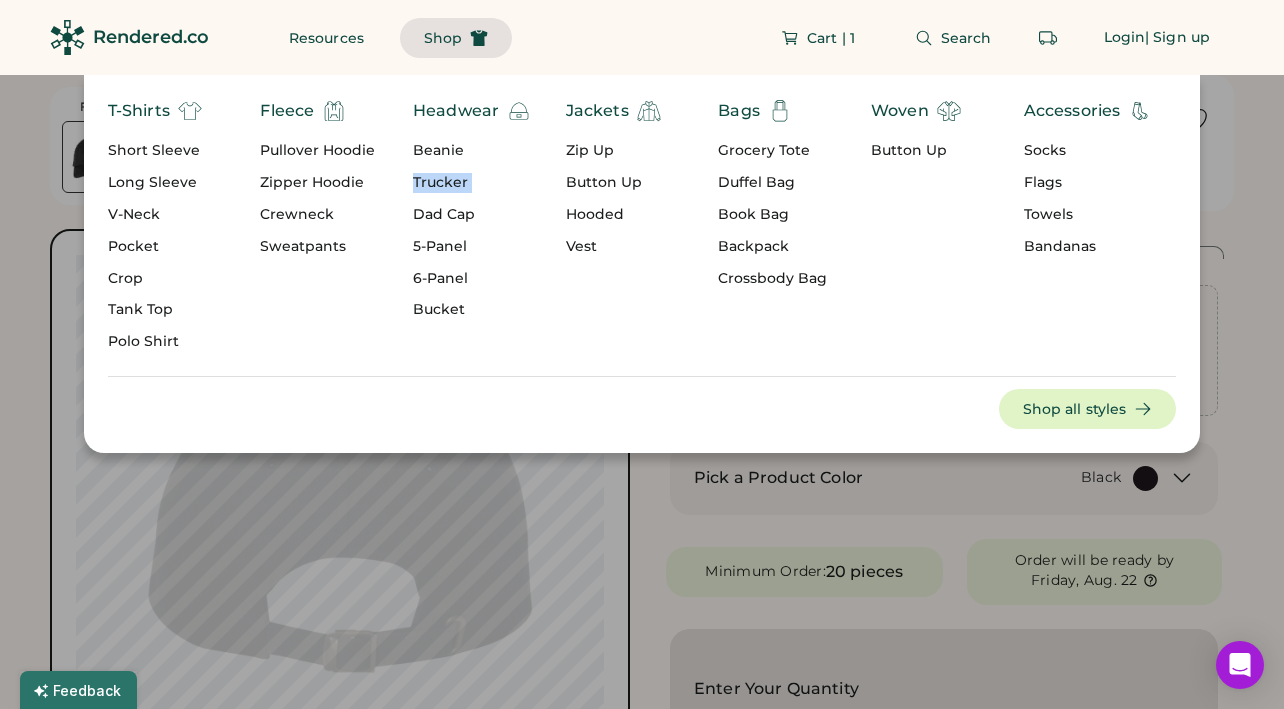 click on "Trucker" at bounding box center [472, 183] 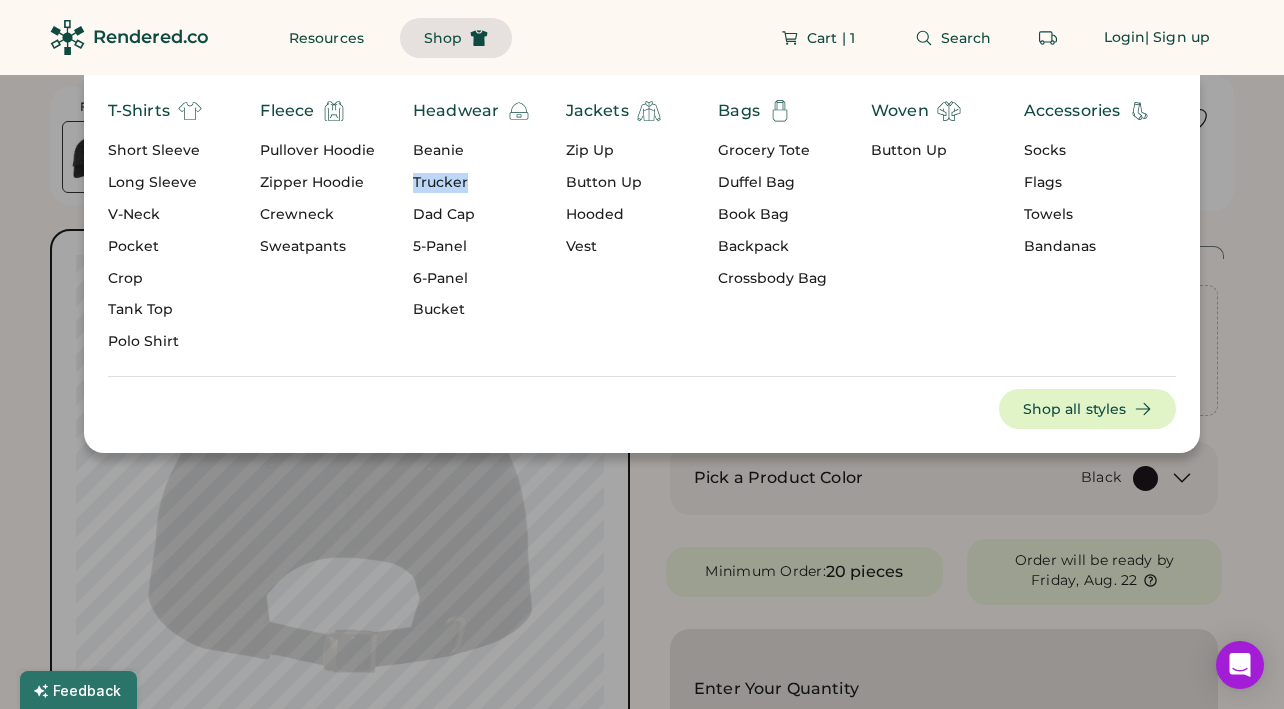 click on "Trucker" at bounding box center (472, 183) 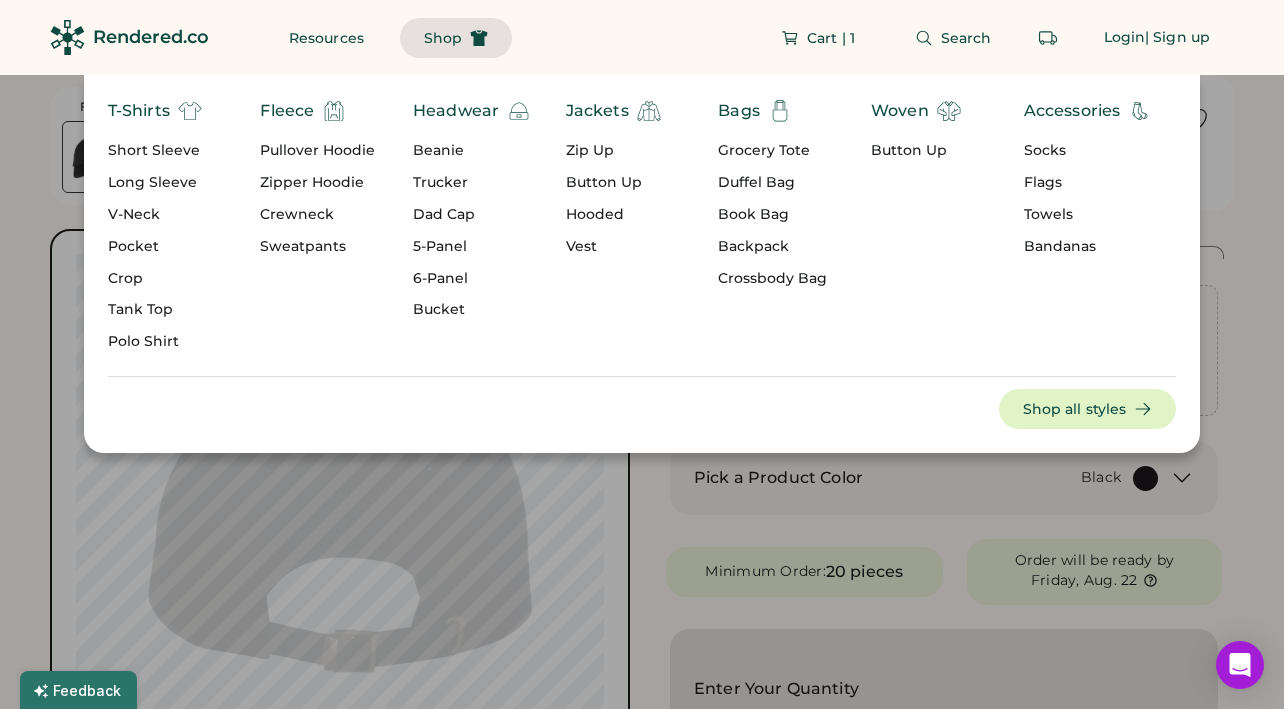 click at bounding box center [642, 354] 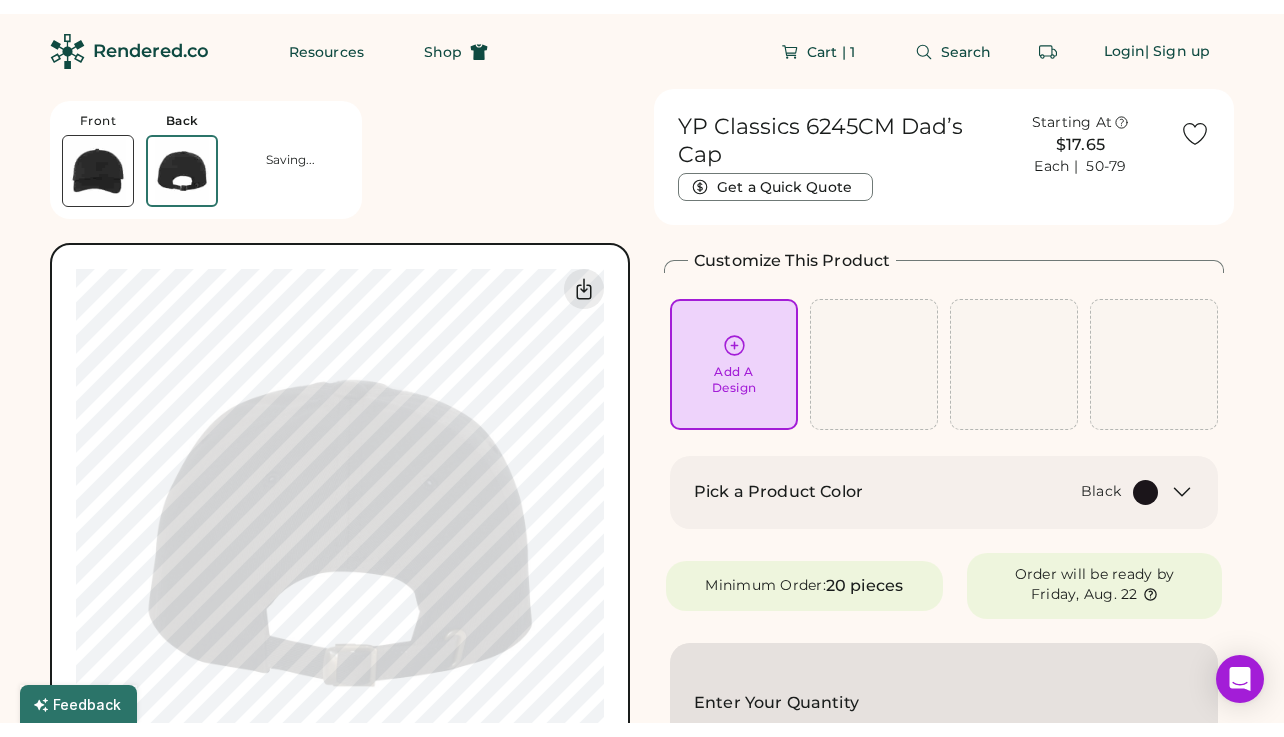 scroll, scrollTop: 0, scrollLeft: 0, axis: both 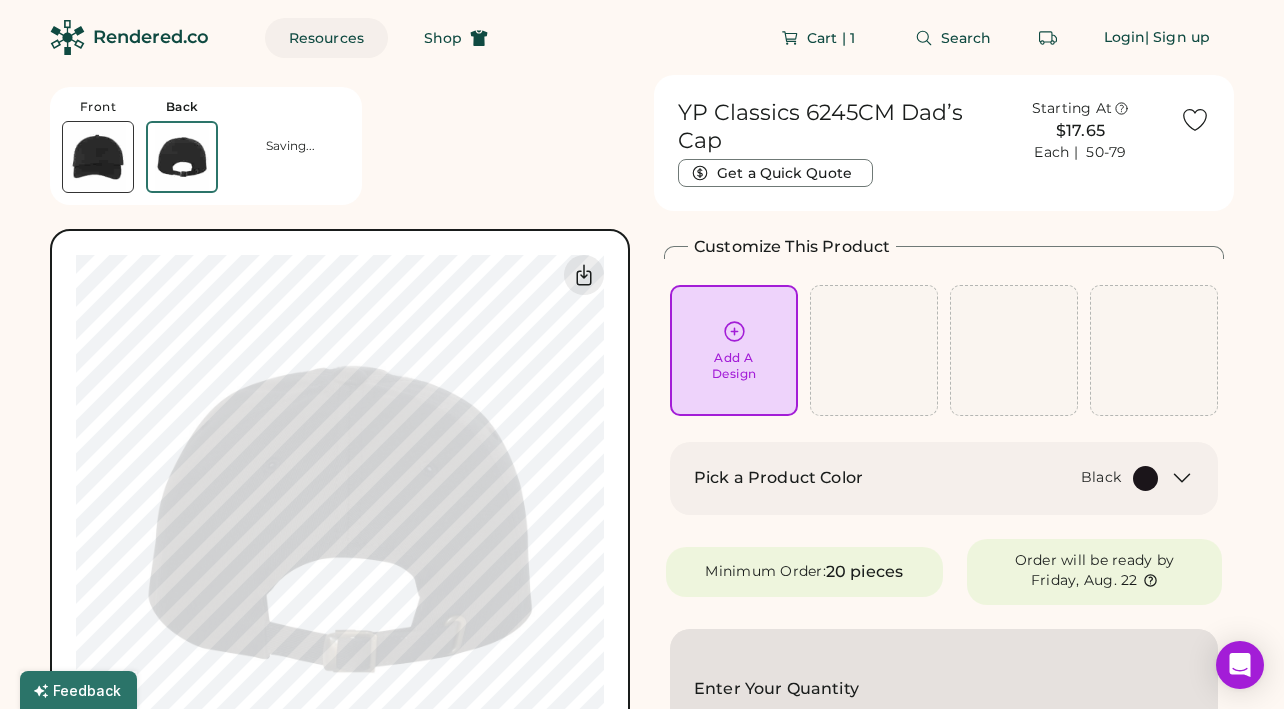 click on "Resources" at bounding box center (326, 38) 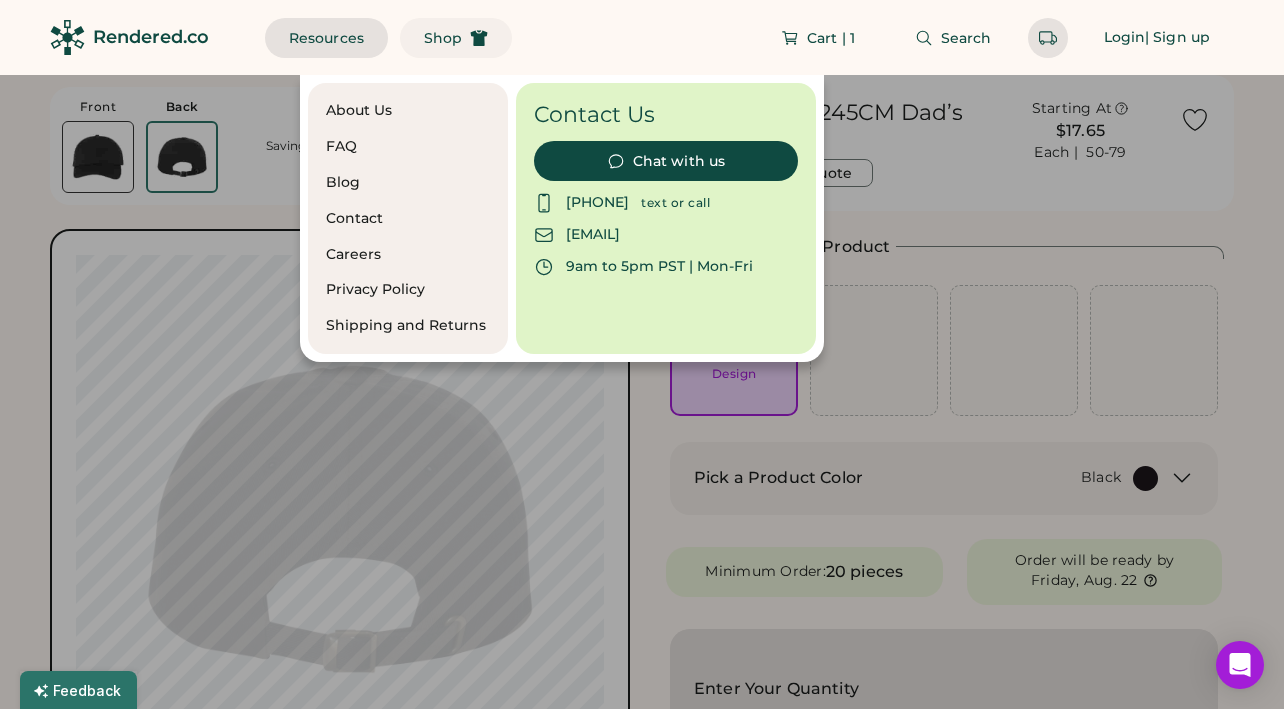 click on "Shop" at bounding box center (443, 38) 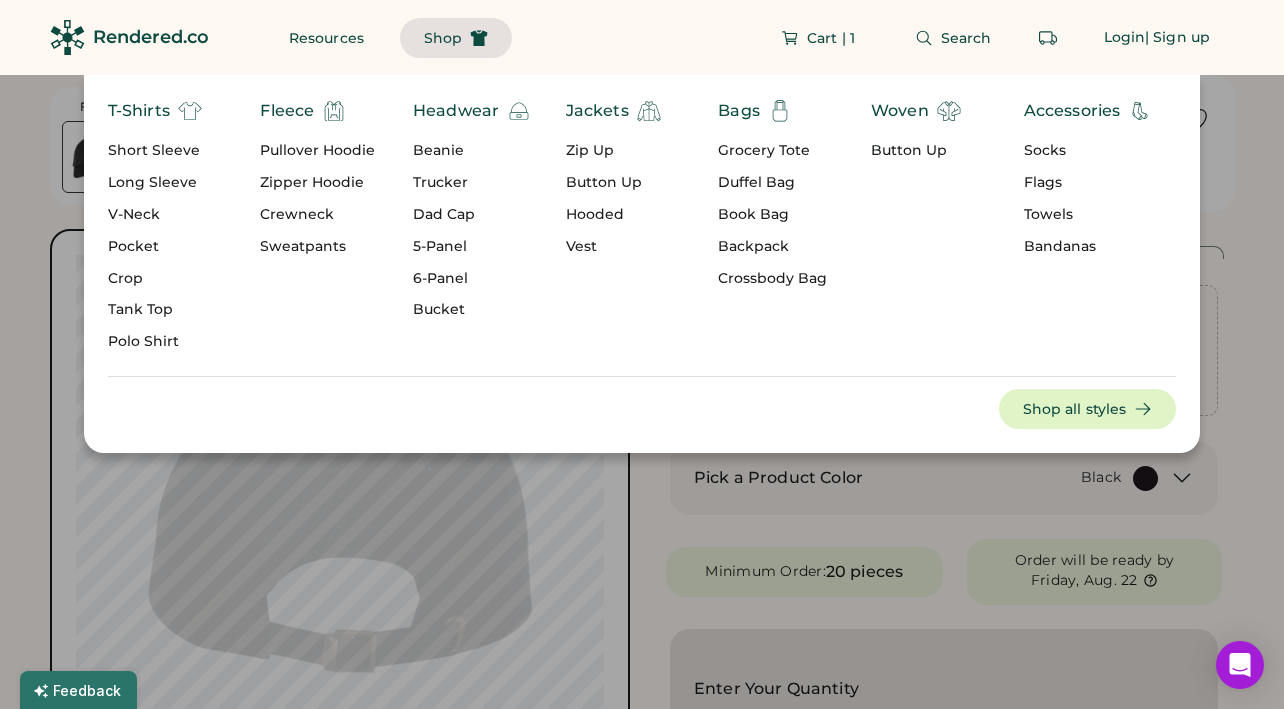 click on "Trucker" at bounding box center [472, 183] 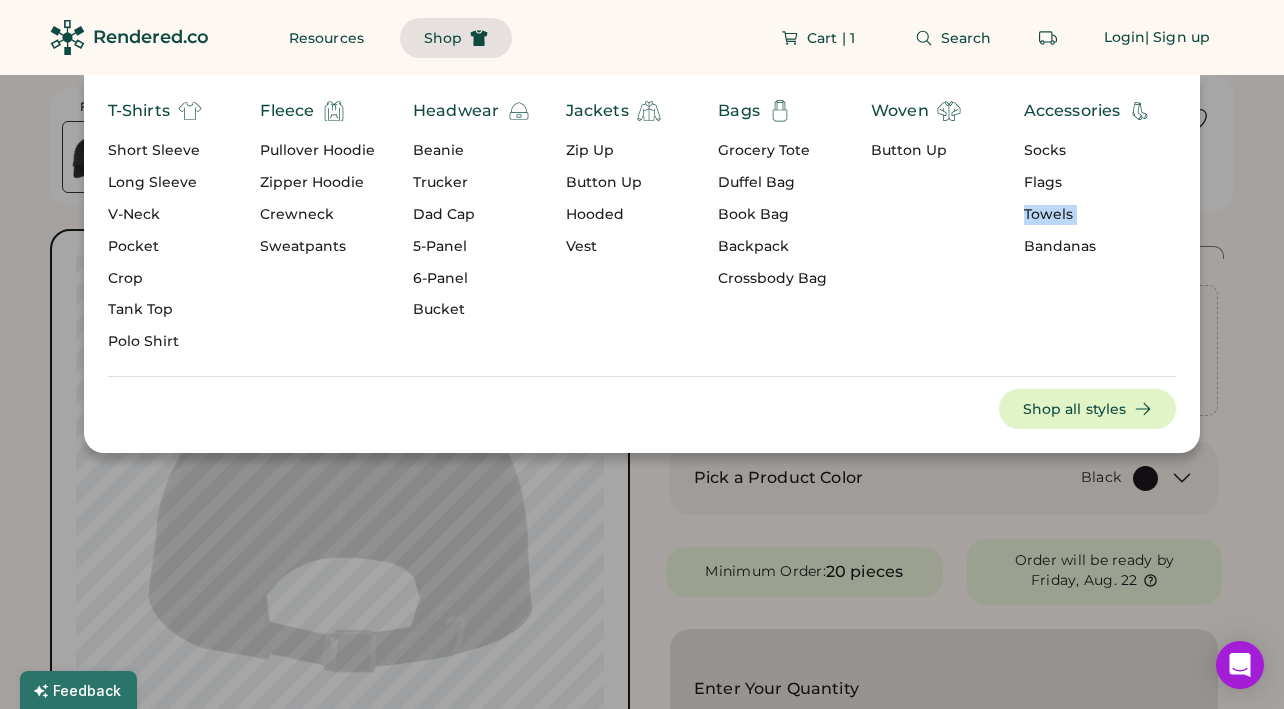 click on "T-Shirts Short Sleeve Long Sleeve V-Neck Pocket Crop Tank Top Polo Shirt Fleece Pullover Hoodie Zipper Hoodie Crewneck Sweatpants Headwear Beanie Trucker Dad Cap 5-Panel 6-Panel Bucket Jackets Zip Up Button Up Hooded Vest Bags Grocery Tote Duffel Bag Book Bag Backpack Crossbody Bag Woven Button Up Accessories Socks Flags Towels Bandanas Shop all styles" 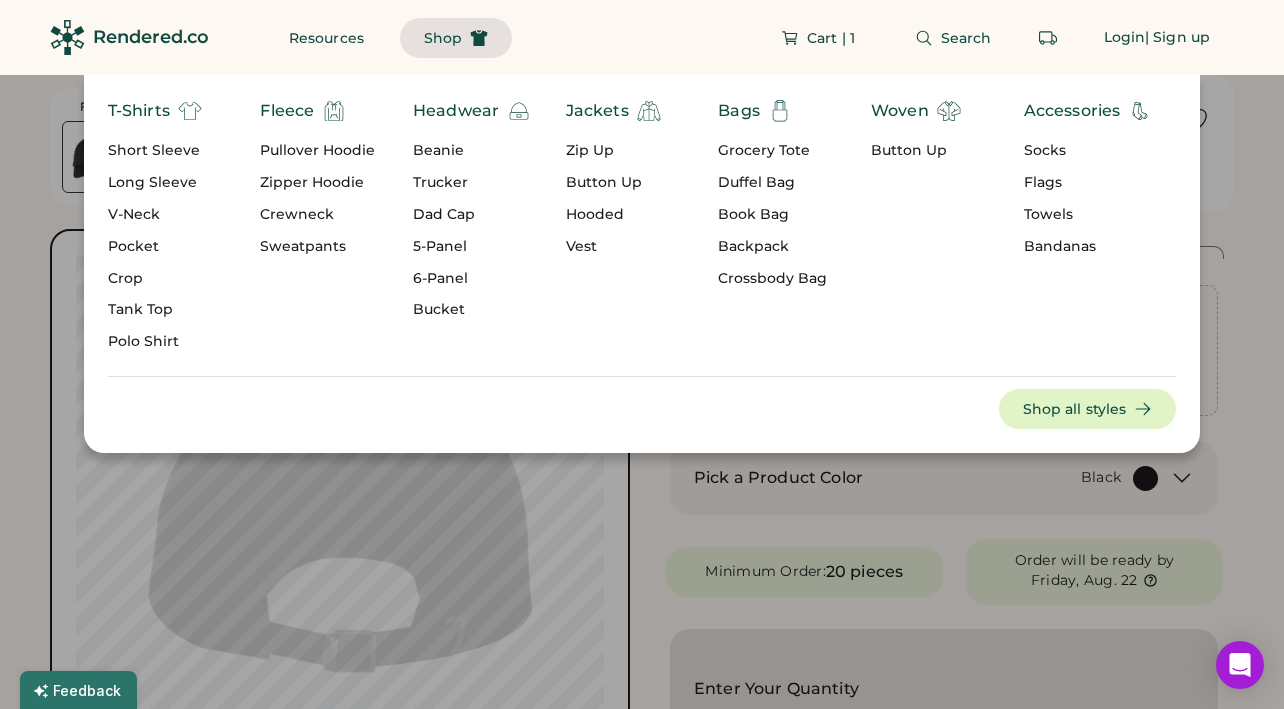 click on "Flags" at bounding box center (1088, 183) 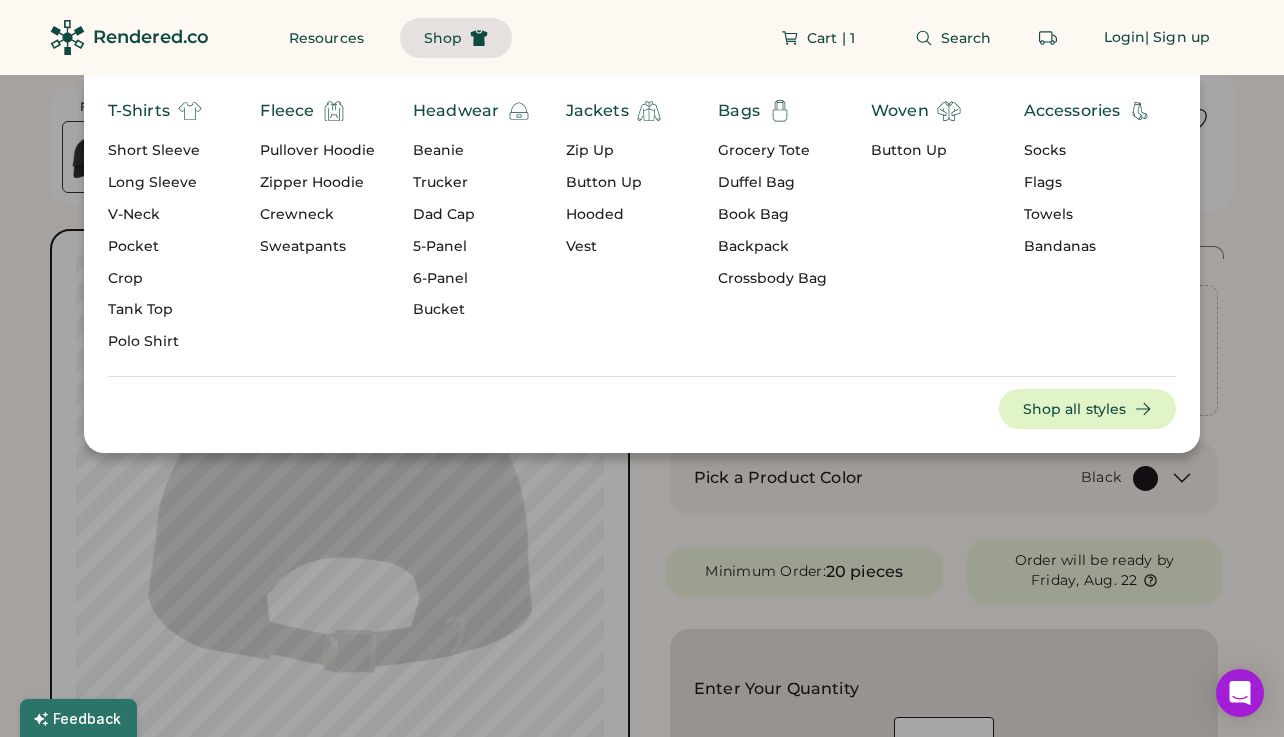click on "Trucker" at bounding box center (472, 183) 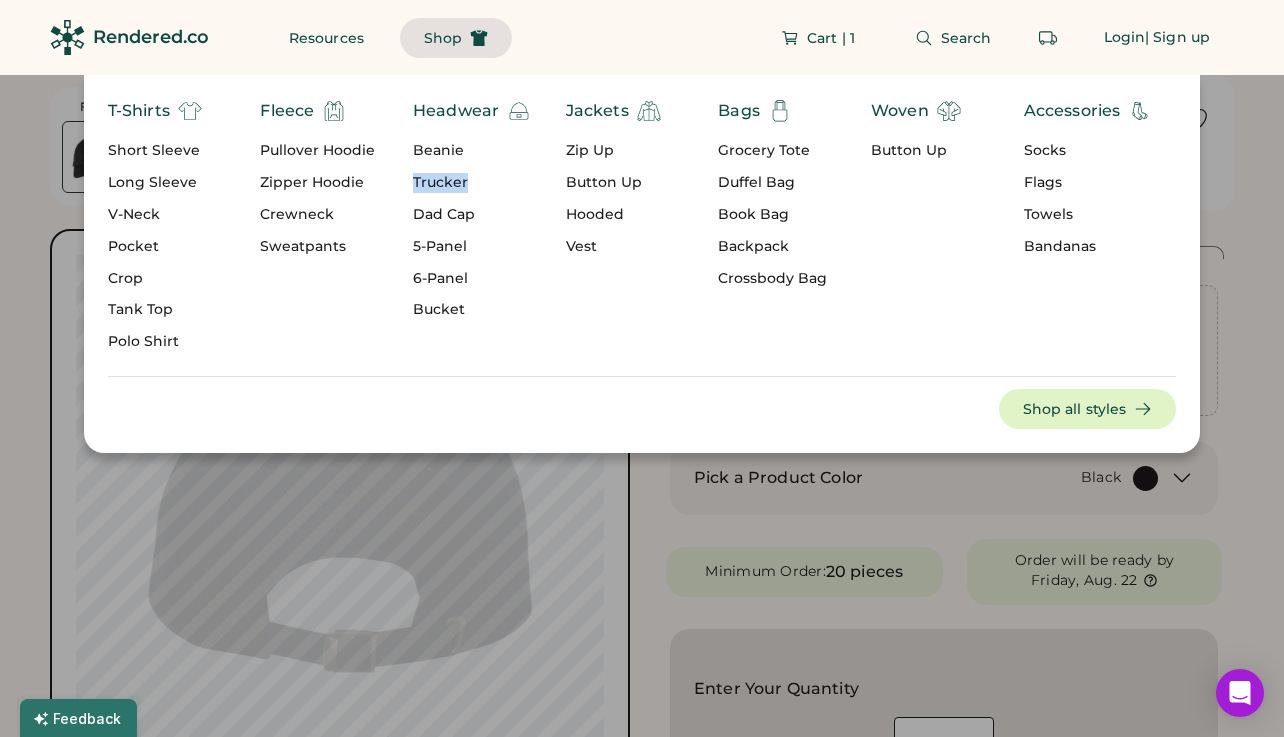 click on "Trucker" at bounding box center [472, 183] 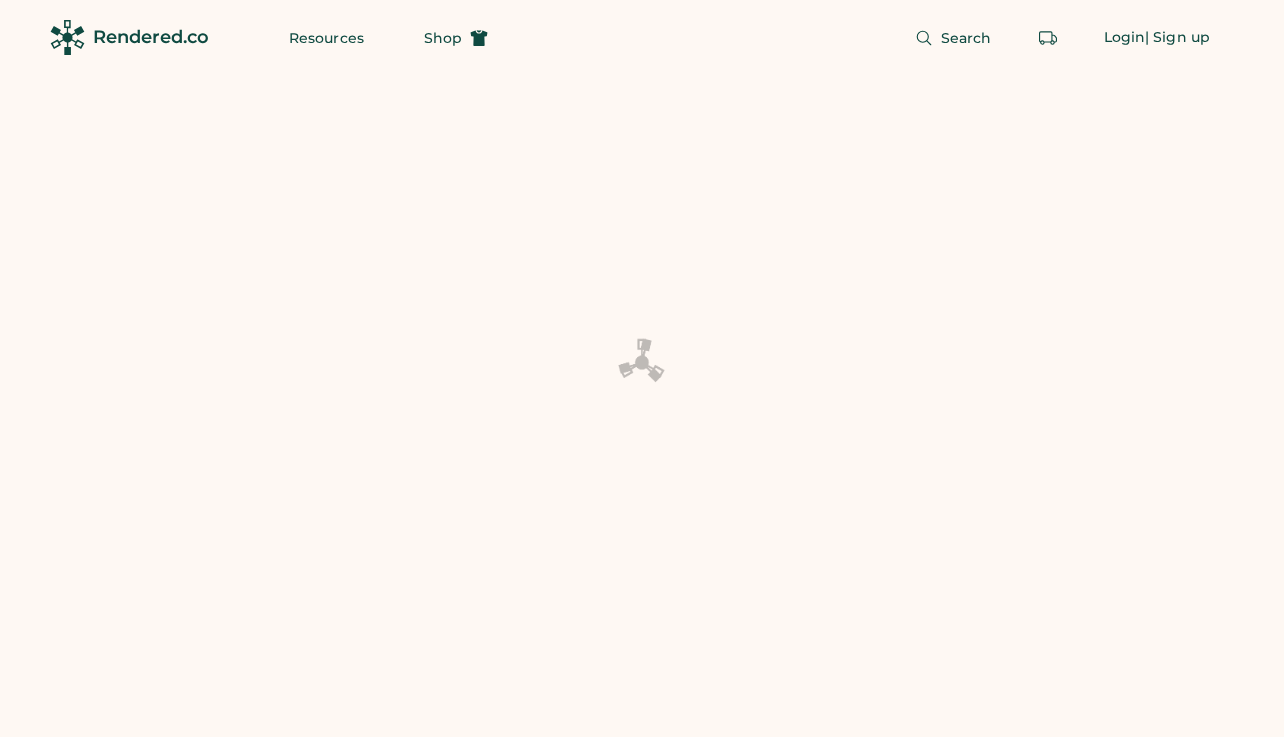 scroll, scrollTop: 0, scrollLeft: 0, axis: both 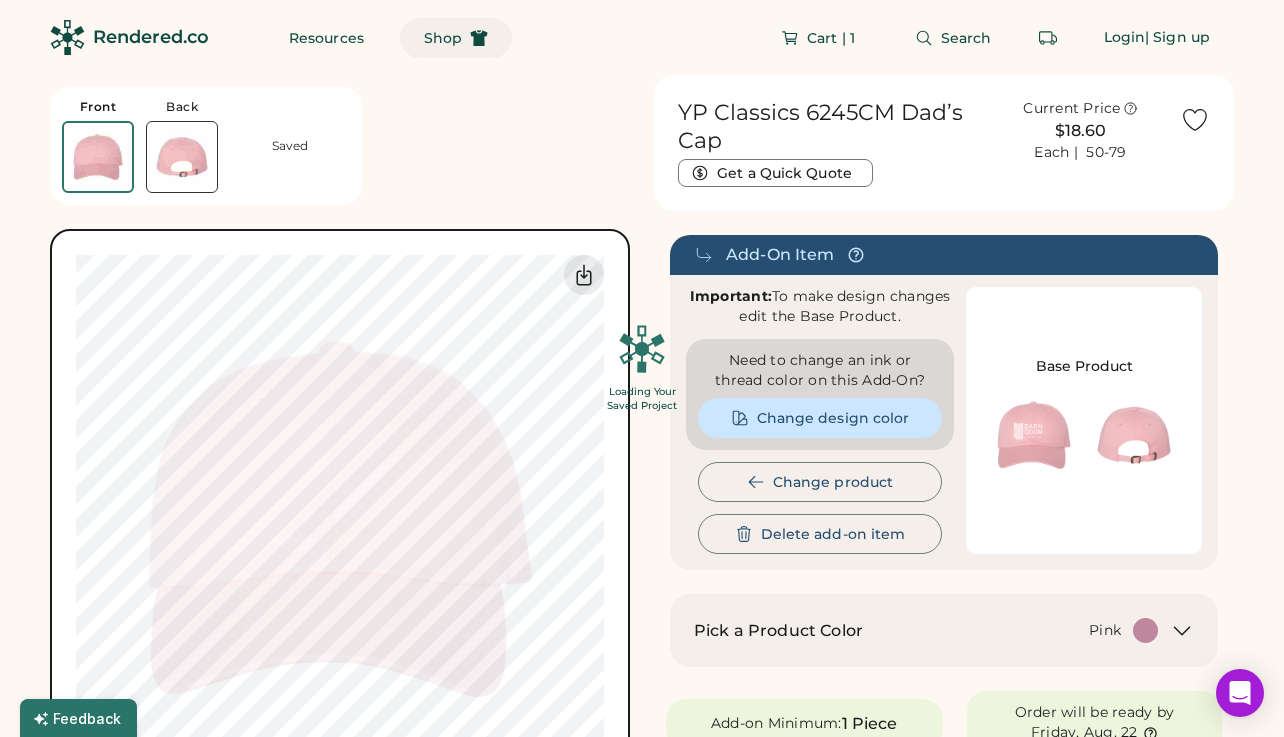 click on "Shop" at bounding box center [443, 38] 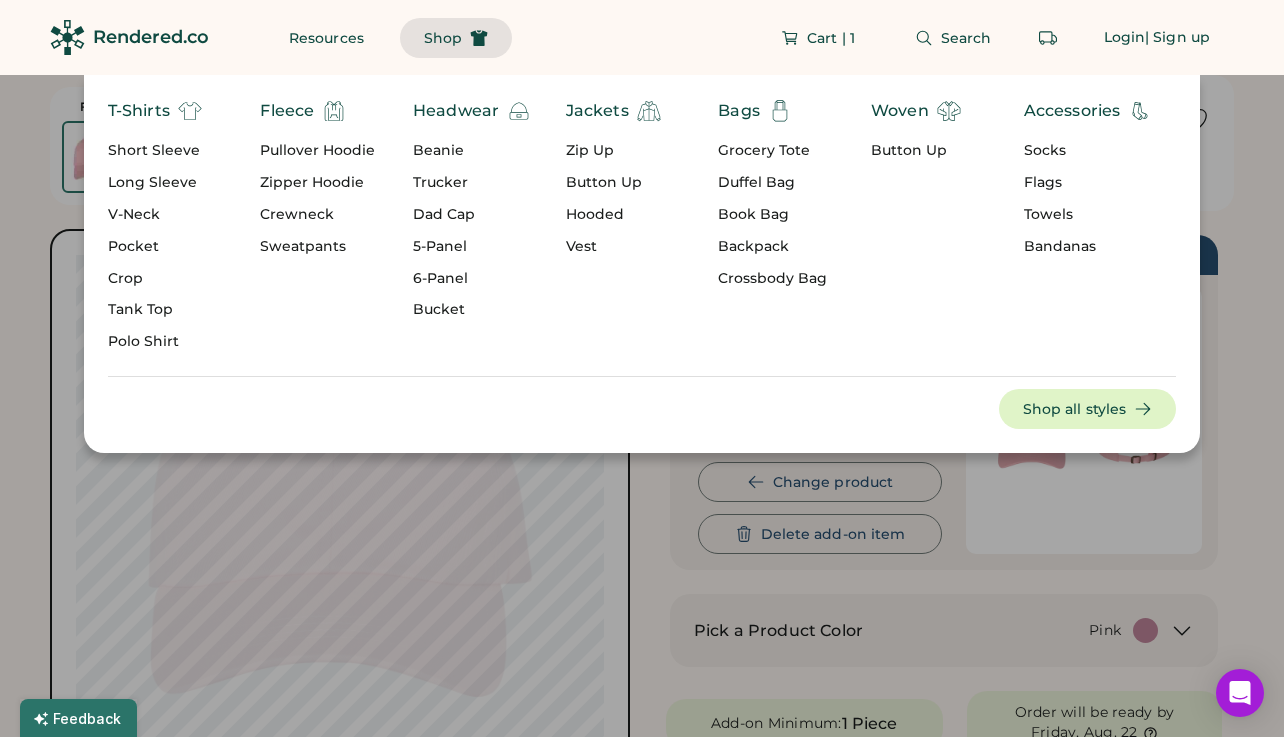 click on "Trucker" at bounding box center (472, 183) 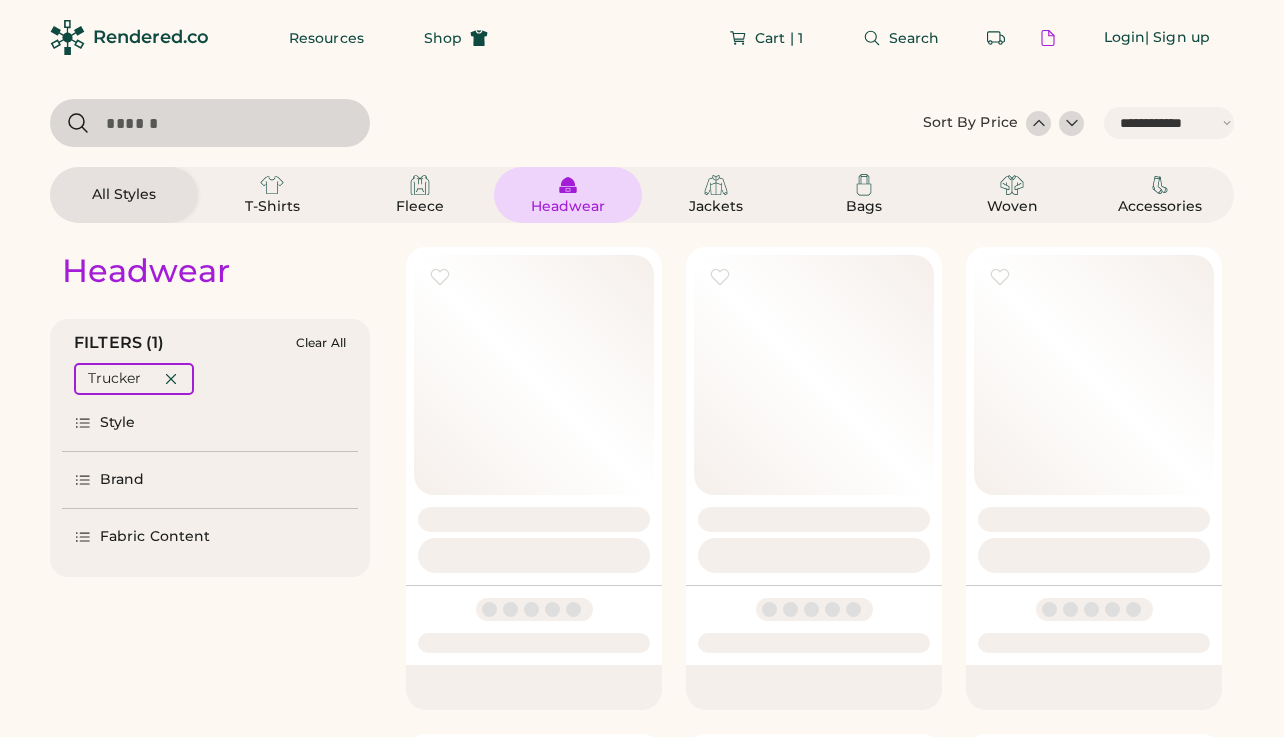 select on "*****" 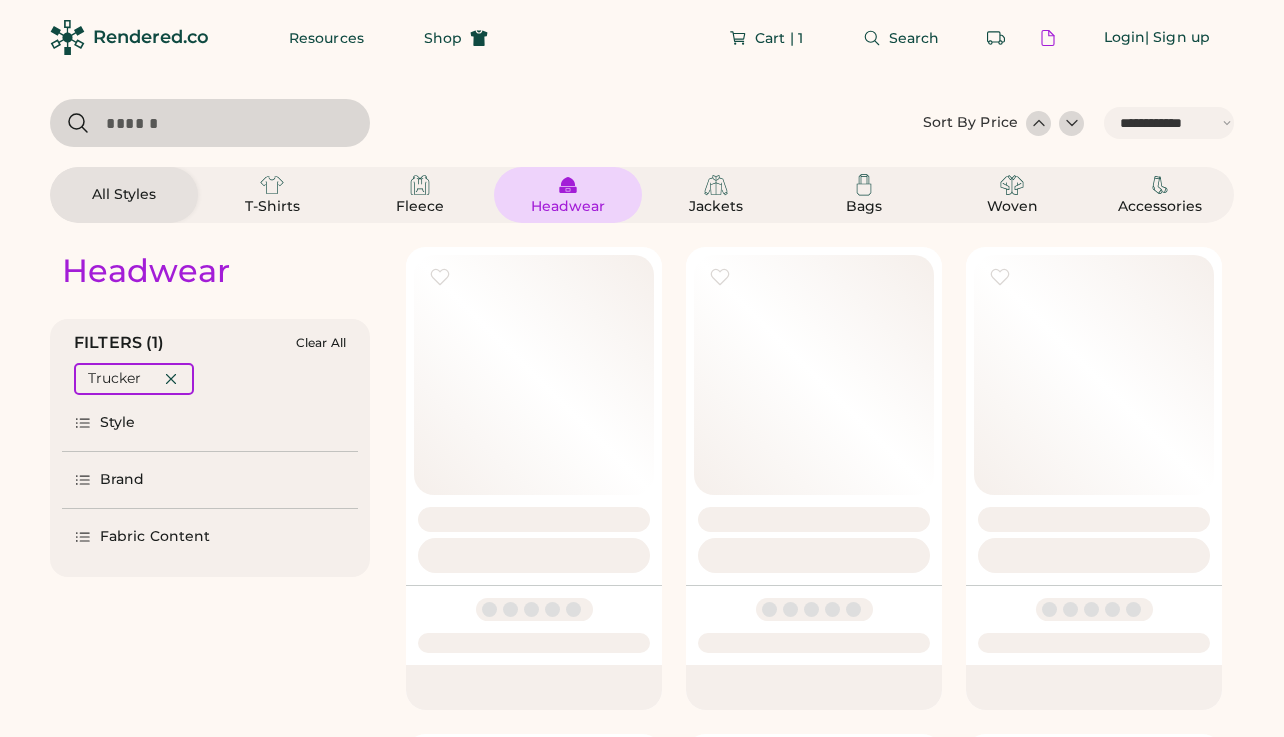 scroll, scrollTop: 0, scrollLeft: 0, axis: both 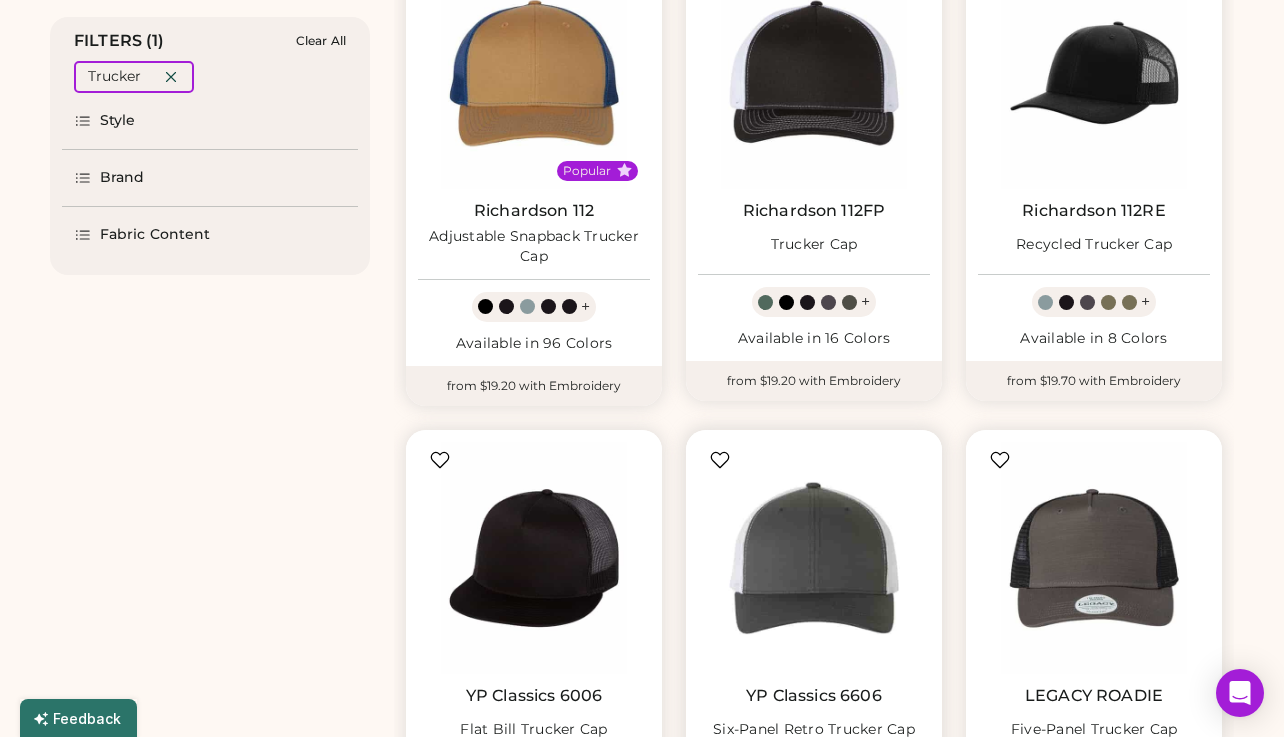 click at bounding box center [814, 558] 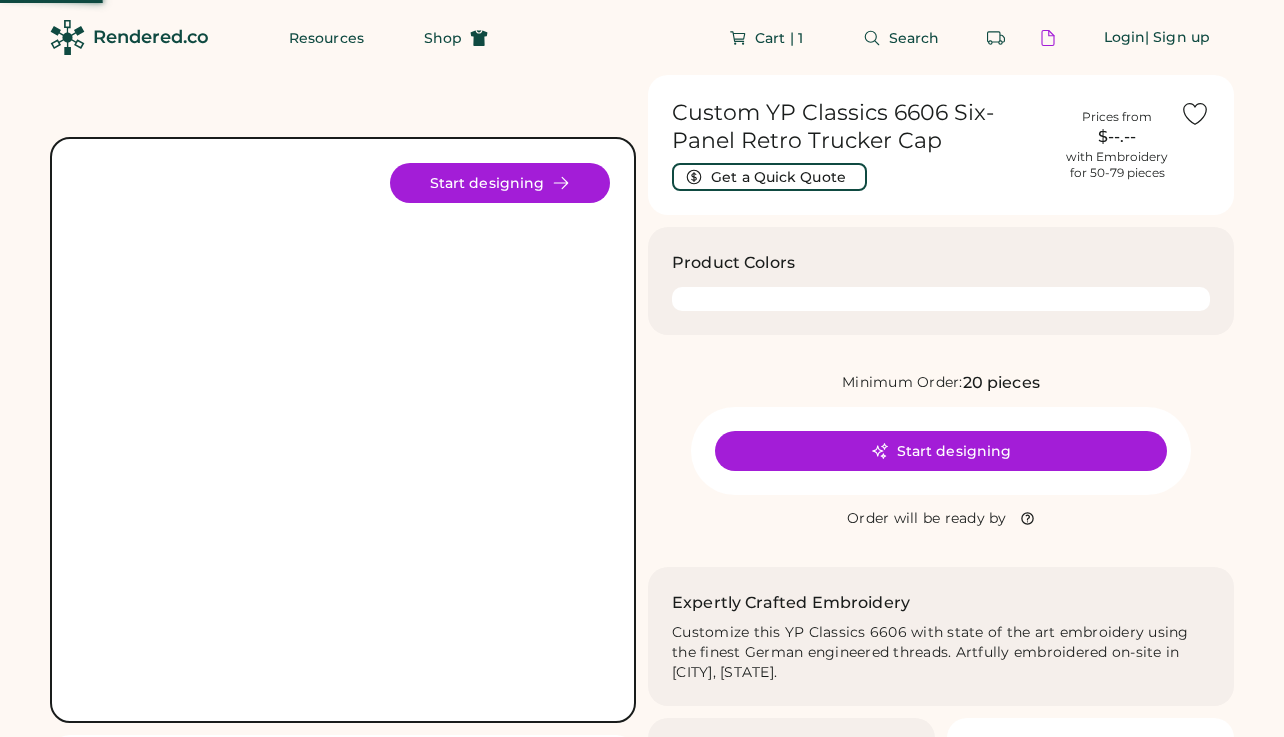 scroll, scrollTop: 0, scrollLeft: 0, axis: both 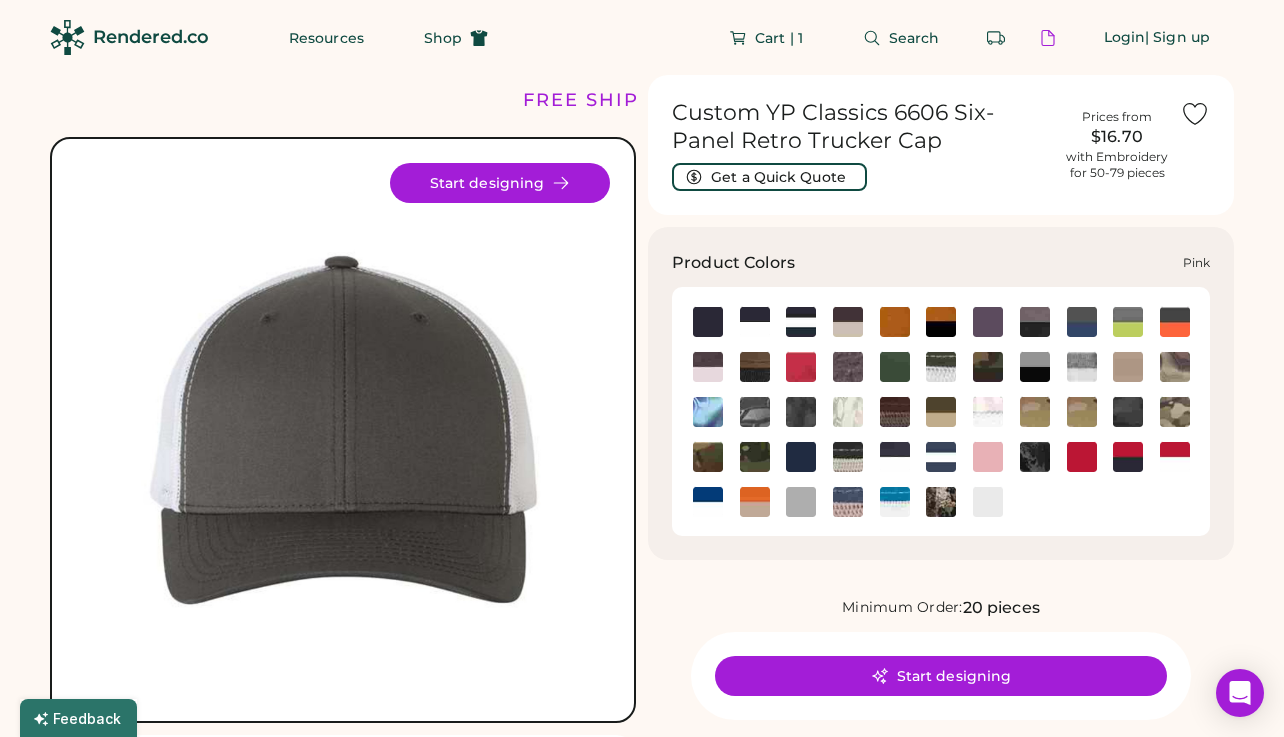 click 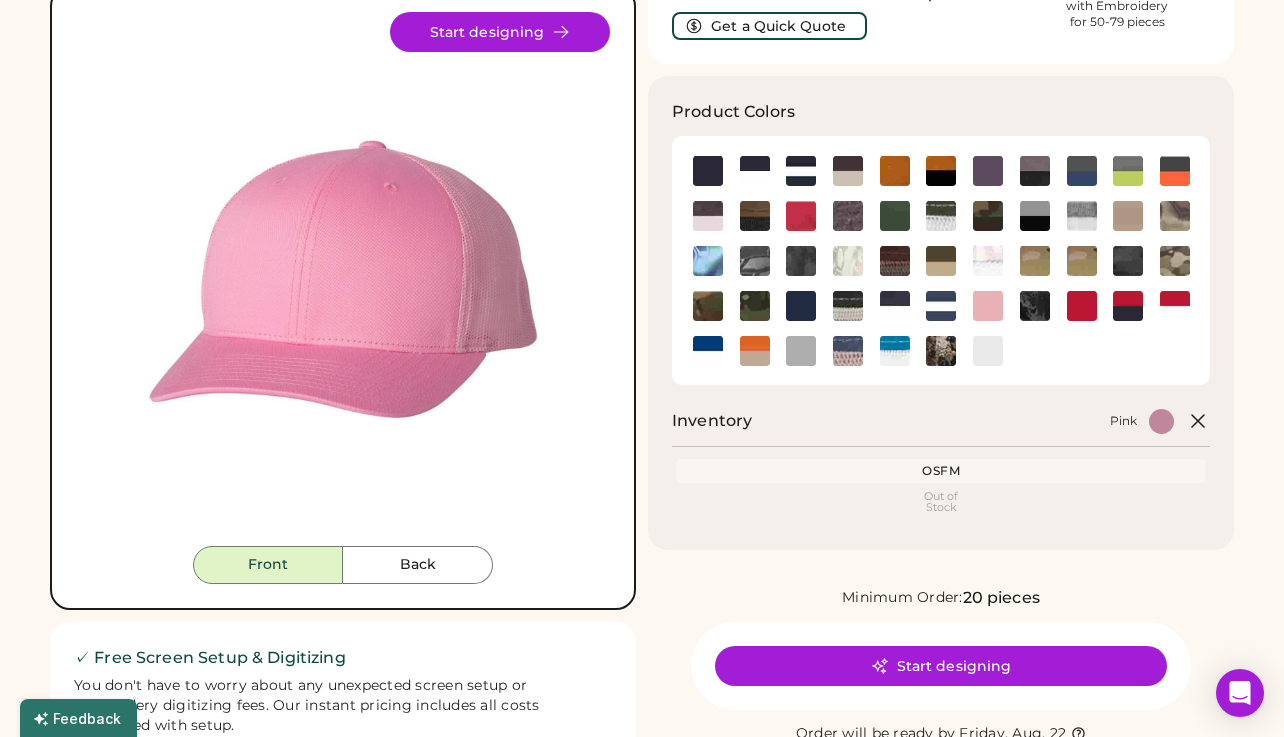 scroll, scrollTop: 149, scrollLeft: 0, axis: vertical 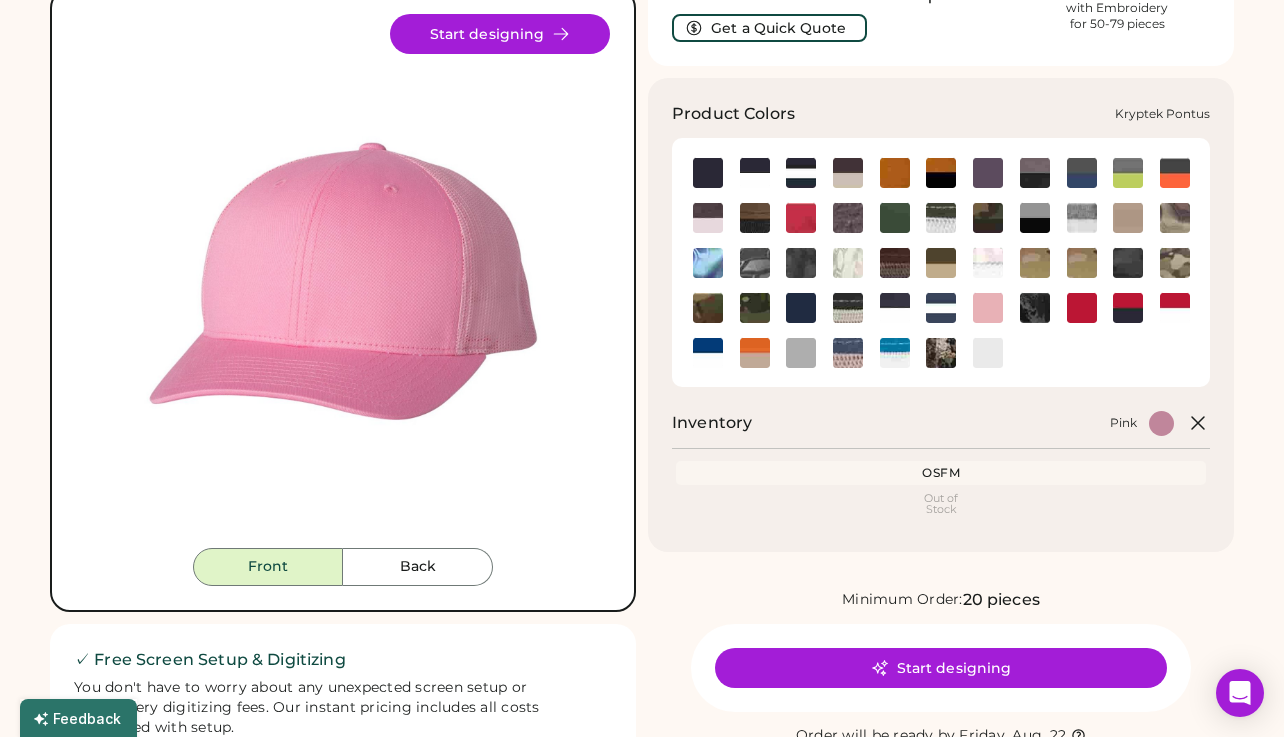 click 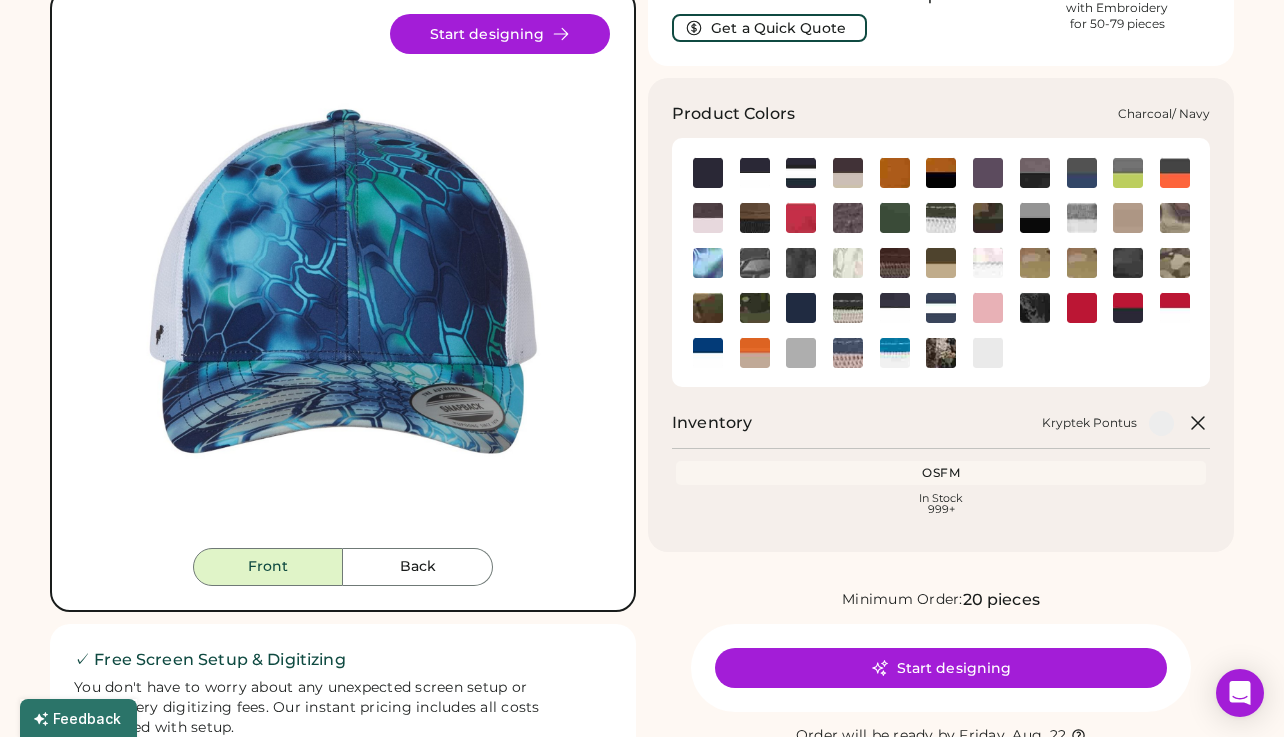 click 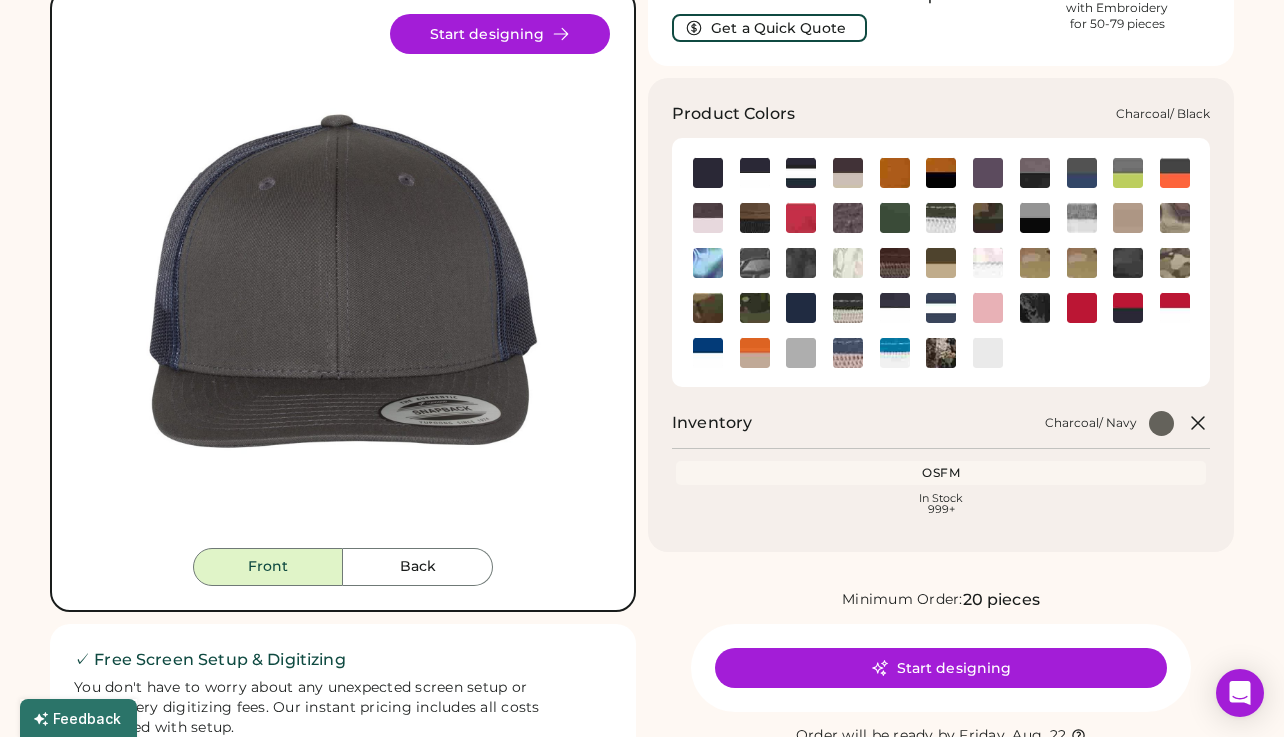 click 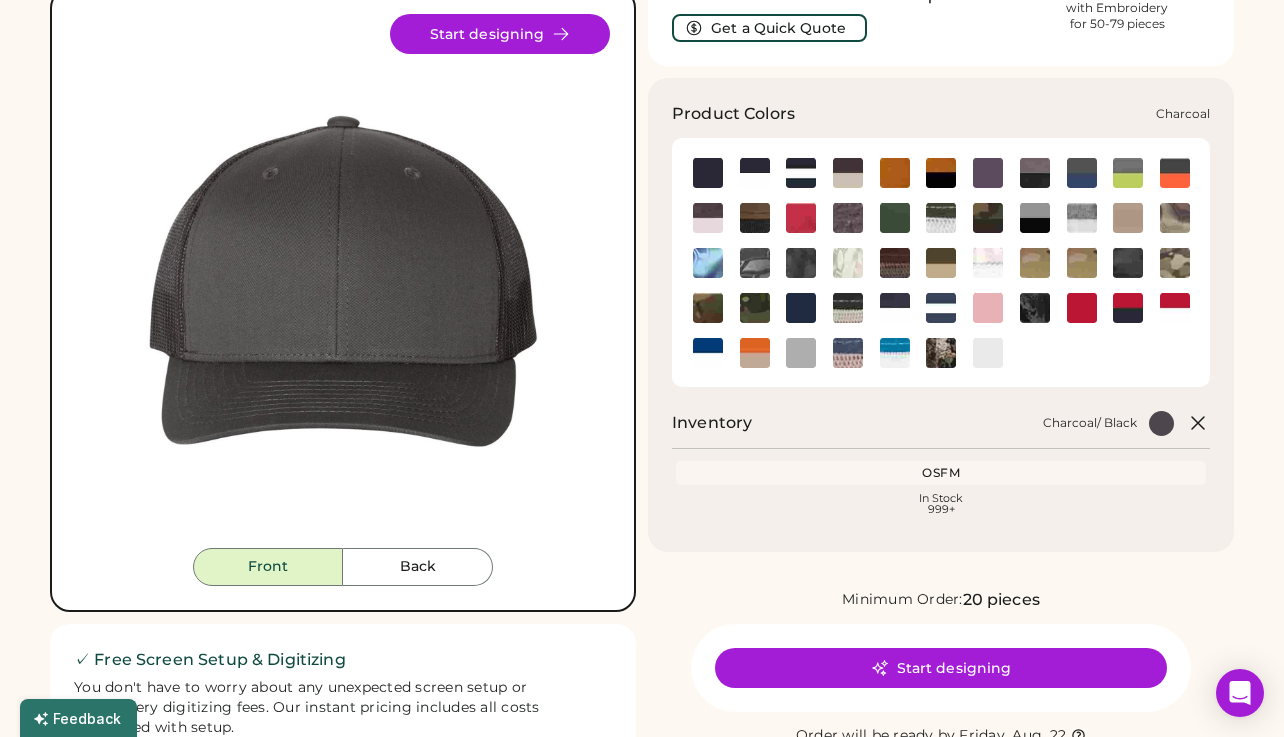 click 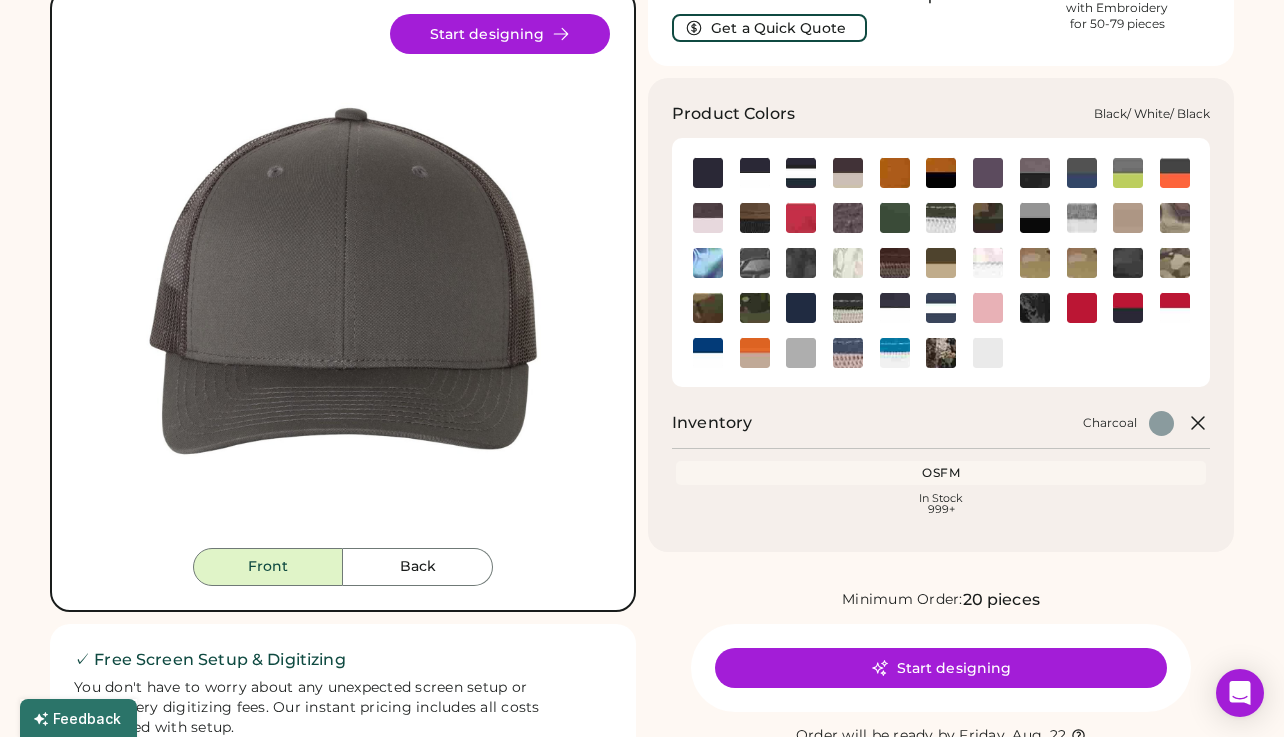 click 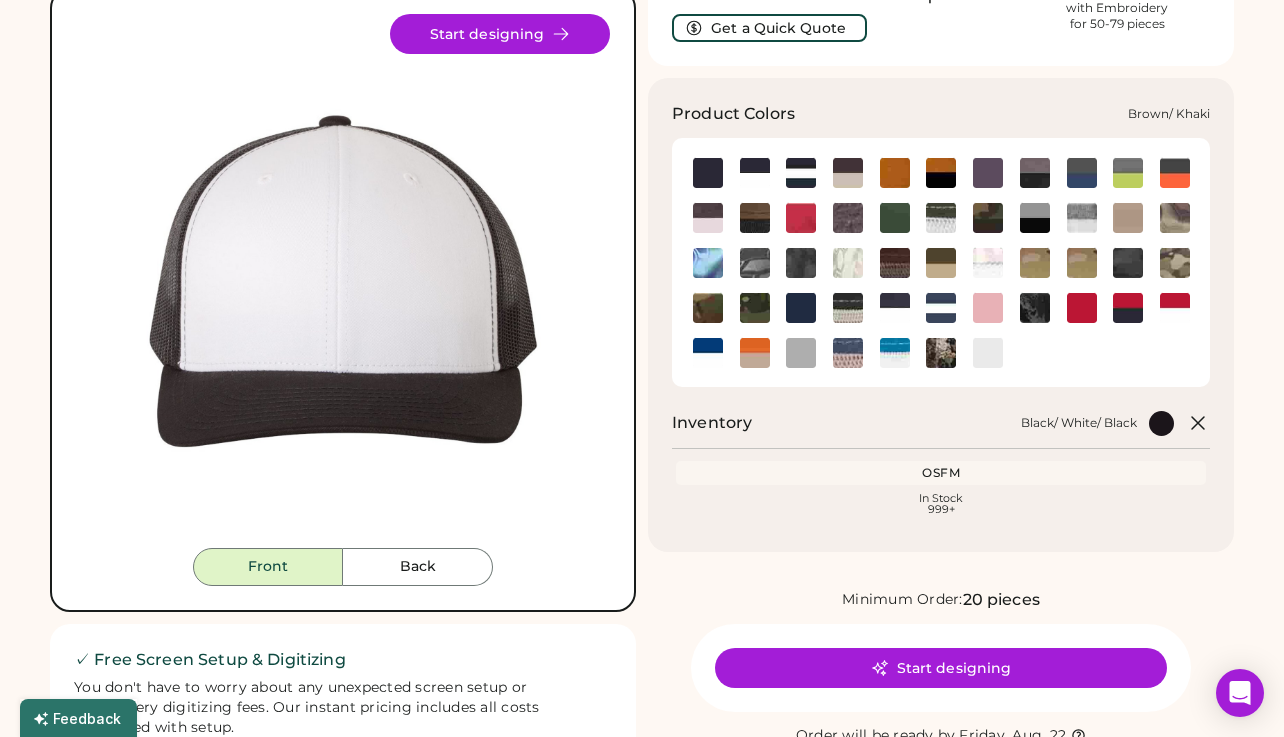 click 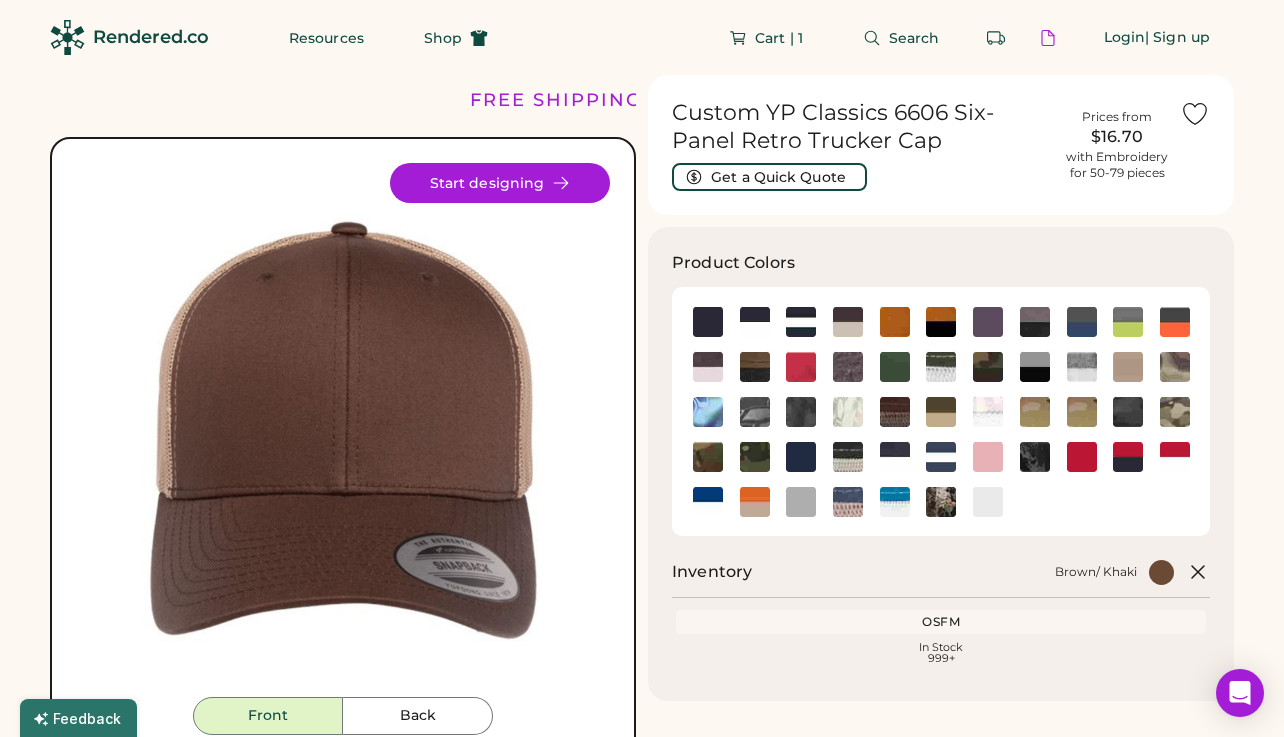 scroll, scrollTop: 0, scrollLeft: 0, axis: both 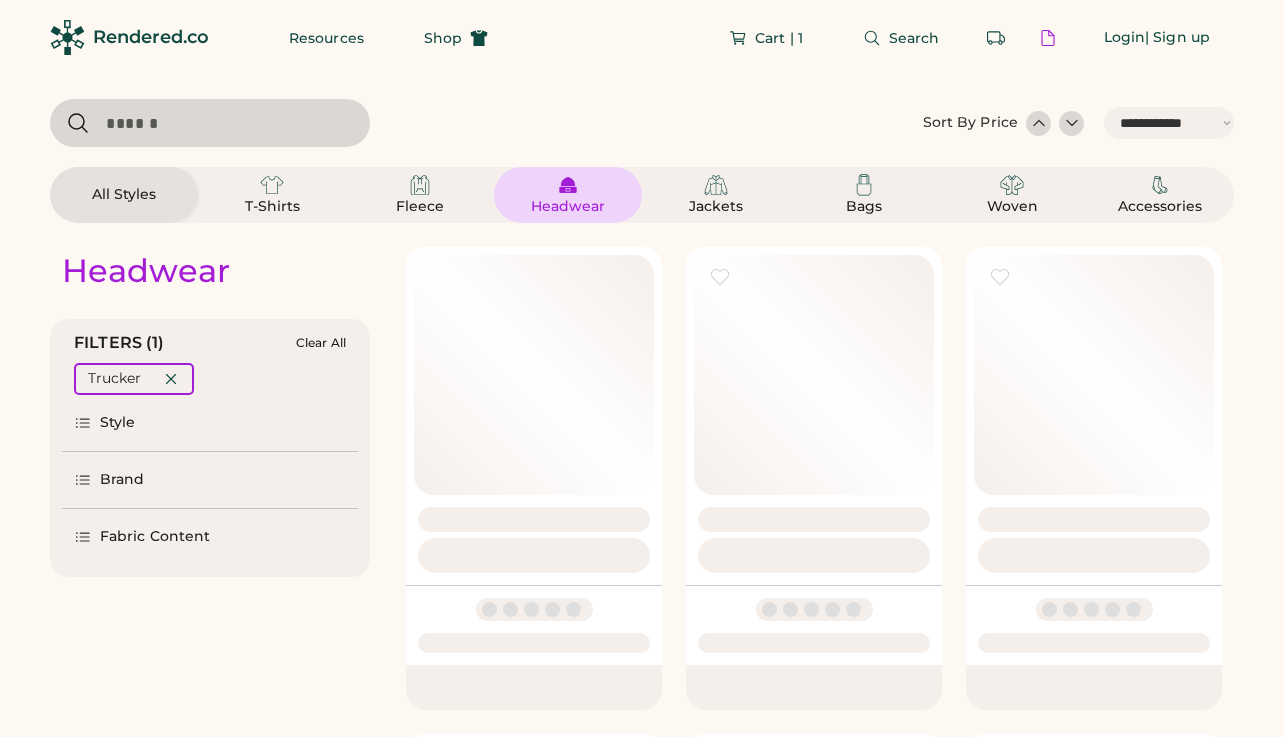 select on "*****" 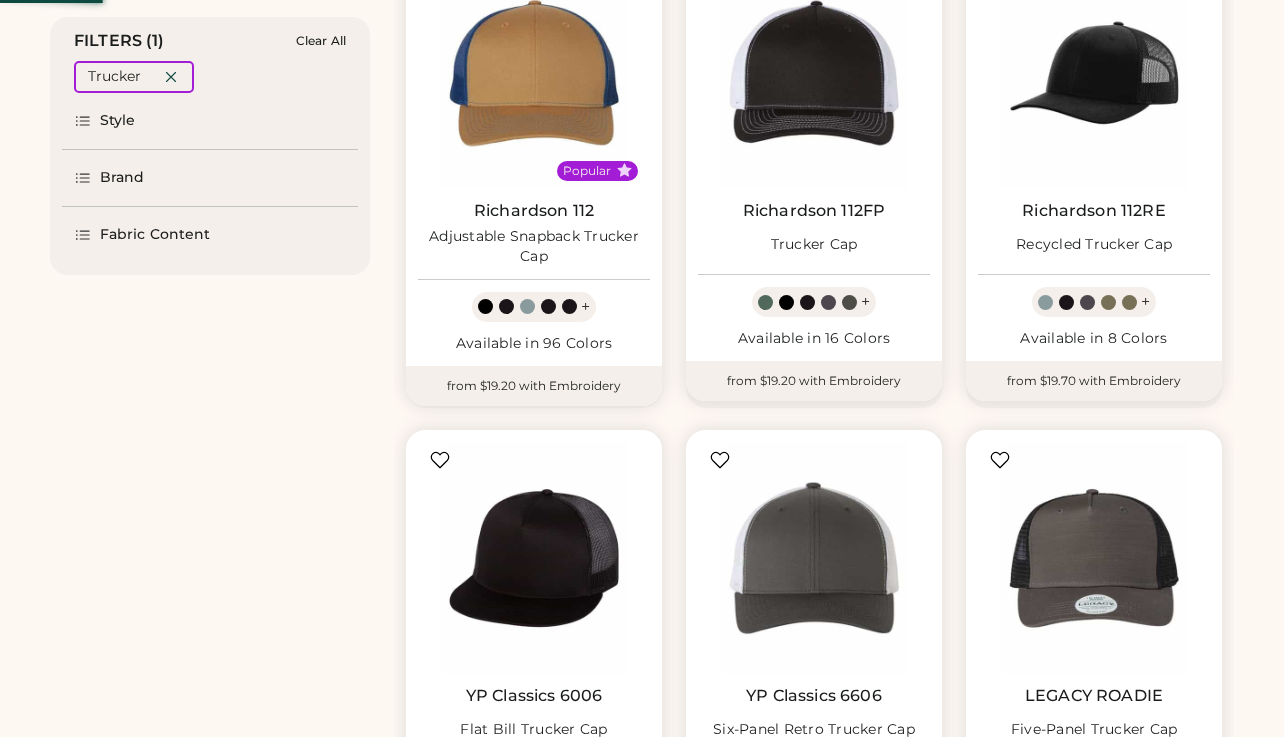 scroll, scrollTop: 302, scrollLeft: 0, axis: vertical 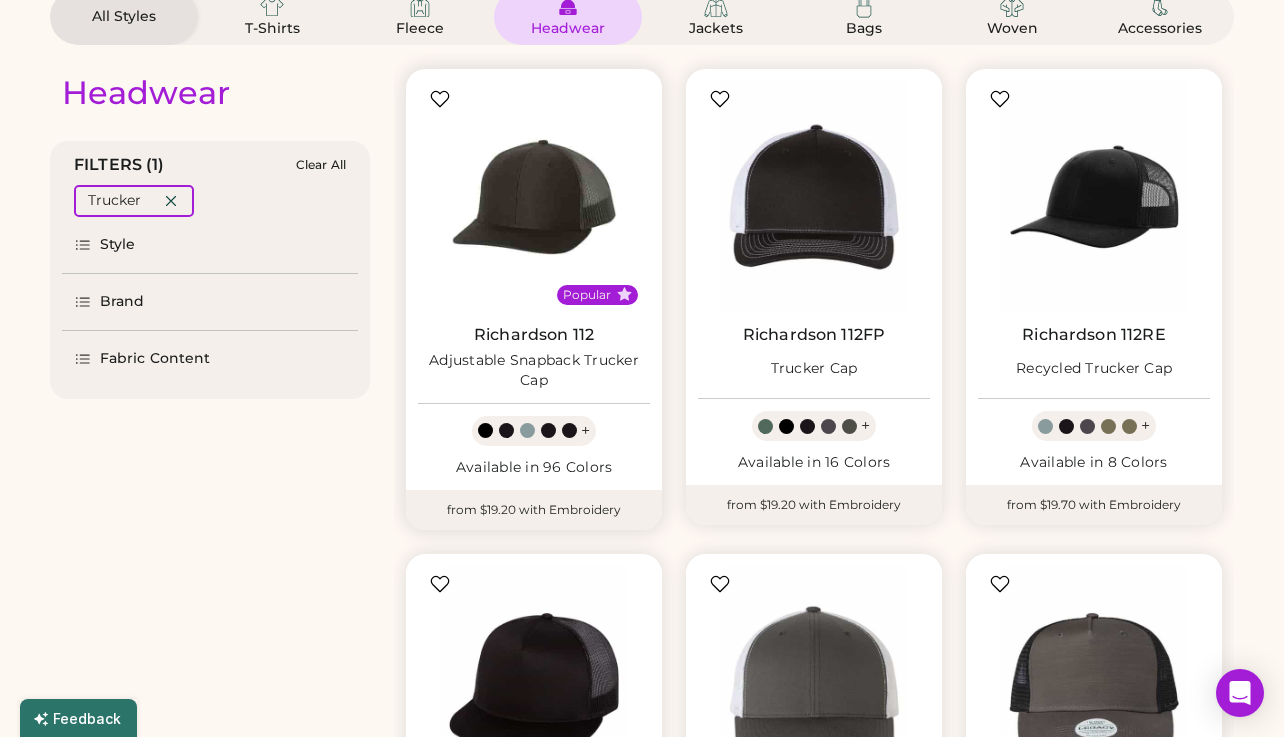 click at bounding box center [534, 197] 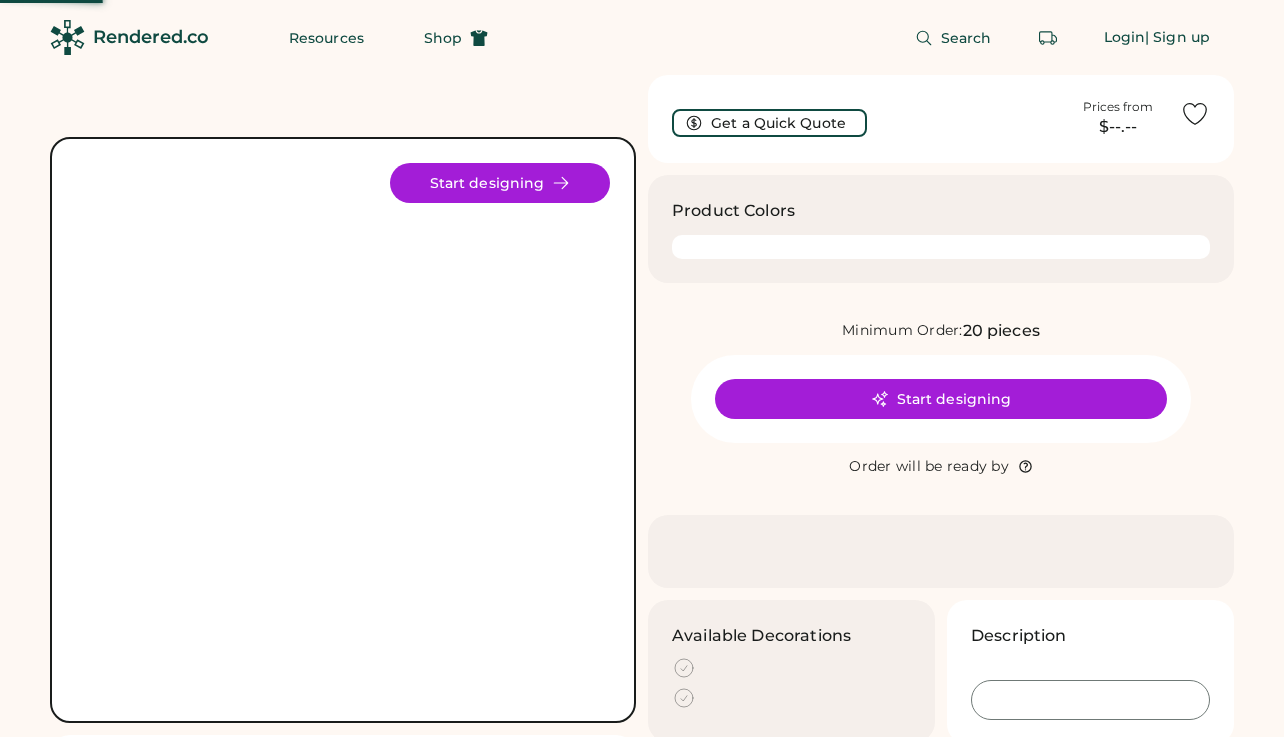scroll, scrollTop: 0, scrollLeft: 0, axis: both 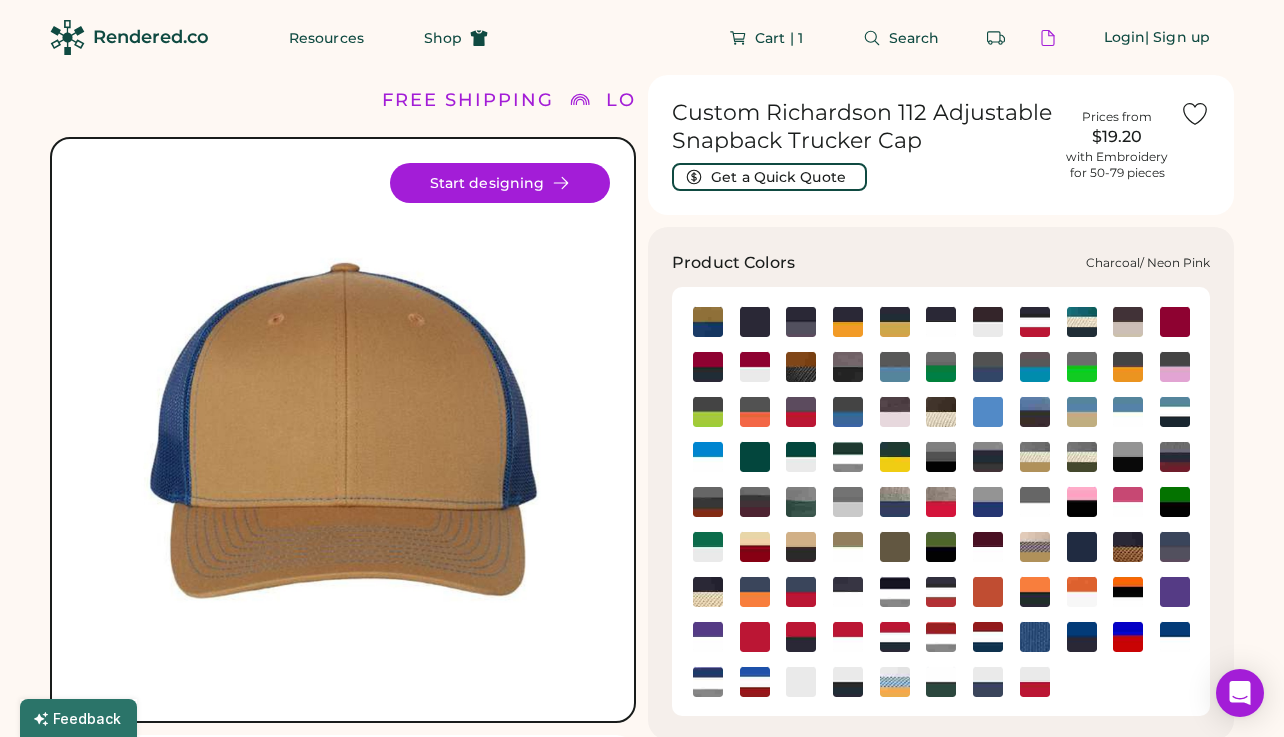 click 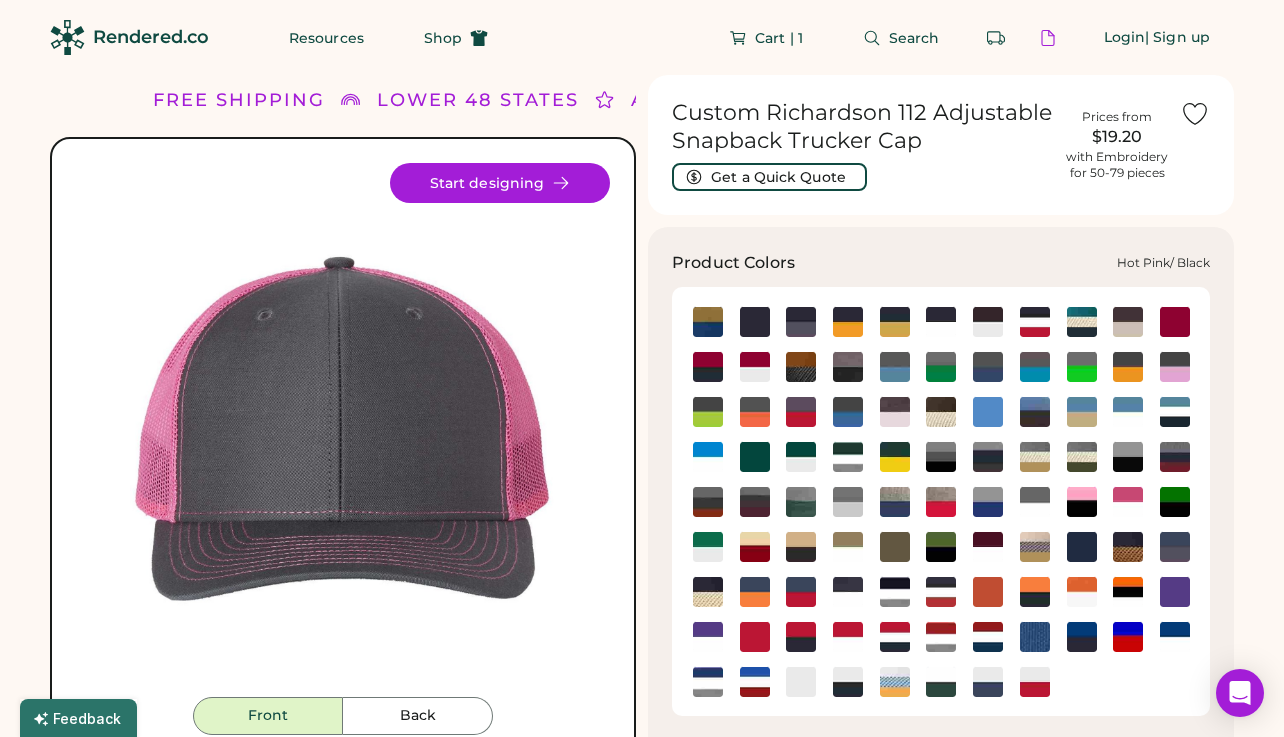 click 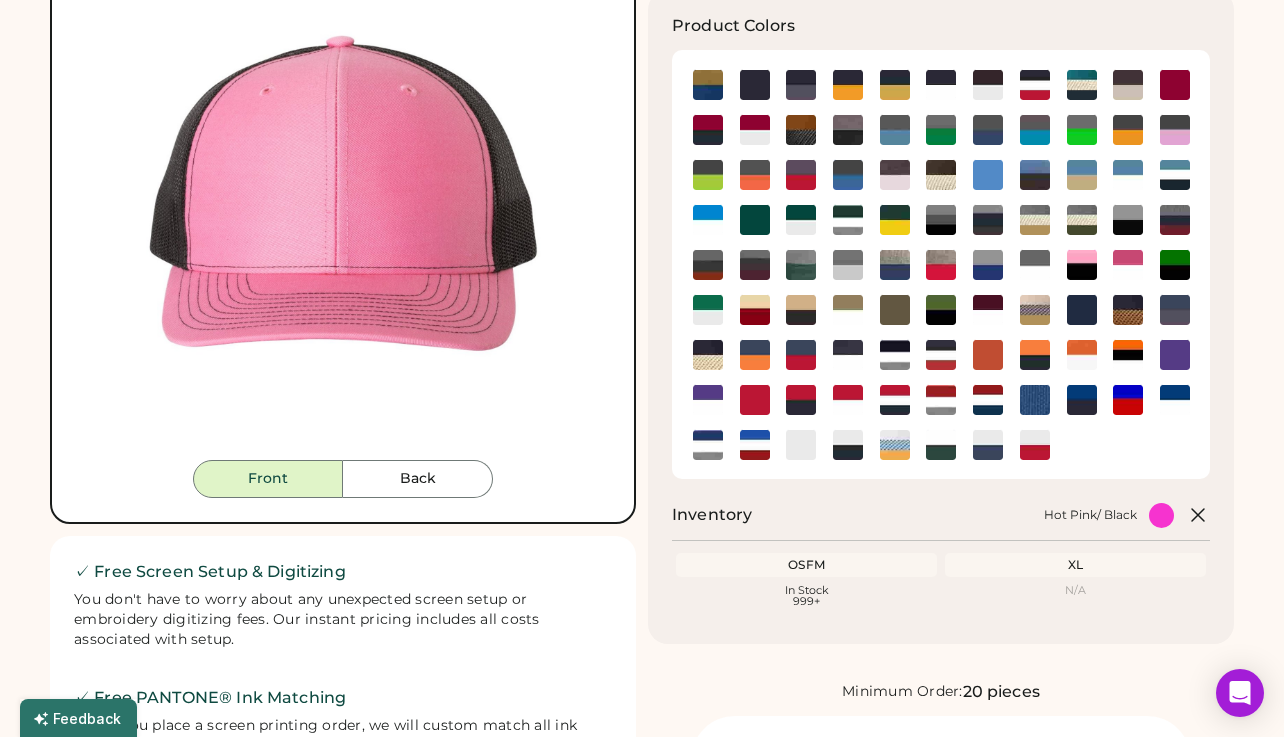 scroll, scrollTop: 174, scrollLeft: 0, axis: vertical 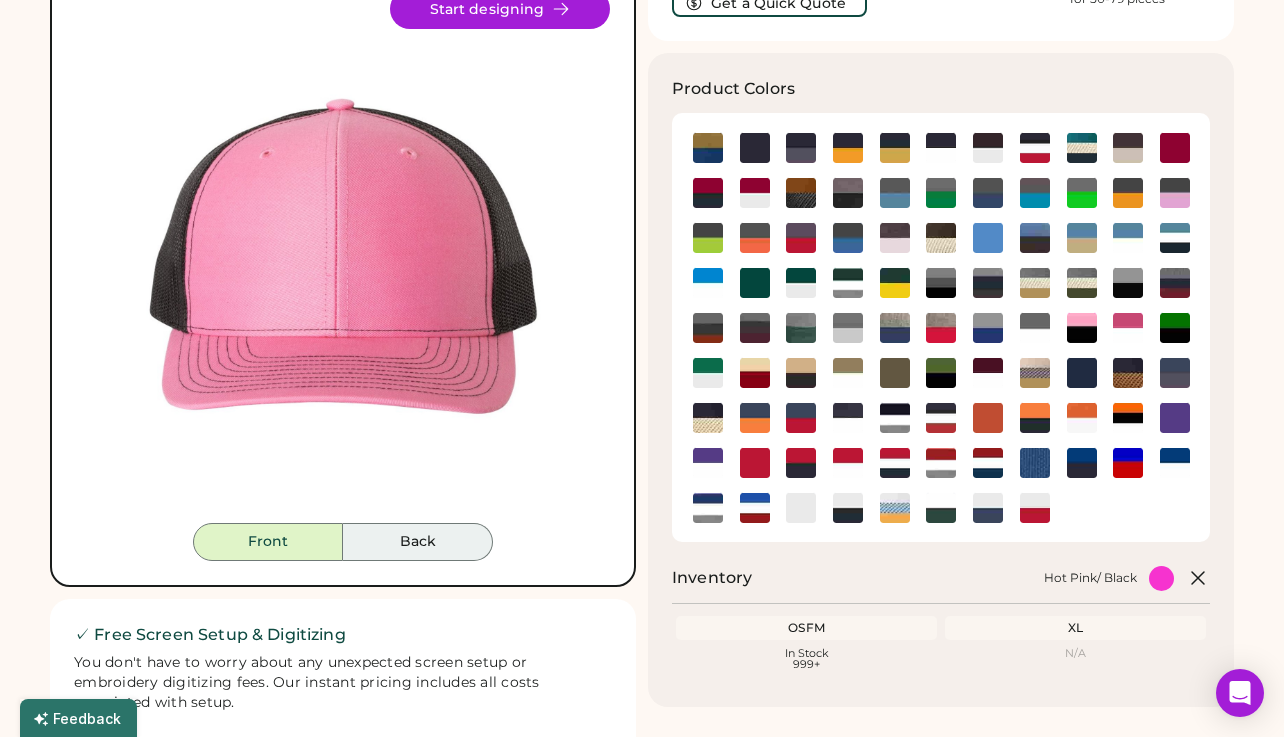 click on "Back" at bounding box center [418, 542] 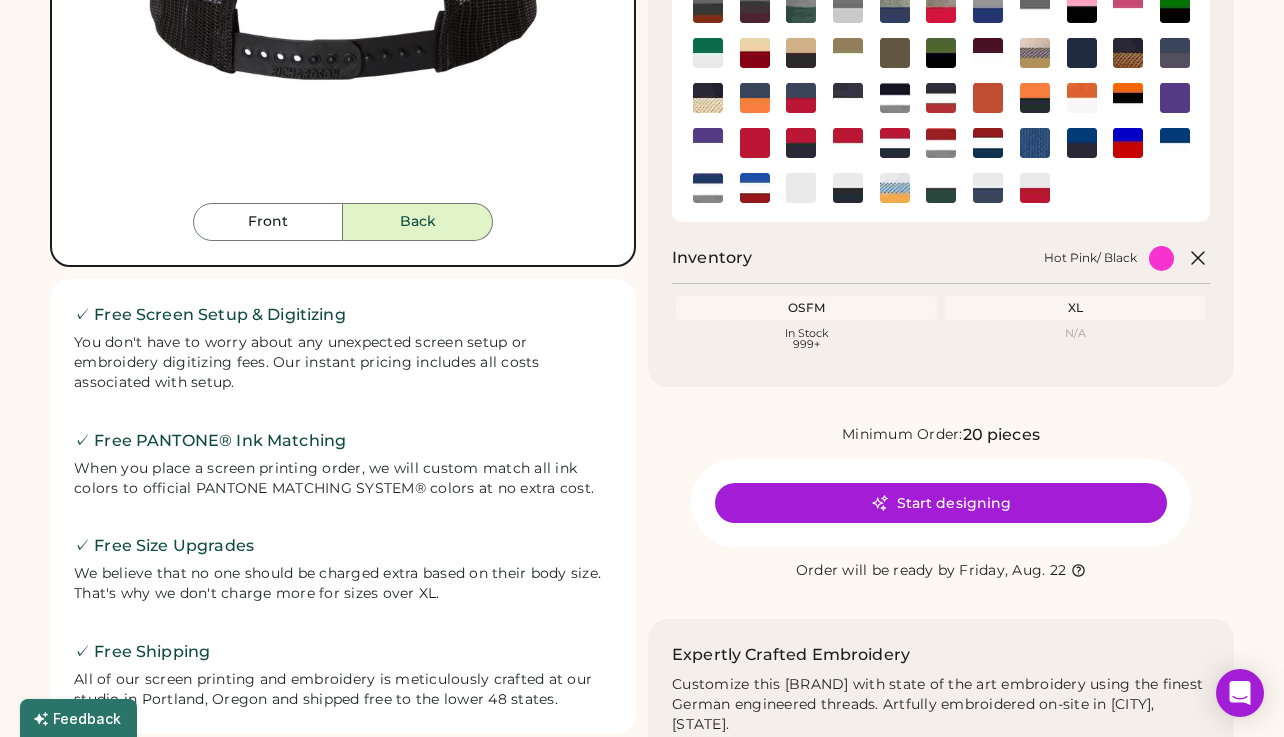 scroll, scrollTop: 509, scrollLeft: 0, axis: vertical 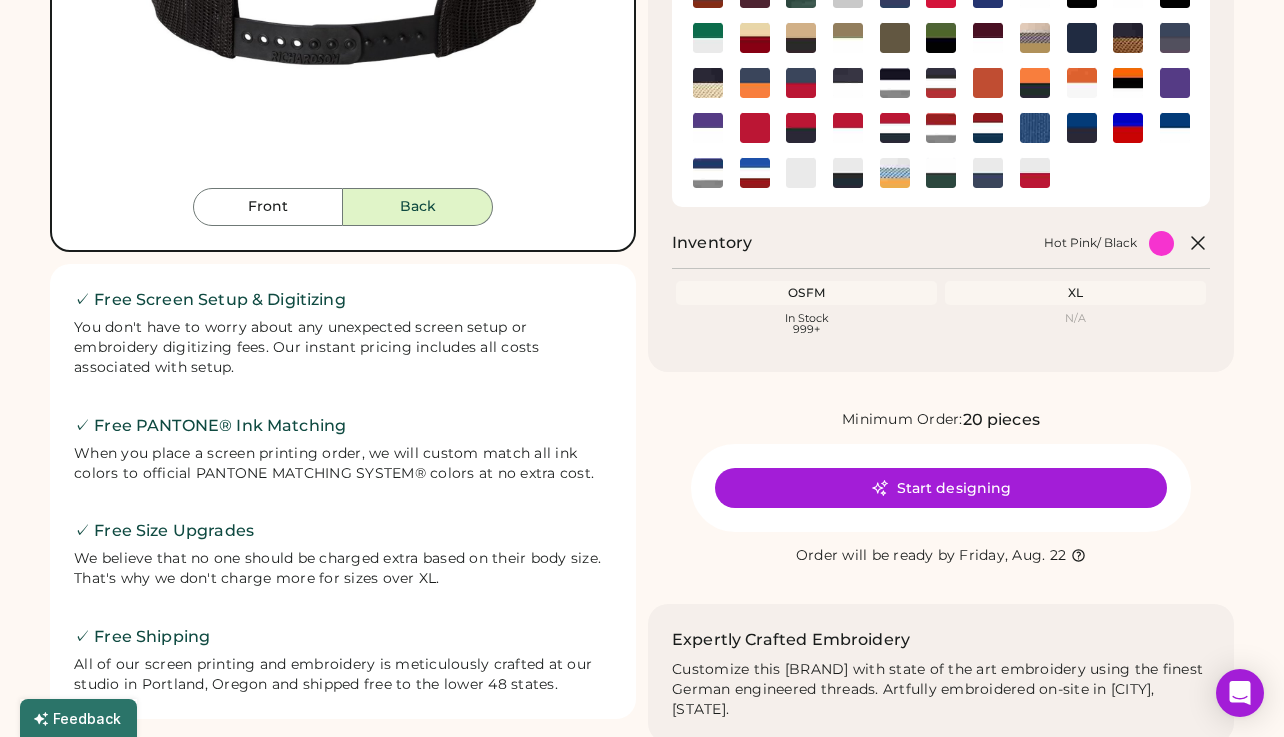 click on "Start designing" at bounding box center [941, 488] 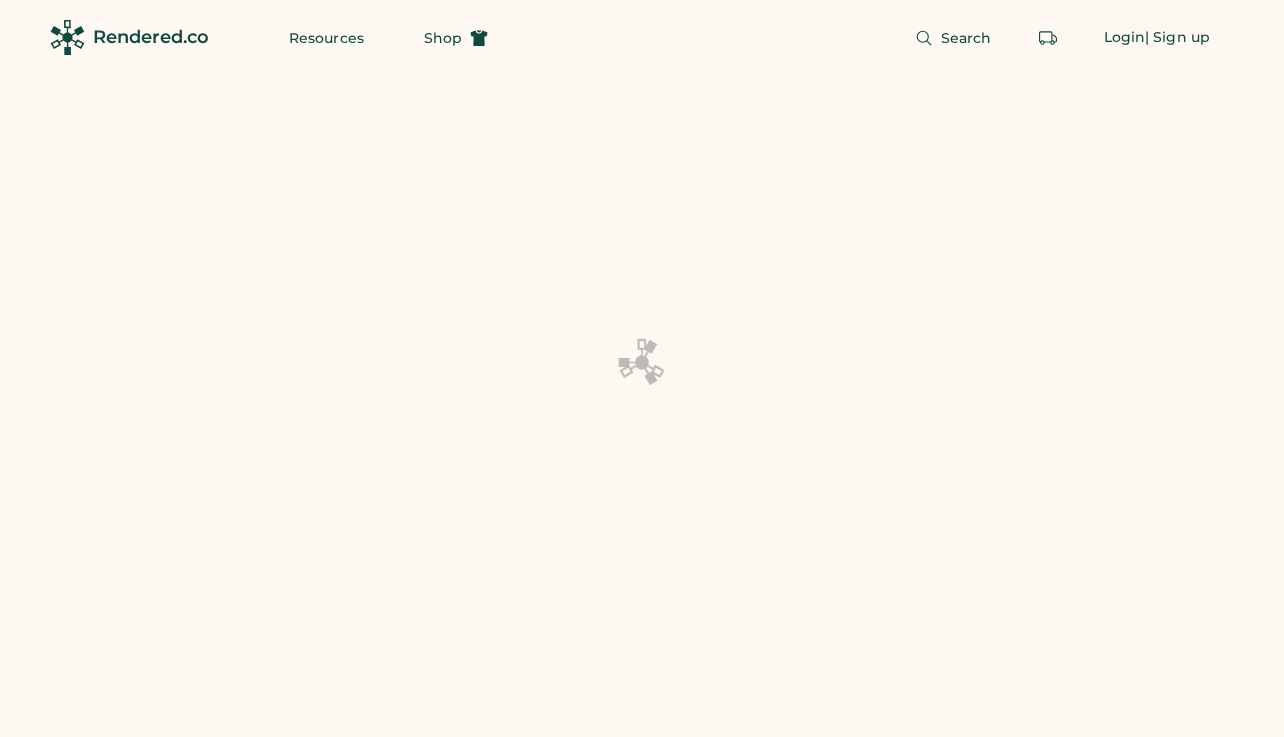 scroll, scrollTop: 0, scrollLeft: 0, axis: both 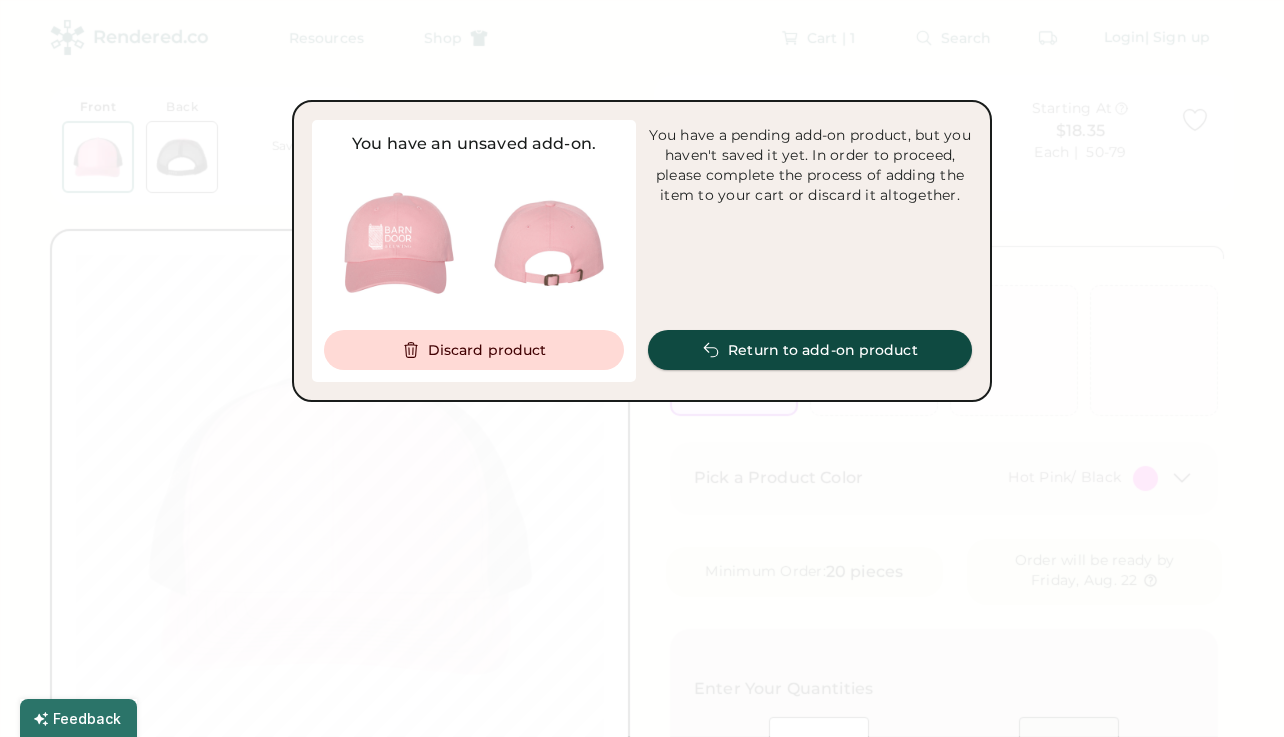 click on "Return to add-on product" at bounding box center [810, 350] 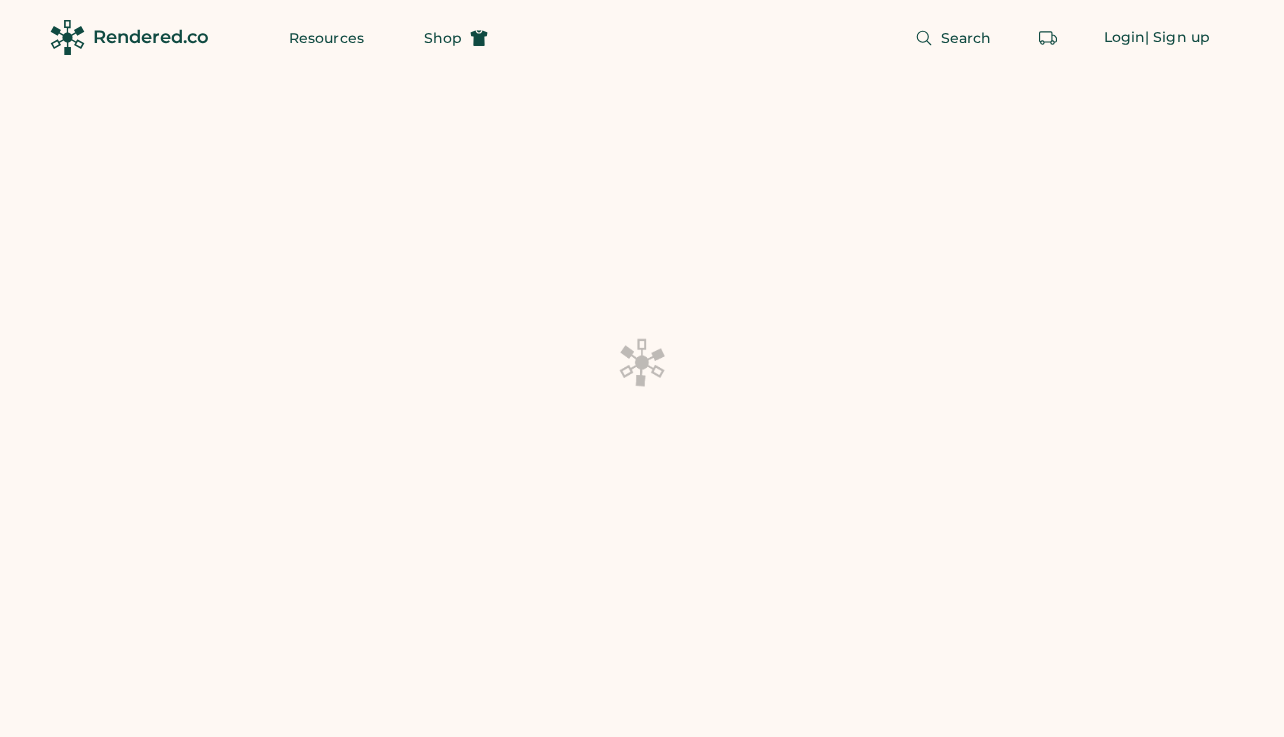 scroll, scrollTop: 0, scrollLeft: 0, axis: both 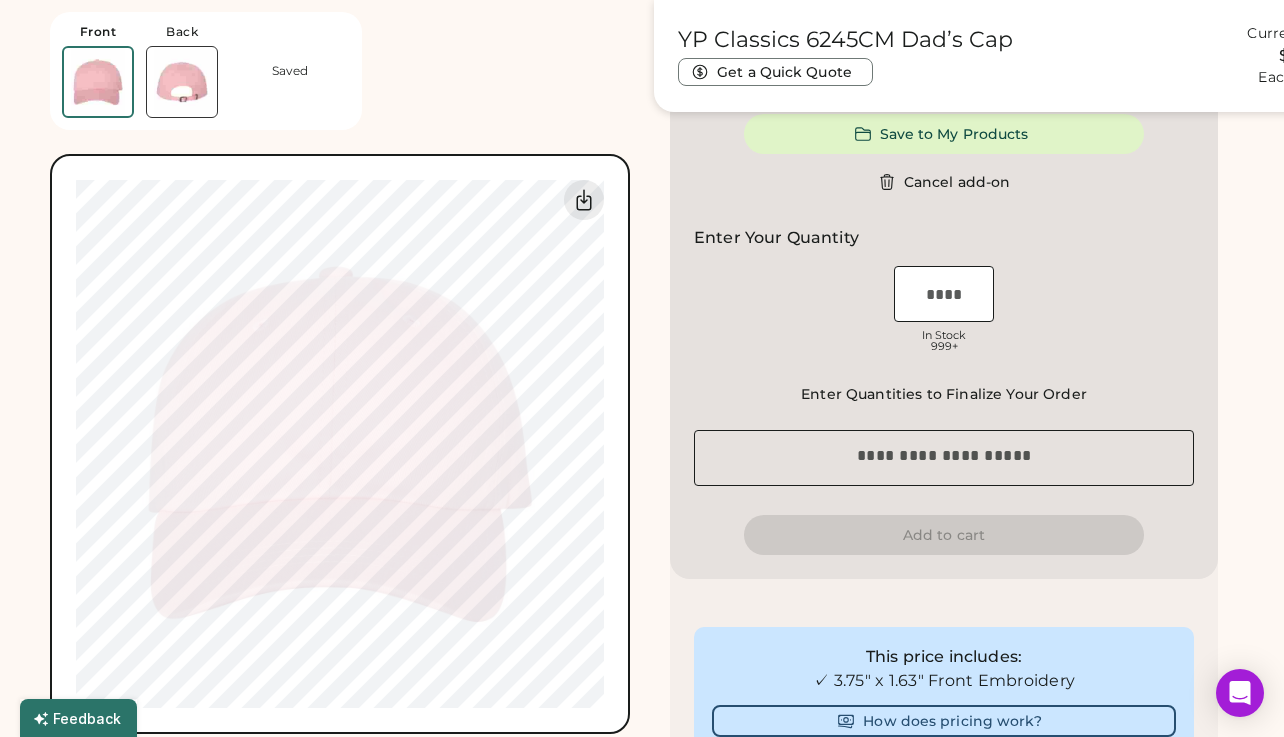 click at bounding box center (944, 294) 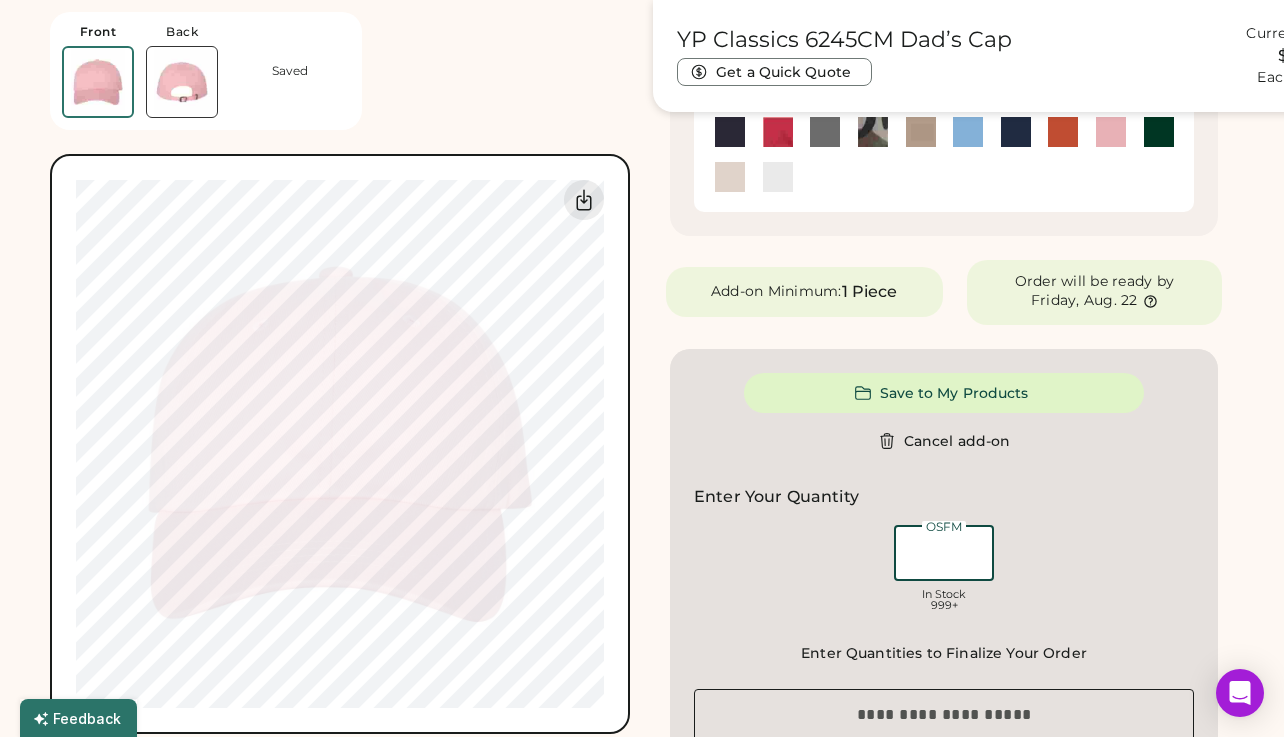 scroll, scrollTop: 478, scrollLeft: 0, axis: vertical 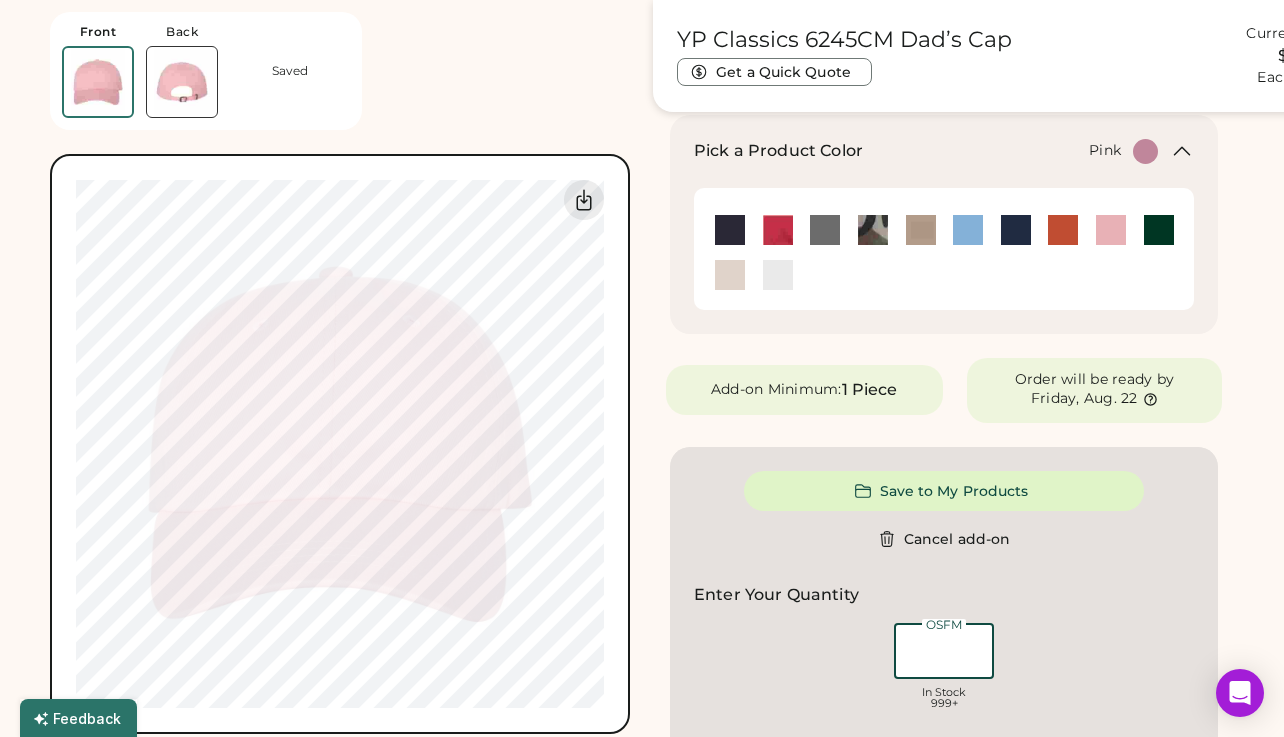 click on "Front Back Saved    0% 0%" at bounding box center (340, 367) 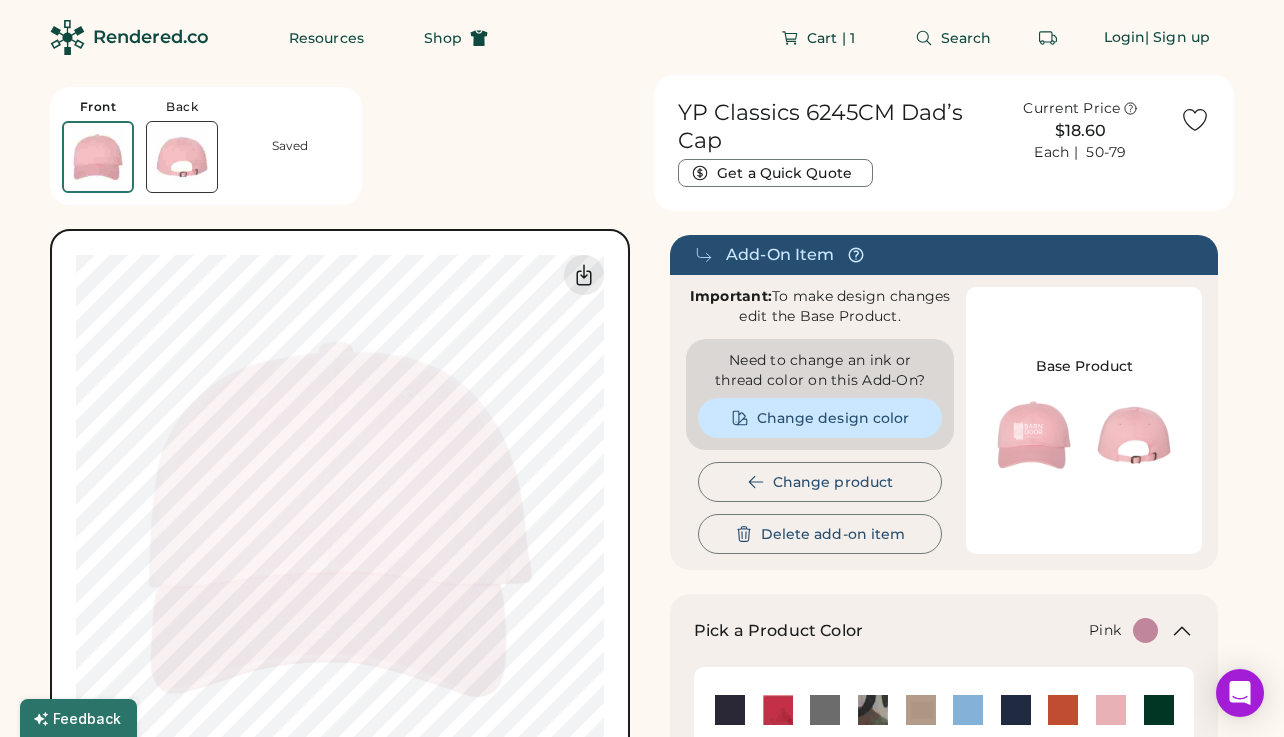 scroll, scrollTop: 0, scrollLeft: 0, axis: both 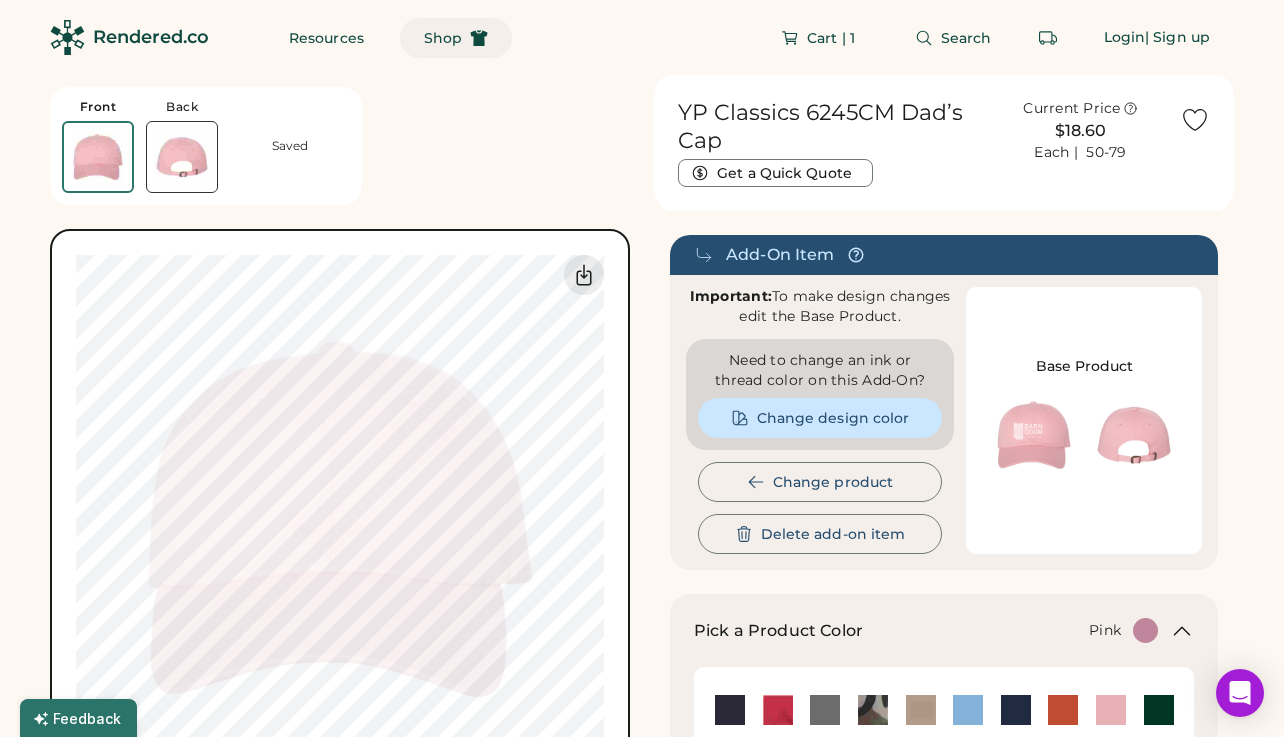 click on "Shop" at bounding box center (443, 38) 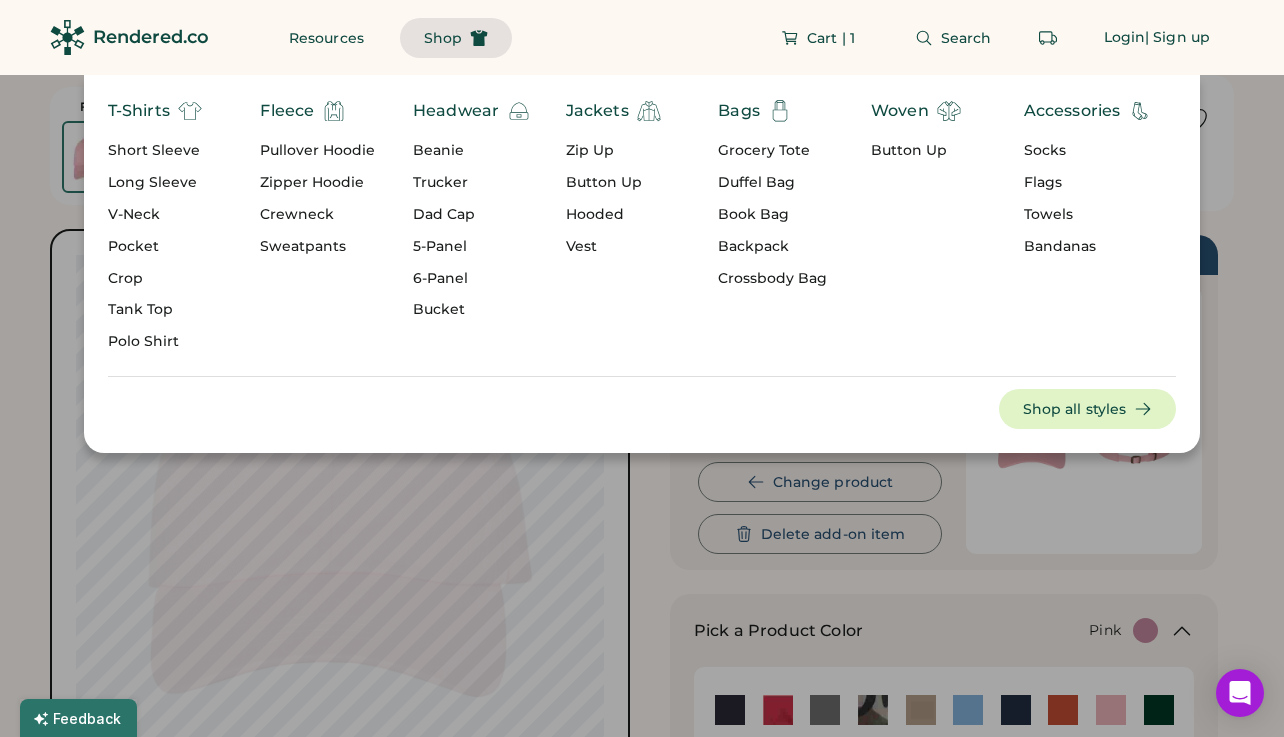 click on "Trucker" at bounding box center [472, 183] 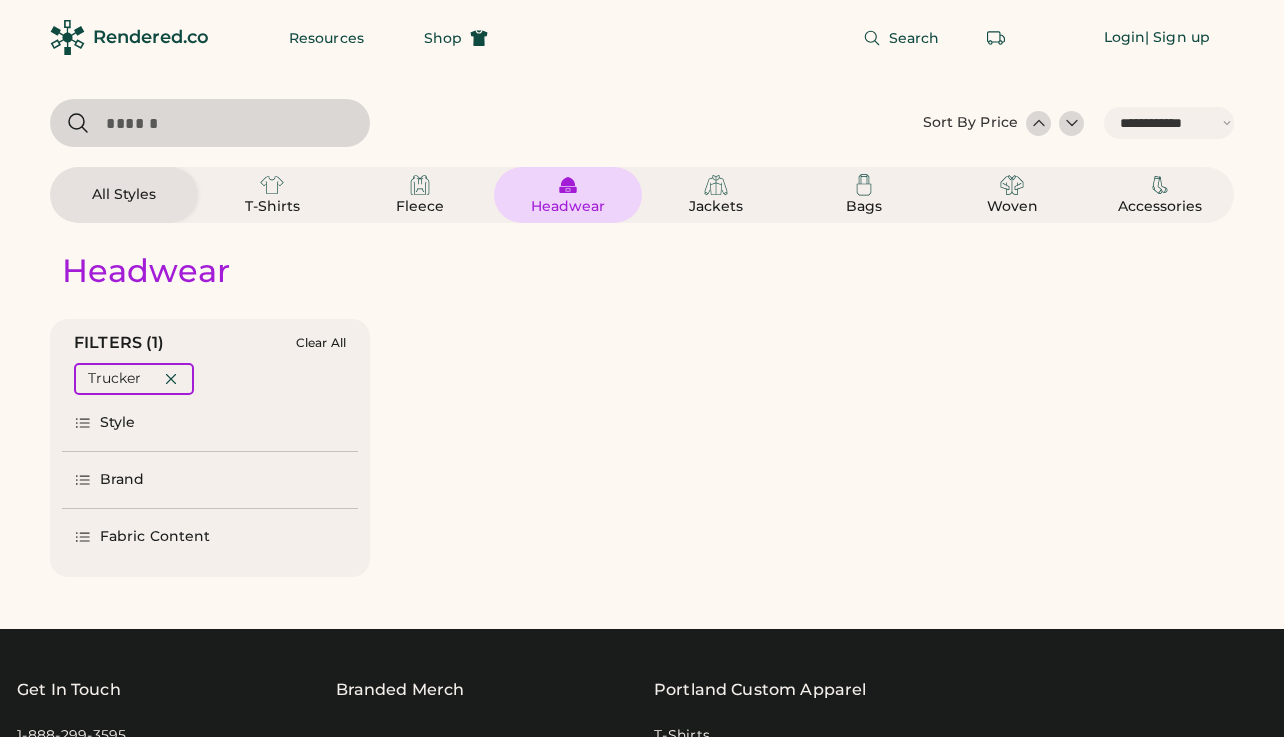 select on "*****" 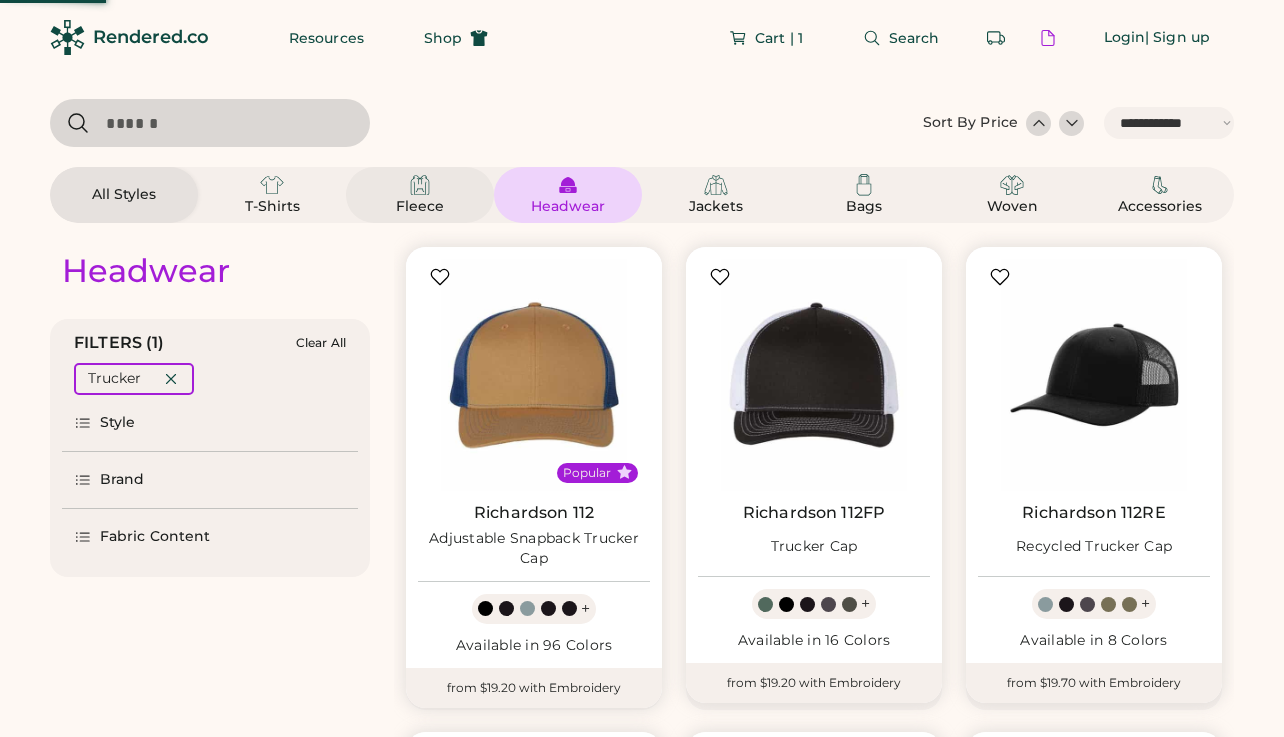 scroll, scrollTop: 0, scrollLeft: 0, axis: both 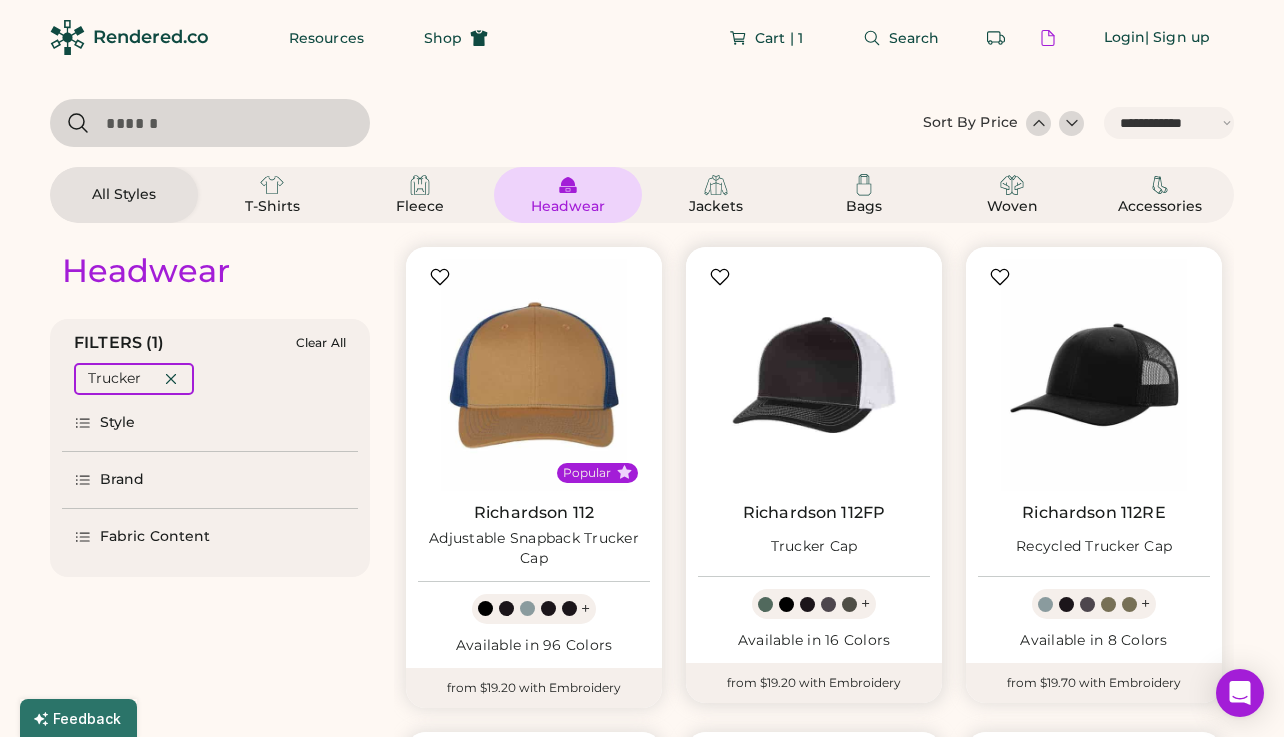 click at bounding box center [814, 375] 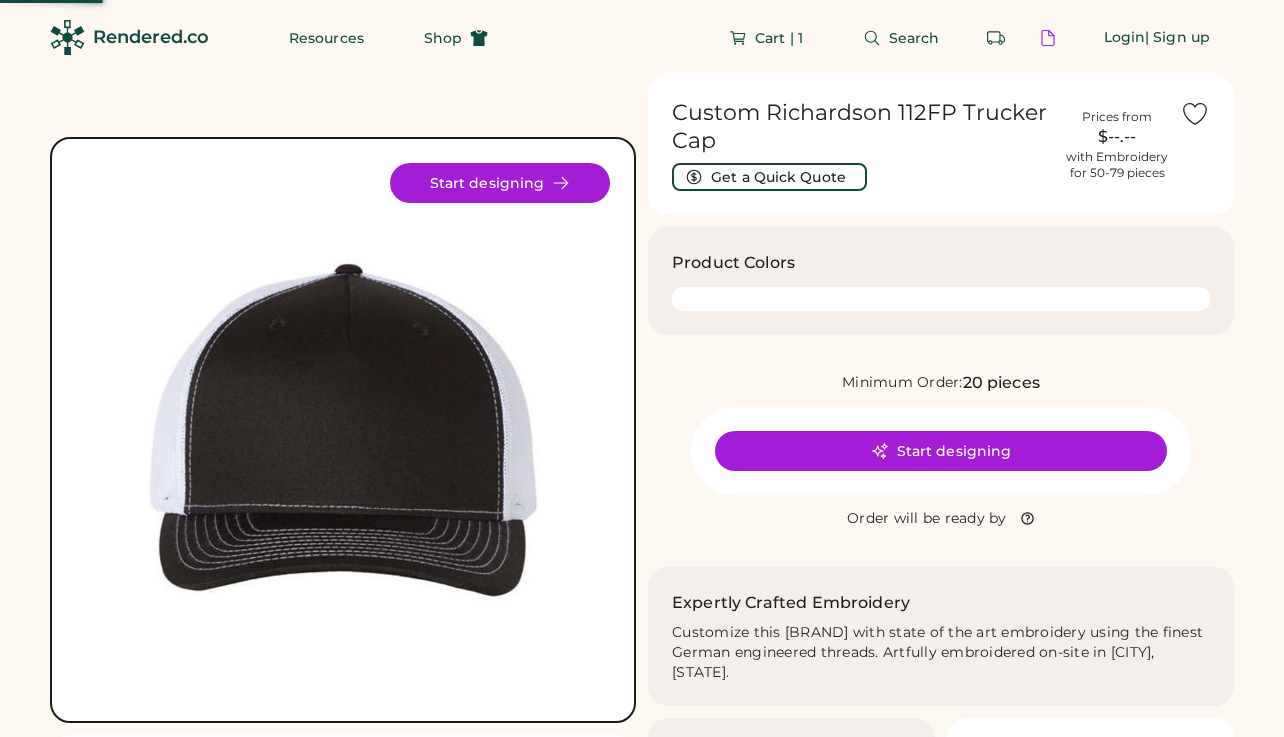 scroll, scrollTop: 46, scrollLeft: 2, axis: both 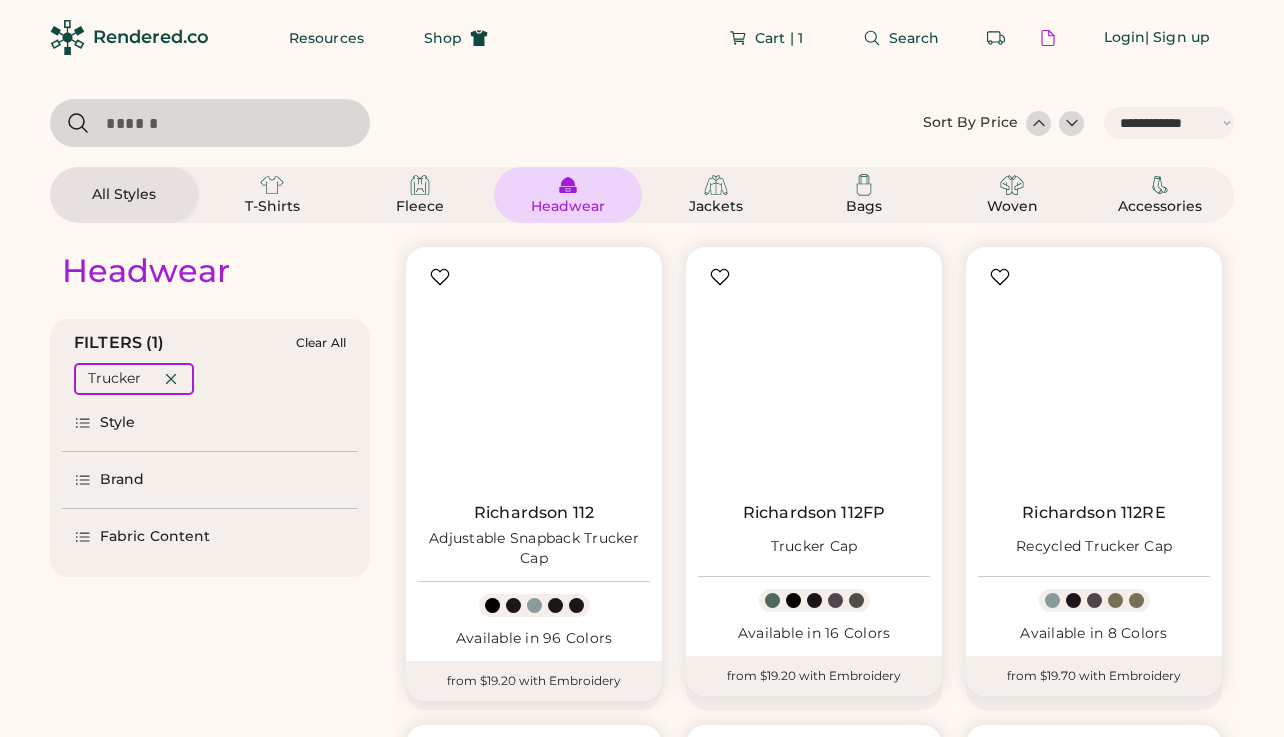 select on "*****" 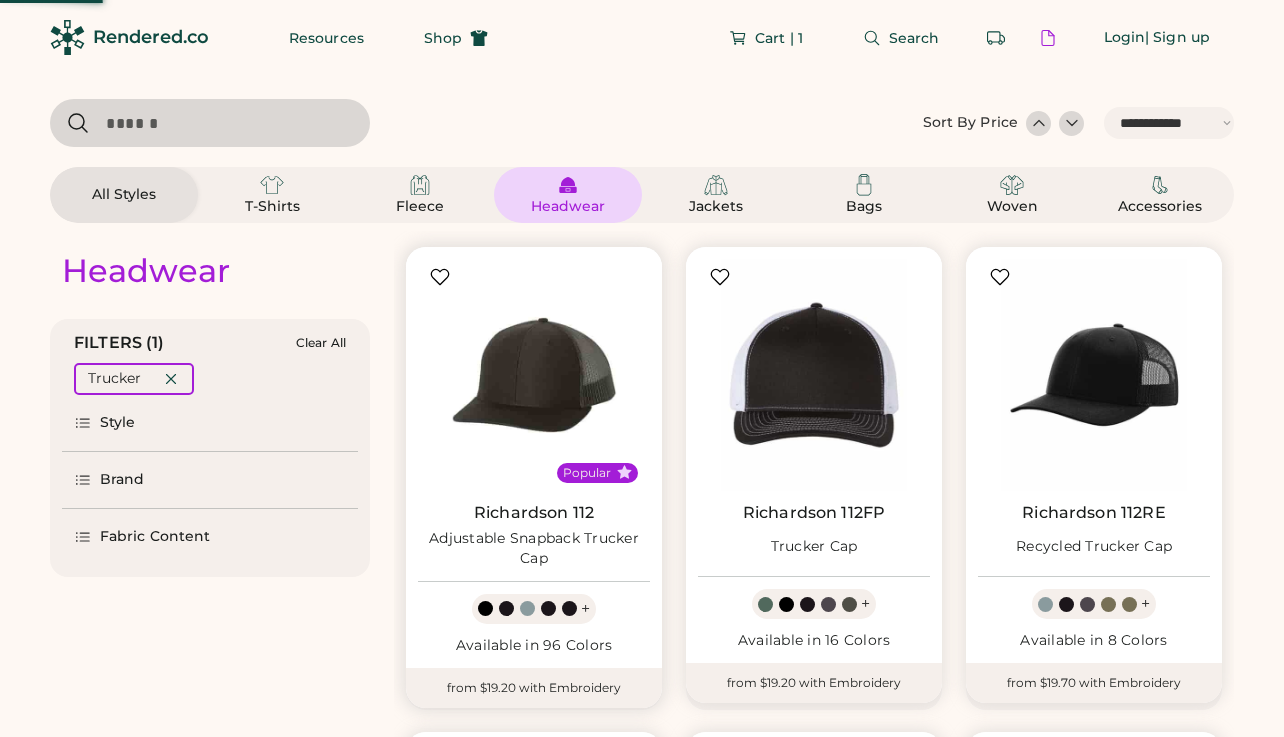 scroll, scrollTop: 0, scrollLeft: 0, axis: both 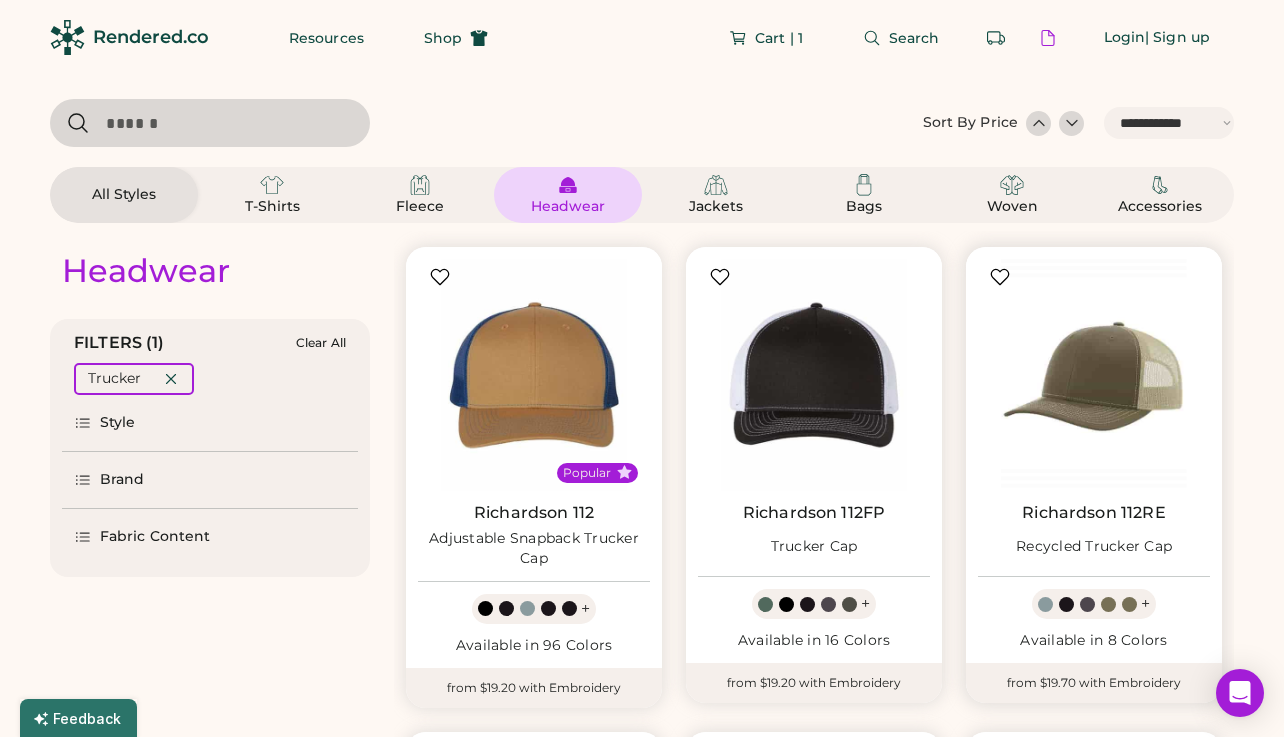 click at bounding box center (1094, 375) 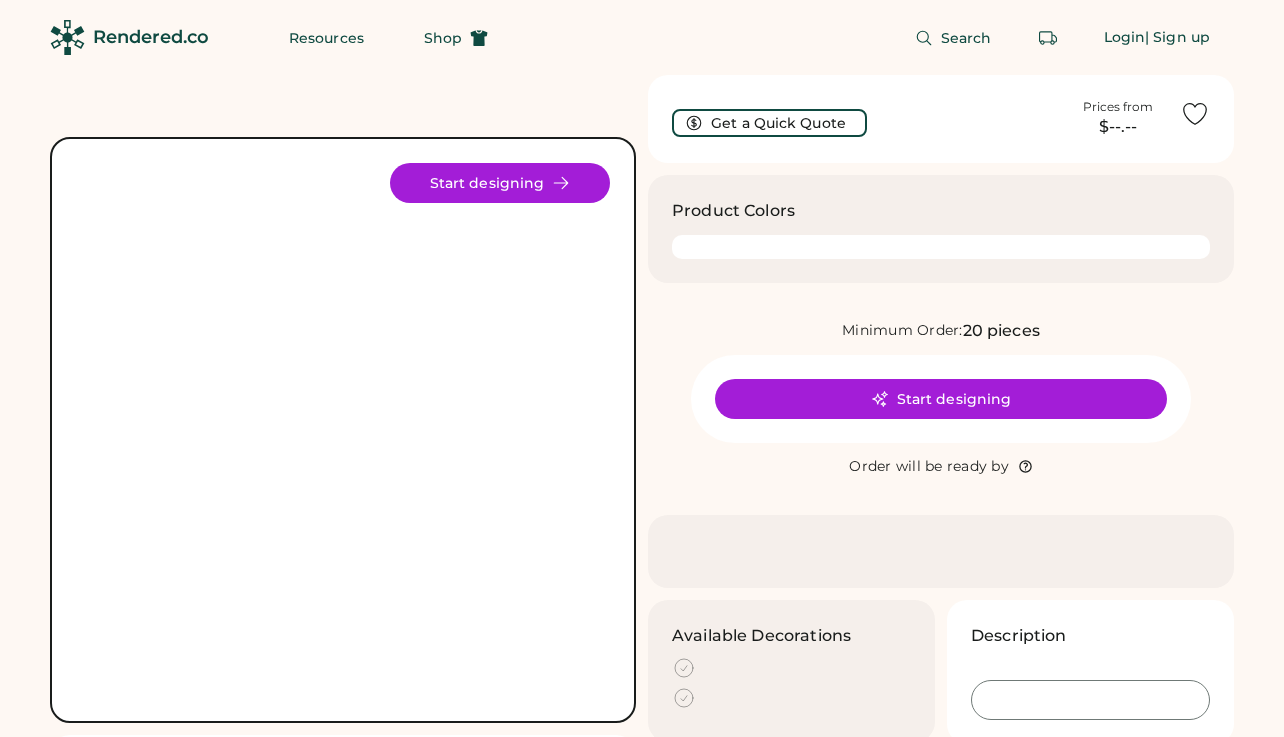 scroll, scrollTop: 0, scrollLeft: 0, axis: both 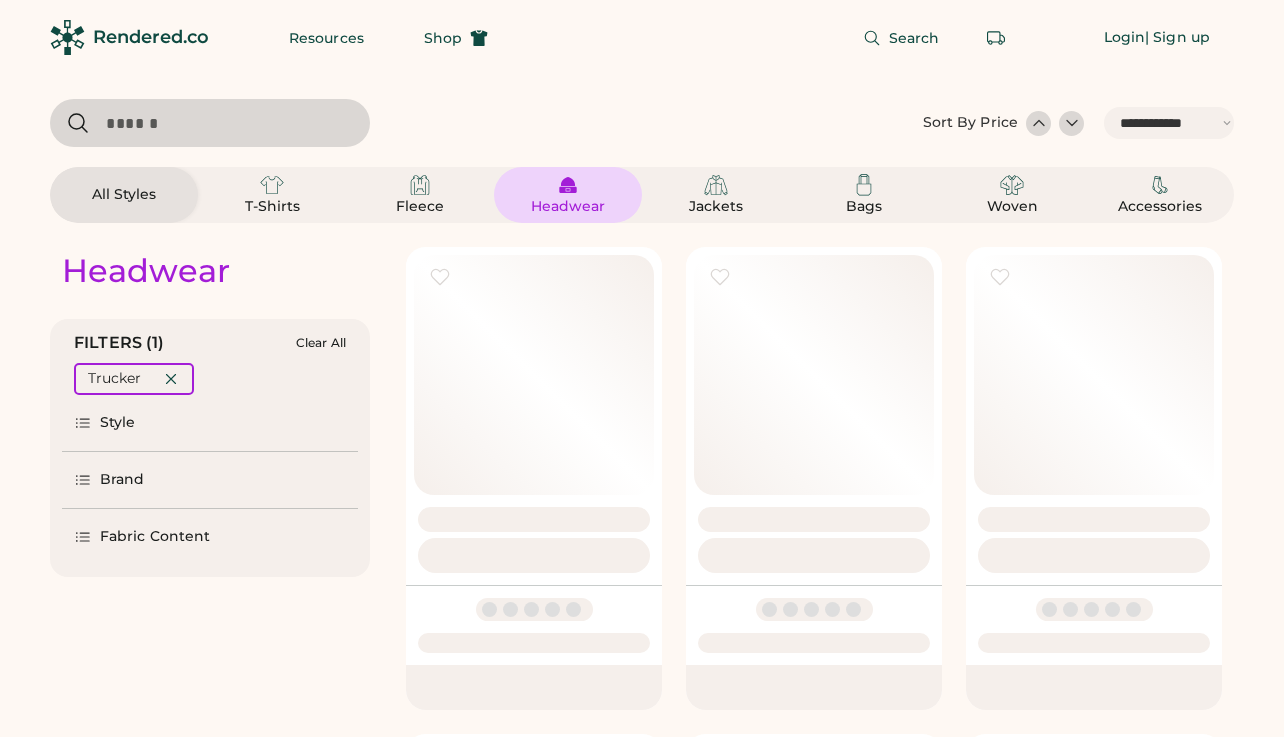 select on "*****" 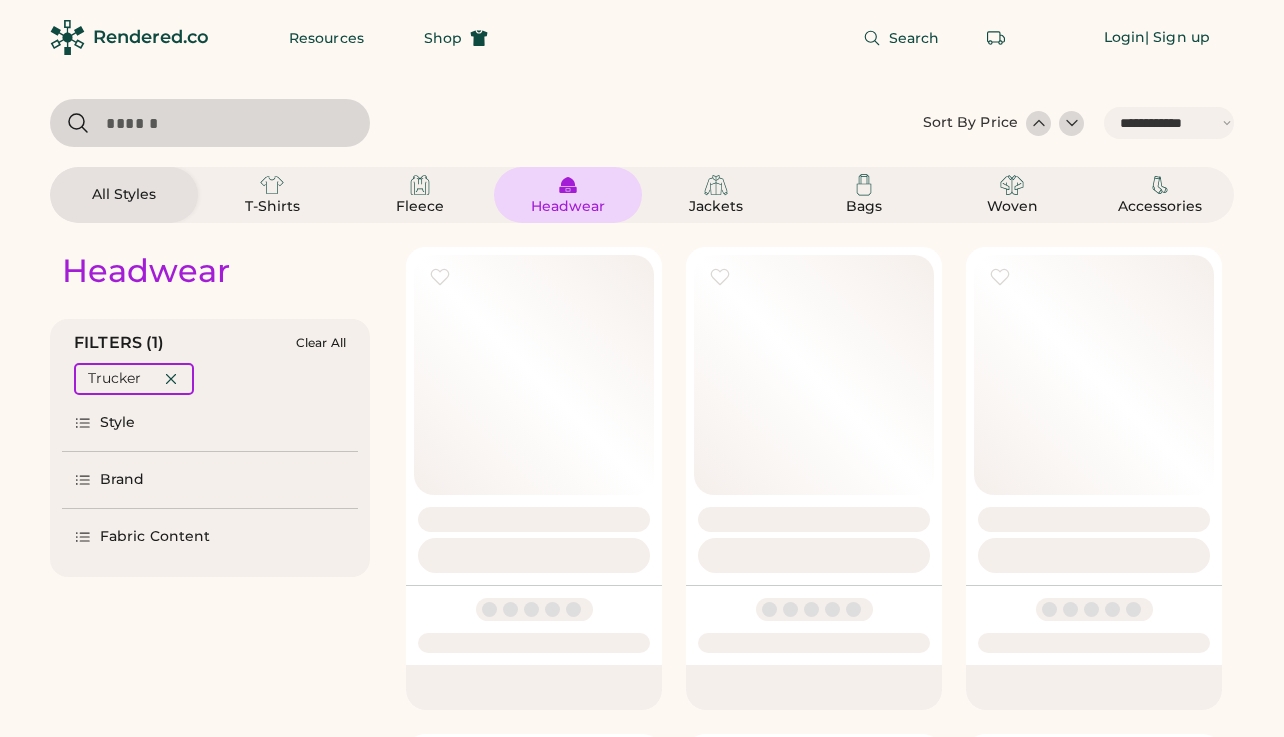 scroll, scrollTop: 0, scrollLeft: 0, axis: both 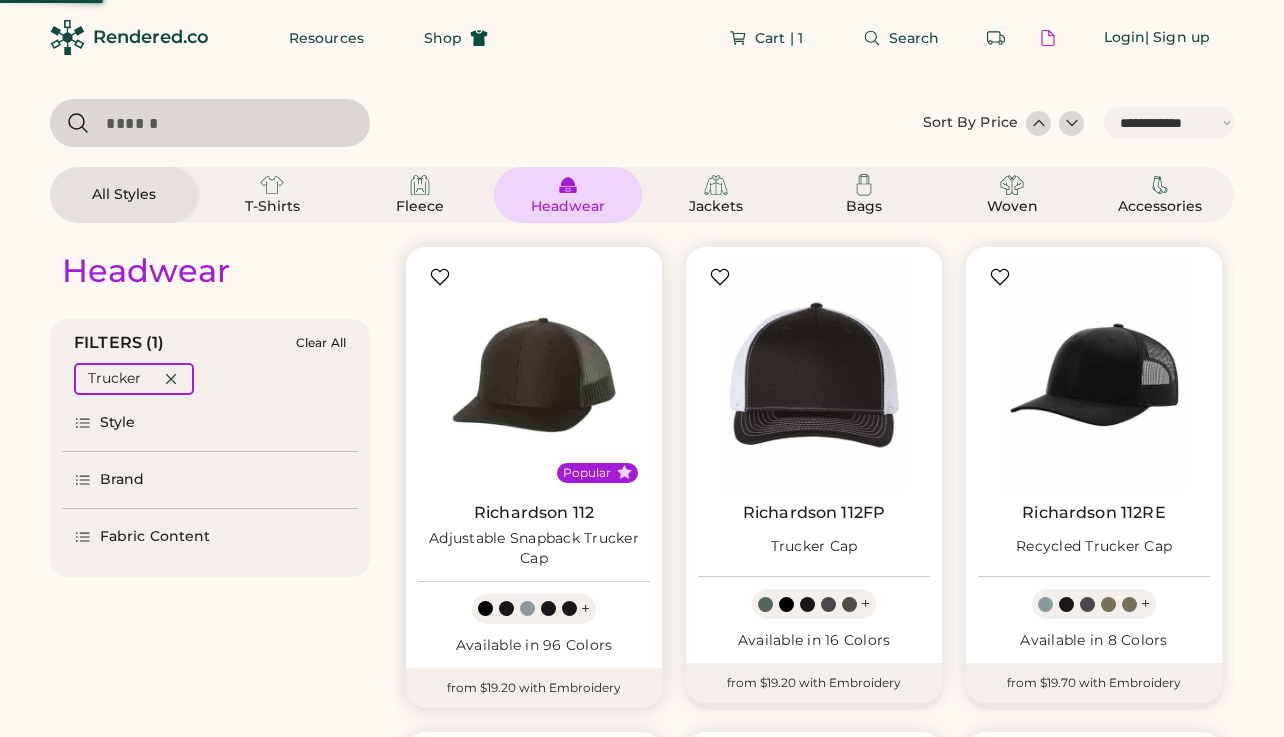 click at bounding box center [534, 375] 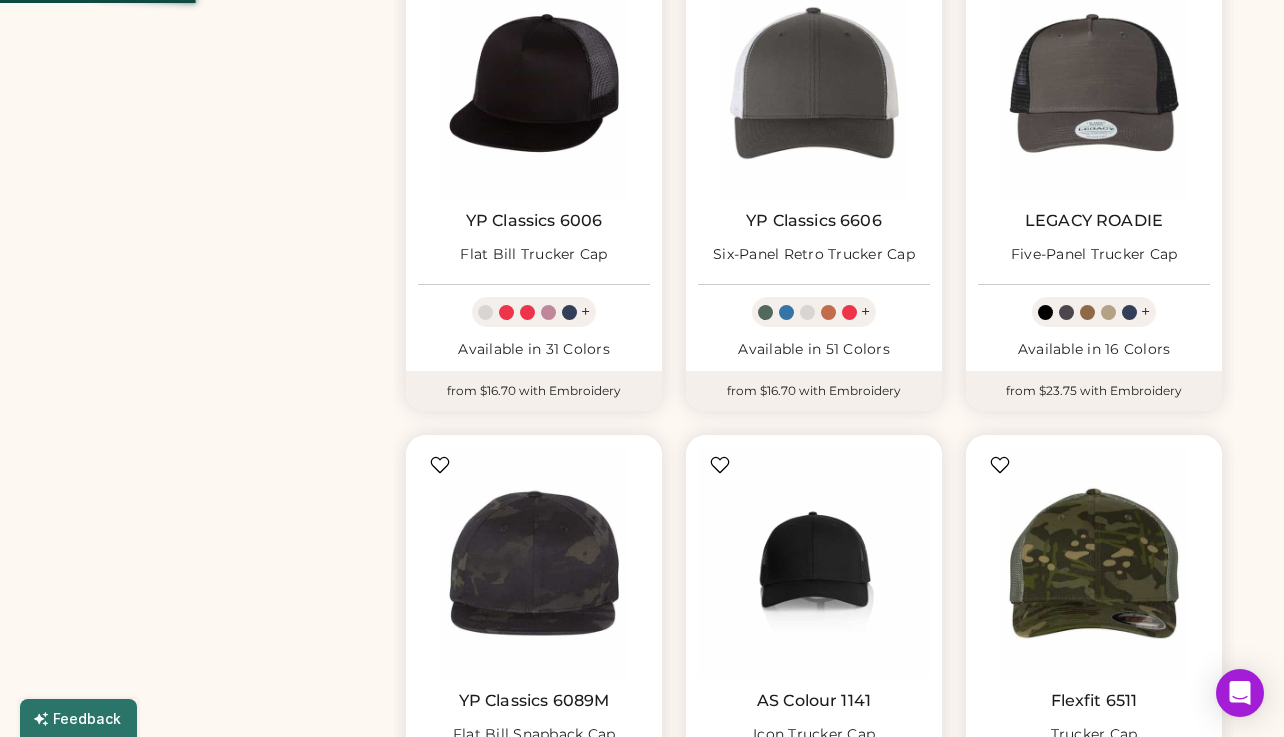 scroll, scrollTop: 1449, scrollLeft: 0, axis: vertical 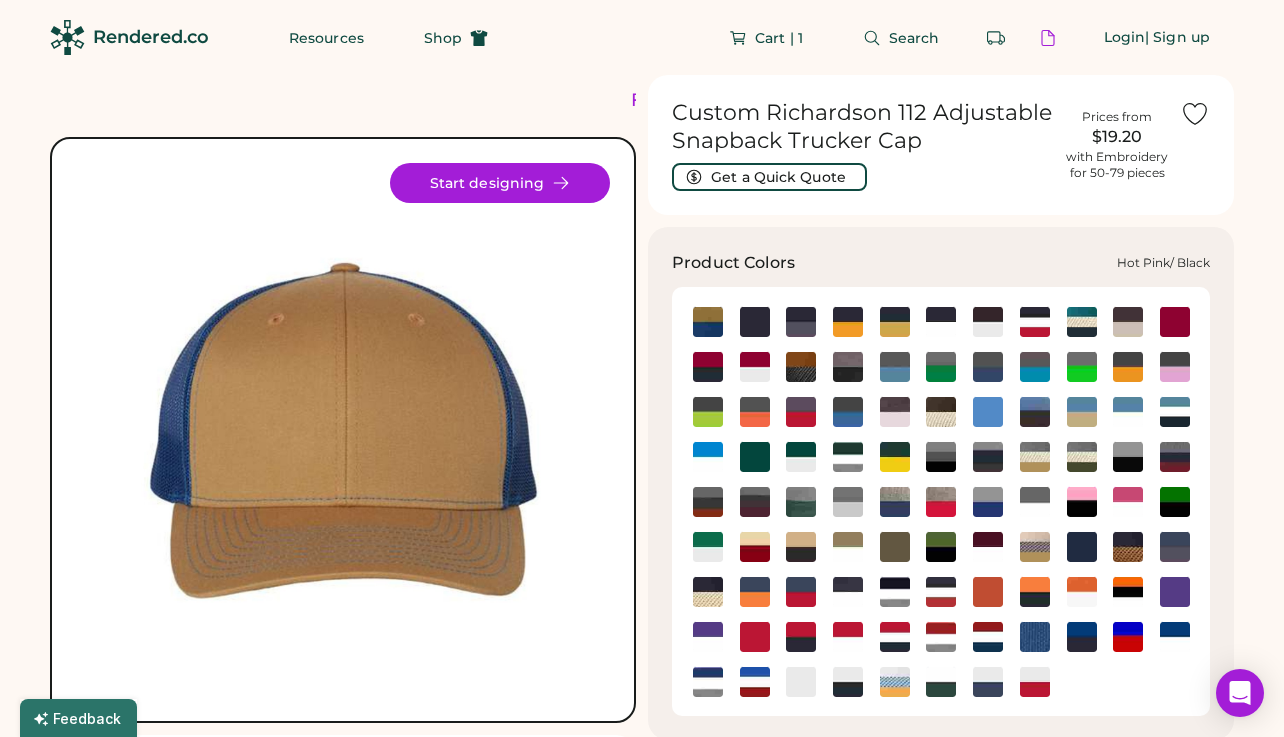 click 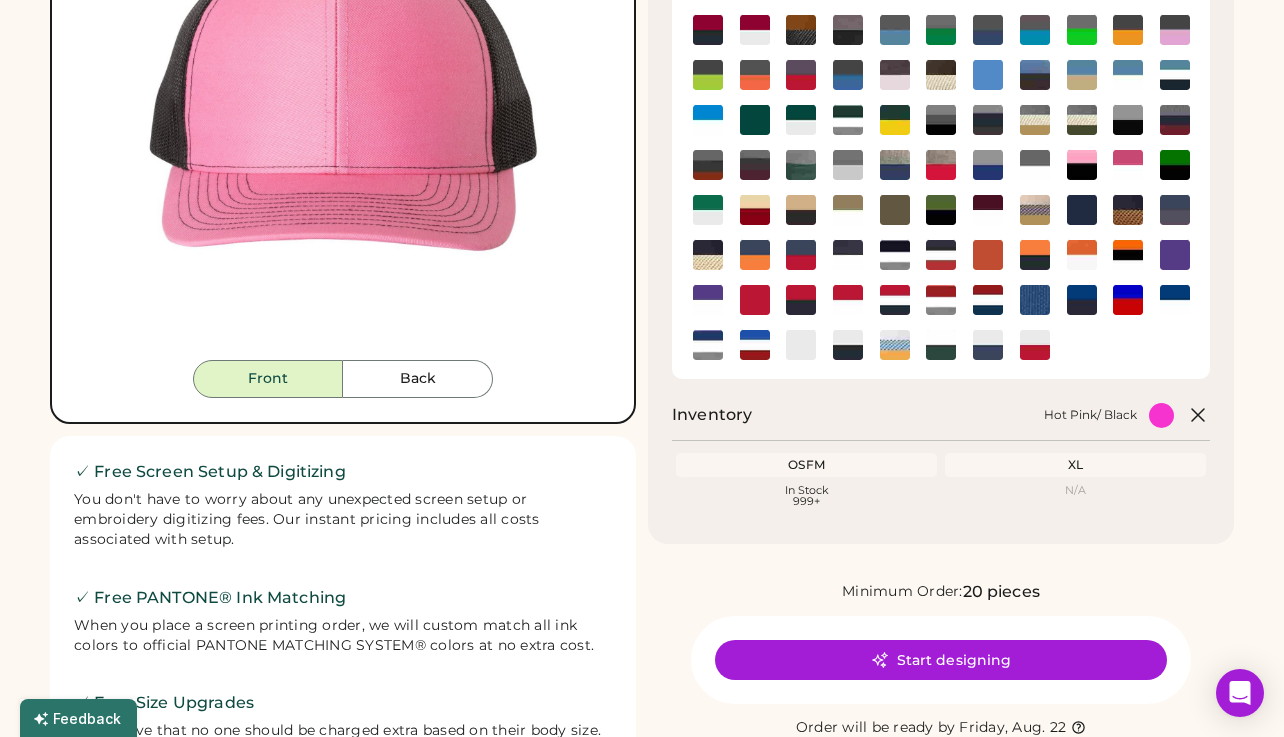 scroll, scrollTop: 360, scrollLeft: 0, axis: vertical 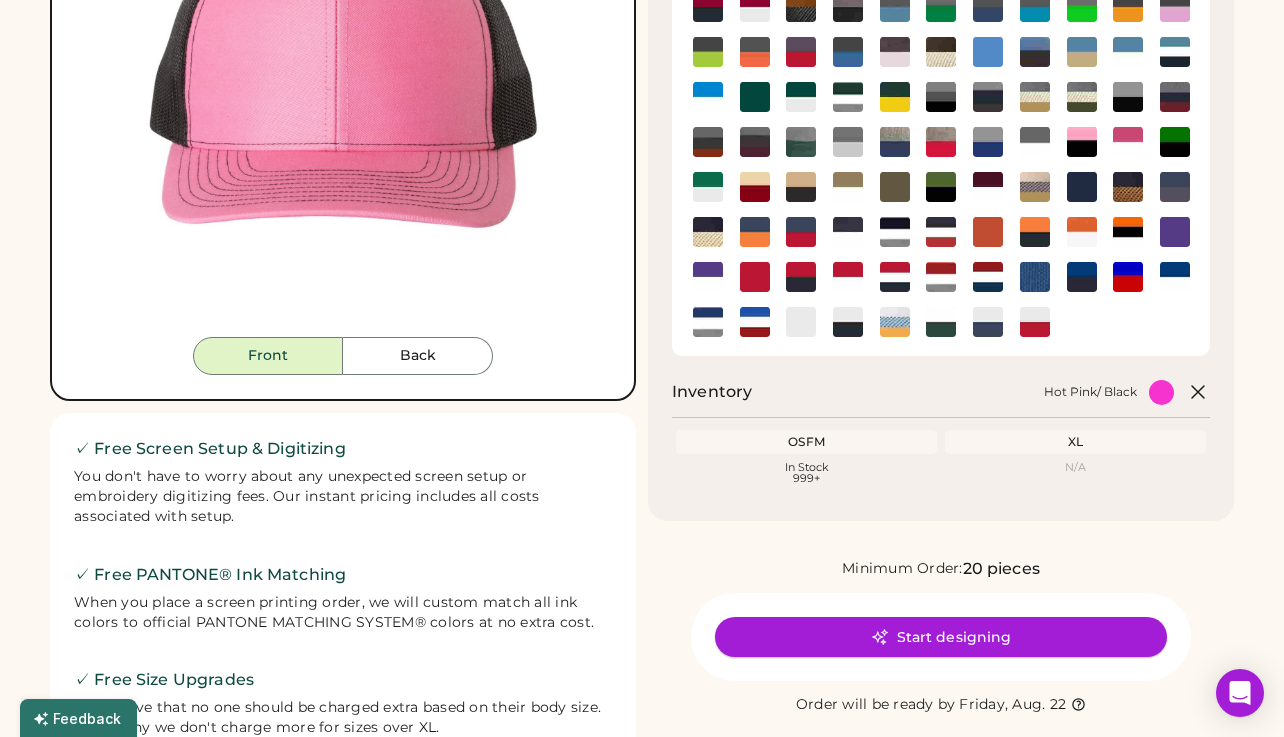 click on "Start designing" at bounding box center (941, 637) 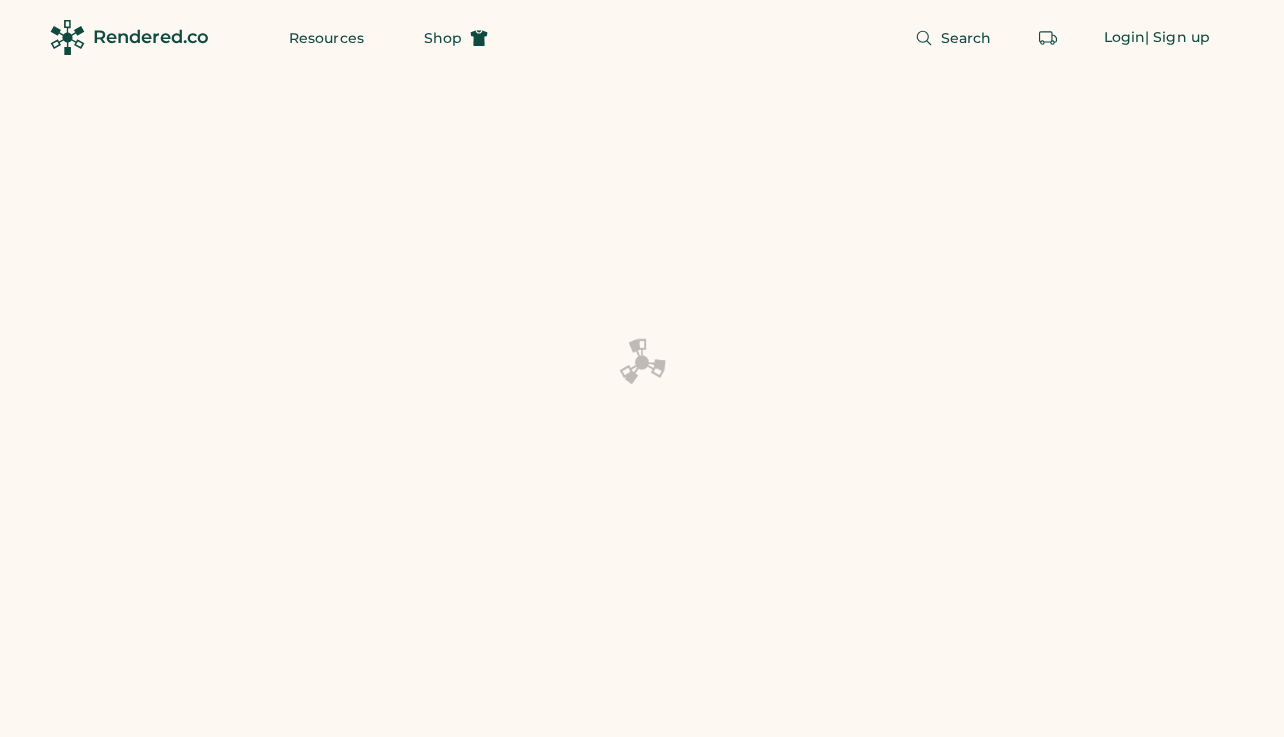 scroll, scrollTop: 0, scrollLeft: 0, axis: both 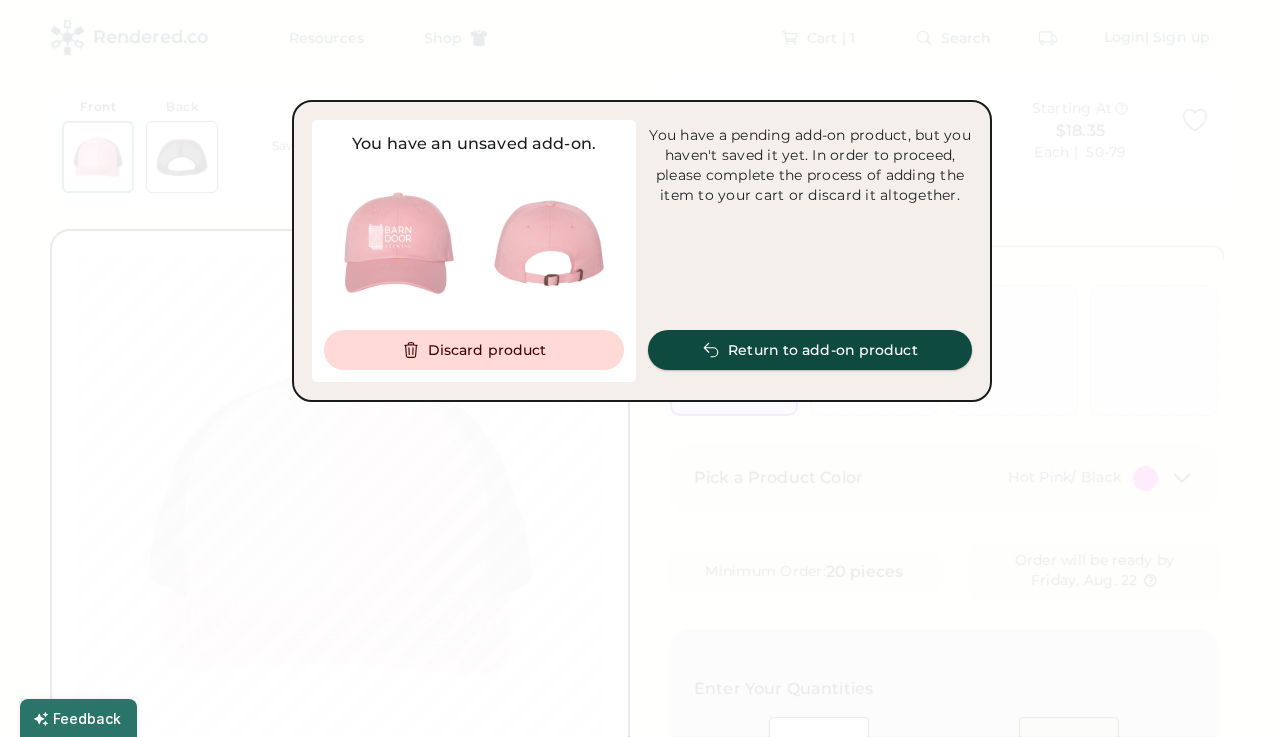 click on "Return to add-on product" at bounding box center (810, 350) 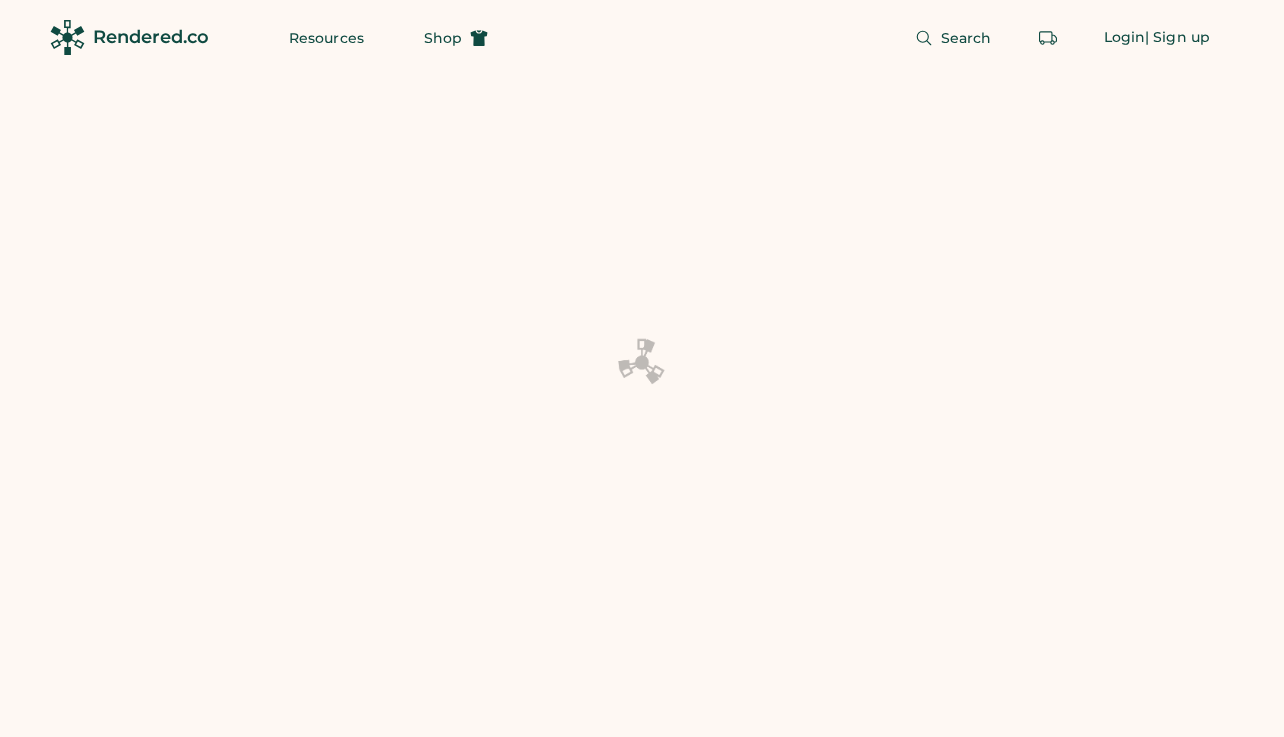 scroll, scrollTop: 0, scrollLeft: 0, axis: both 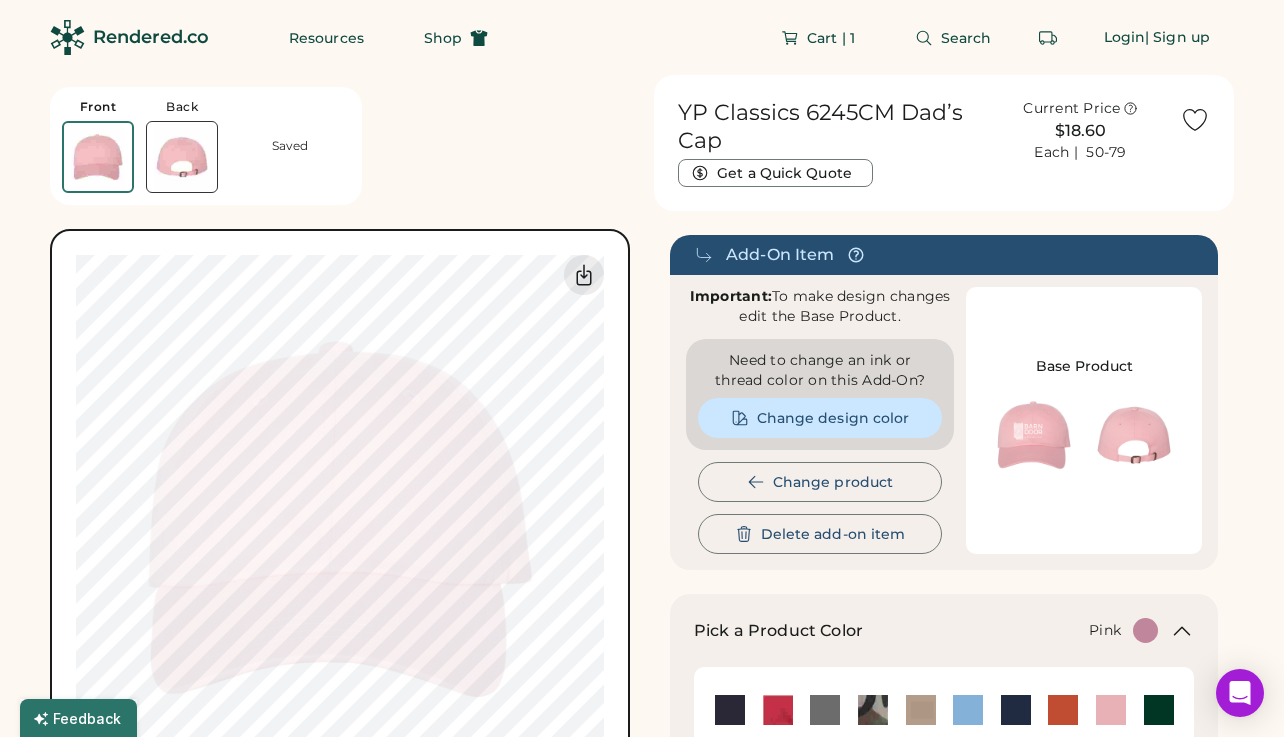 click on "Saved" at bounding box center (290, 146) 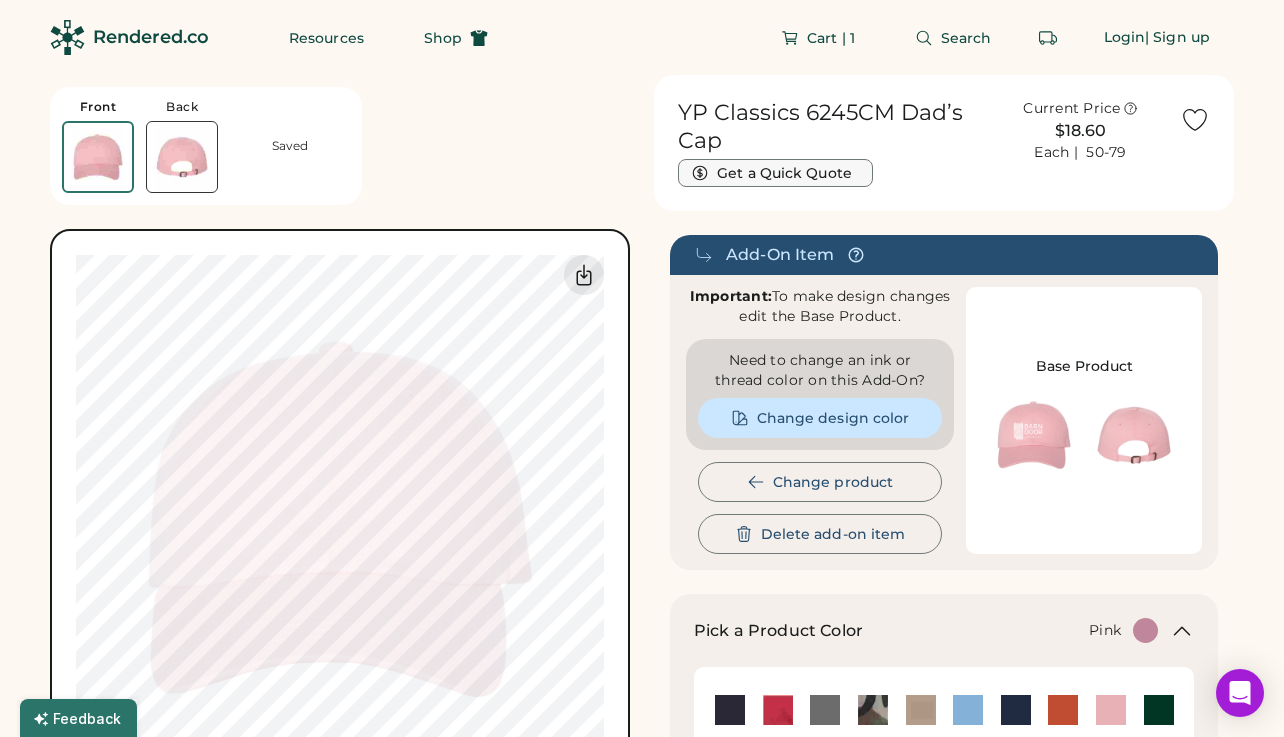 click on "Get a Quick Quote" at bounding box center [775, 173] 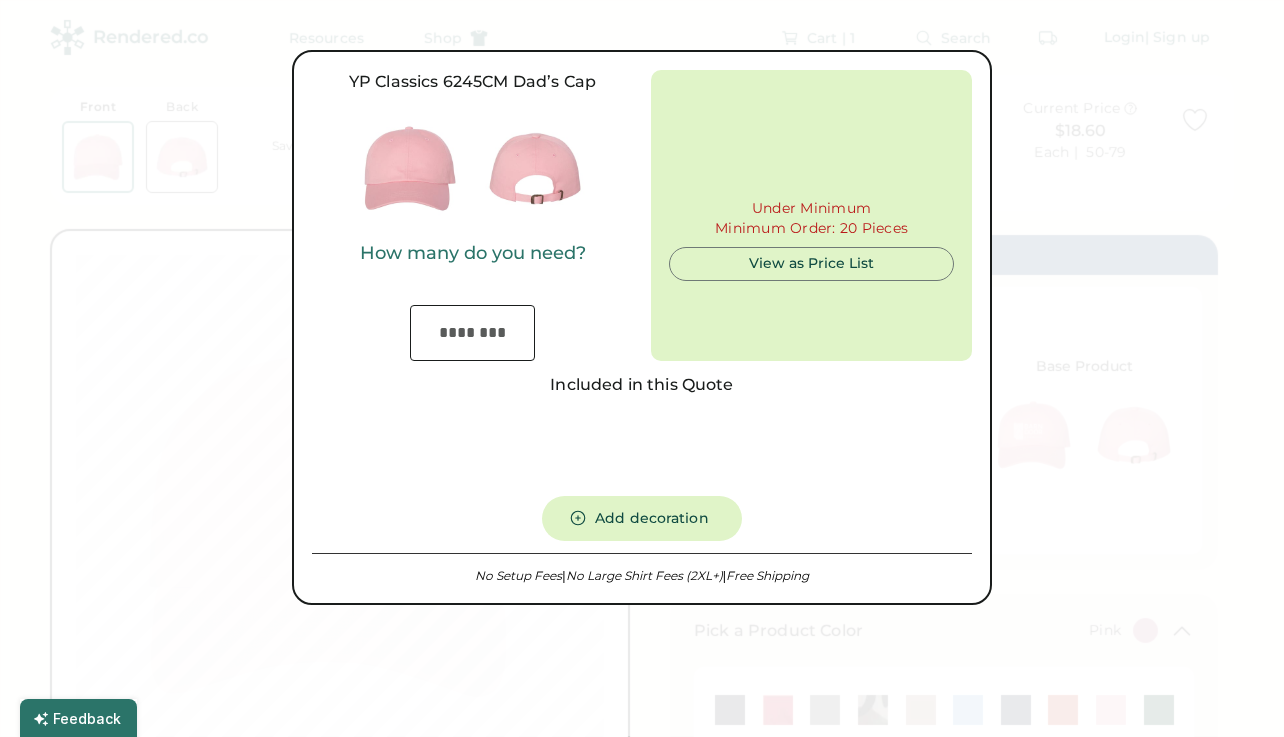 type on "***" 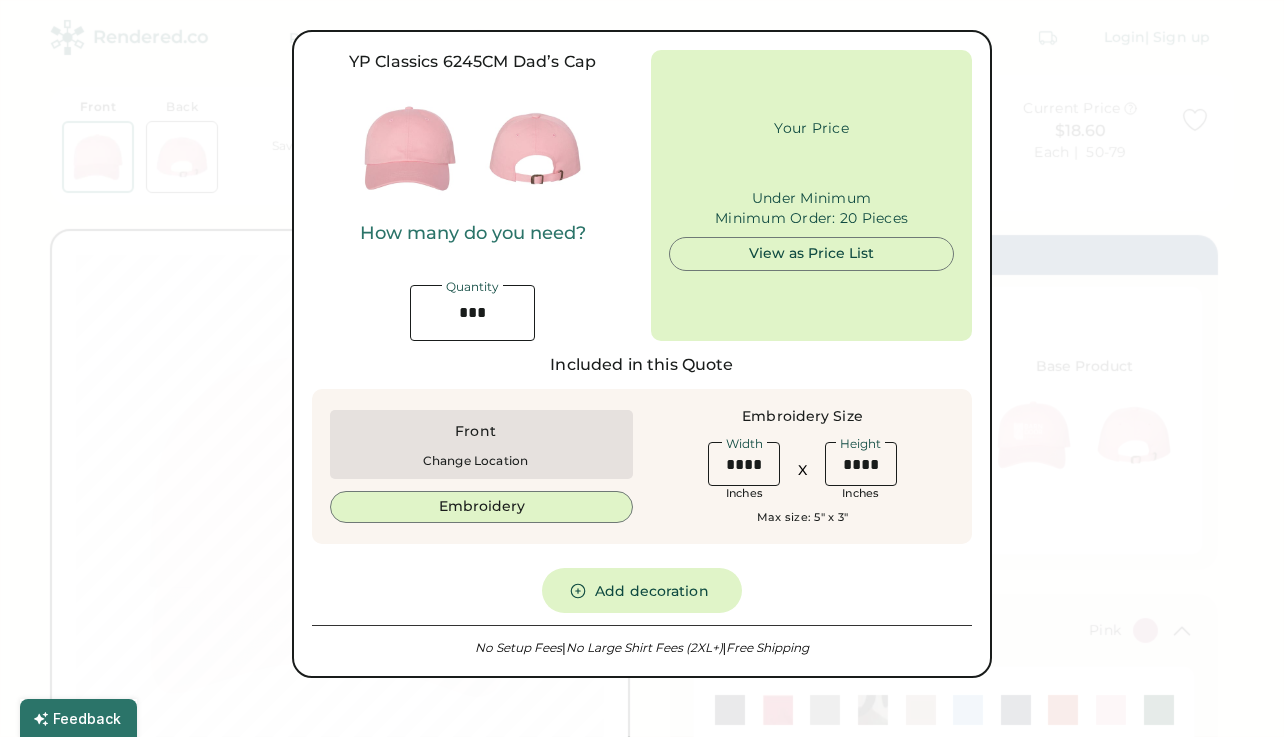 type on "******" 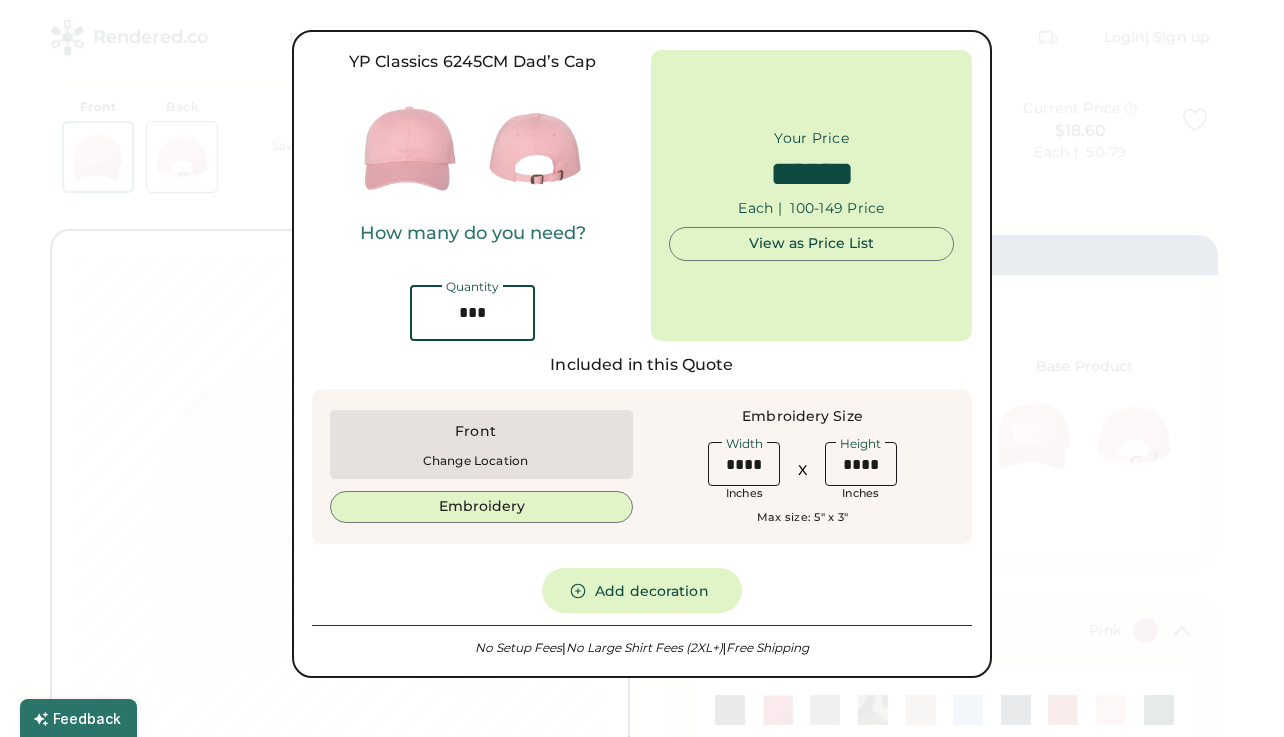 click at bounding box center [472, 313] 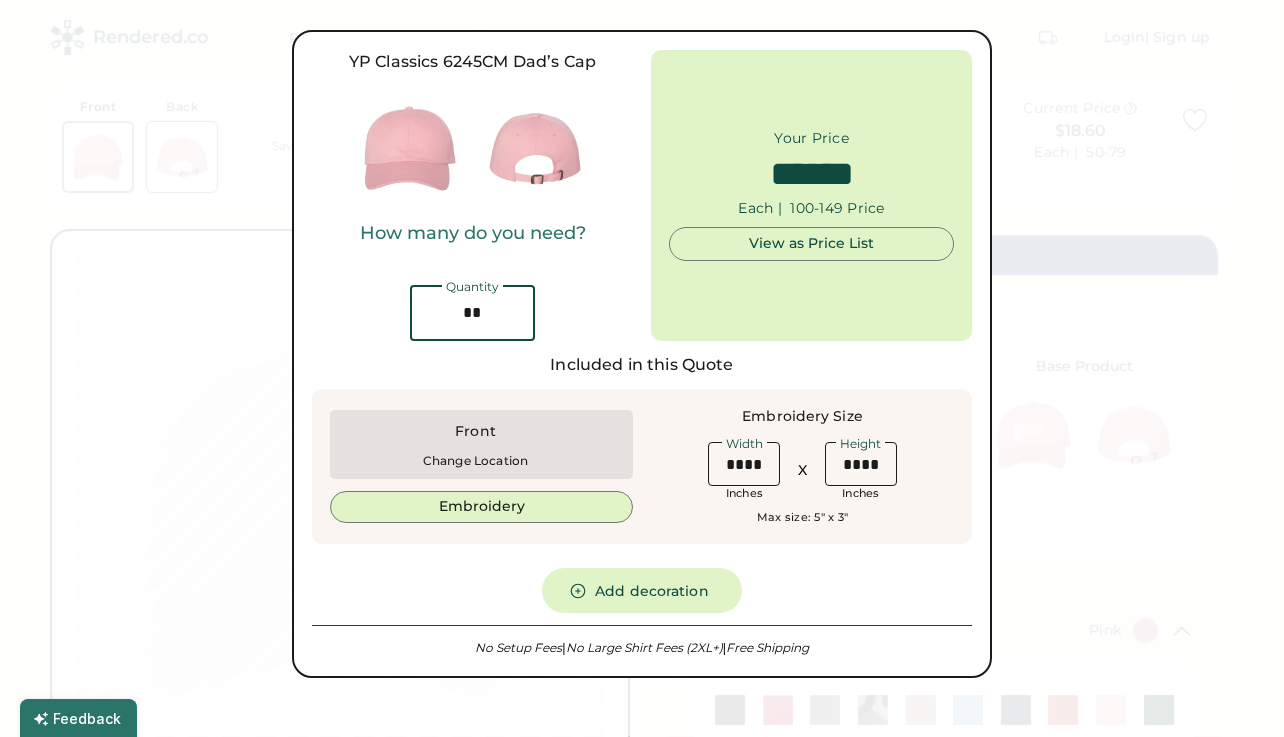 type on "*" 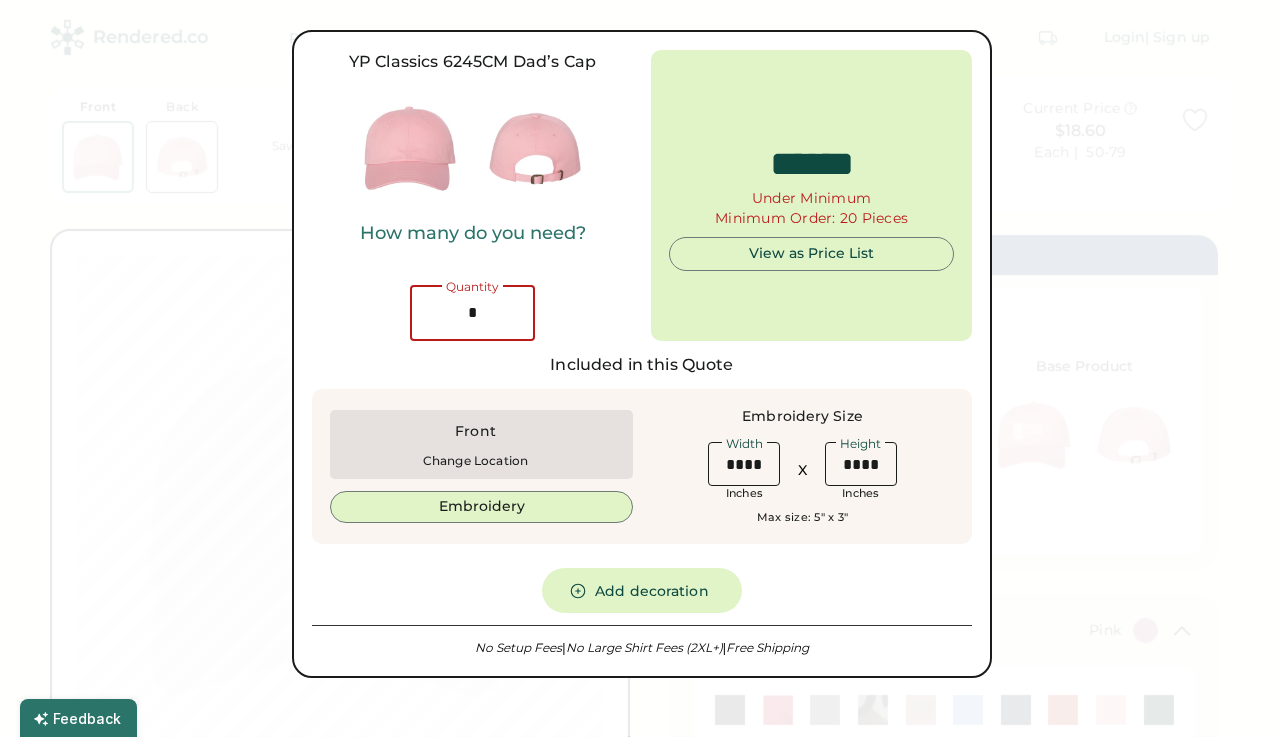 type on "*****" 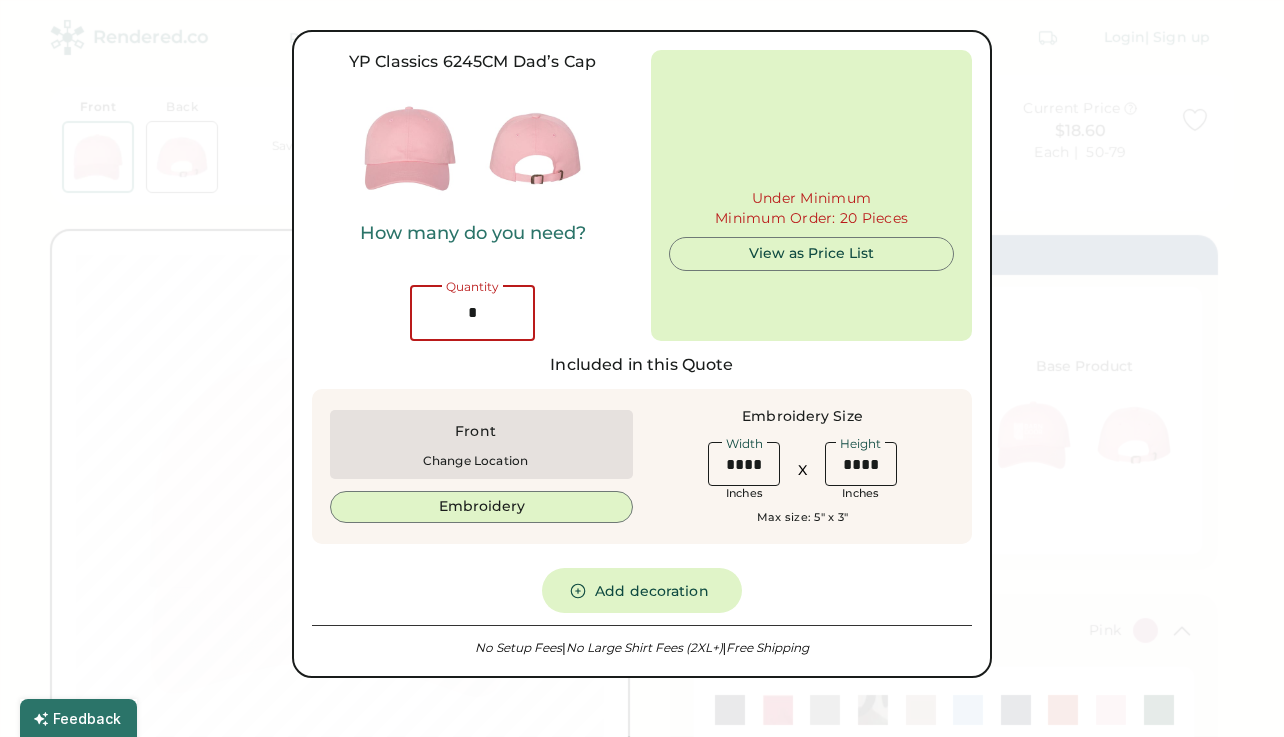 type on "**" 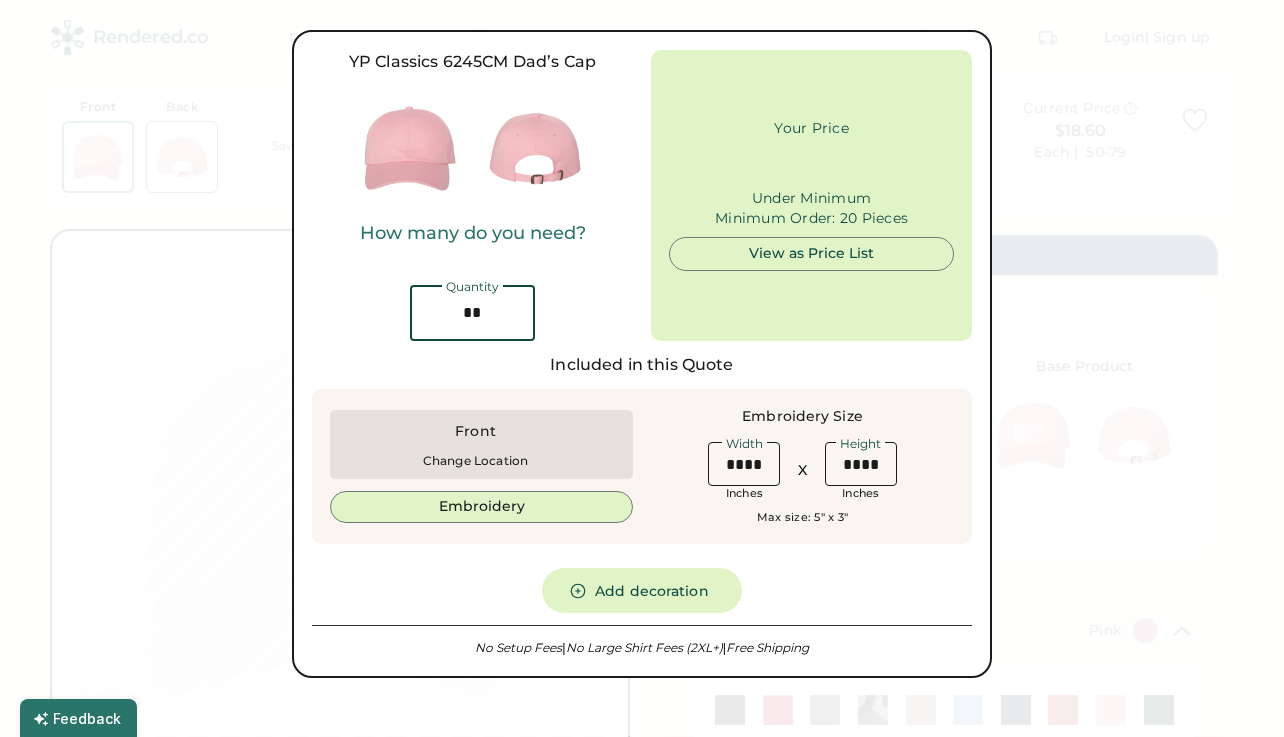 type on "******" 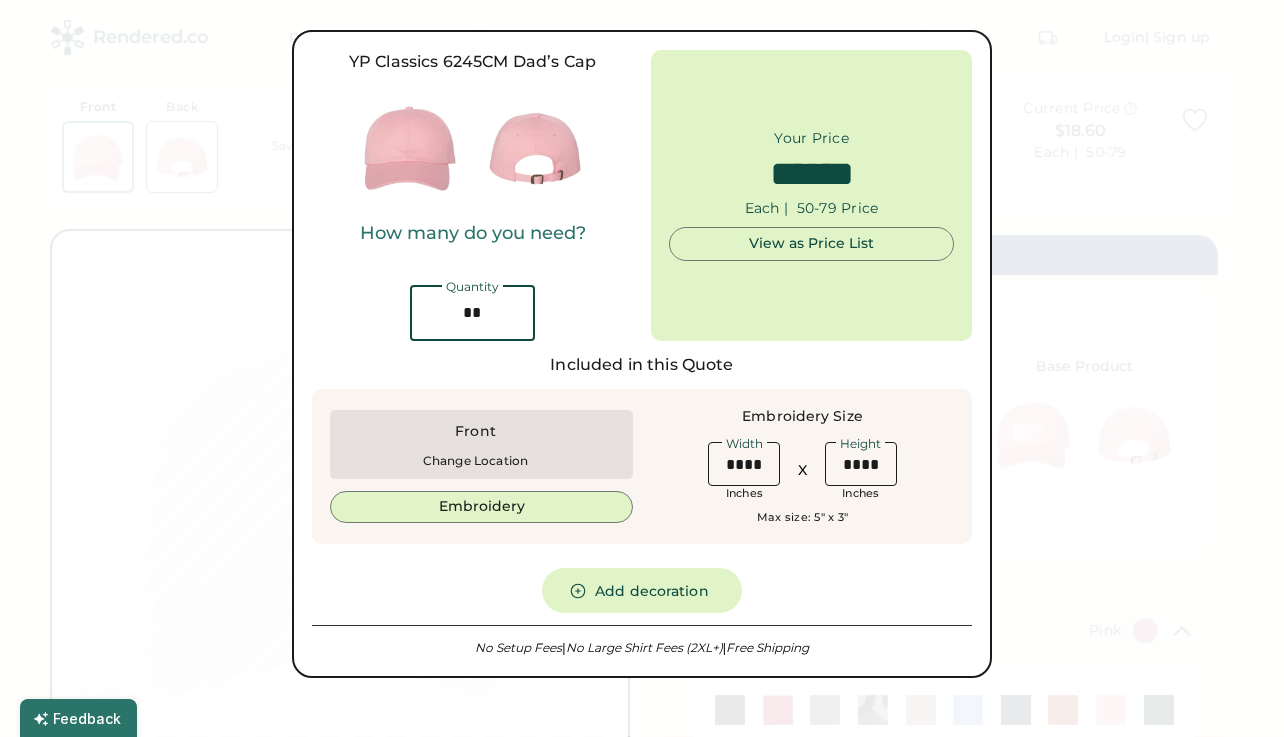 type on "**" 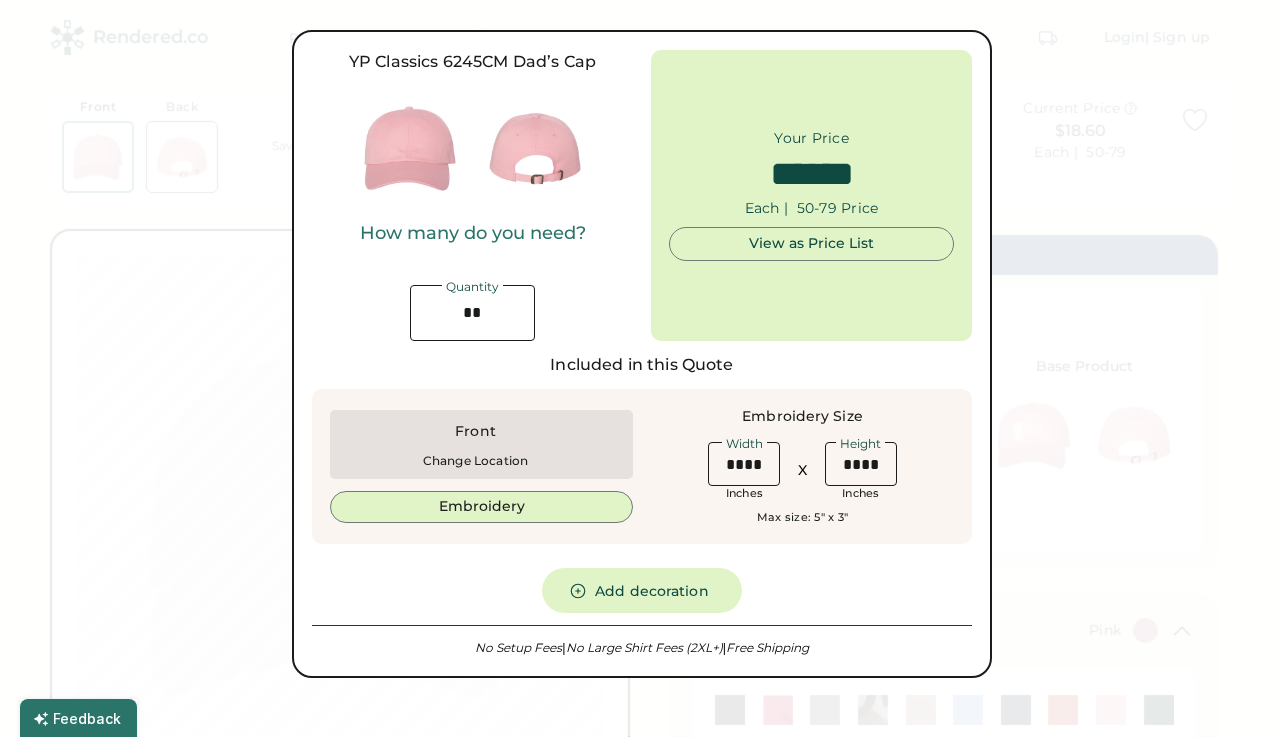 click on "How many do you need? Quantity" at bounding box center (472, 282) 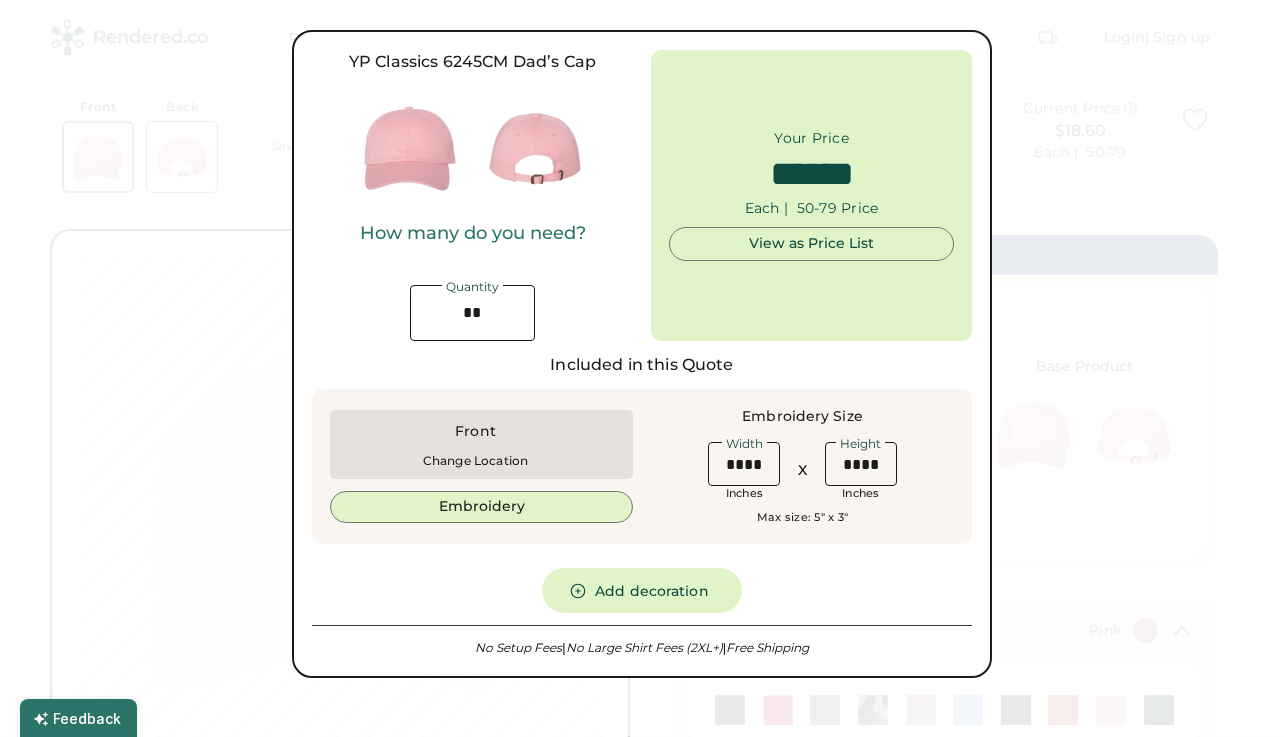 click on "View as Price List" at bounding box center (811, 244) 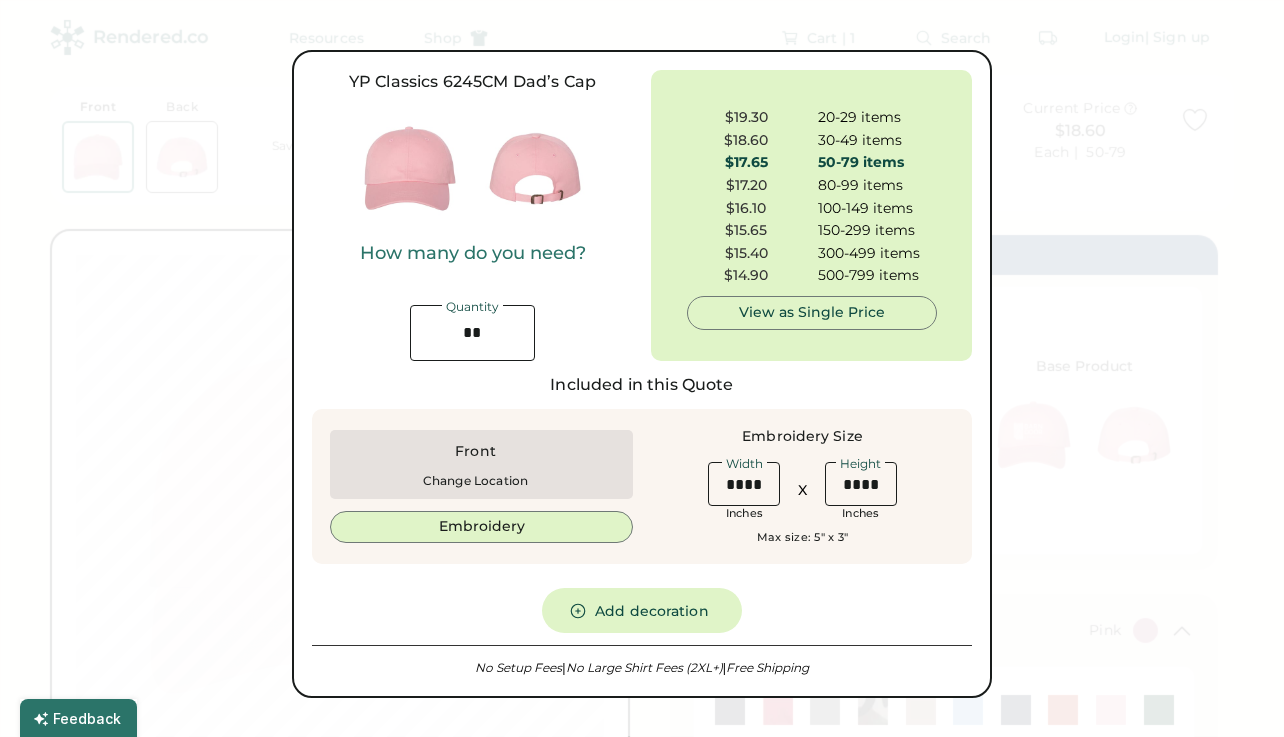 click on "View as Single Price" at bounding box center (812, 313) 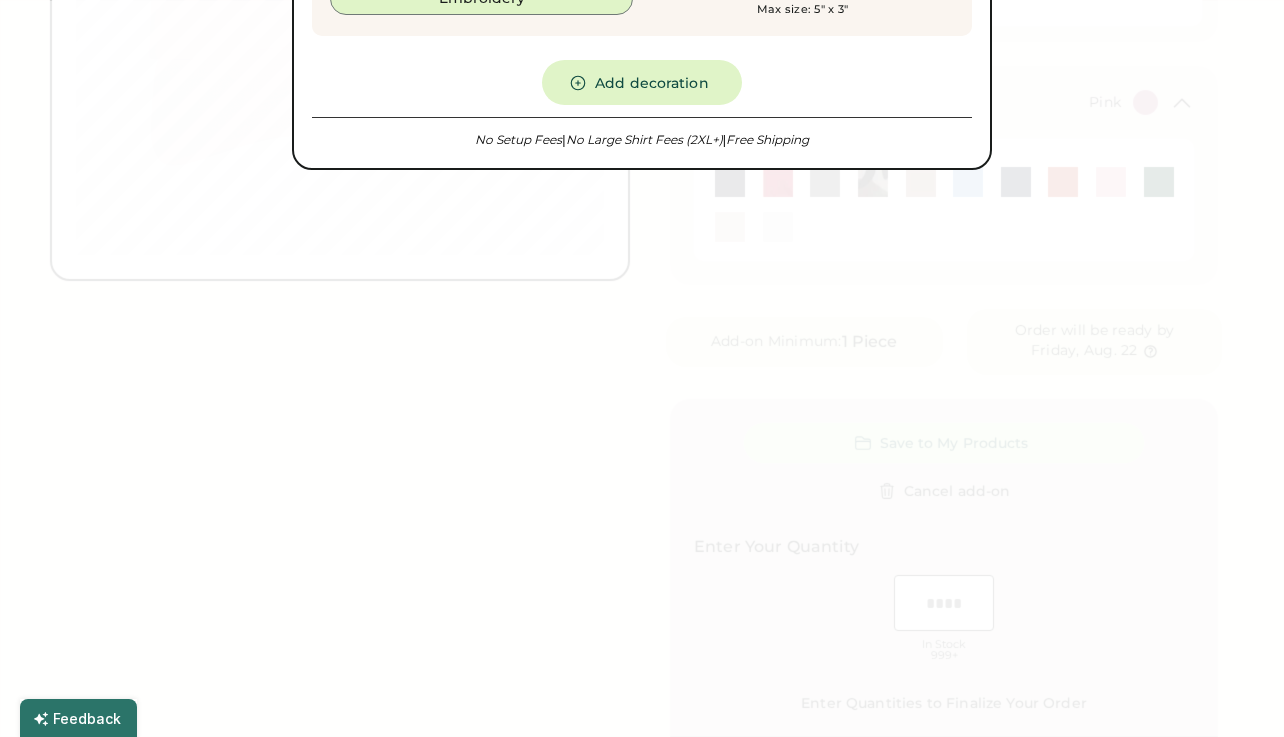 scroll, scrollTop: 0, scrollLeft: 0, axis: both 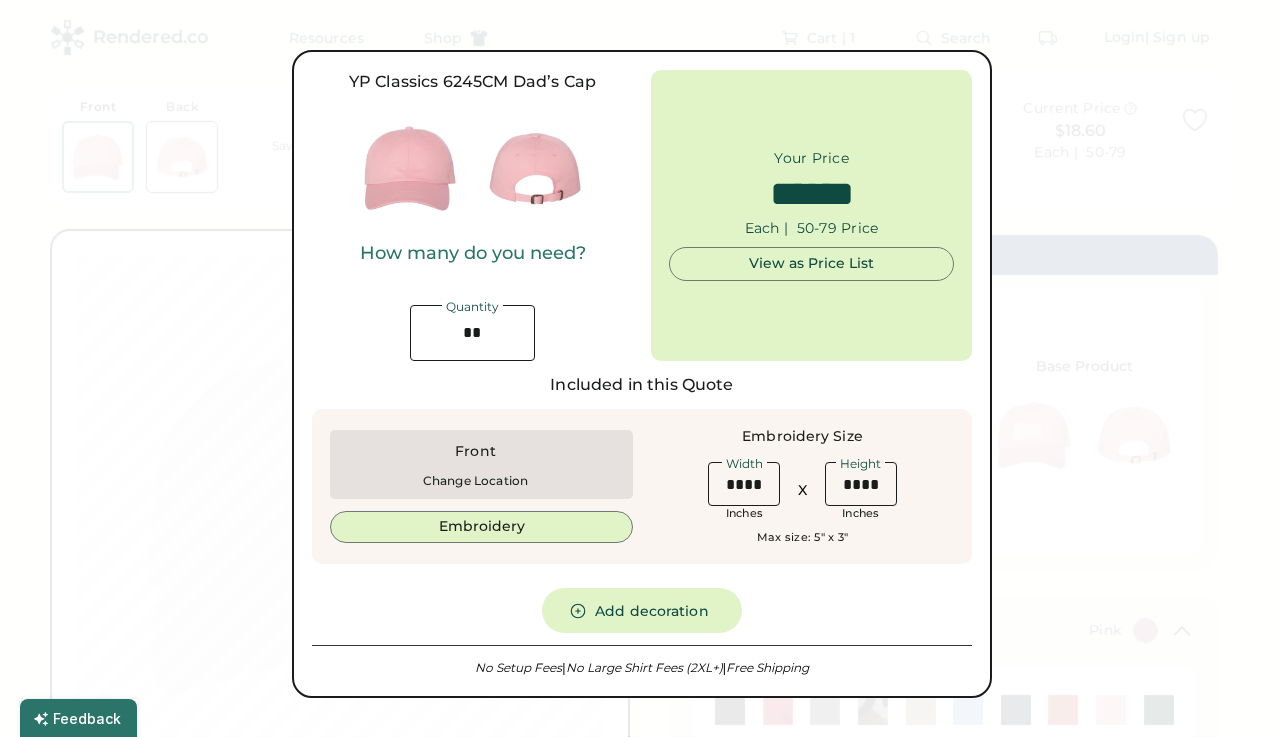 click at bounding box center [642, 368] 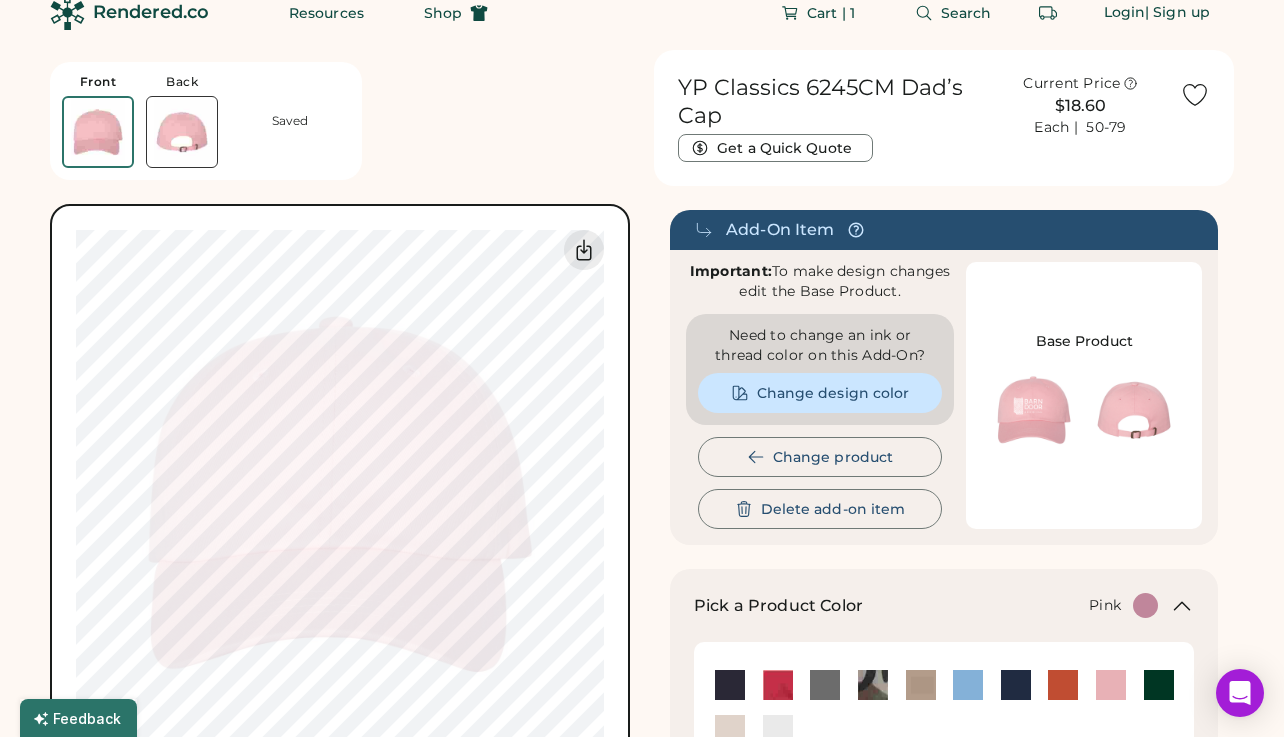 scroll, scrollTop: 48, scrollLeft: 0, axis: vertical 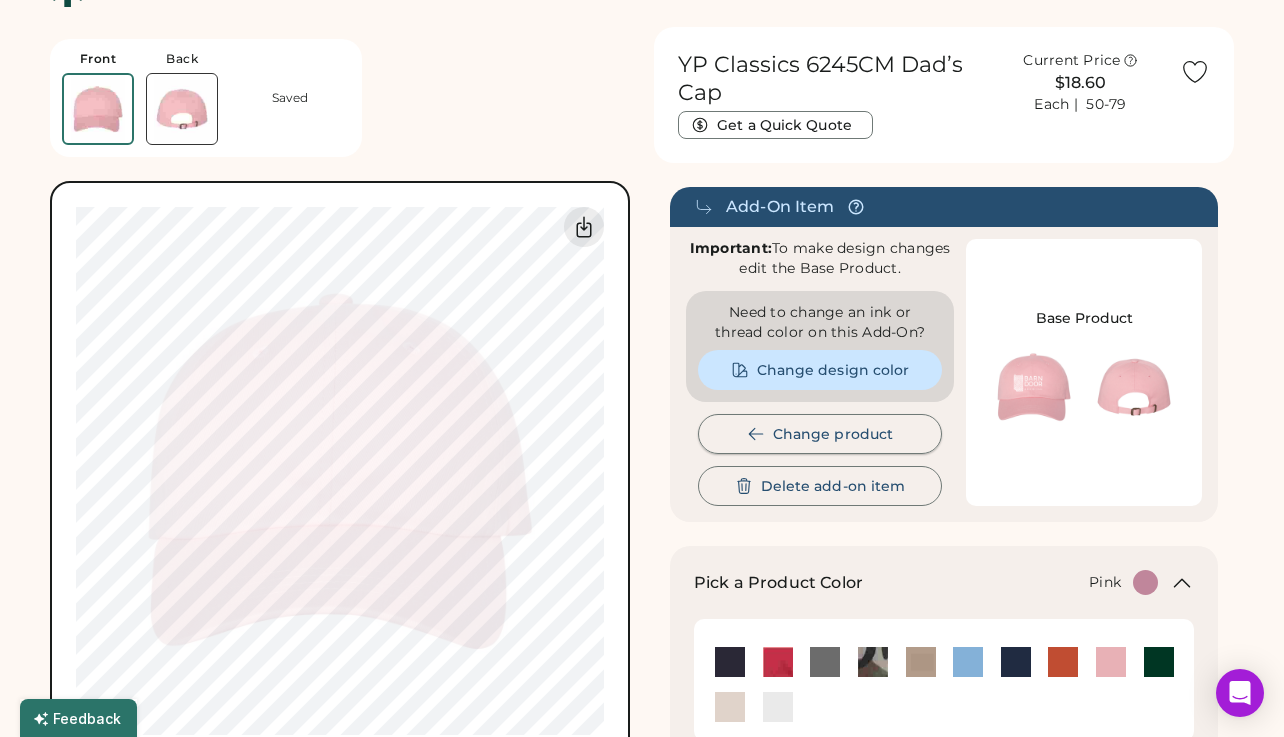 click on "Change product" at bounding box center [820, 434] 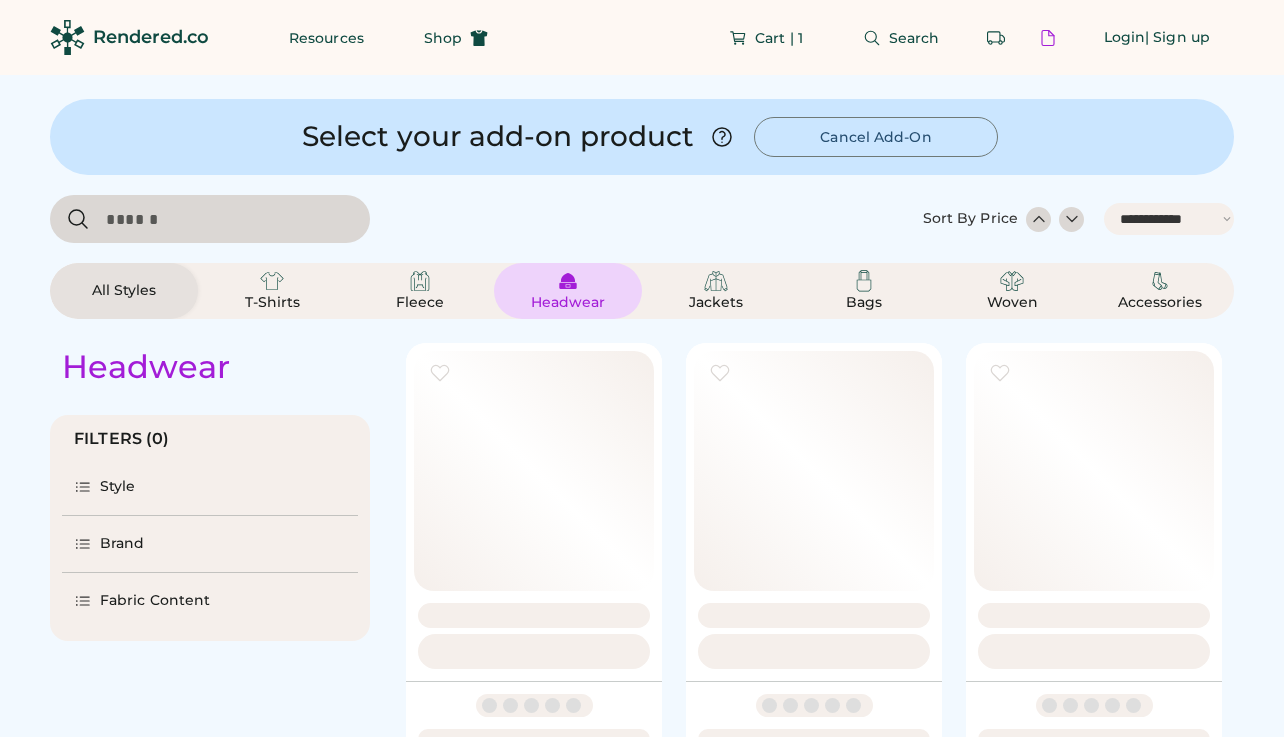 select on "*****" 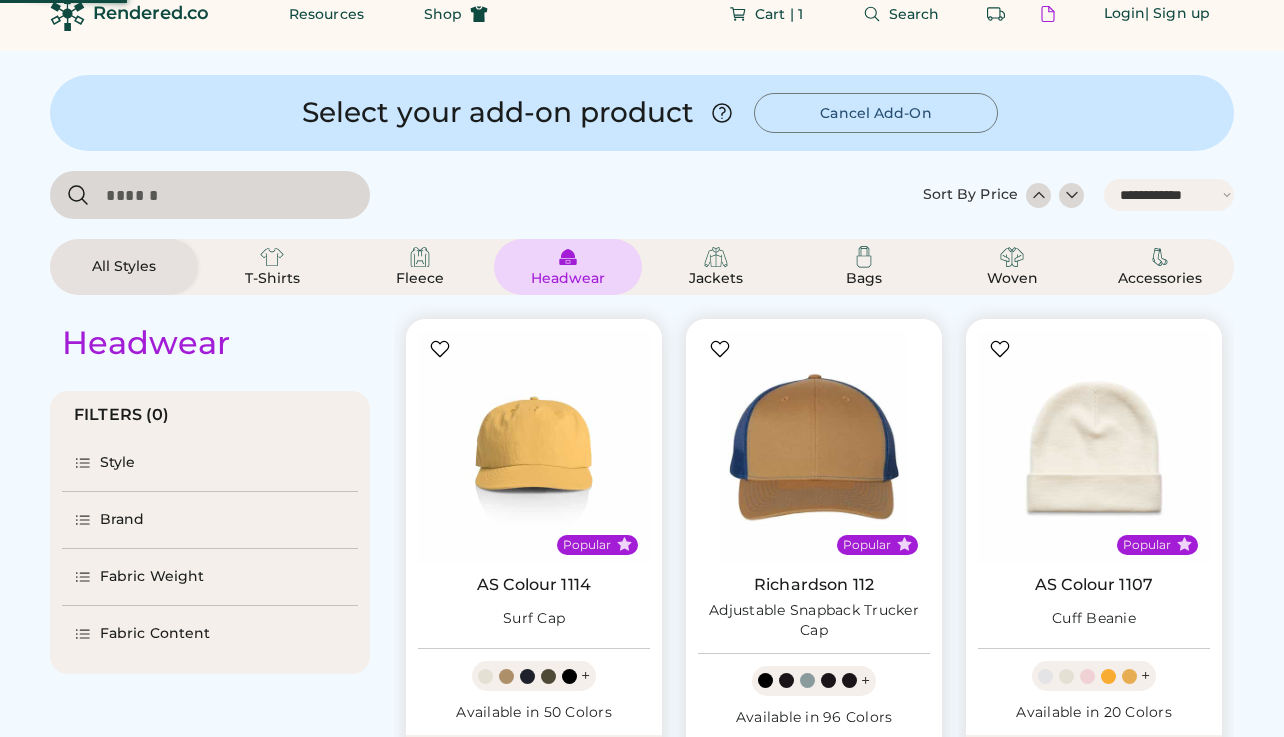 scroll, scrollTop: 24, scrollLeft: 0, axis: vertical 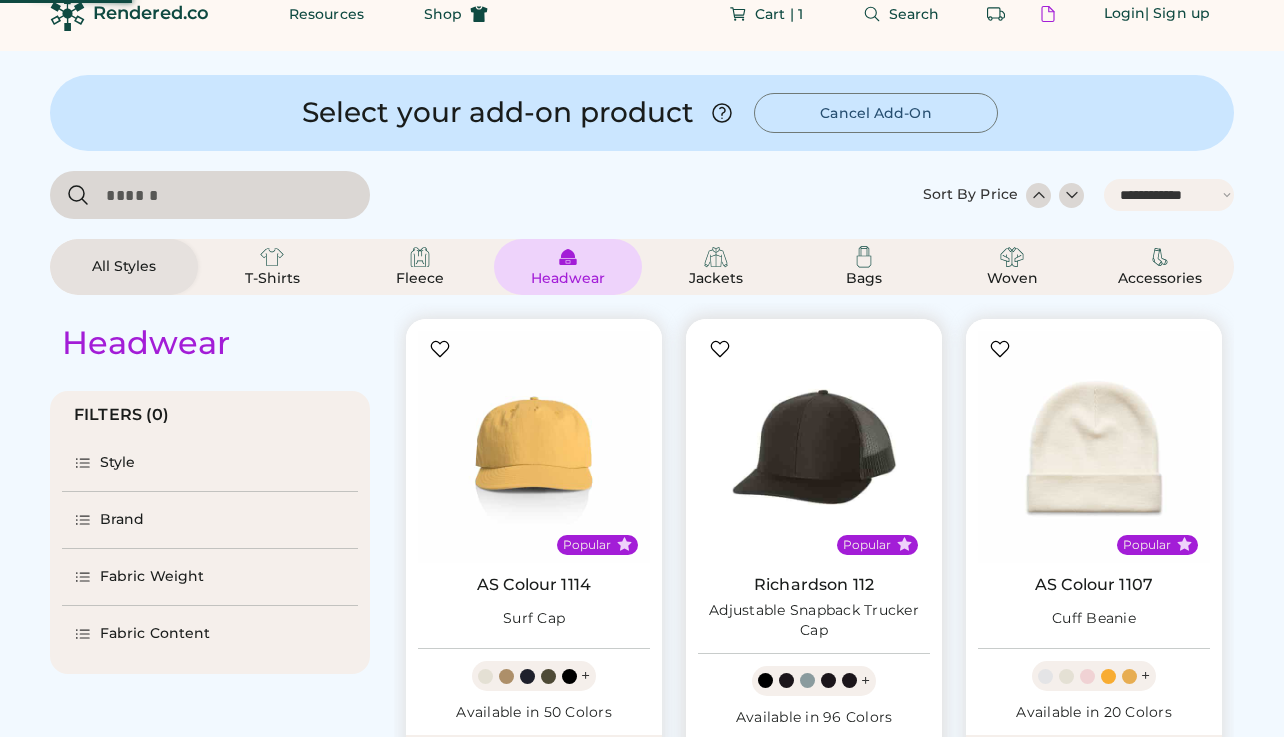 click at bounding box center (814, 447) 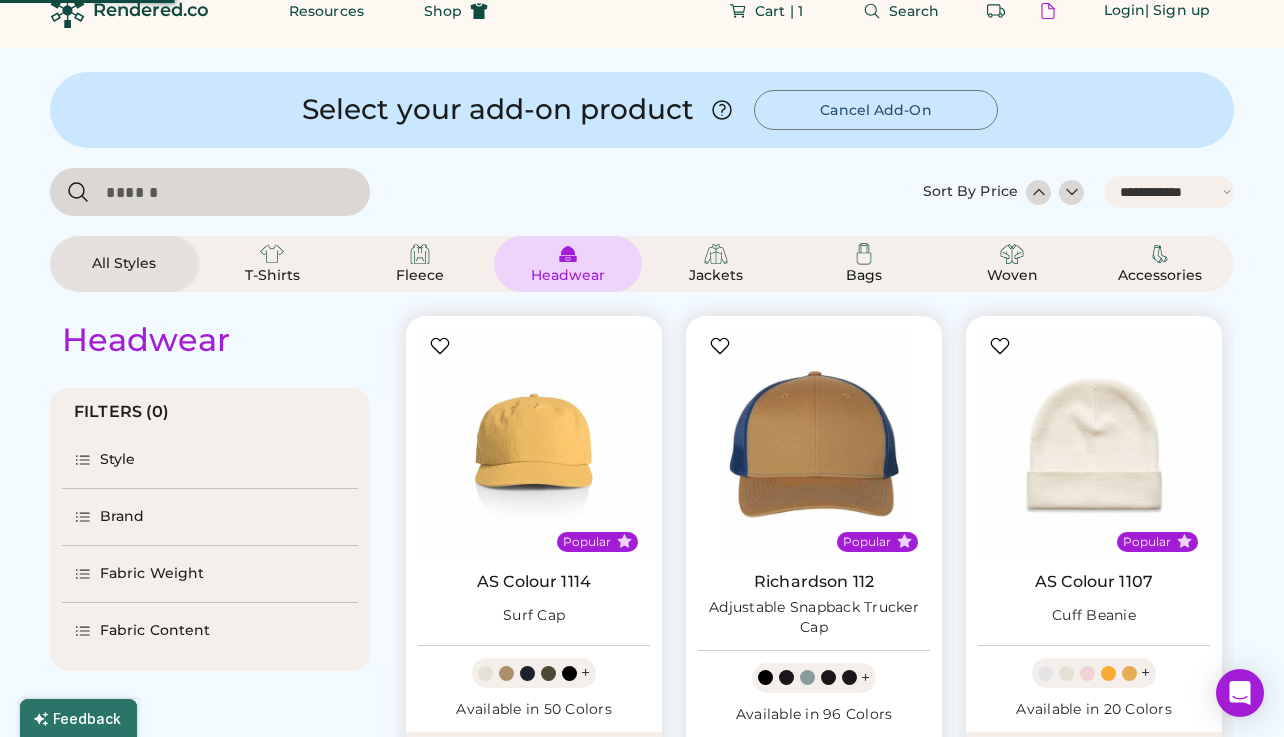 scroll, scrollTop: 33, scrollLeft: 0, axis: vertical 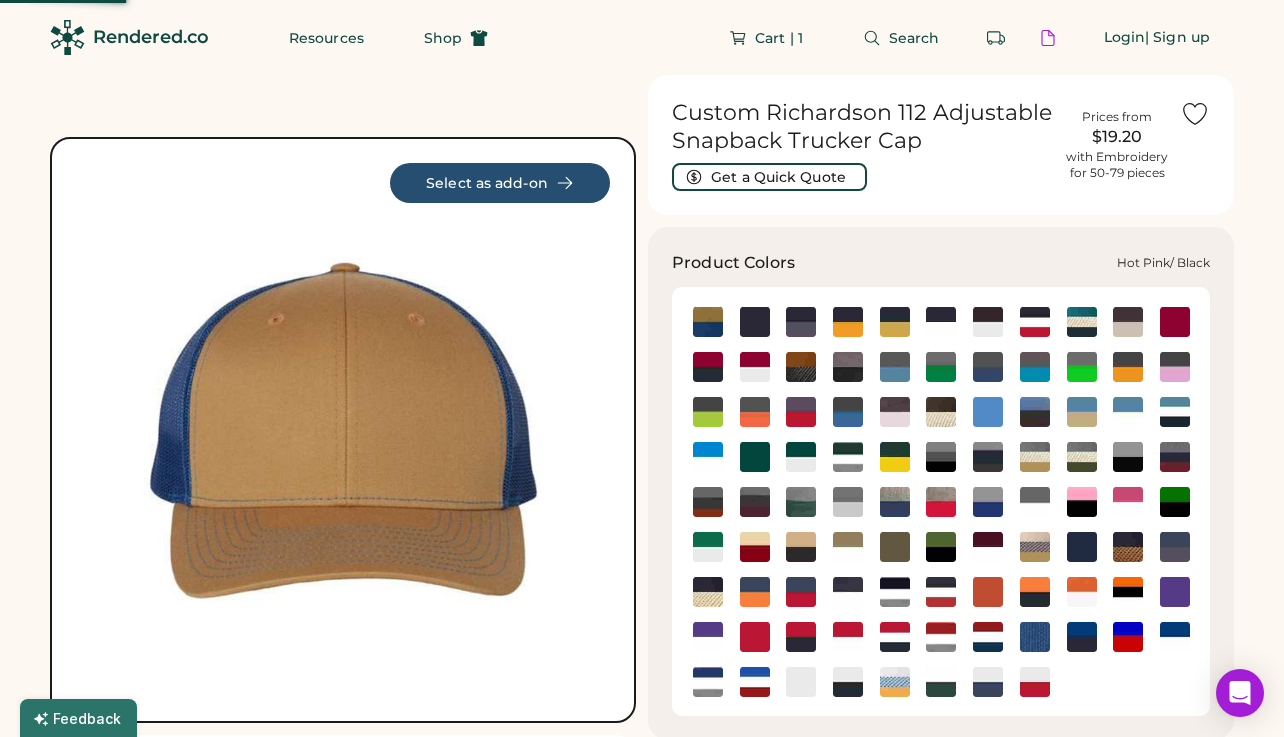 click 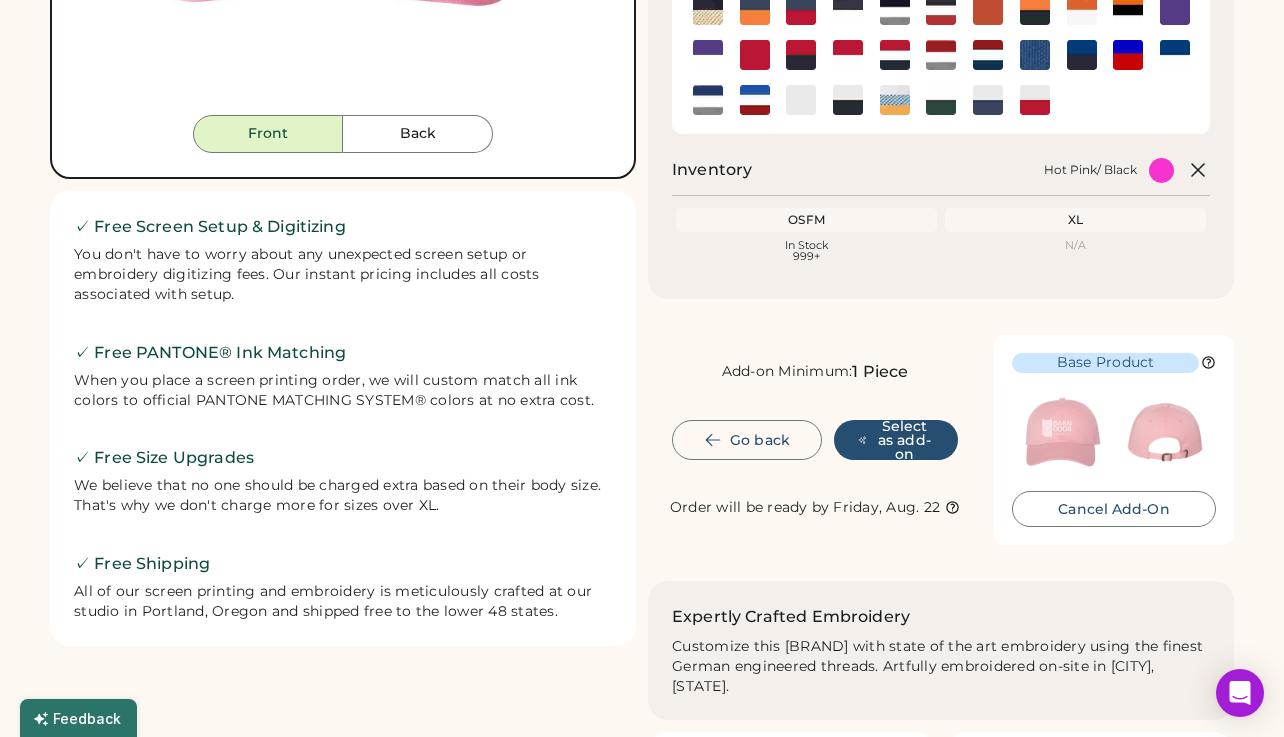 scroll, scrollTop: 590, scrollLeft: 0, axis: vertical 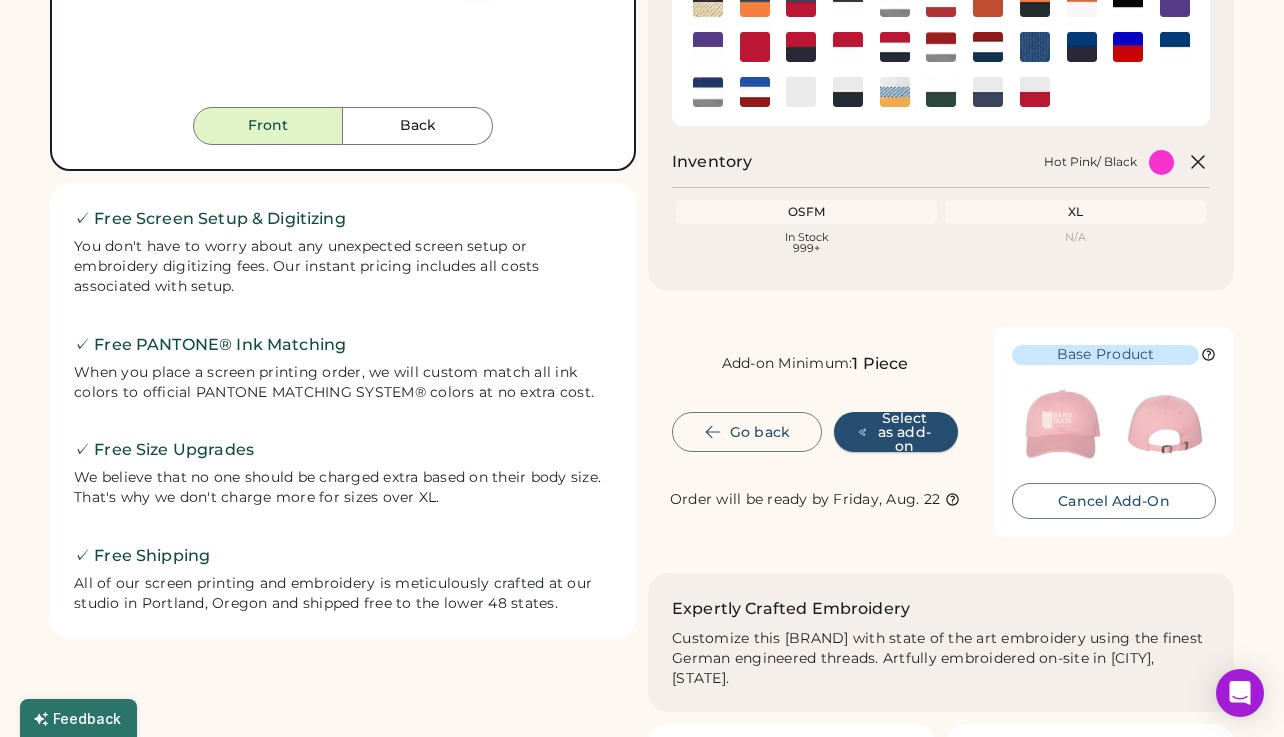 click on "Select as add-on" at bounding box center [896, 432] 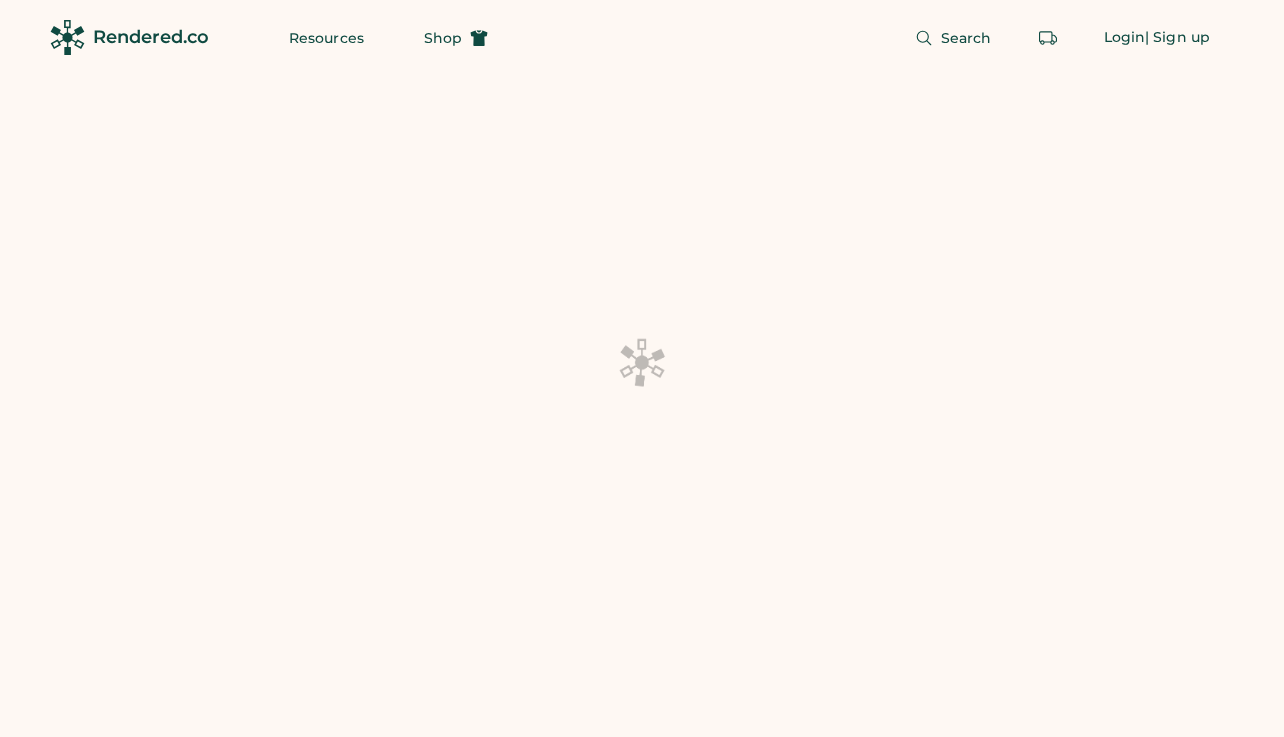 scroll, scrollTop: 0, scrollLeft: 0, axis: both 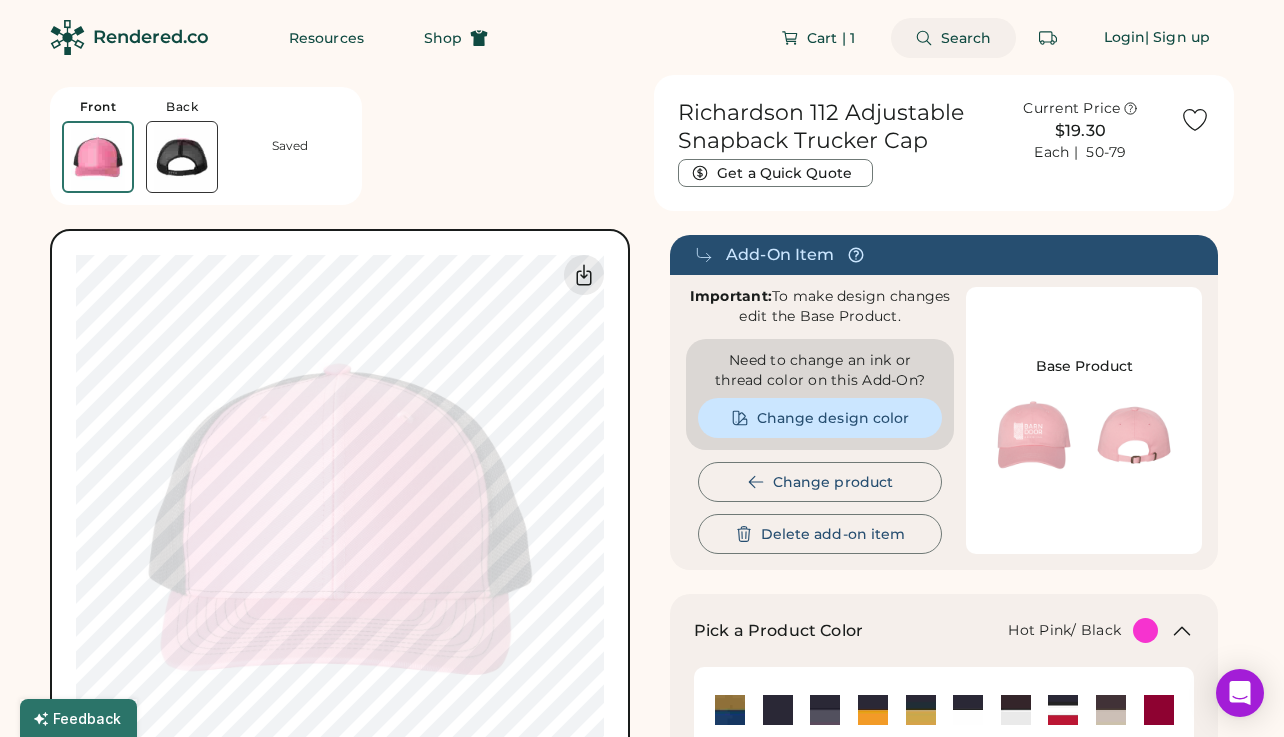 click 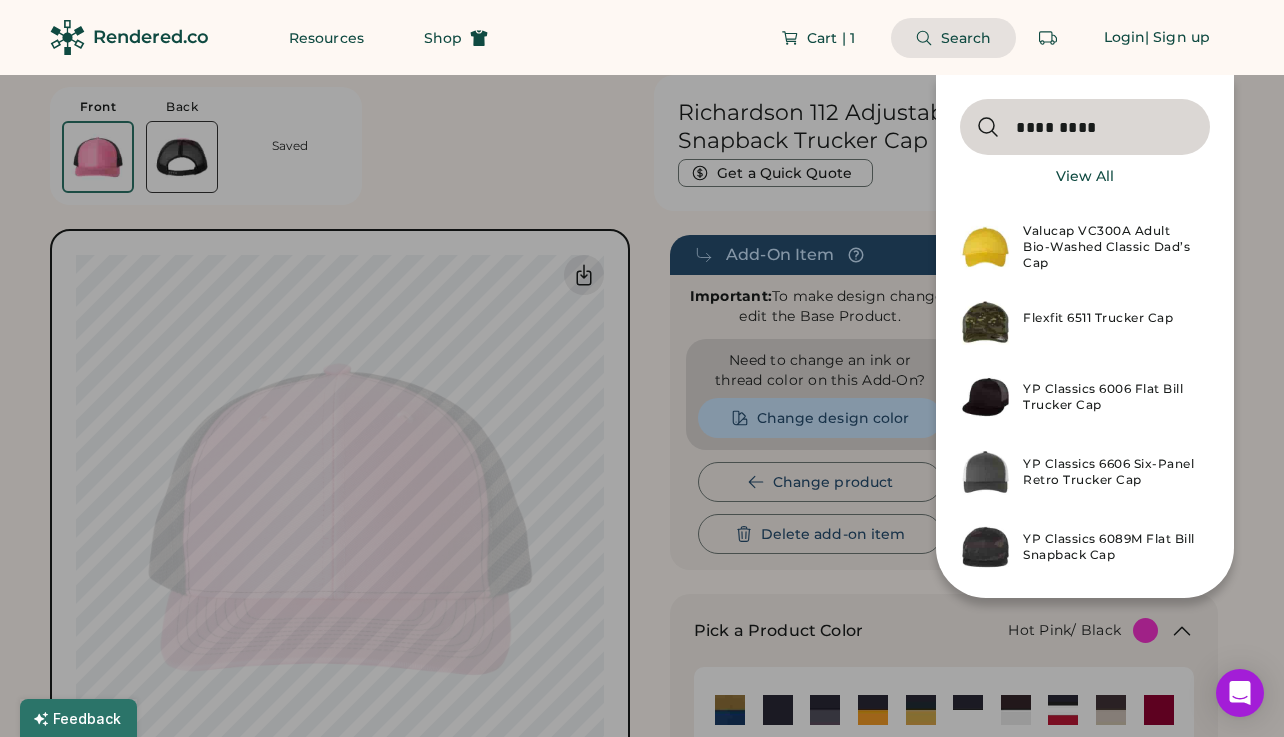 scroll, scrollTop: 220, scrollLeft: 0, axis: vertical 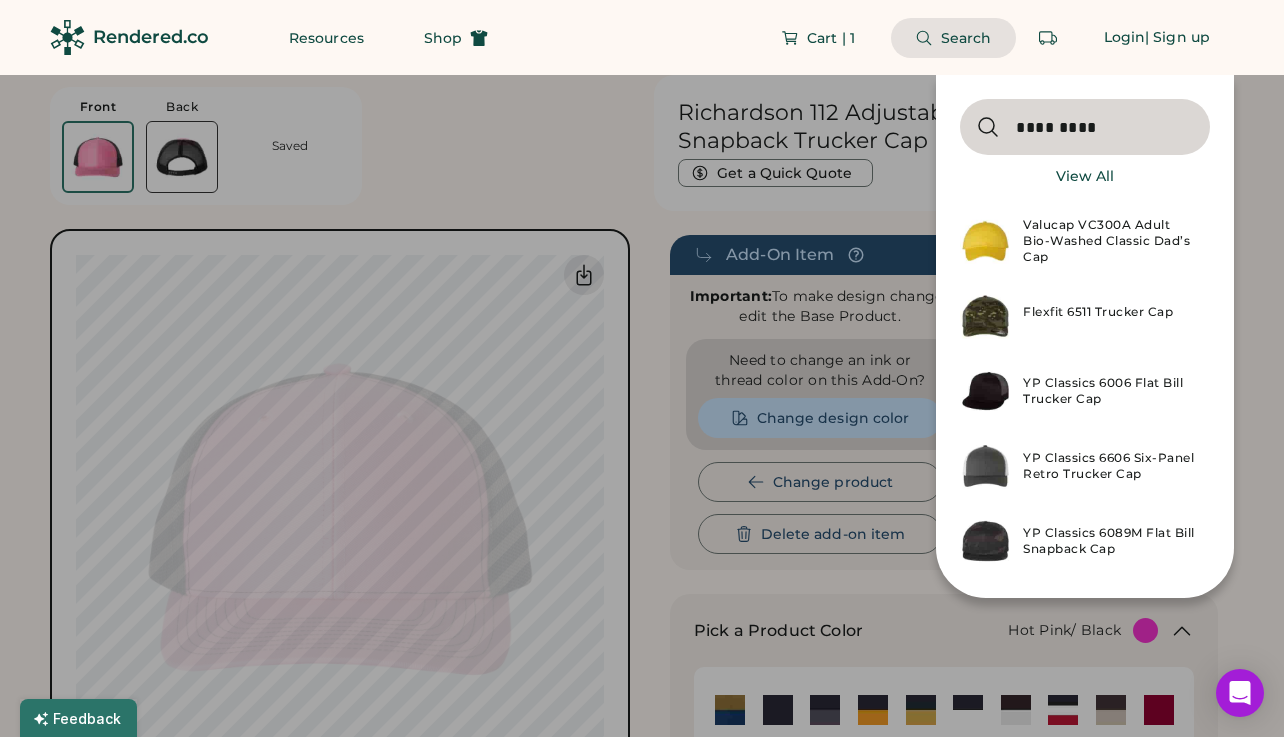 type on "*********" 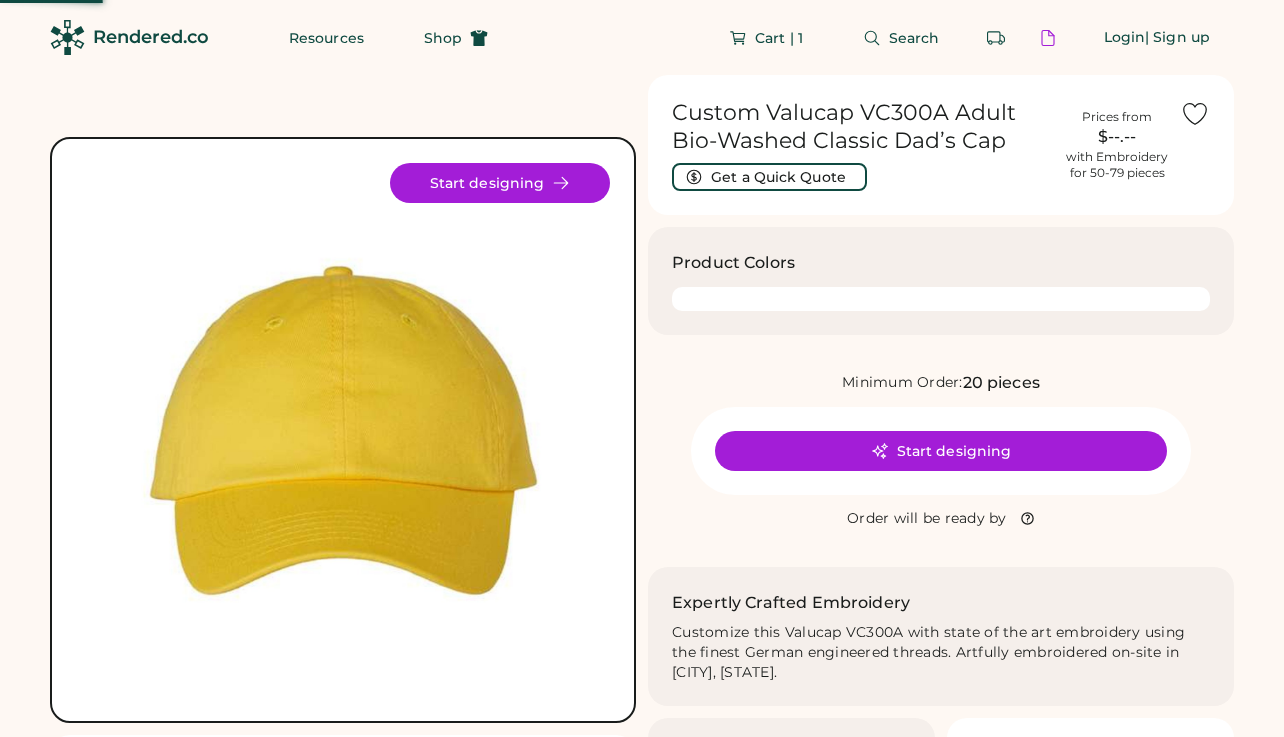 scroll, scrollTop: 0, scrollLeft: 0, axis: both 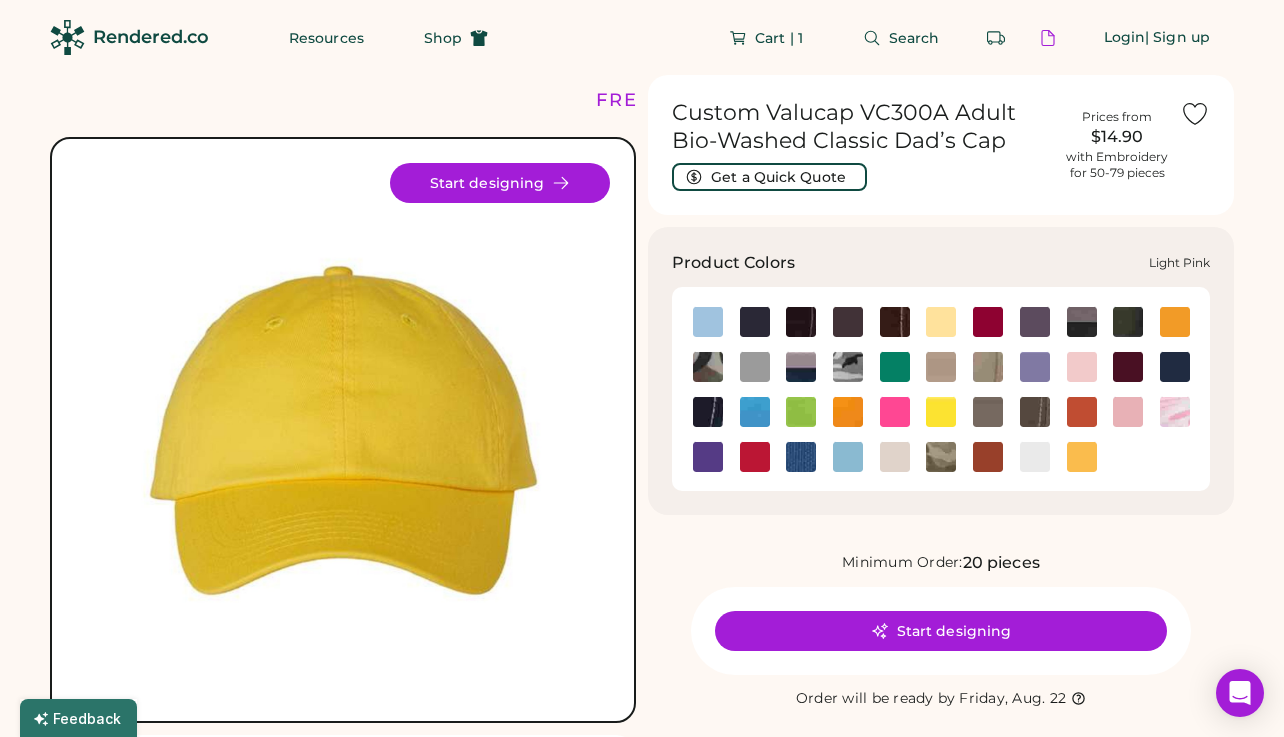 click 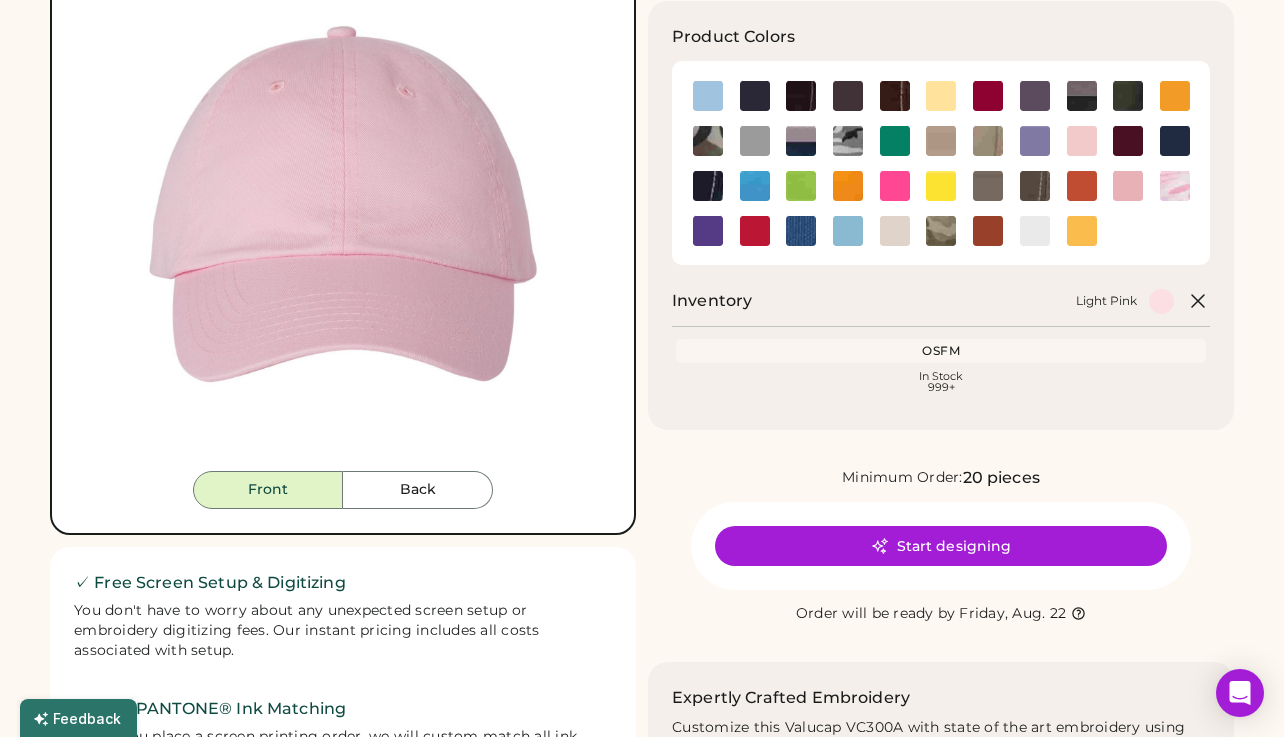 scroll, scrollTop: 227, scrollLeft: 0, axis: vertical 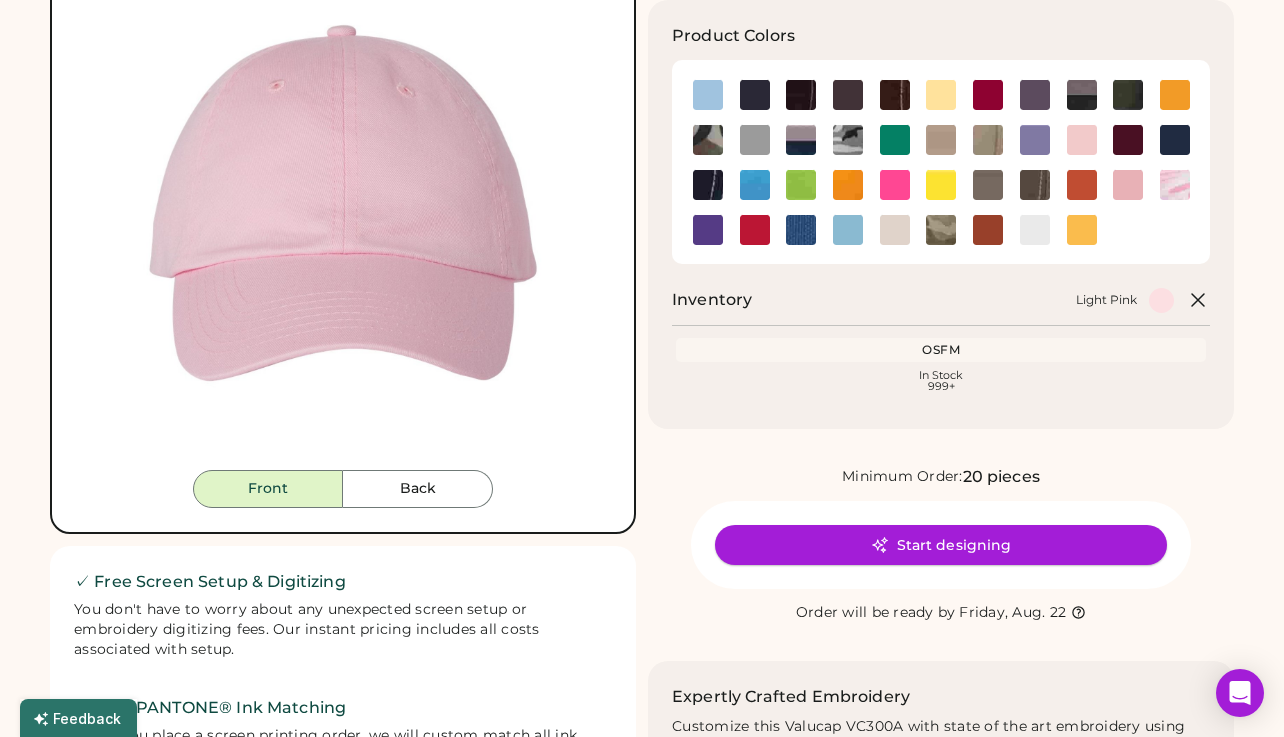 click on "Start designing" at bounding box center [941, 545] 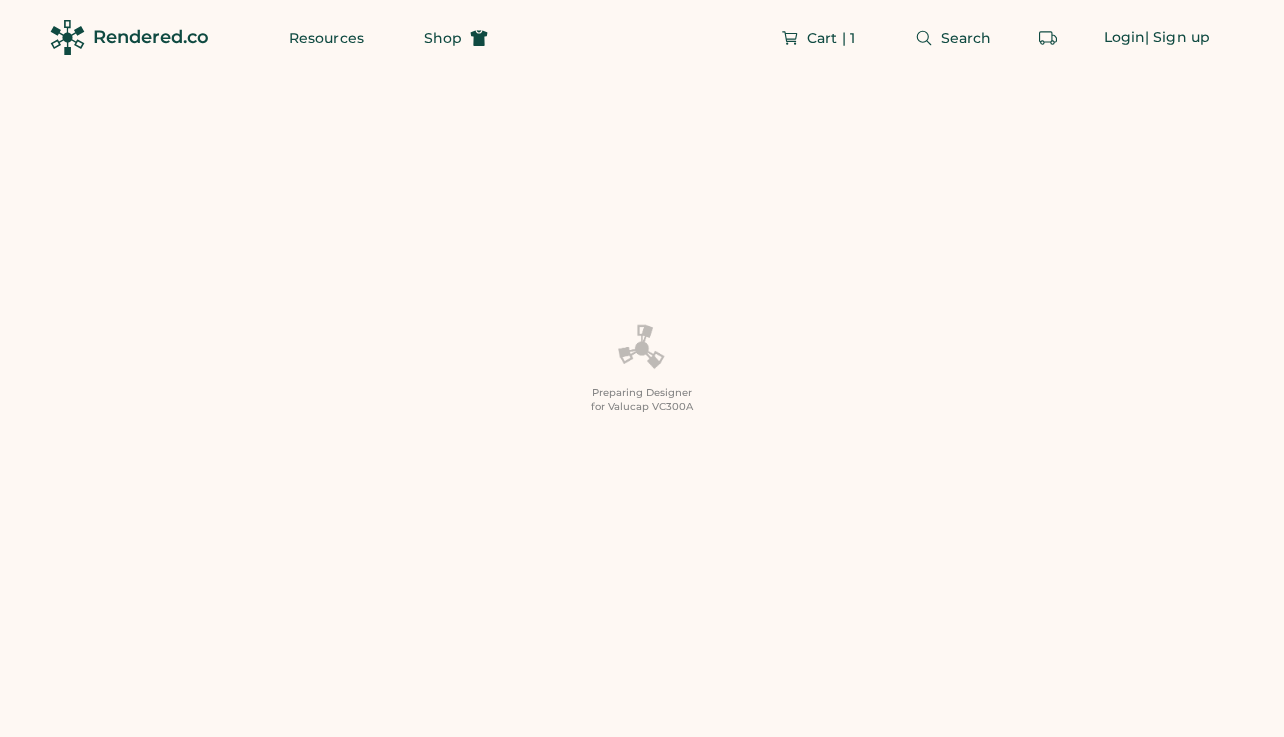 scroll, scrollTop: 23, scrollLeft: 0, axis: vertical 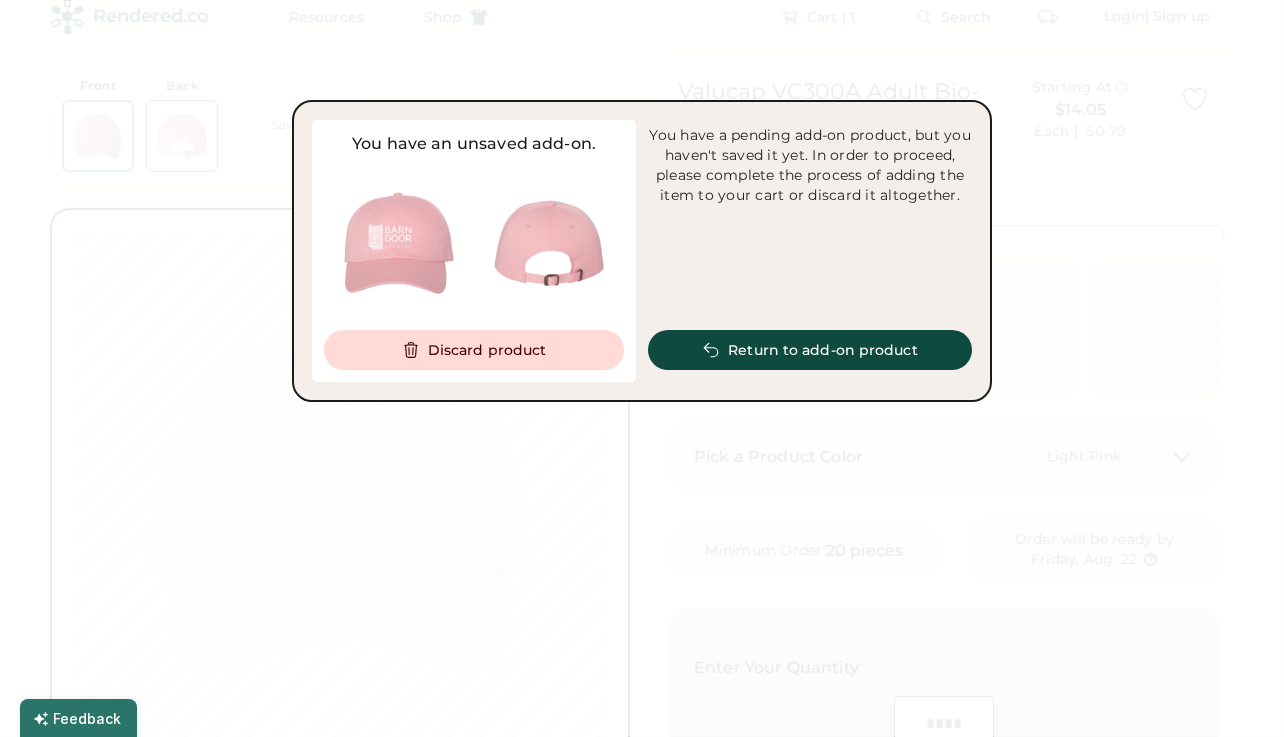 click on "Discard product" at bounding box center (474, 350) 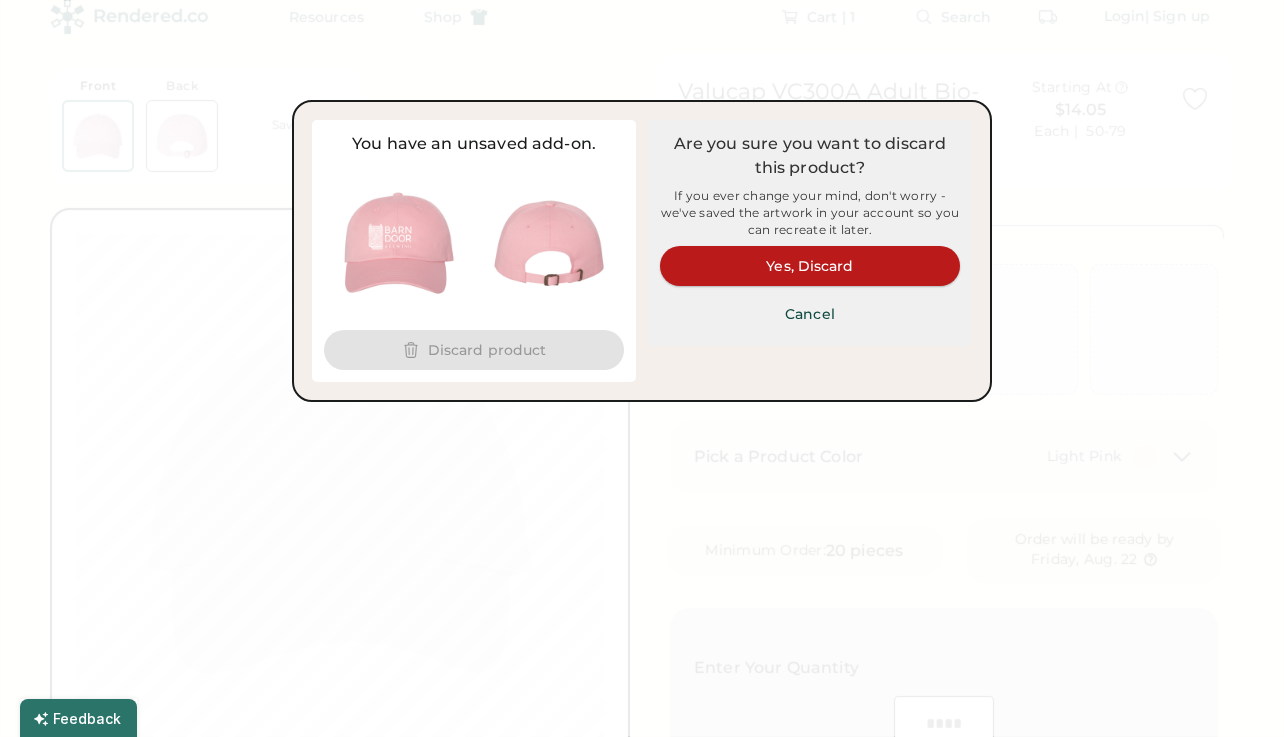 click on "Yes, Discard" at bounding box center (810, 266) 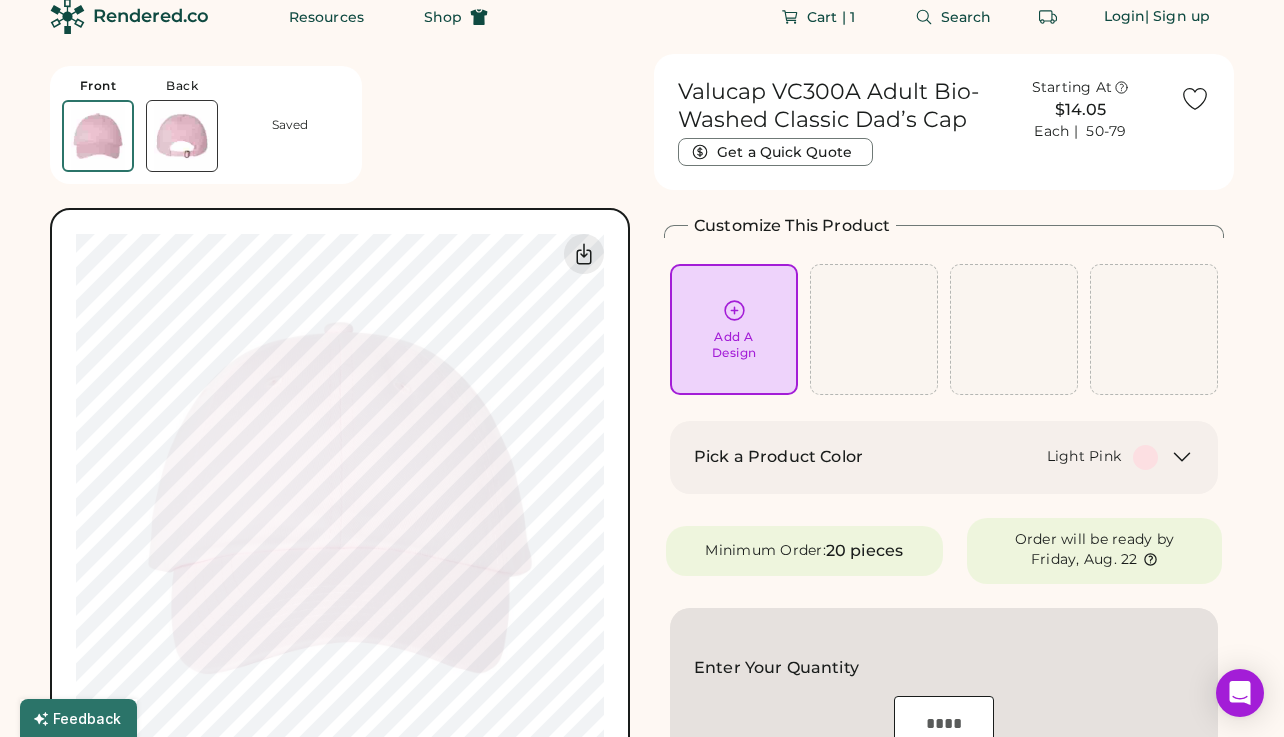 click 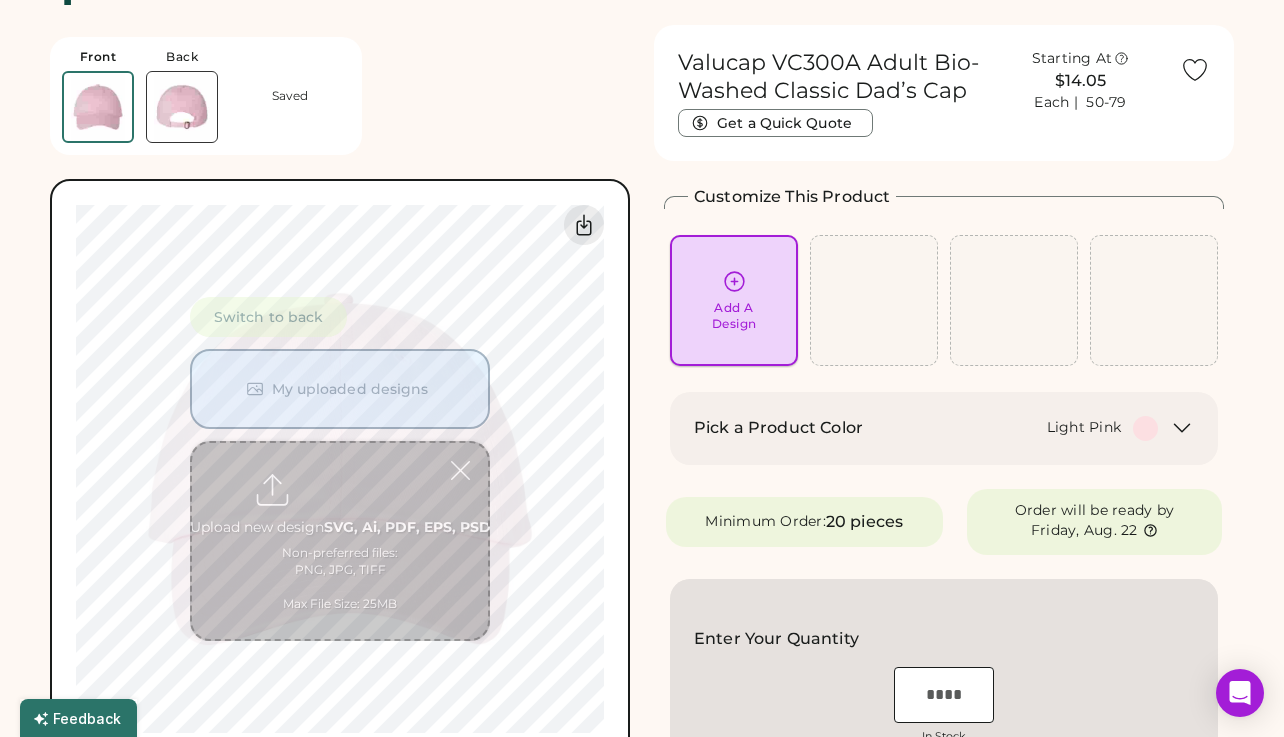 scroll, scrollTop: 75, scrollLeft: 0, axis: vertical 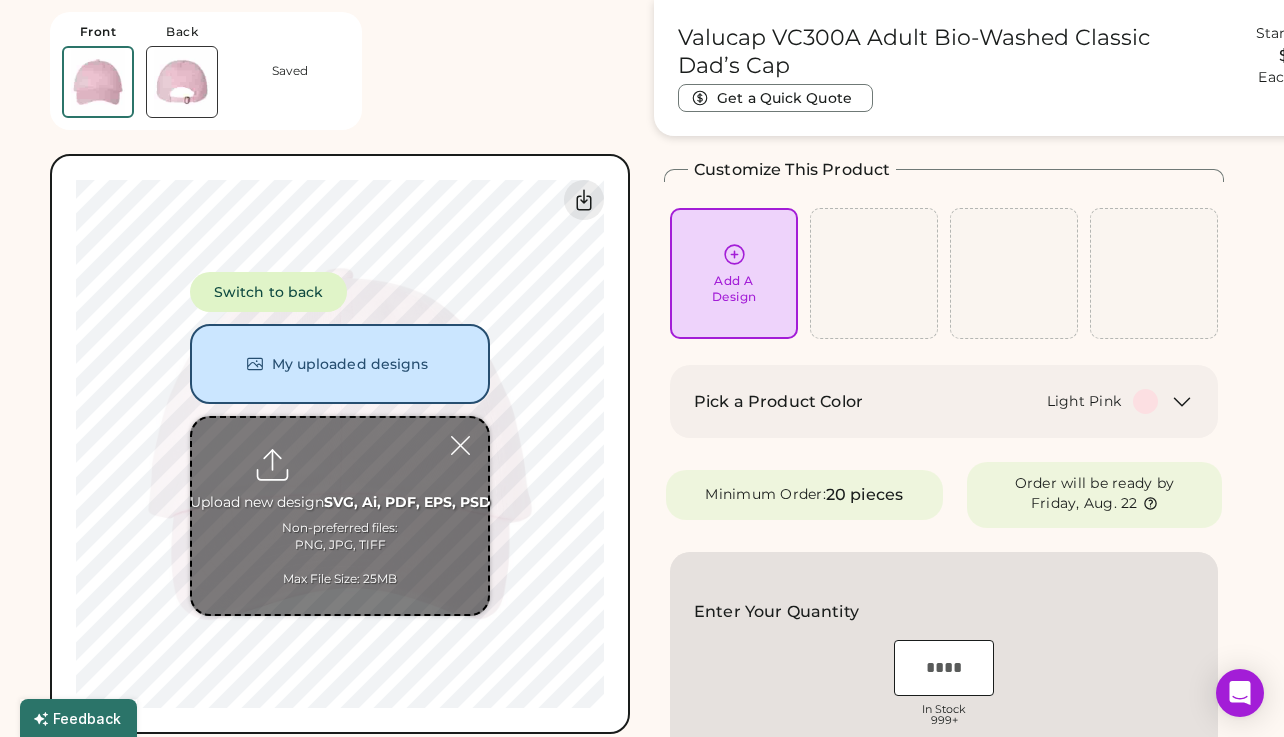 click at bounding box center (340, 516) 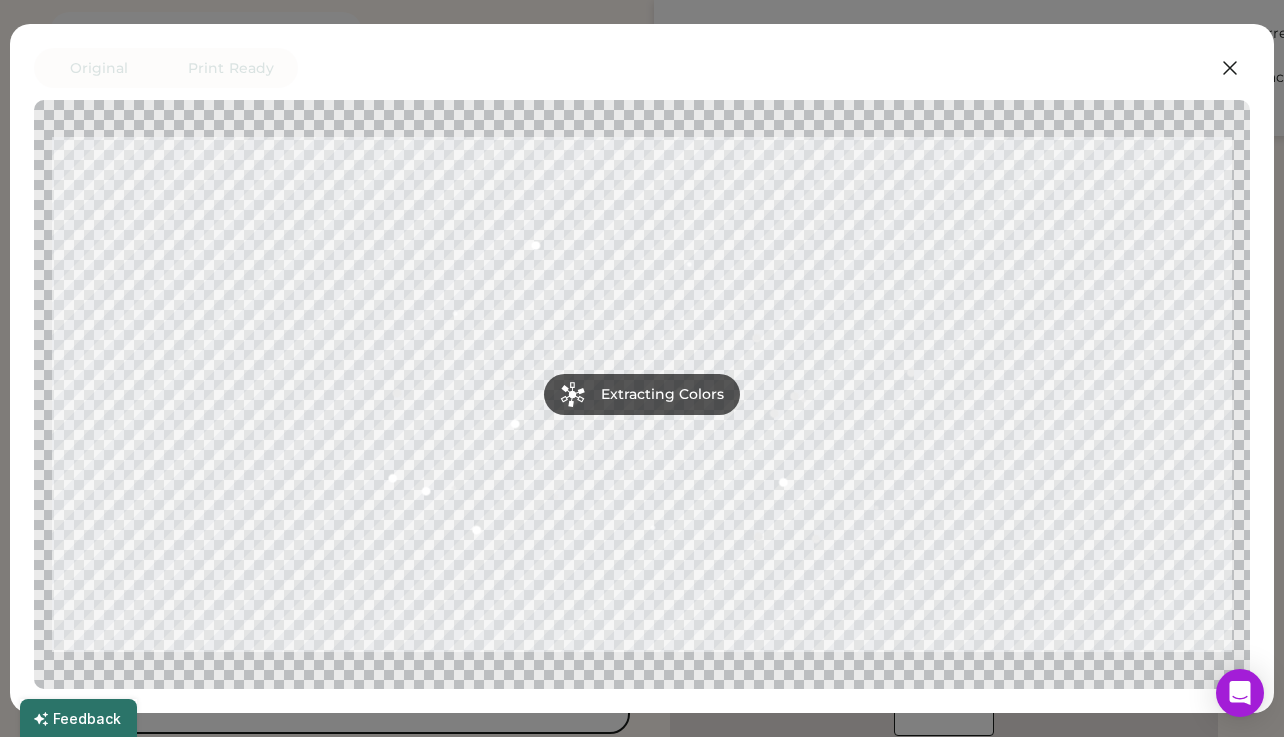 scroll, scrollTop: 125, scrollLeft: 0, axis: vertical 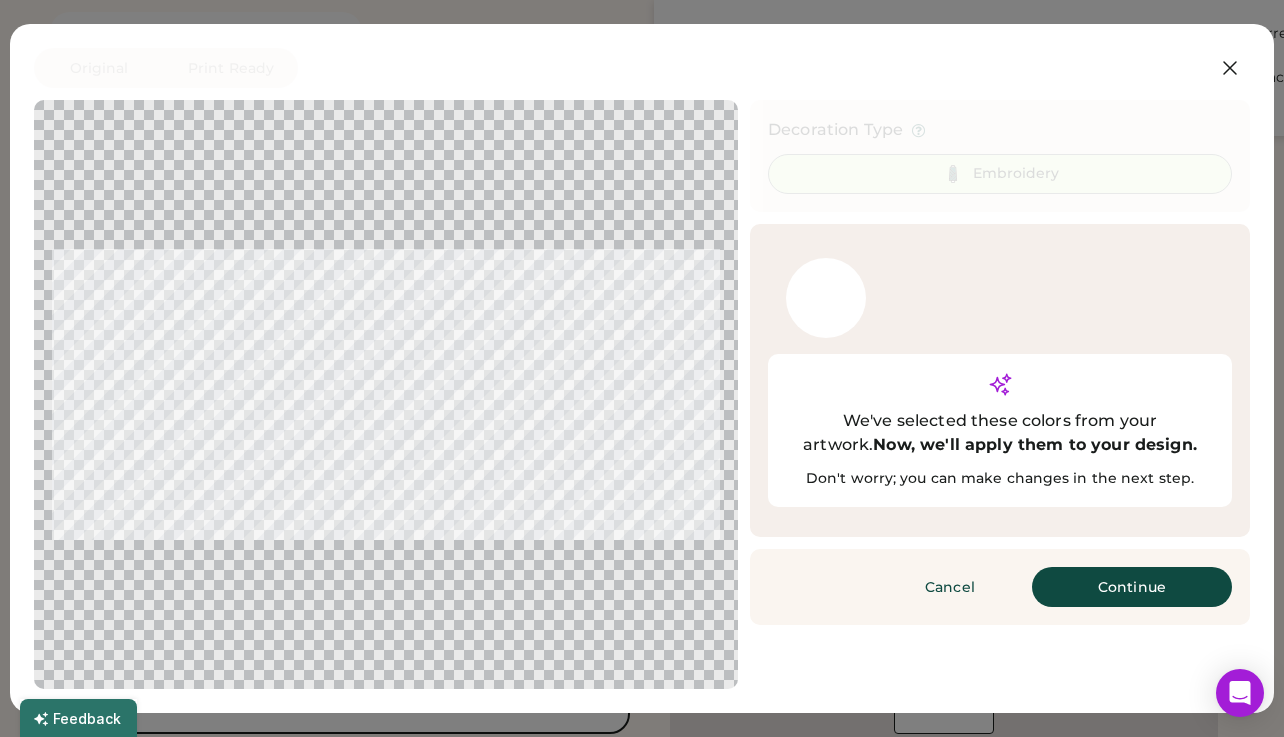 click on "Continue" at bounding box center (1132, 587) 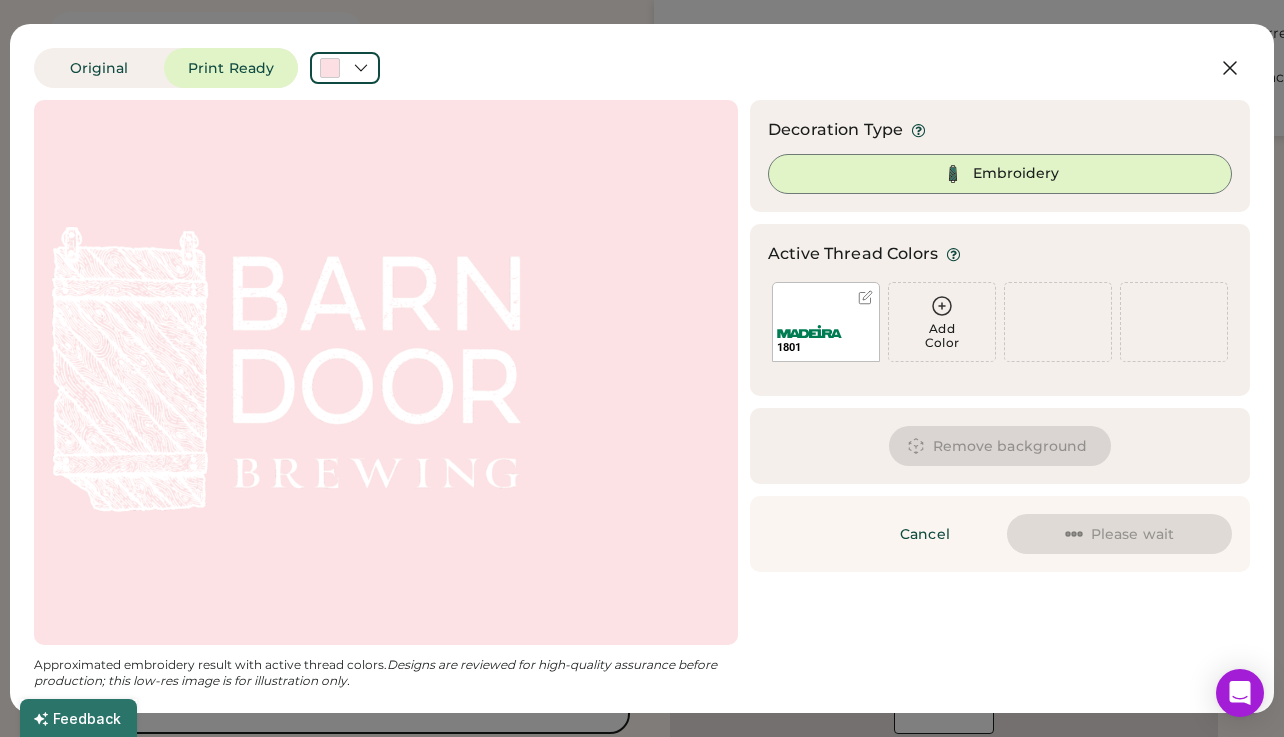click at bounding box center [386, 372] 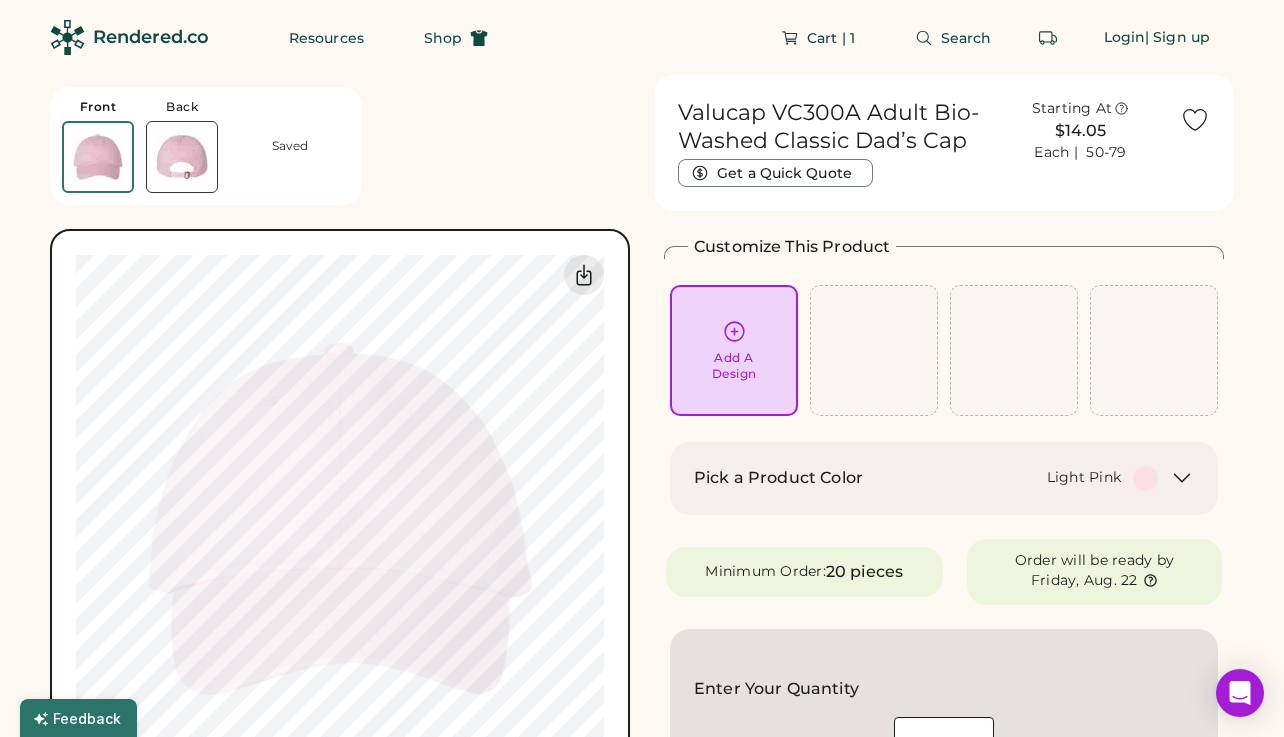 scroll, scrollTop: 0, scrollLeft: 0, axis: both 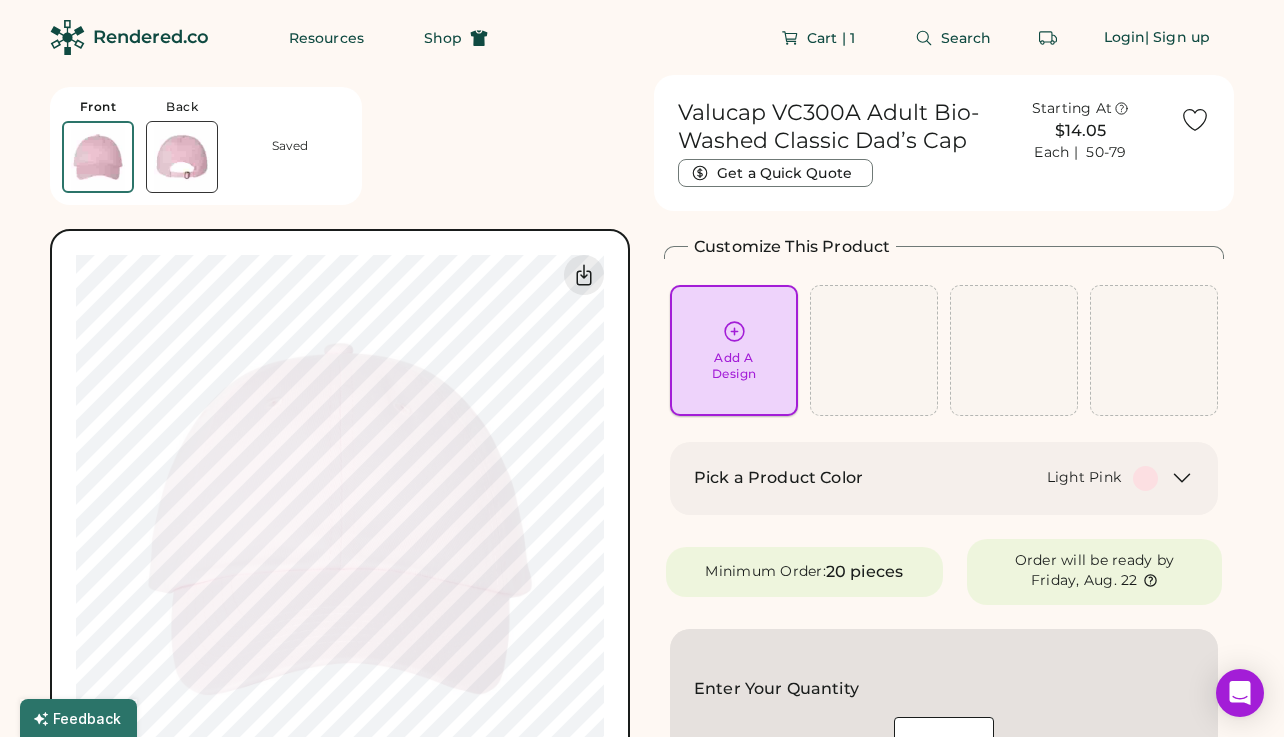 click 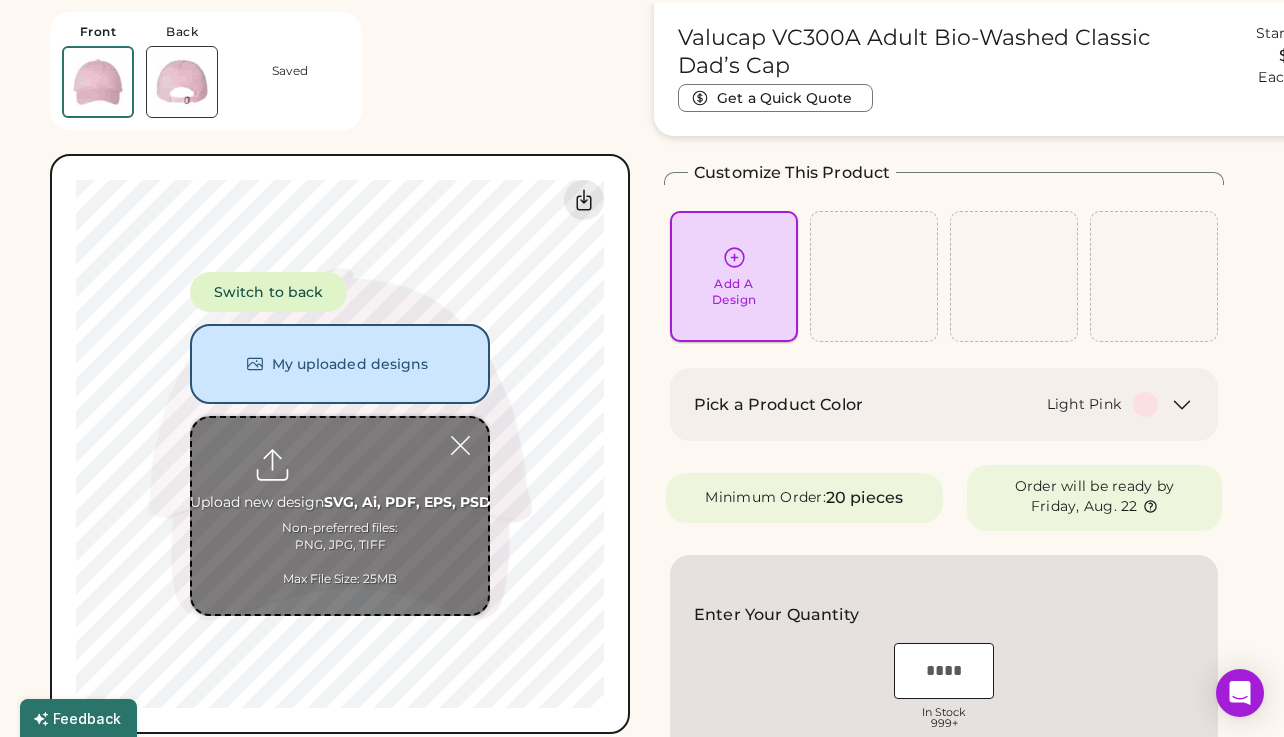 scroll, scrollTop: 75, scrollLeft: 0, axis: vertical 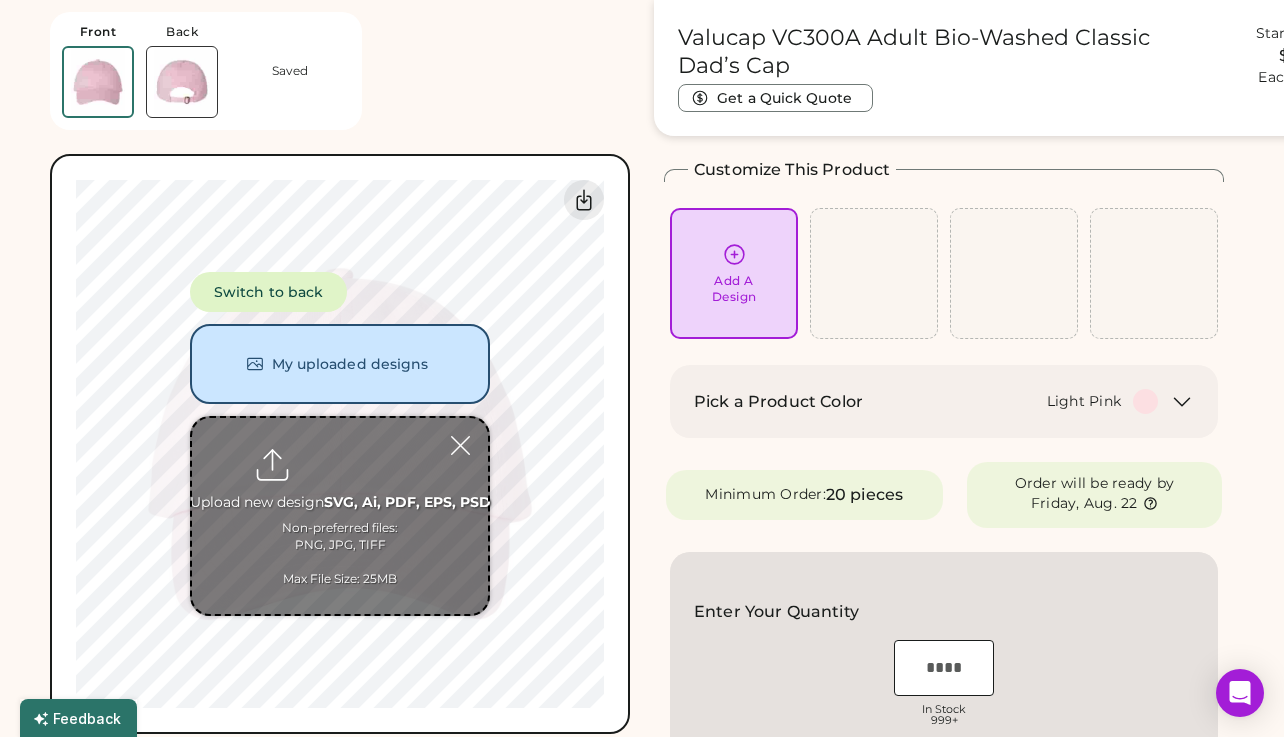 click at bounding box center (340, 516) 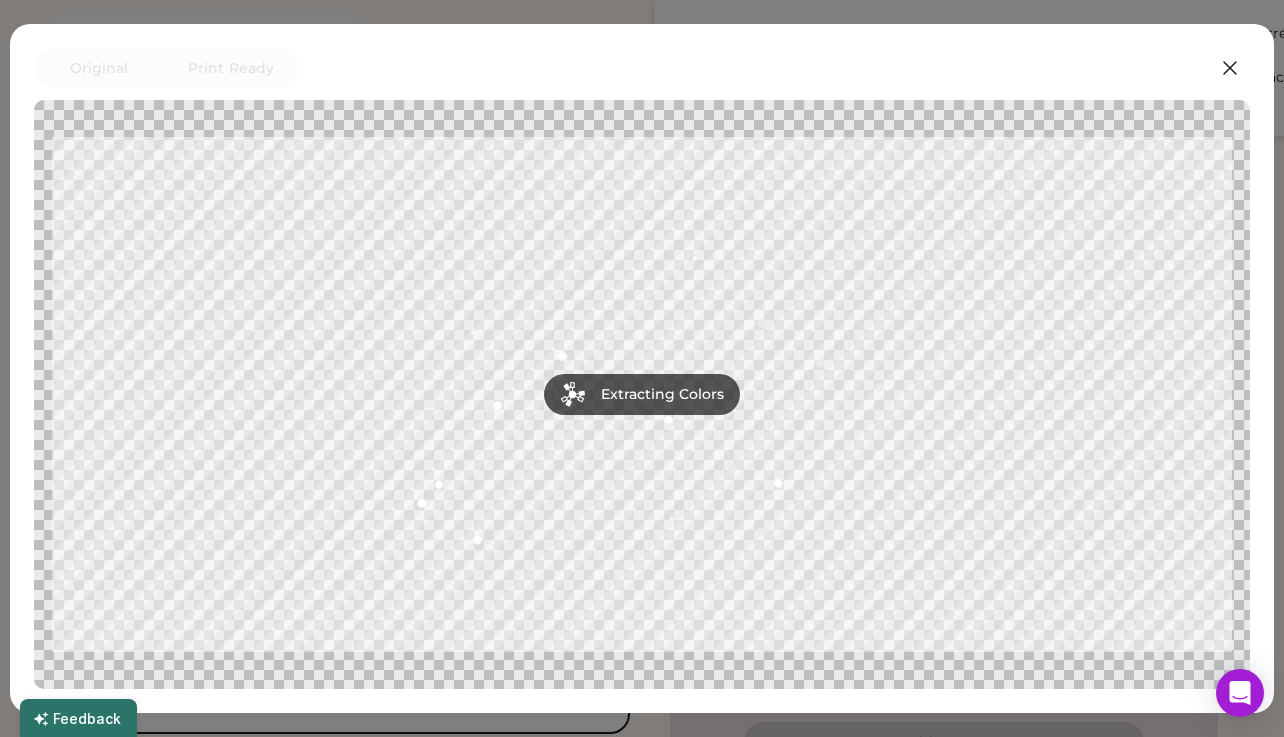 scroll, scrollTop: 349, scrollLeft: 0, axis: vertical 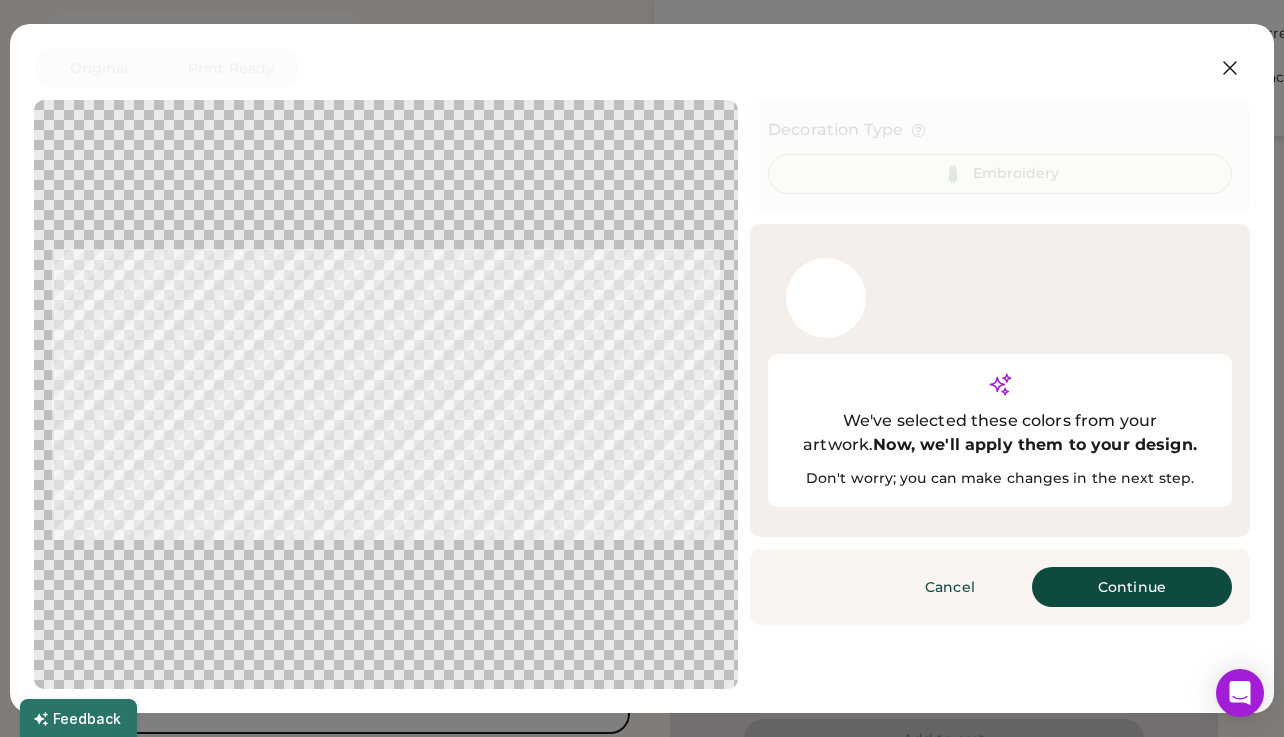 click on "Continue" at bounding box center (1132, 587) 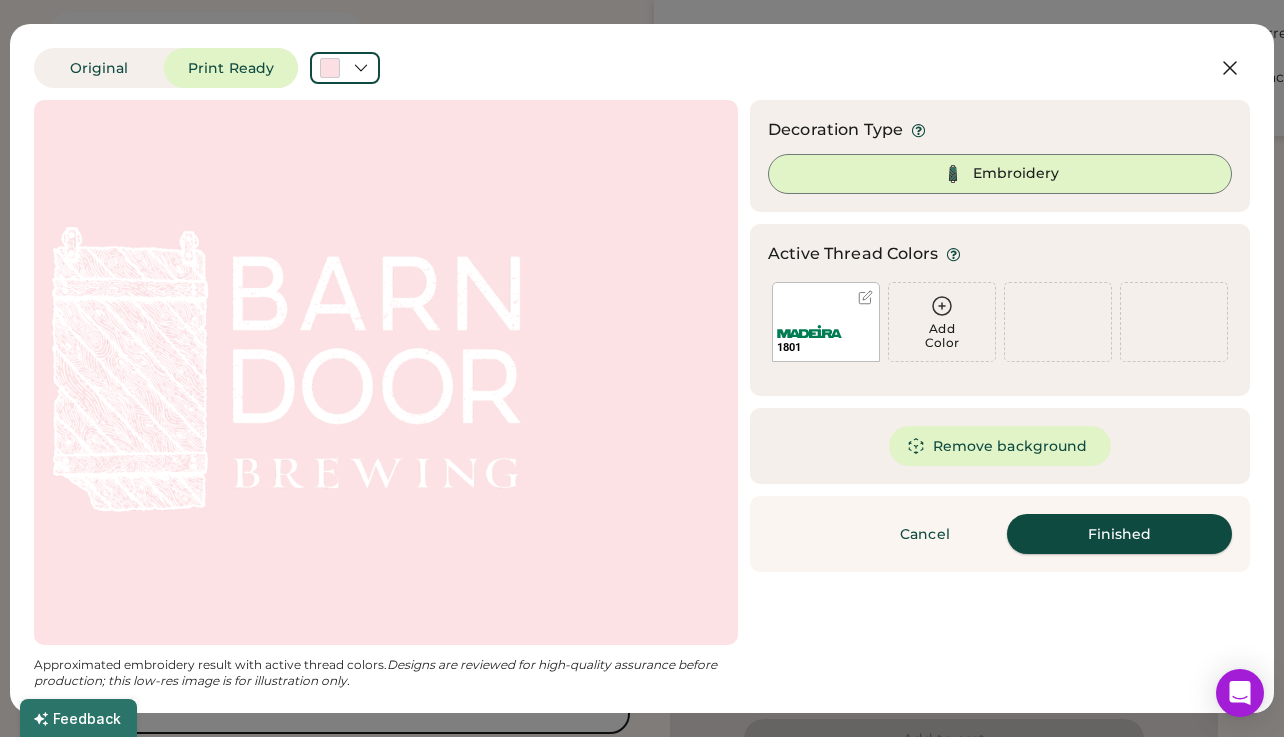 click on "Finished" at bounding box center (1119, 534) 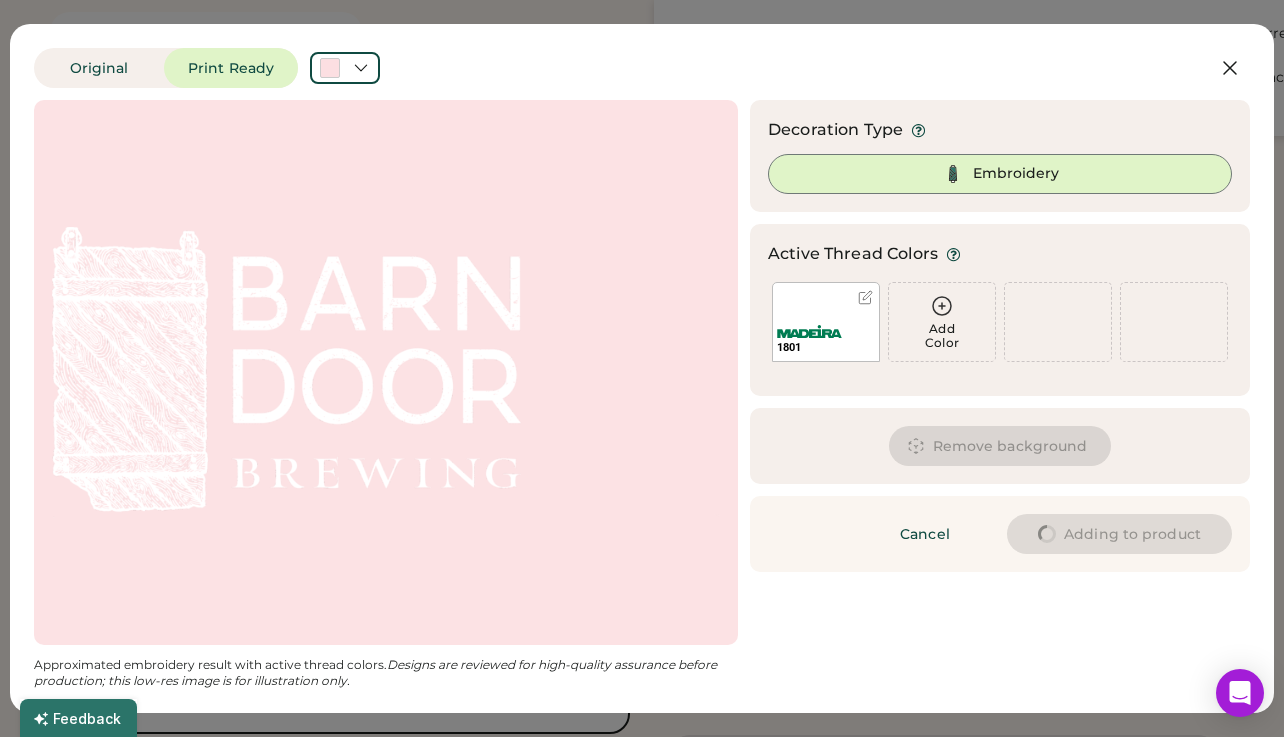 type on "****" 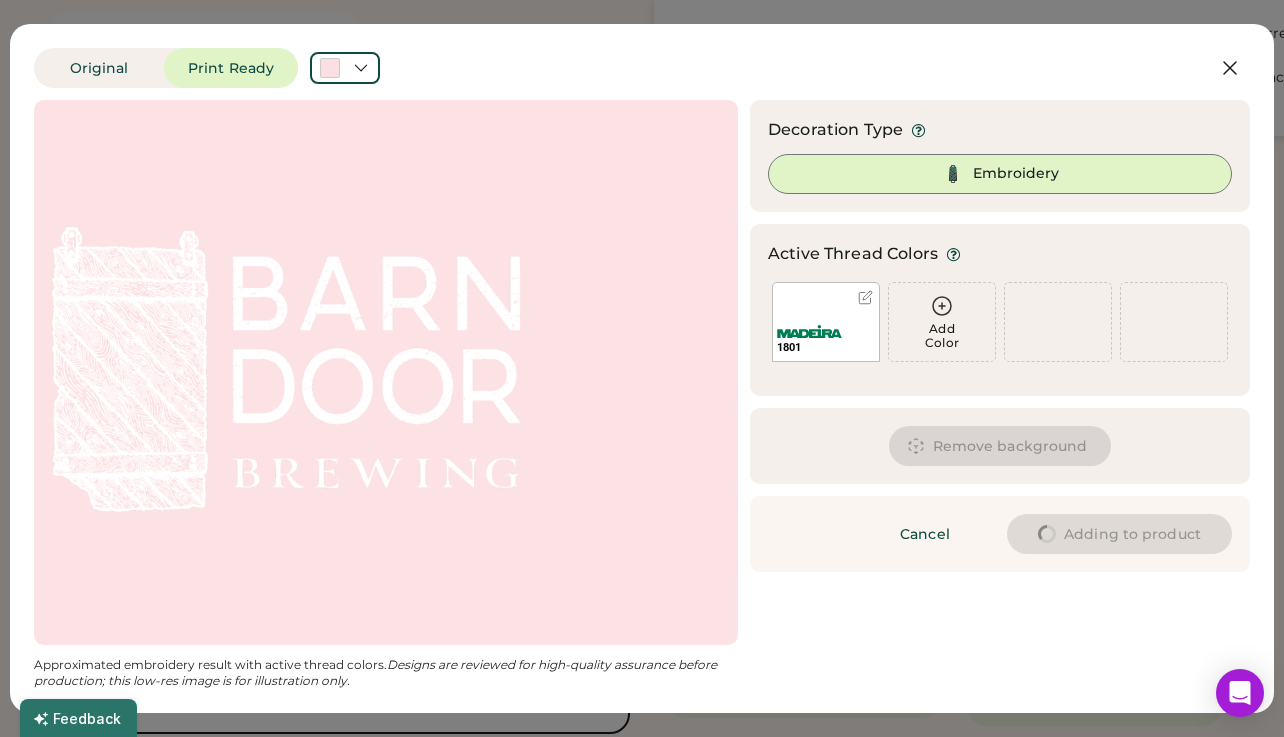 type on "****" 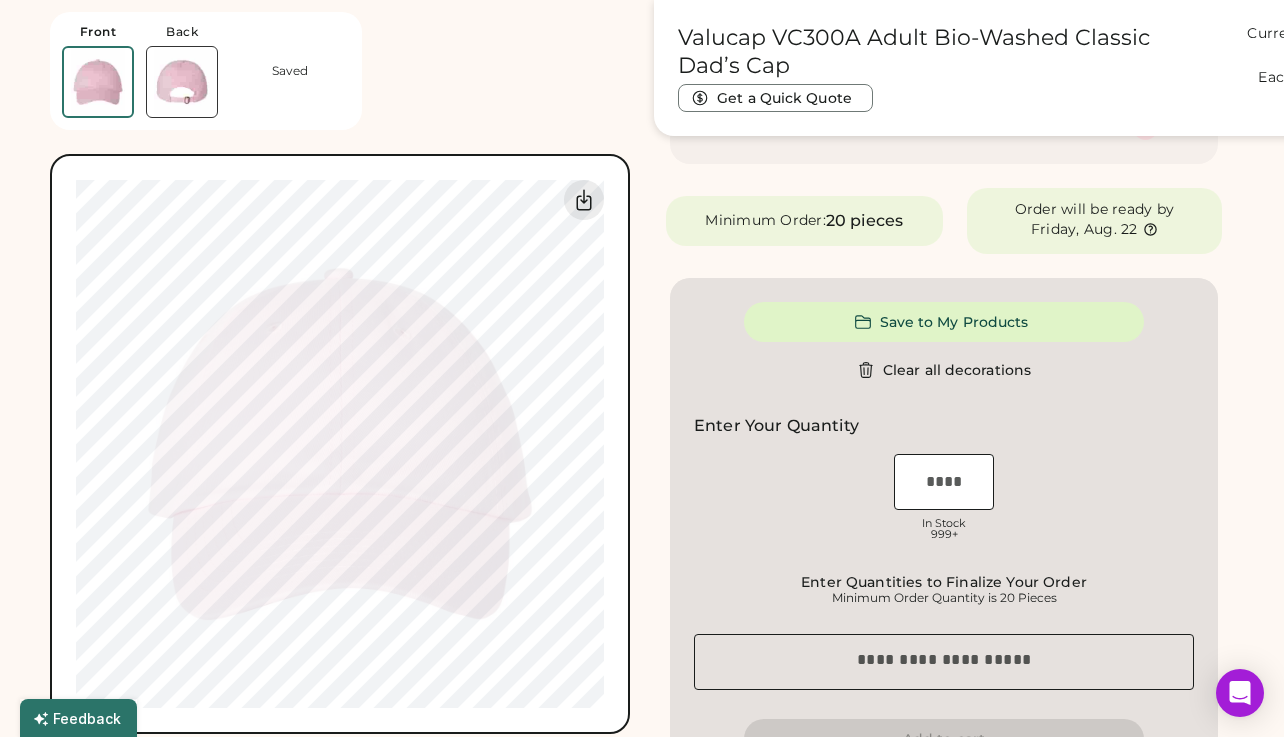 type on "****" 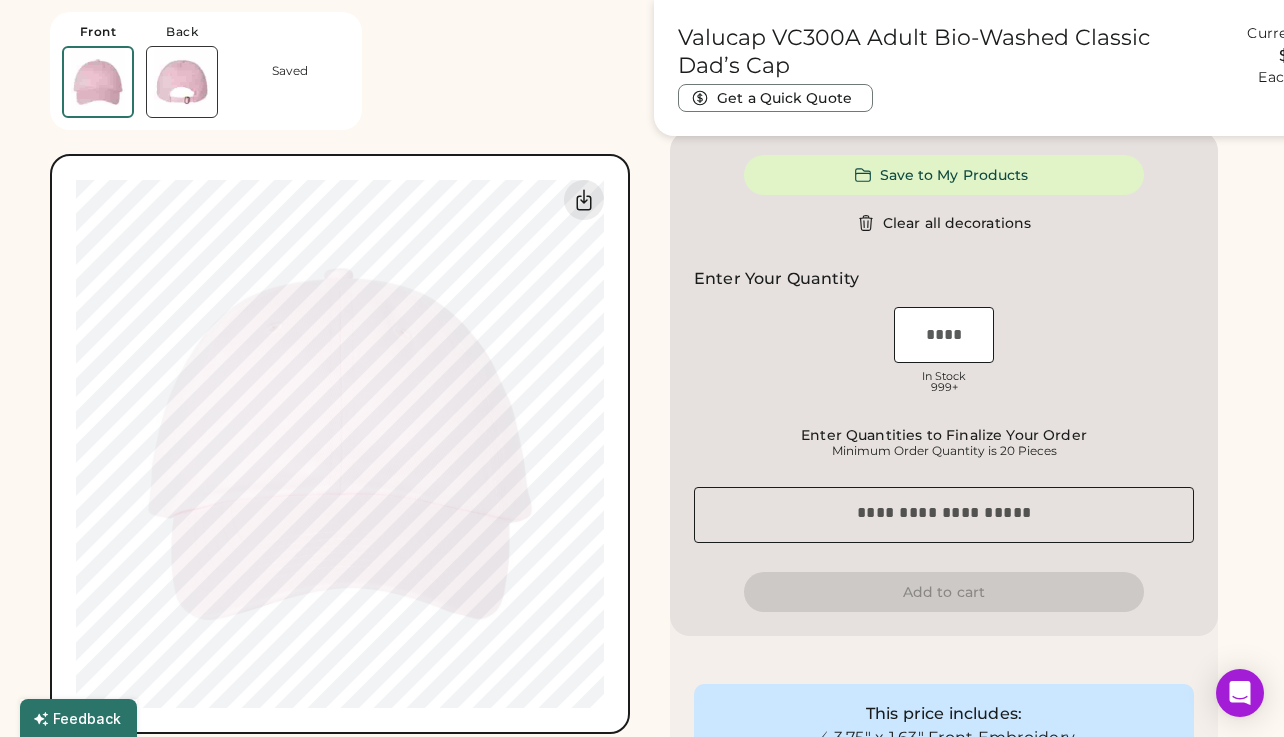 scroll, scrollTop: 965, scrollLeft: 0, axis: vertical 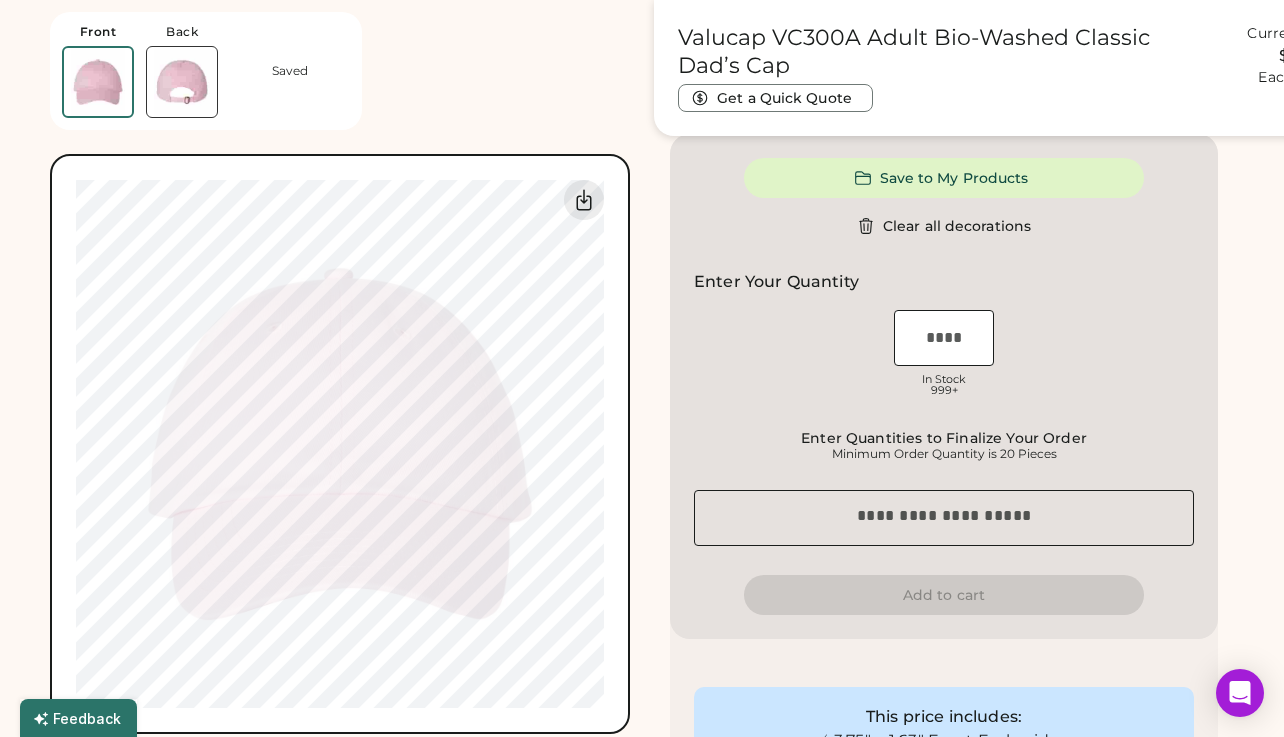 click at bounding box center (944, 338) 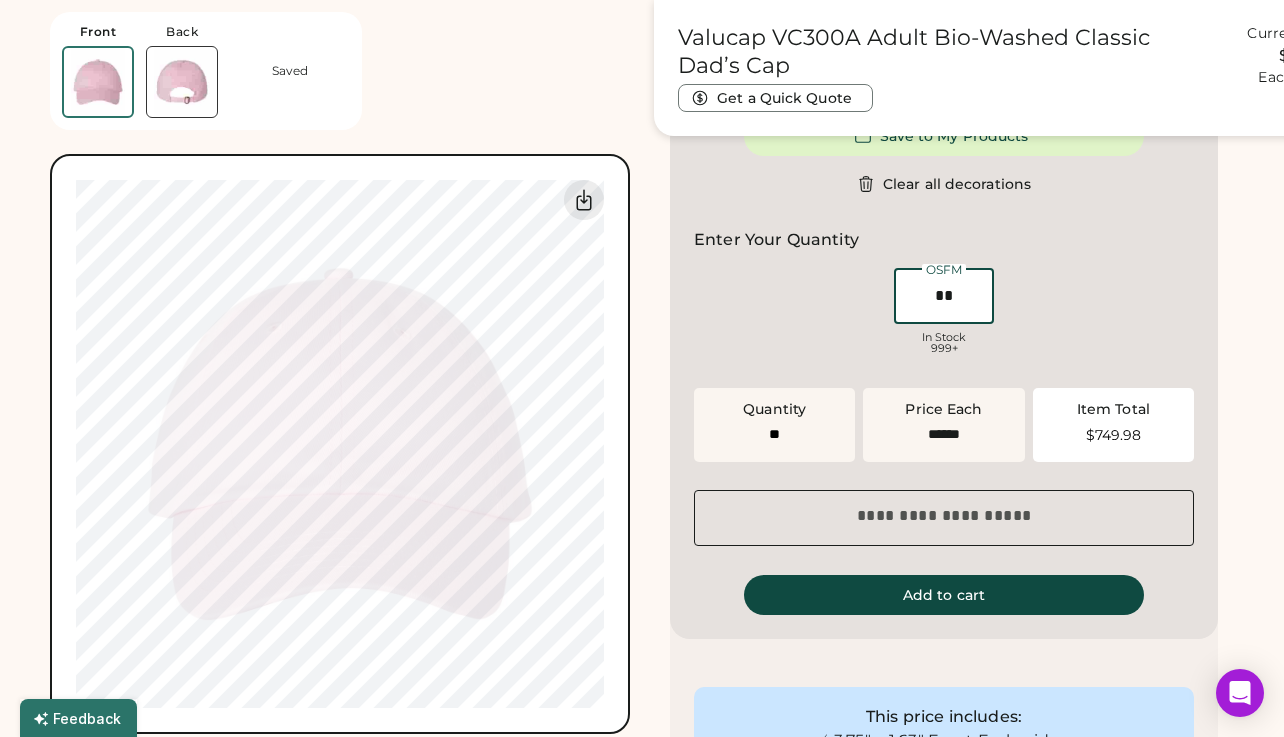 scroll, scrollTop: 1010, scrollLeft: 0, axis: vertical 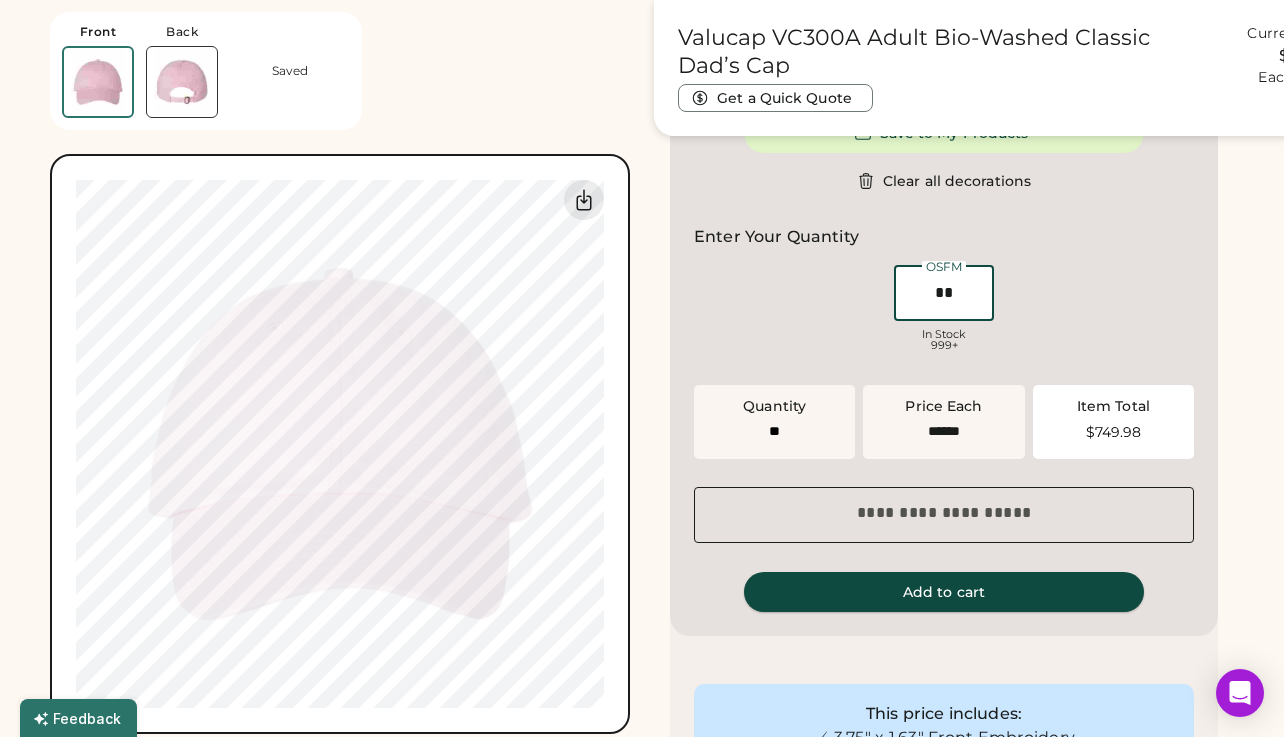 type on "**" 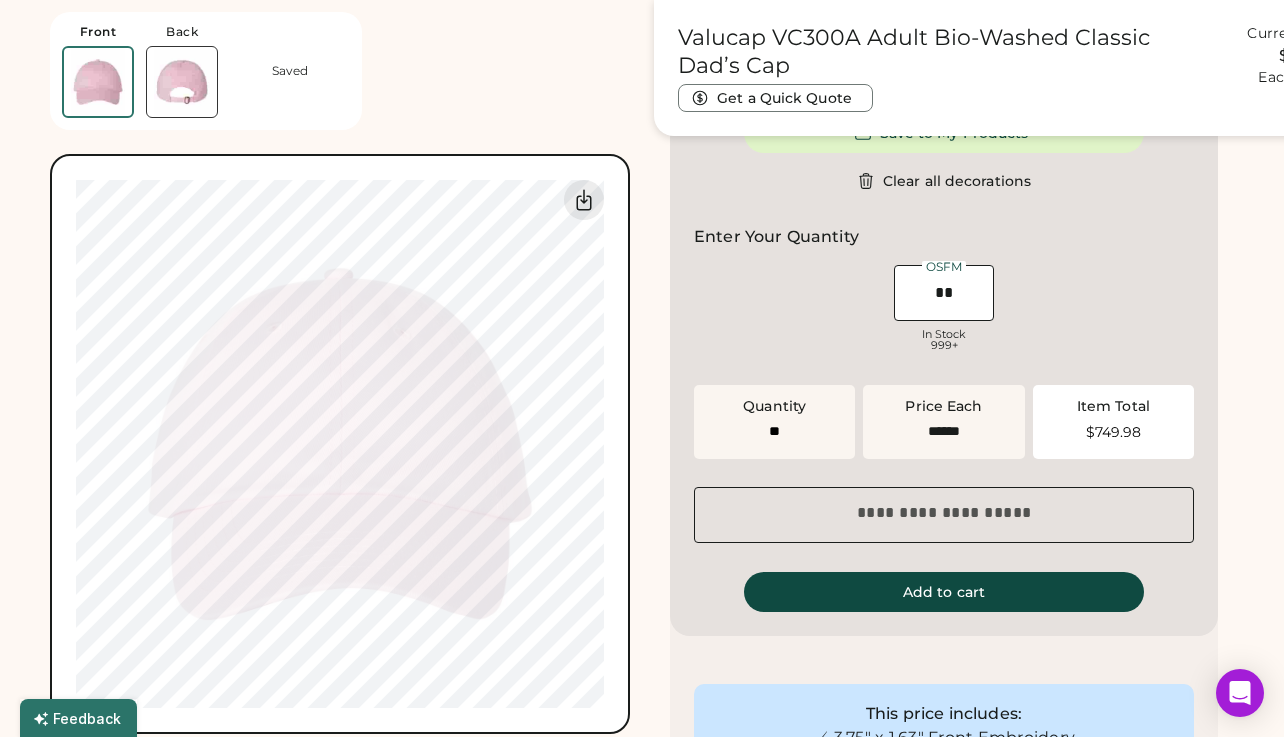 click on "Add to cart" at bounding box center (944, 592) 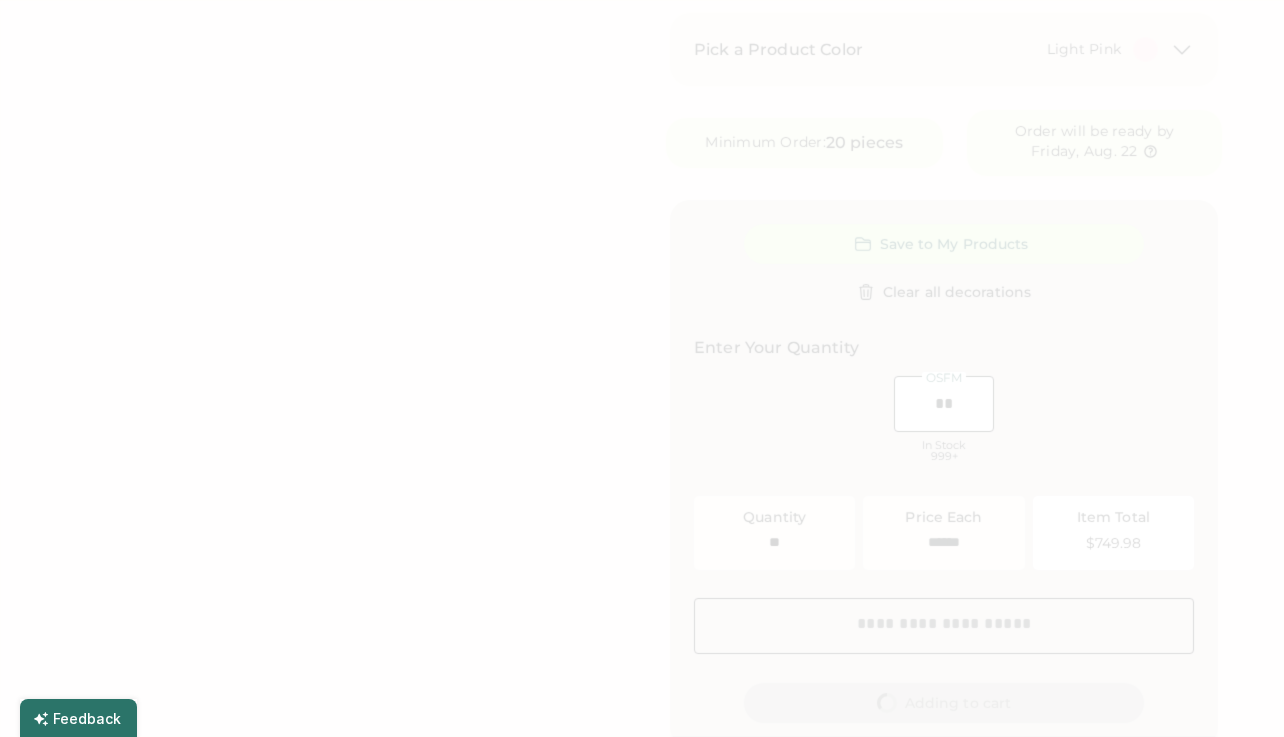type on "****" 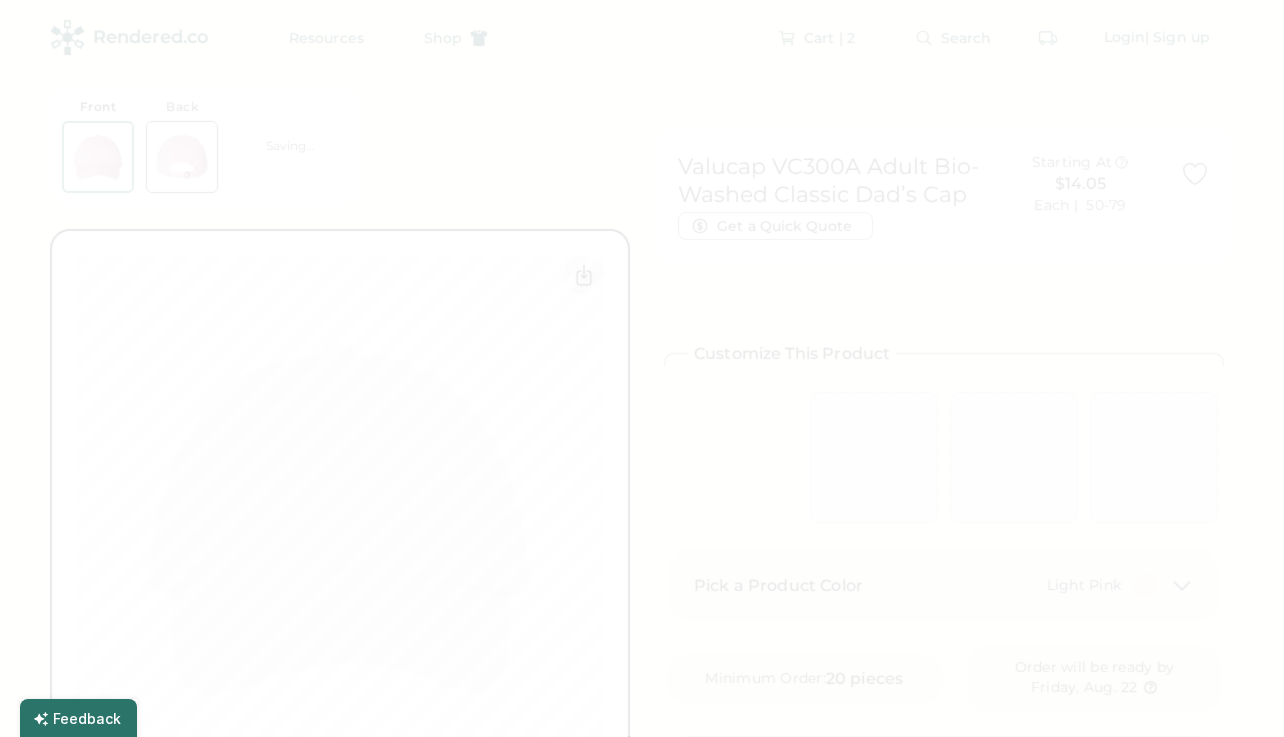 type 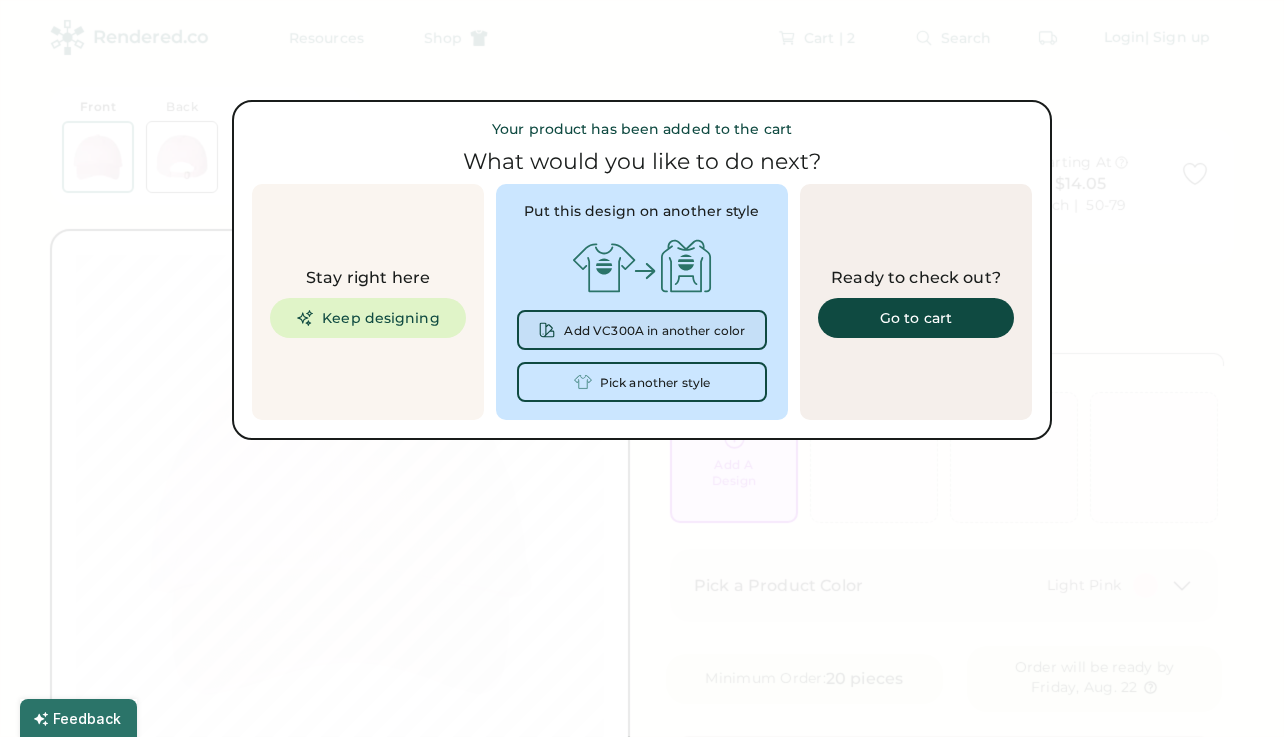 click on "Add VC300A in another color" at bounding box center (654, 331) 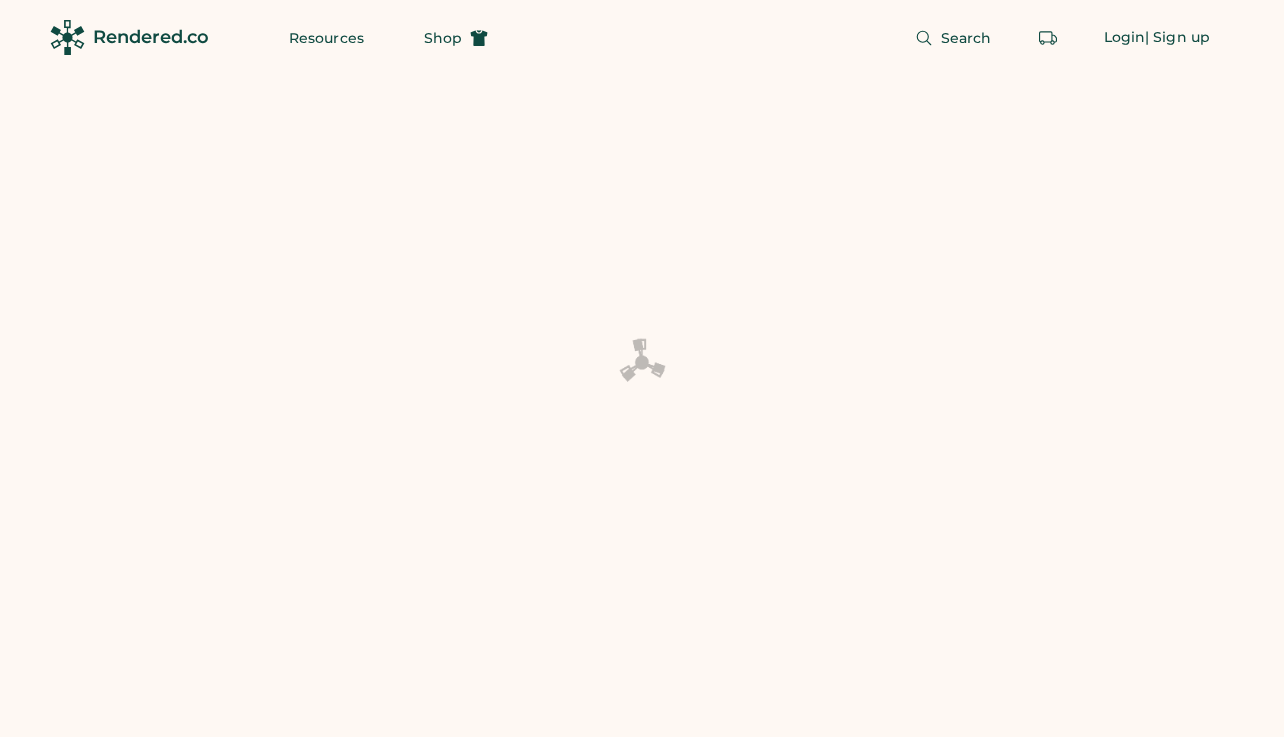 scroll, scrollTop: 0, scrollLeft: 0, axis: both 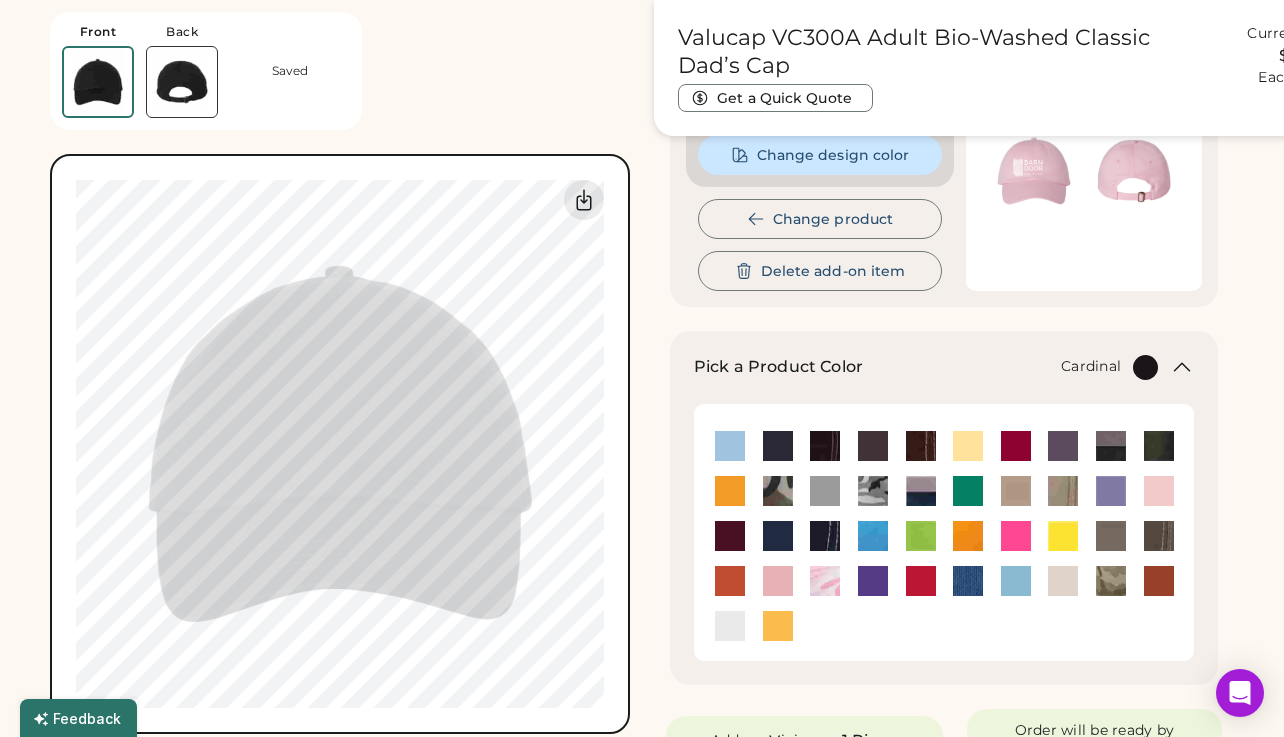 click at bounding box center (1016, 446) 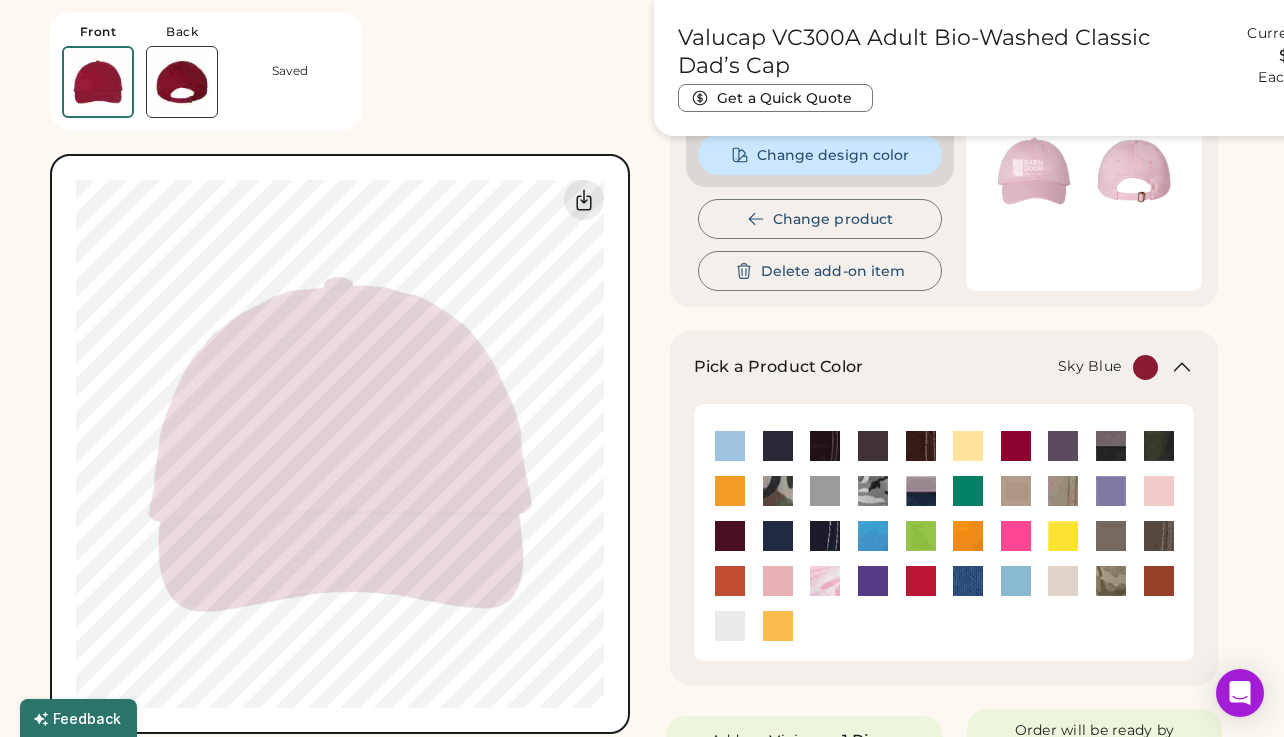 click at bounding box center (1016, 581) 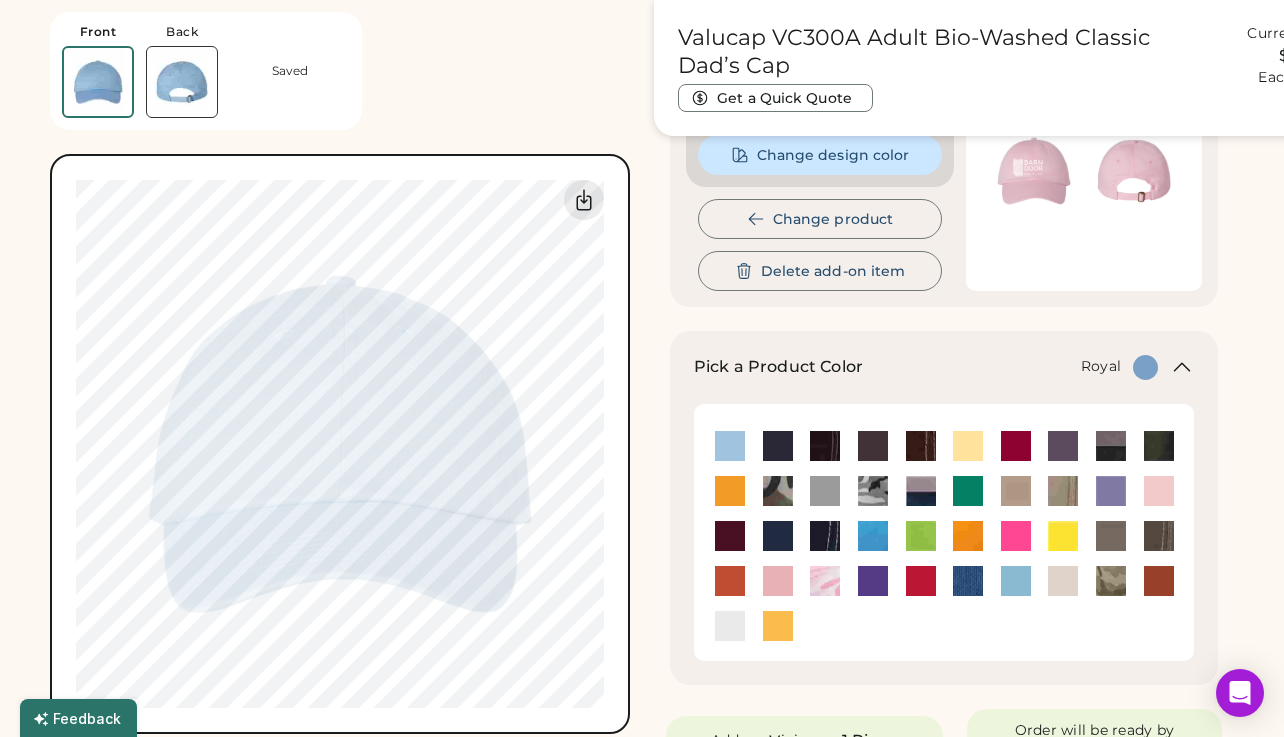 click at bounding box center [968, 581] 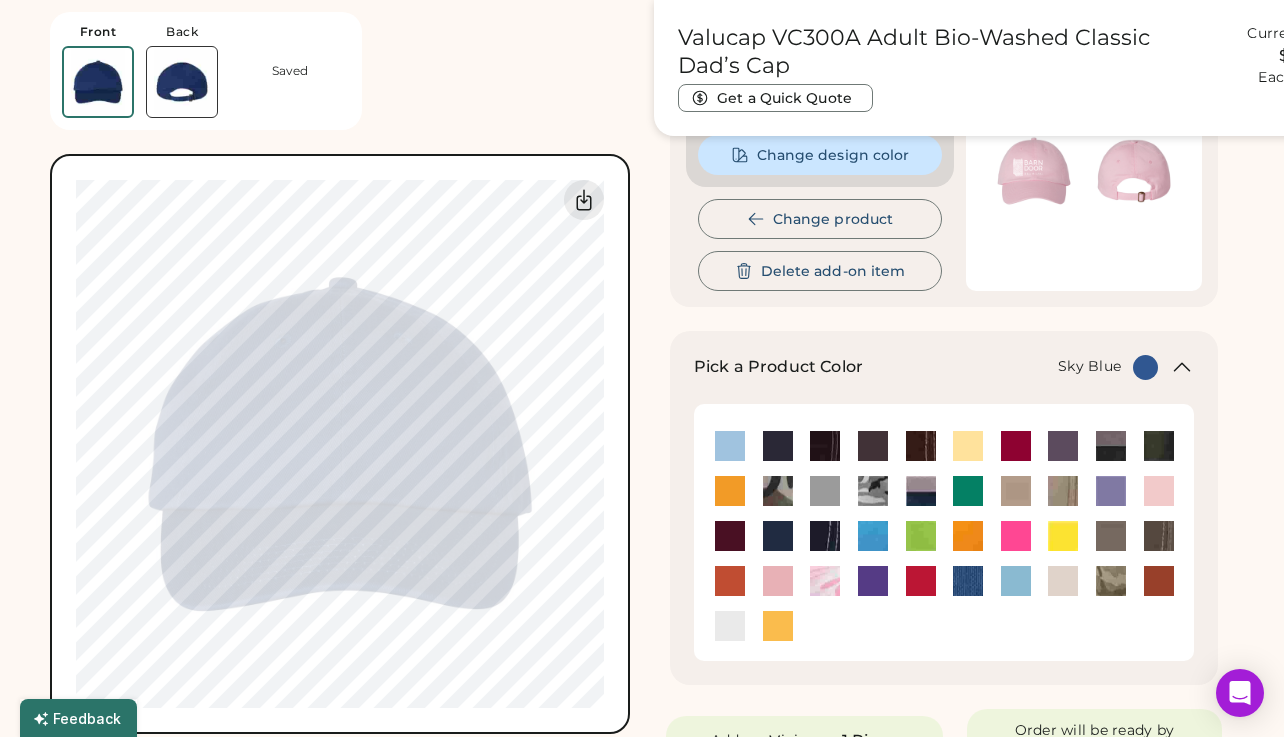 click at bounding box center (1016, 581) 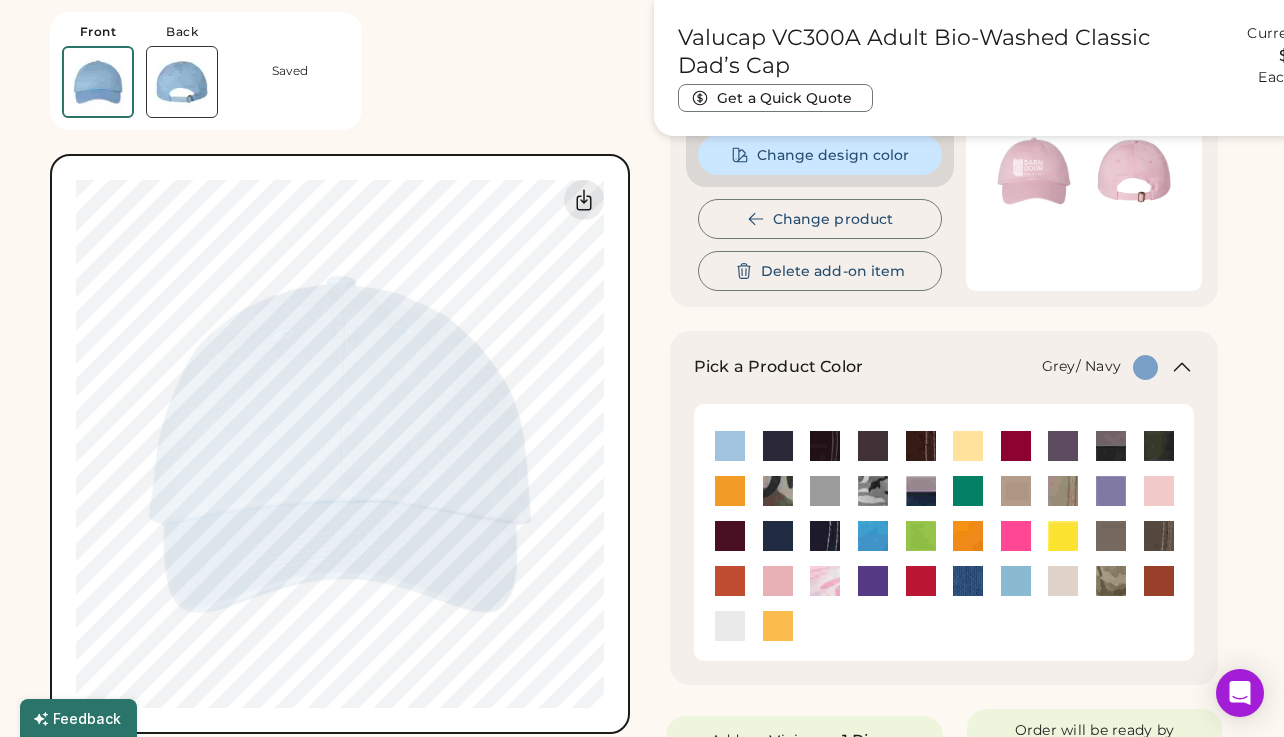 click at bounding box center [921, 491] 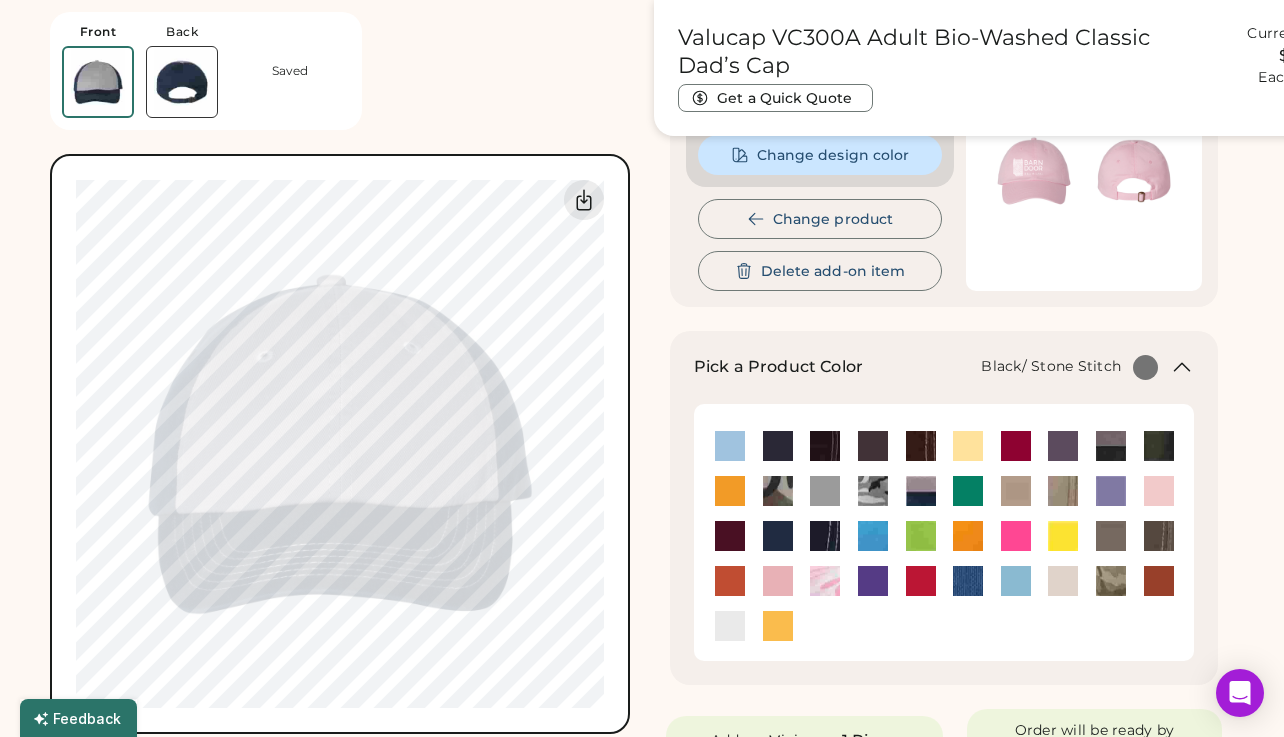 click at bounding box center [825, 446] 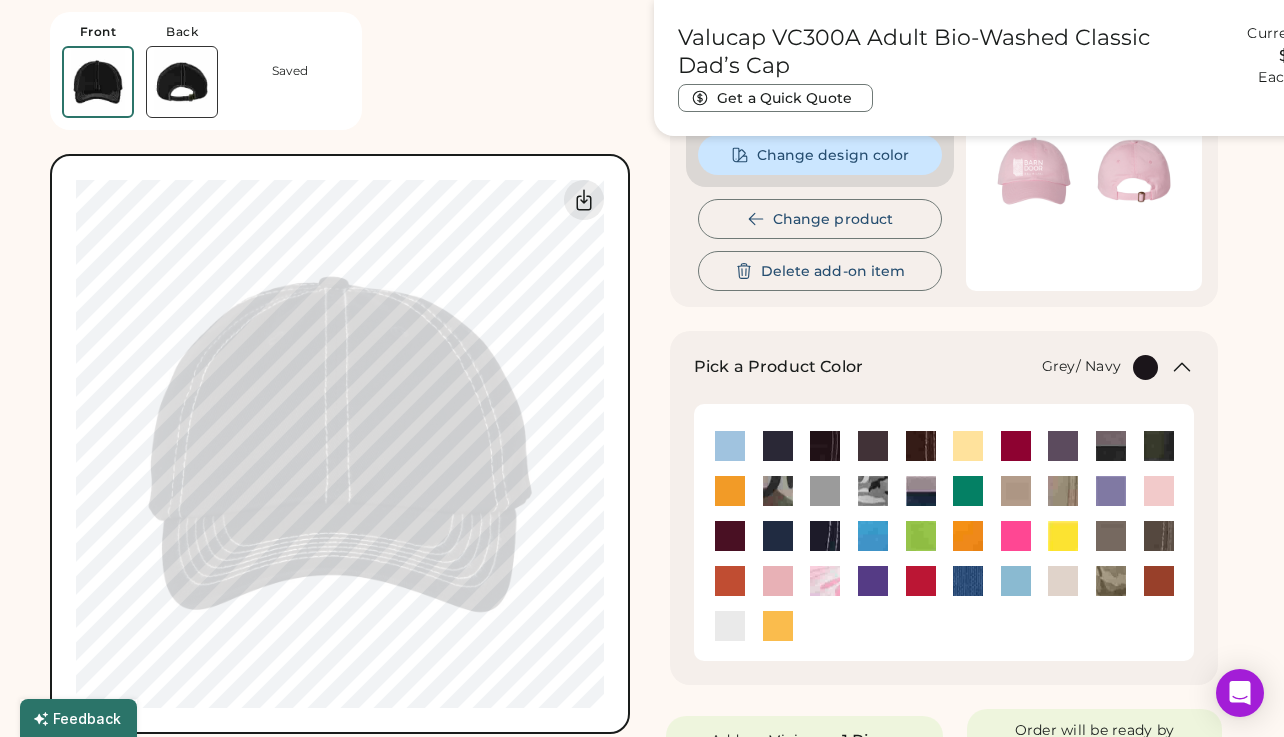 click at bounding box center (921, 491) 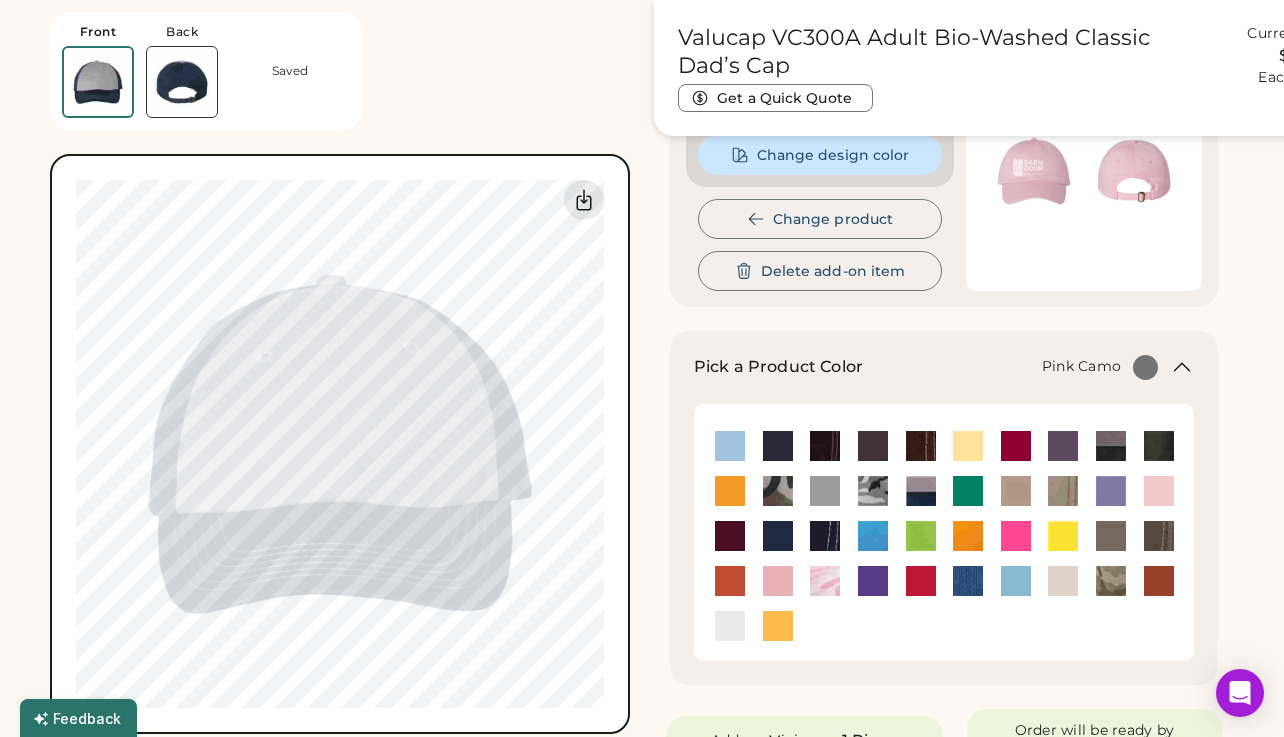 click at bounding box center (825, 581) 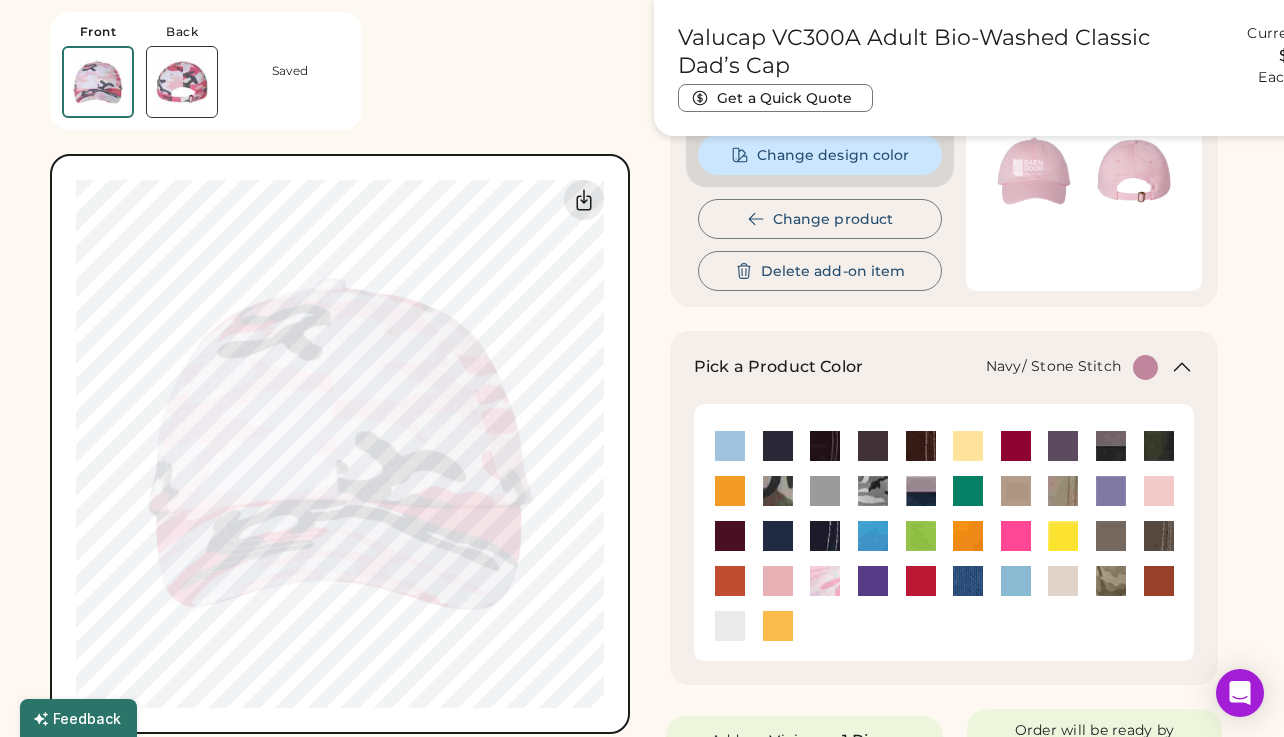 click at bounding box center [825, 536] 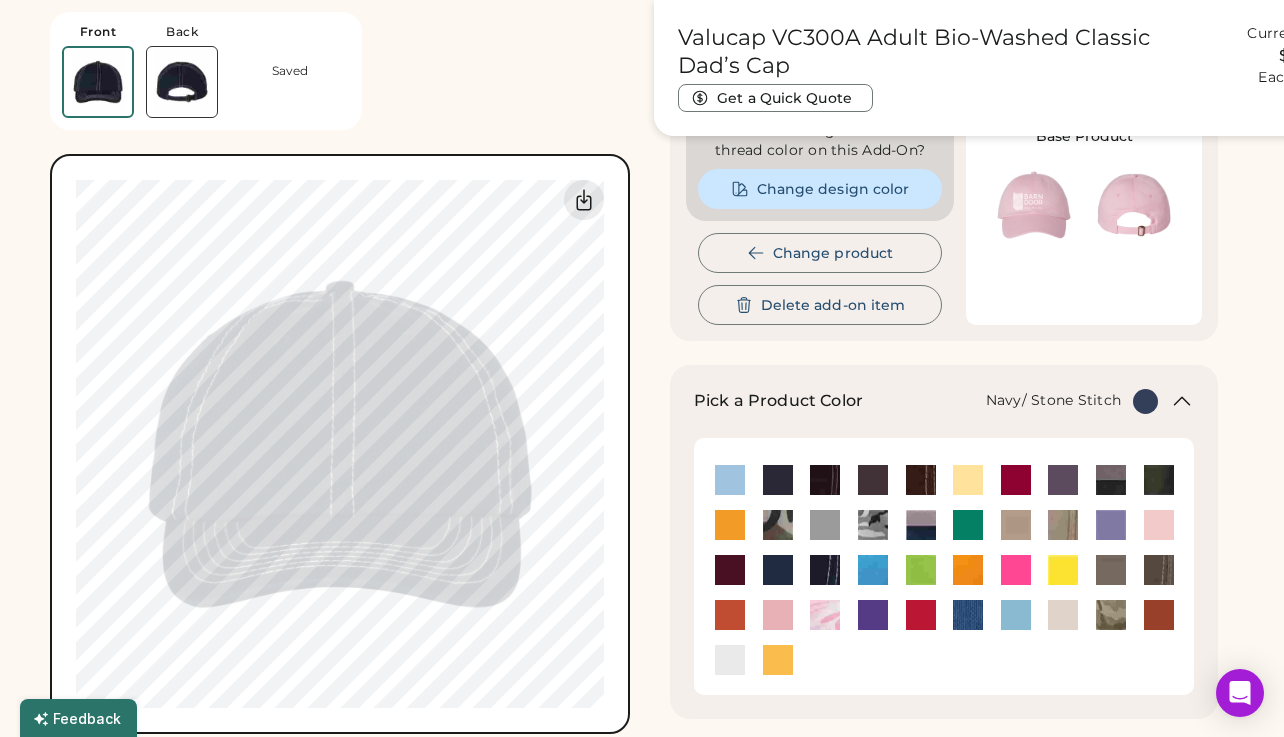 scroll, scrollTop: 246, scrollLeft: 0, axis: vertical 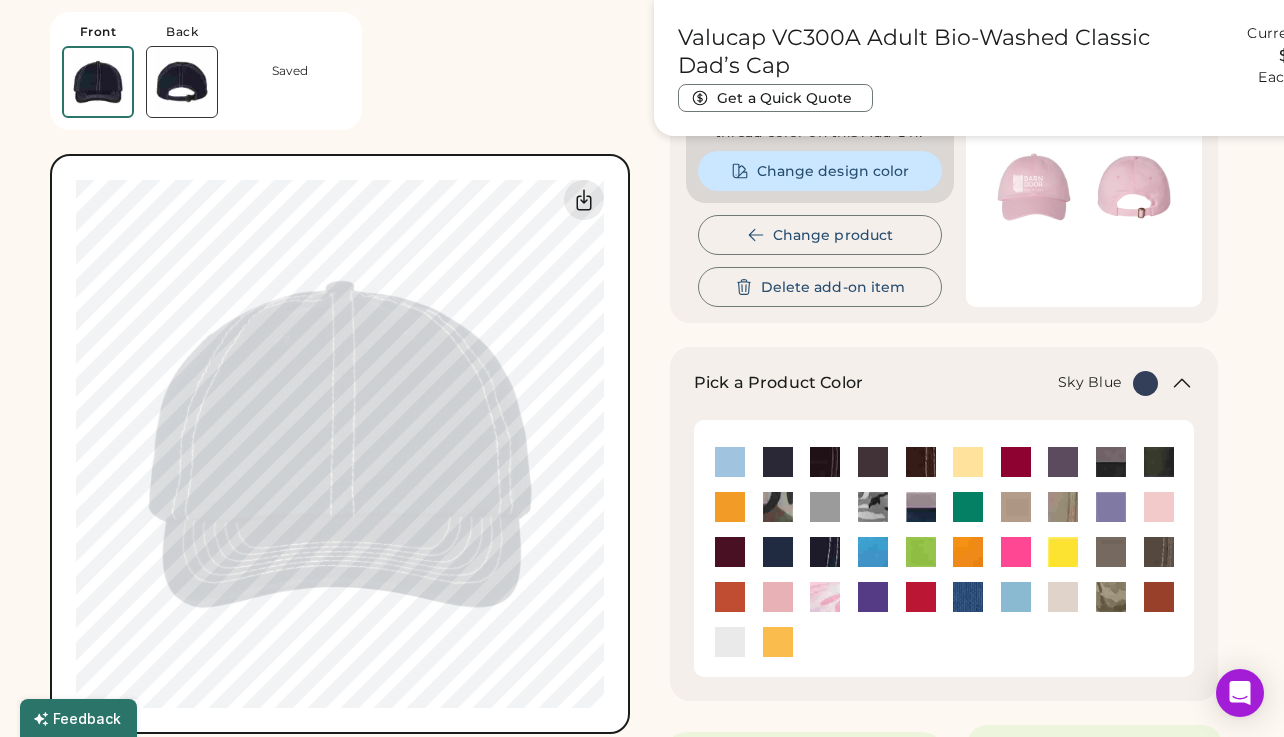 click at bounding box center (1016, 597) 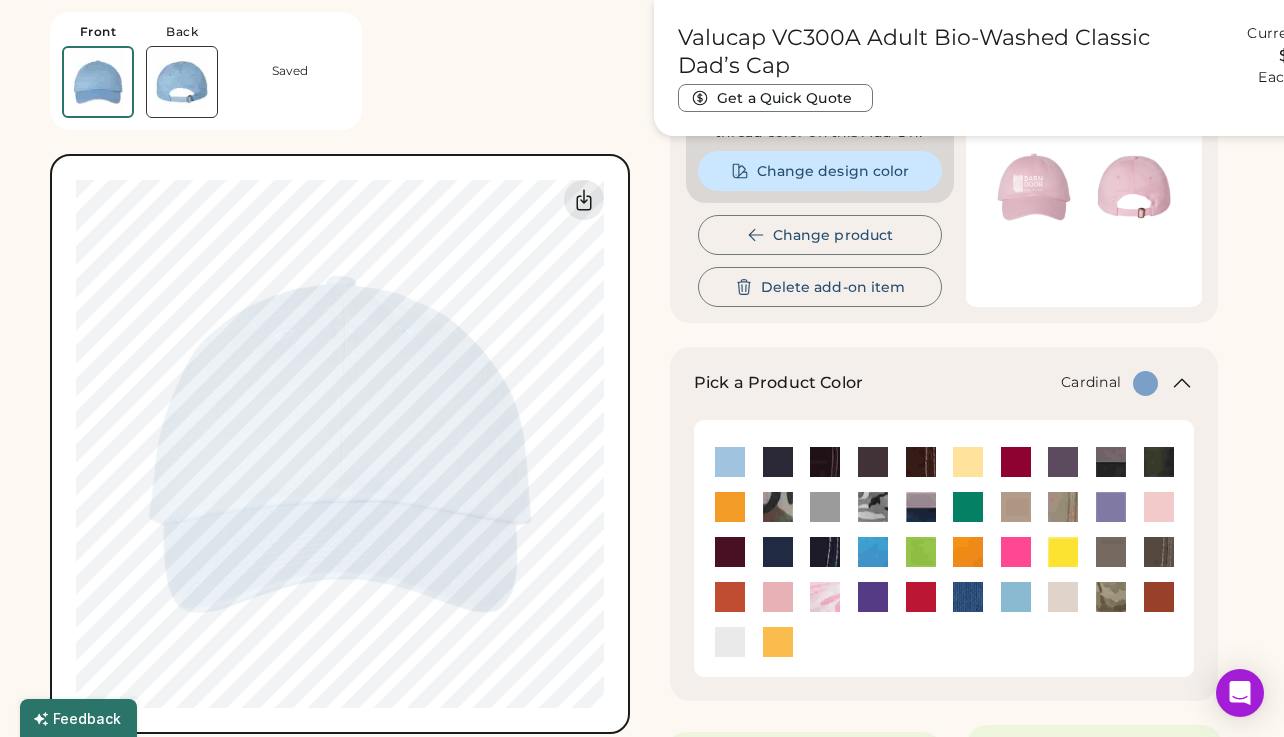 click at bounding box center (1016, 462) 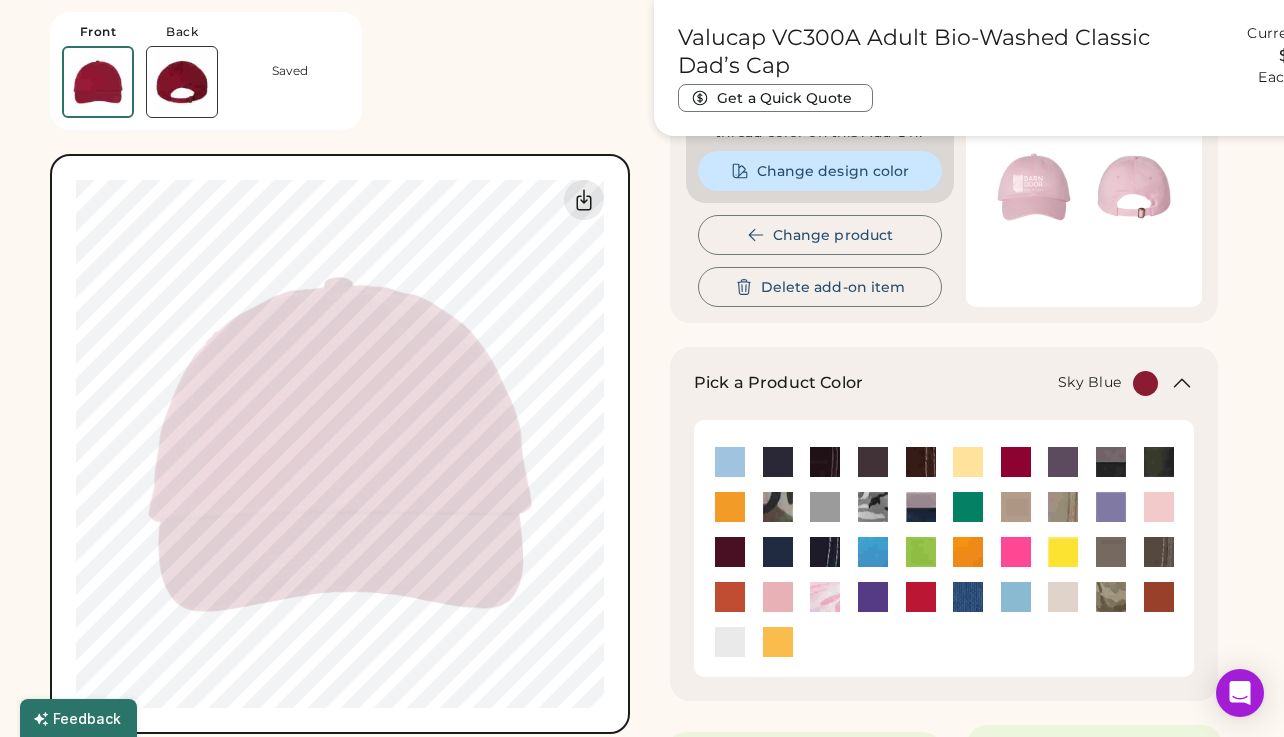 click at bounding box center (1016, 597) 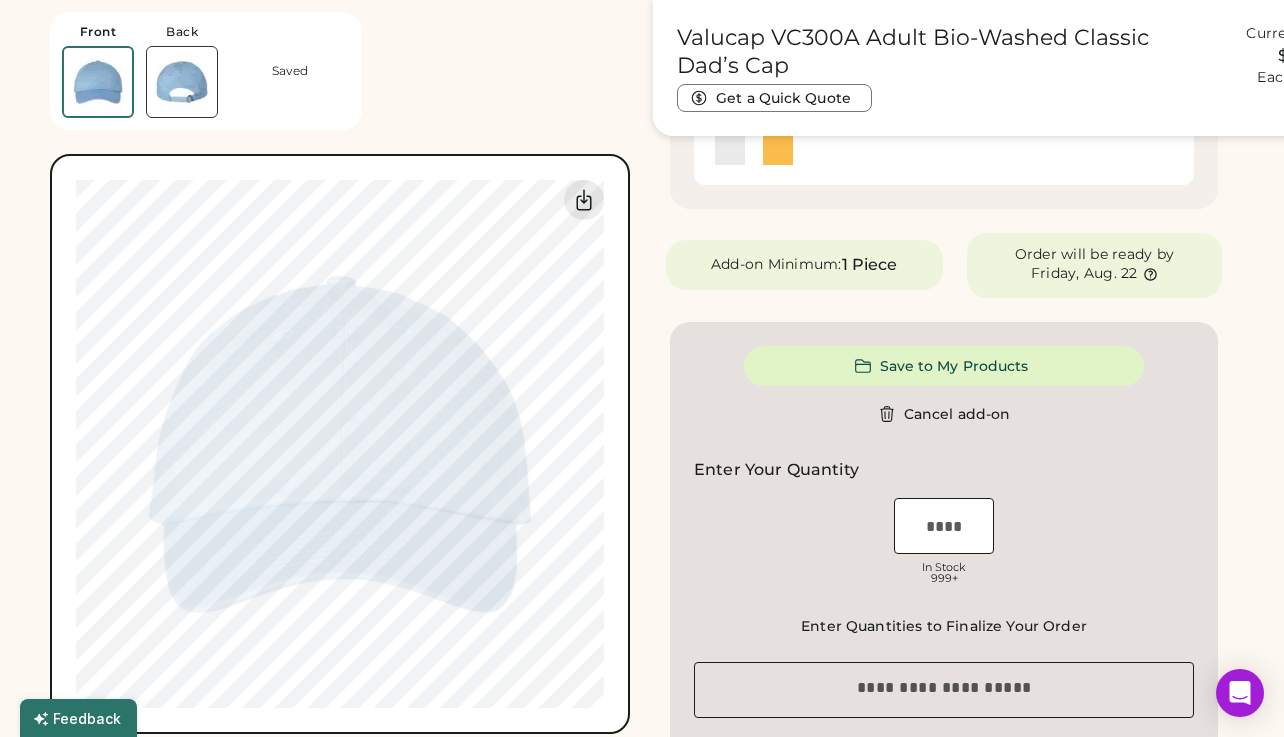 scroll, scrollTop: 756, scrollLeft: 0, axis: vertical 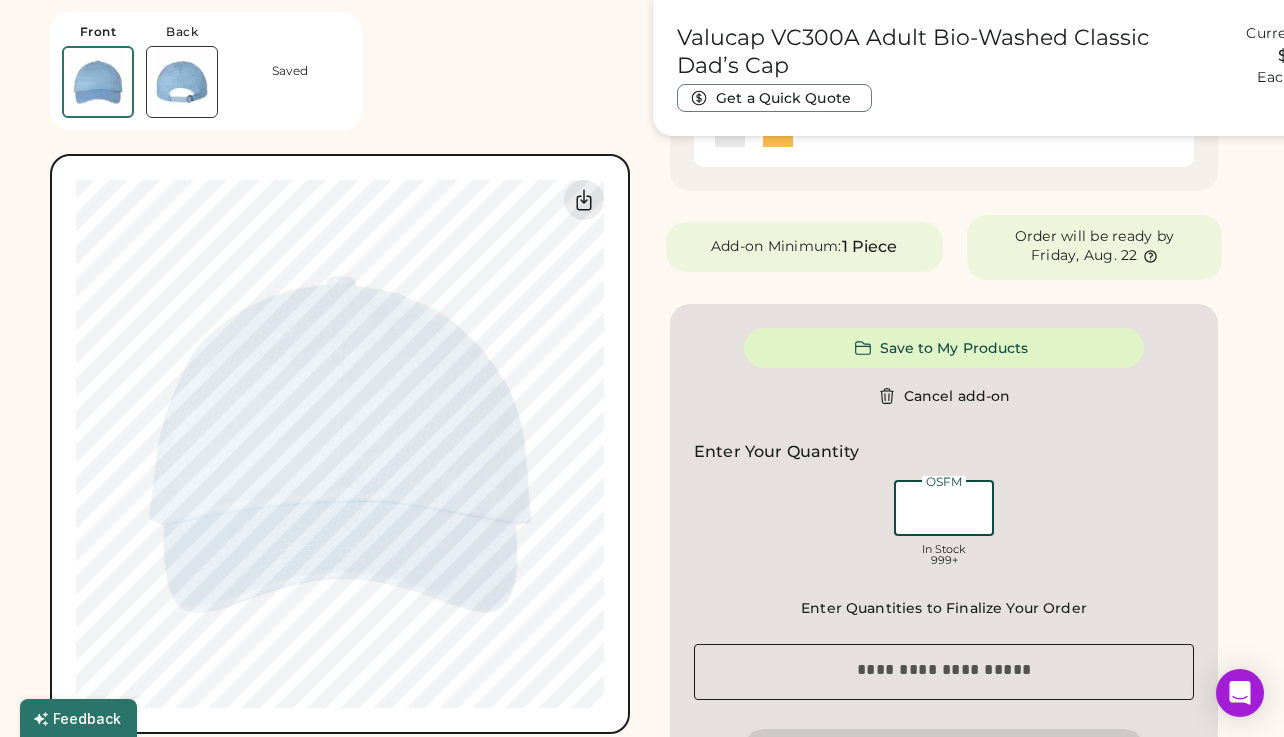 click at bounding box center [944, 508] 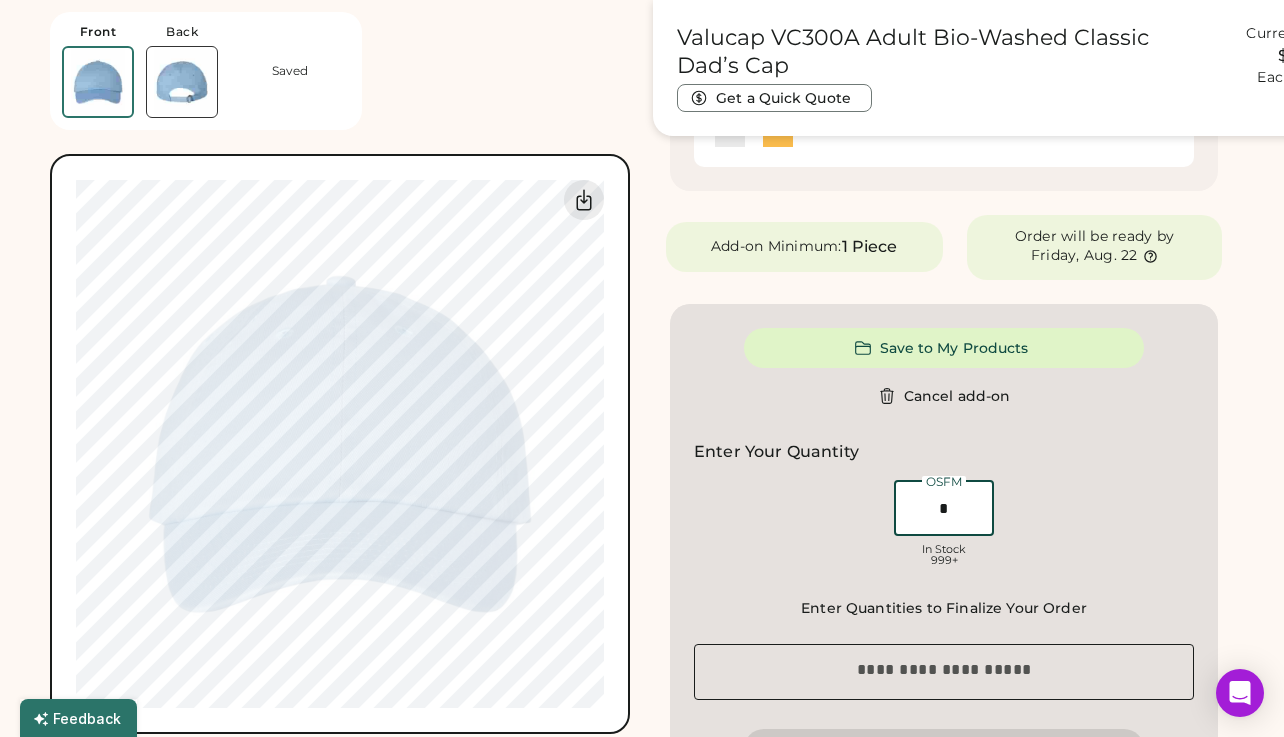 type on "**" 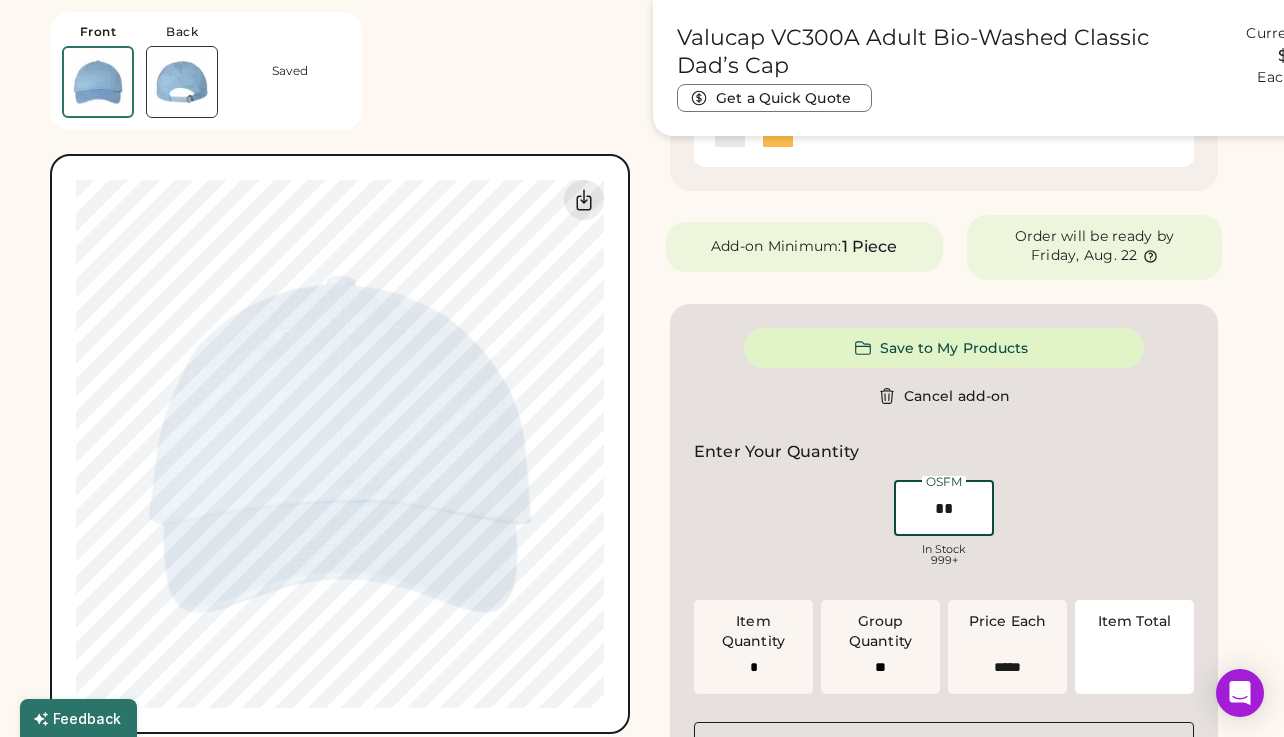type on "**" 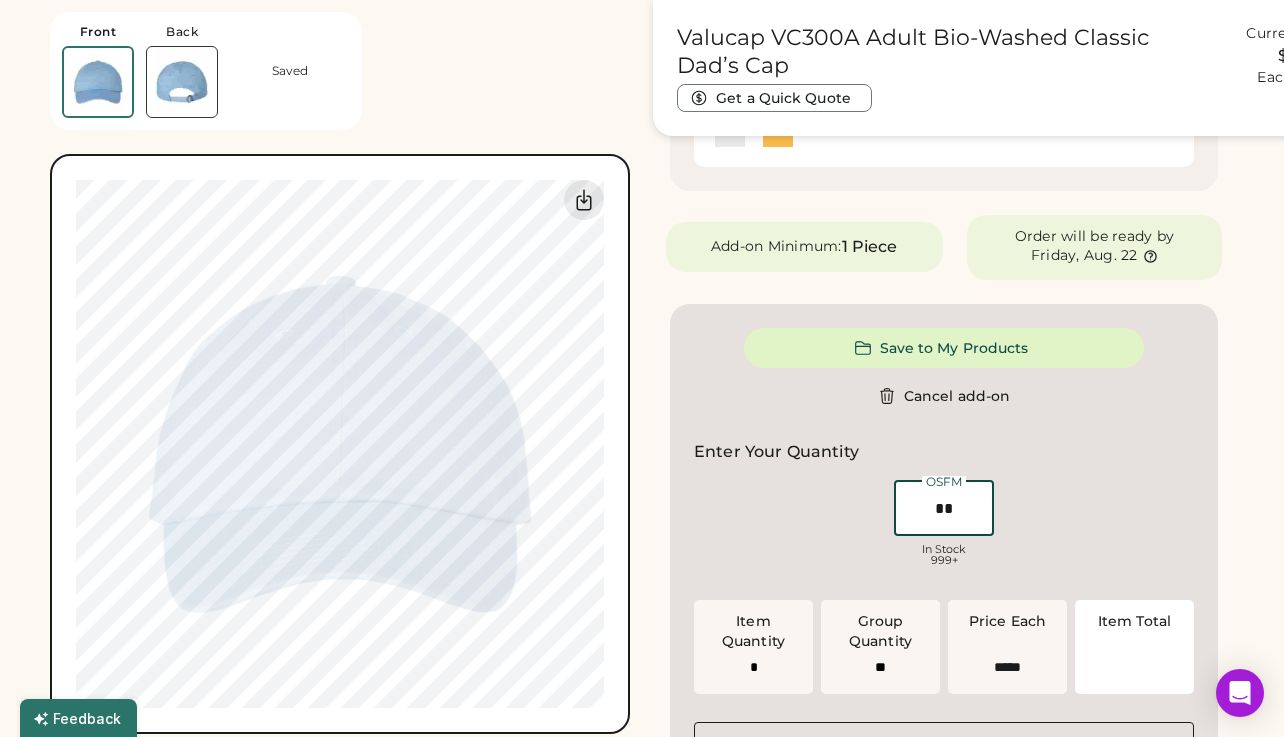type on "***" 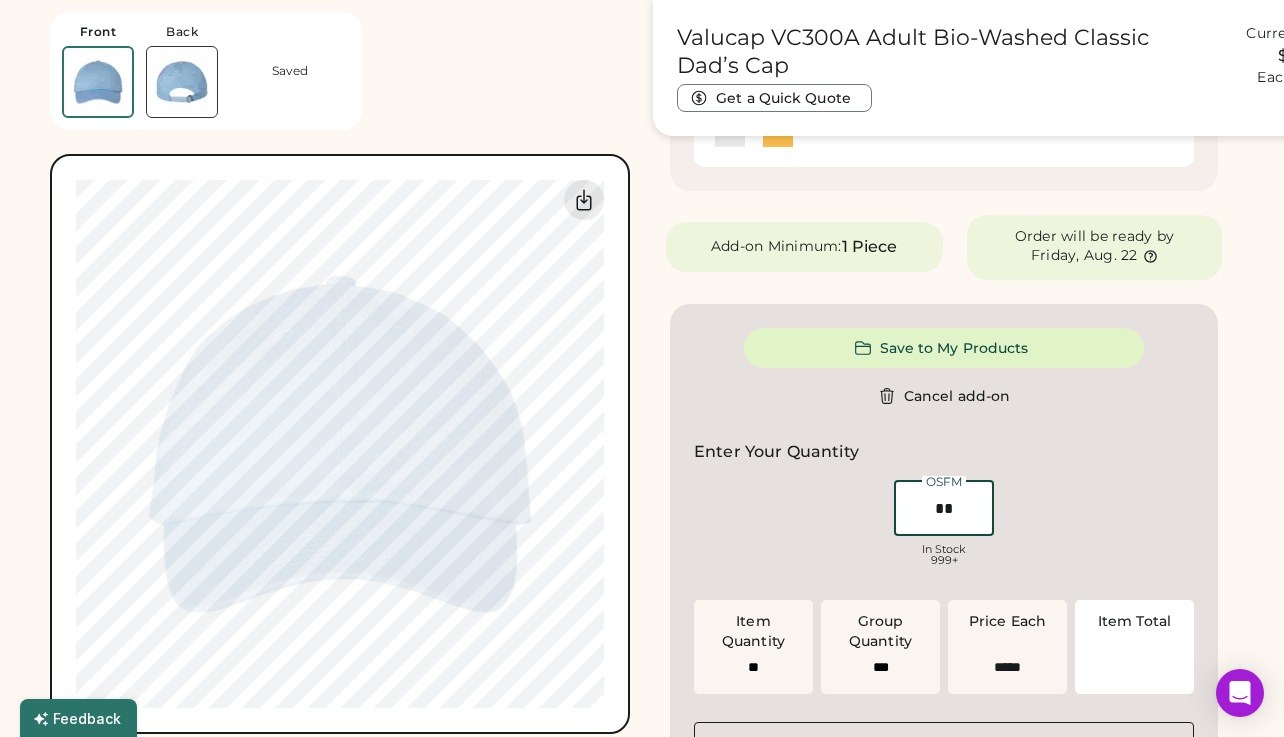 type on "******" 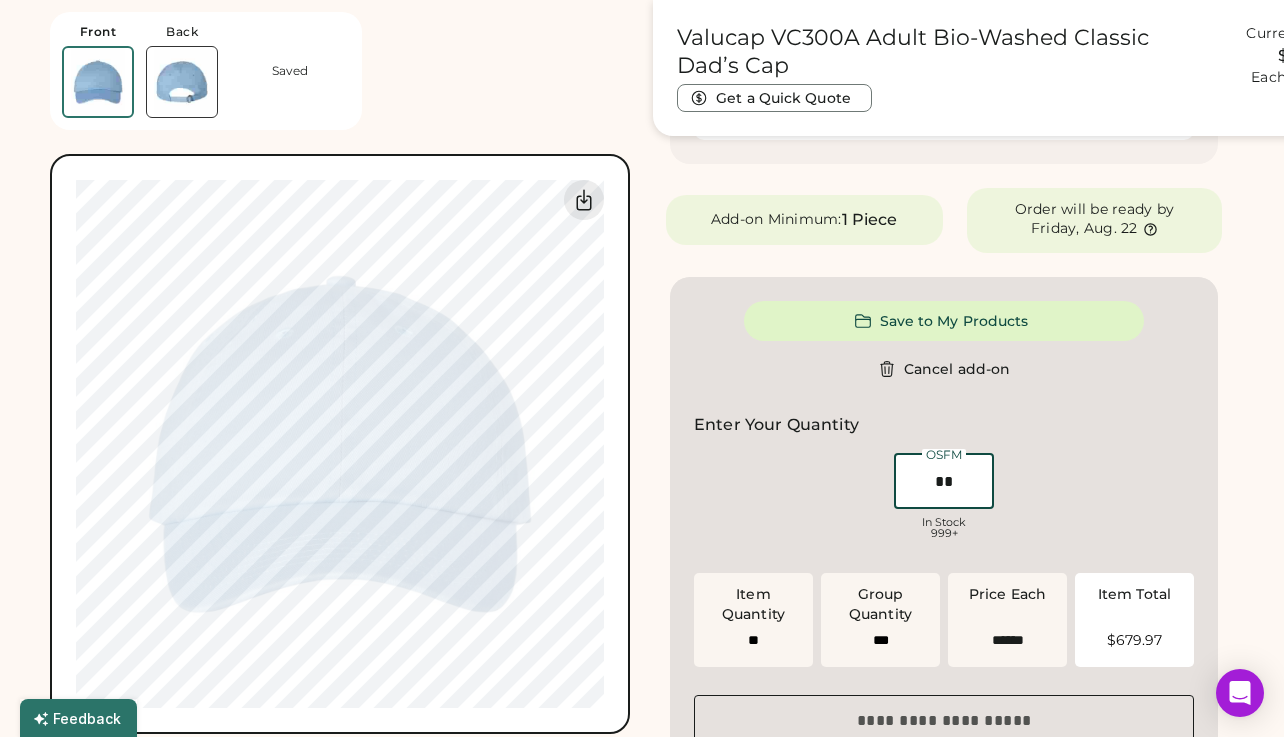 scroll, scrollTop: 787, scrollLeft: 0, axis: vertical 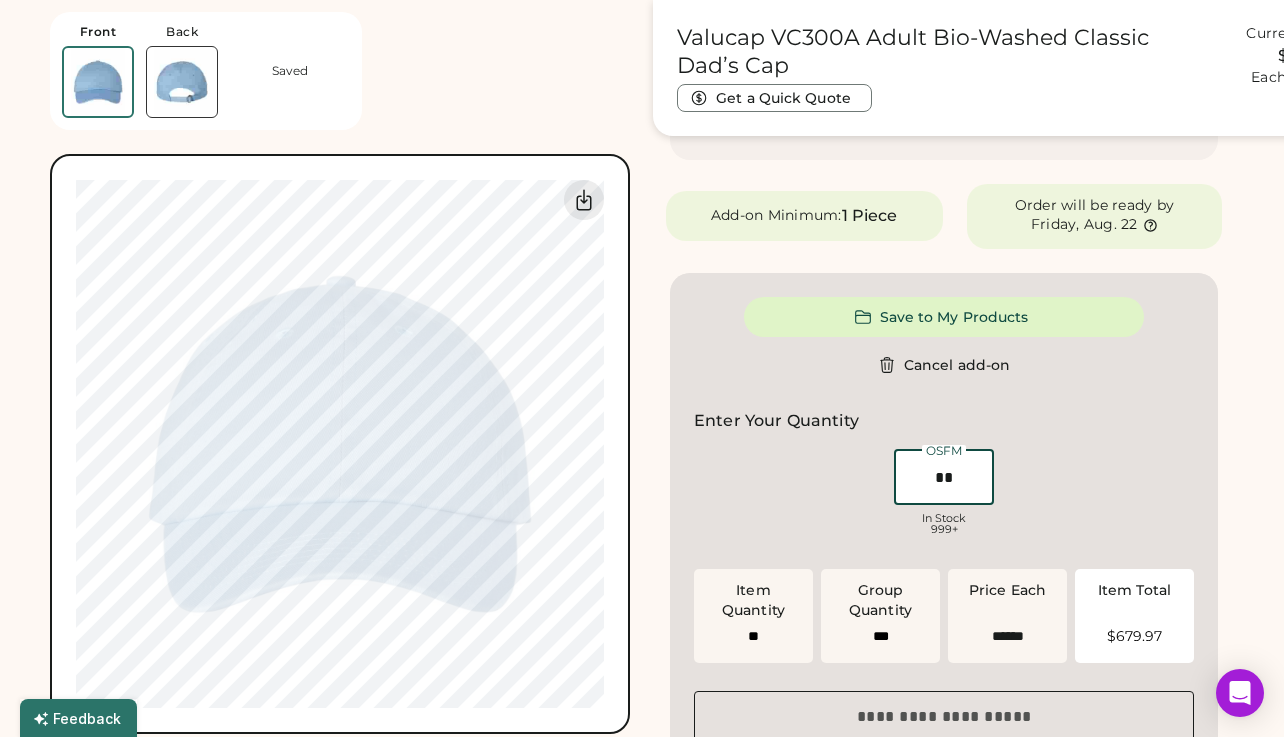 type on "**" 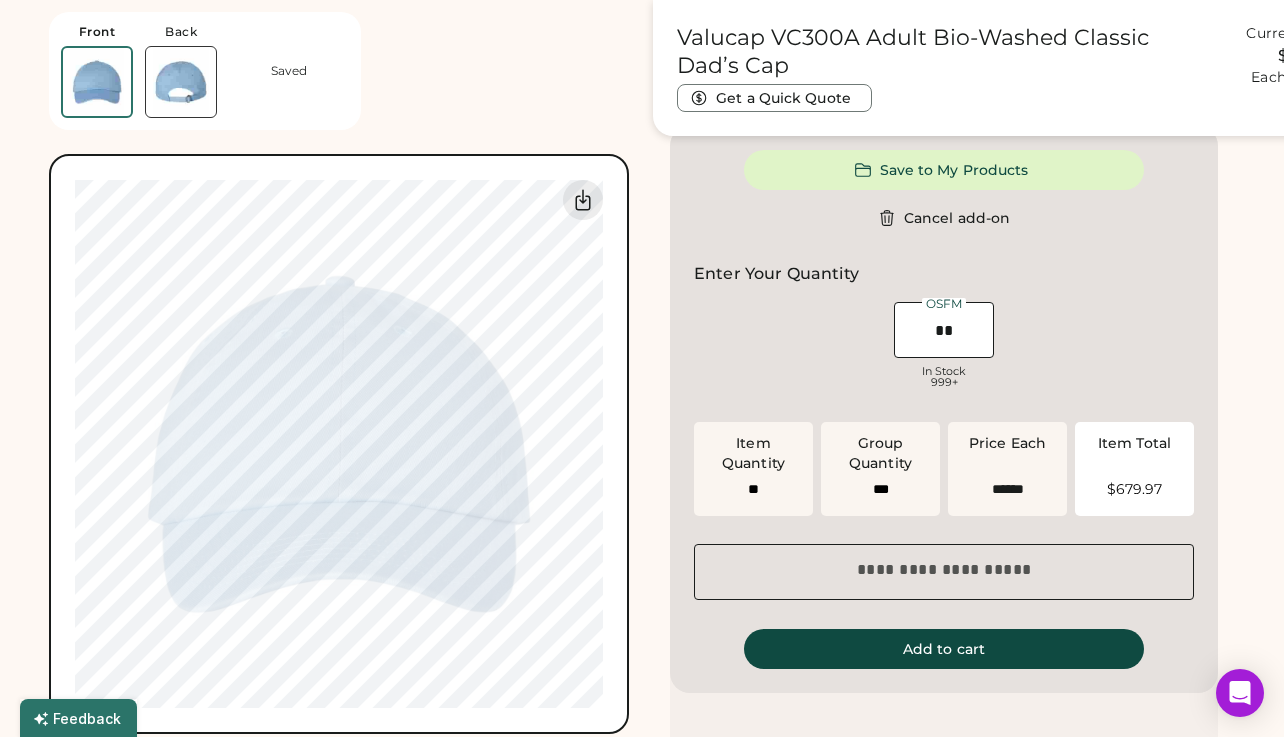 scroll, scrollTop: 940, scrollLeft: 0, axis: vertical 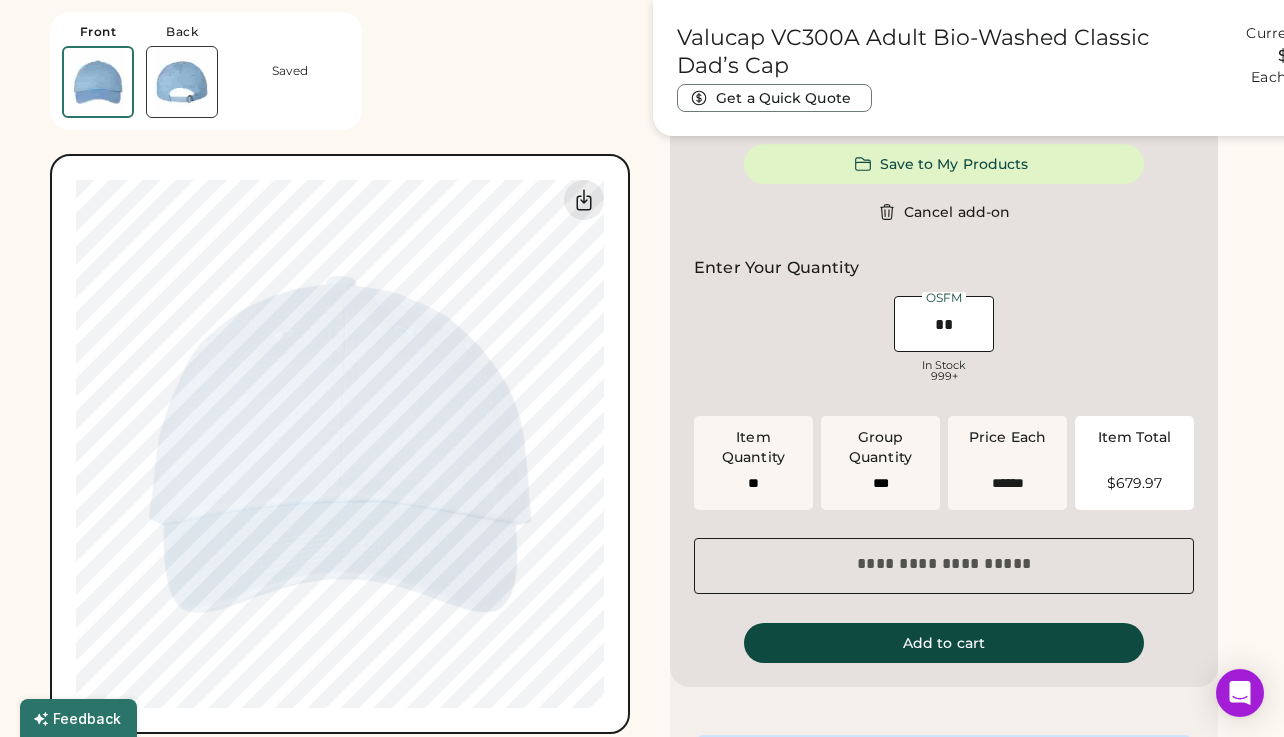 click on "Add to cart" at bounding box center [944, 643] 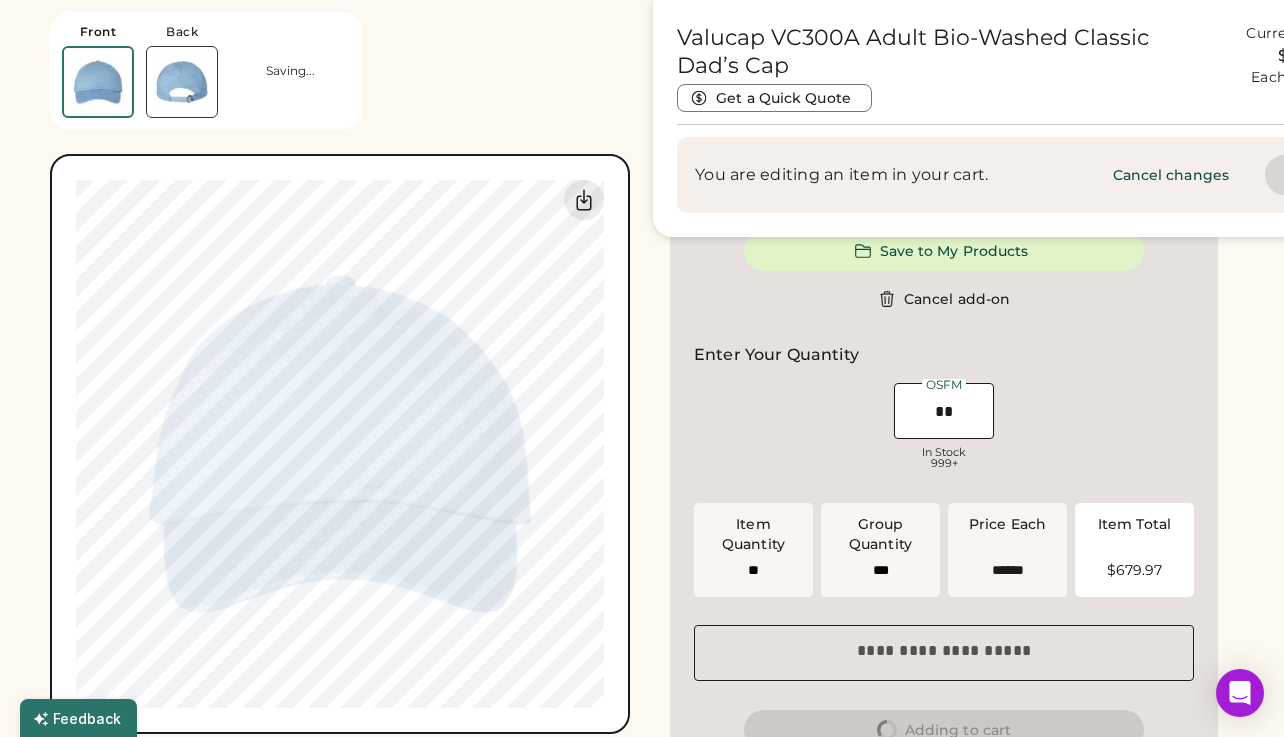 scroll, scrollTop: 0, scrollLeft: 0, axis: both 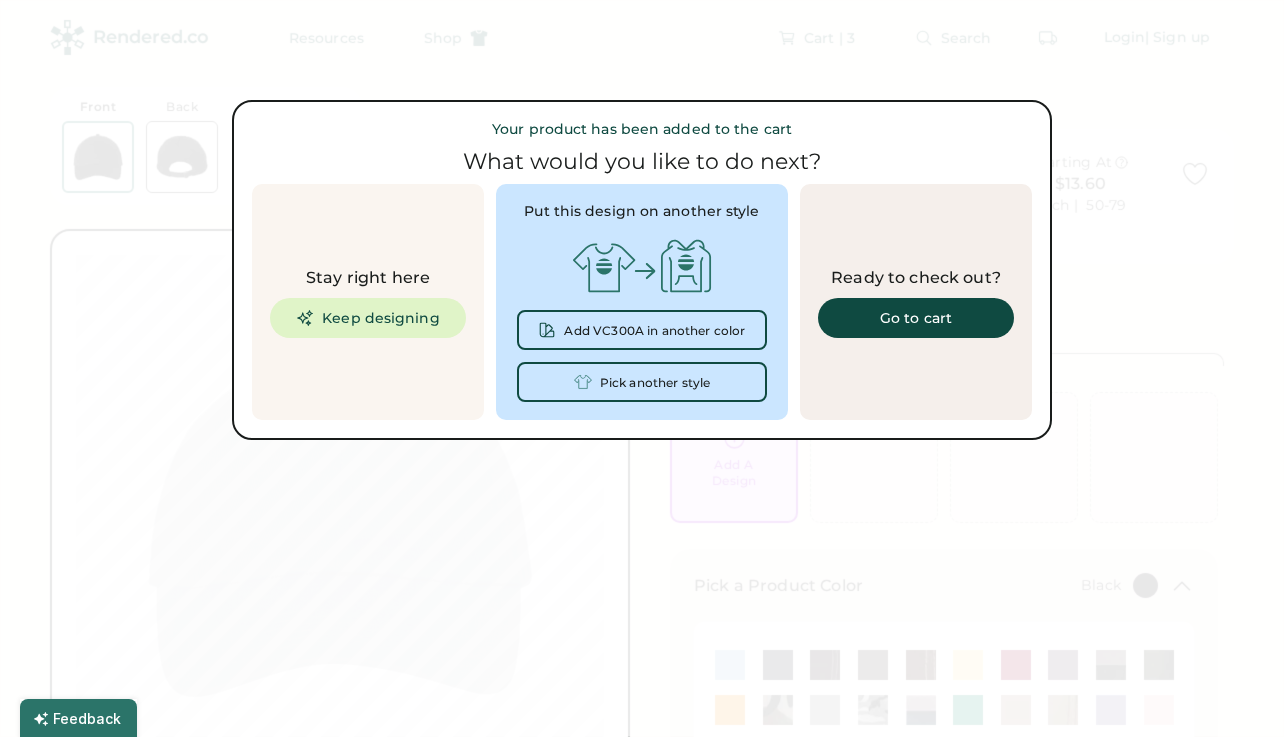 type 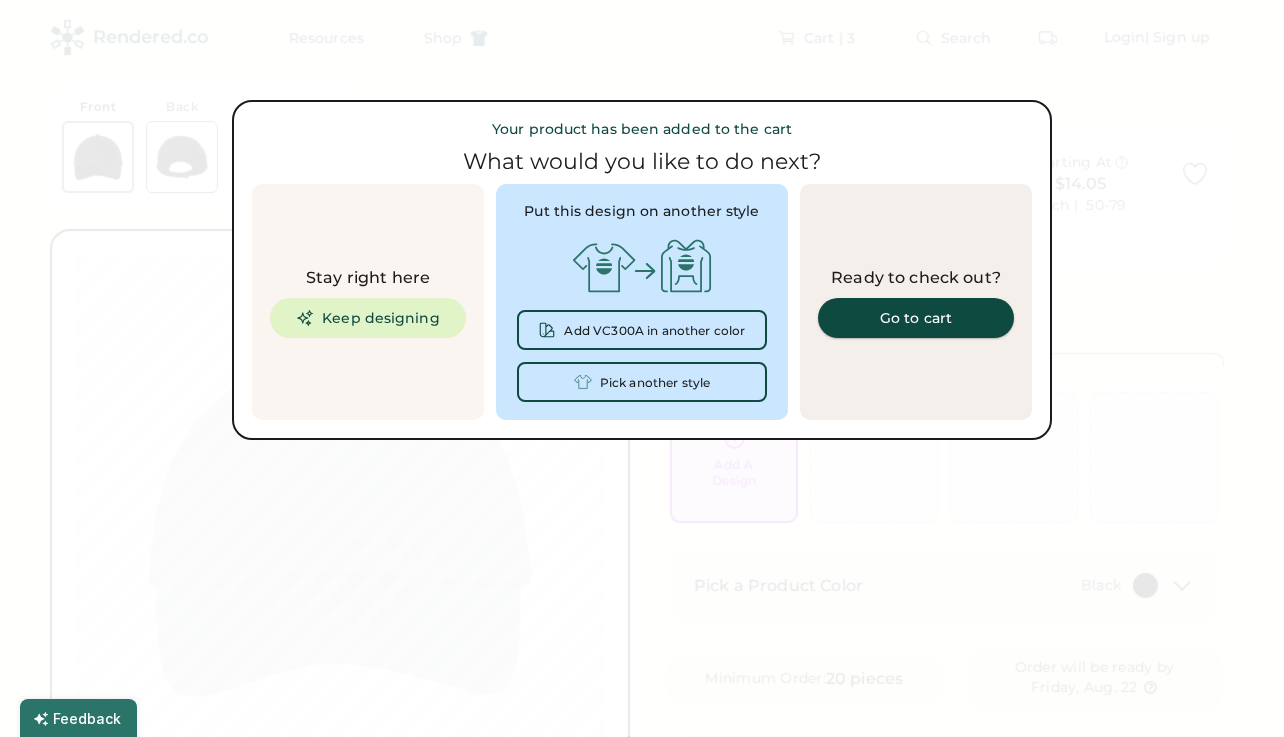 click on "Go to cart" at bounding box center (916, 318) 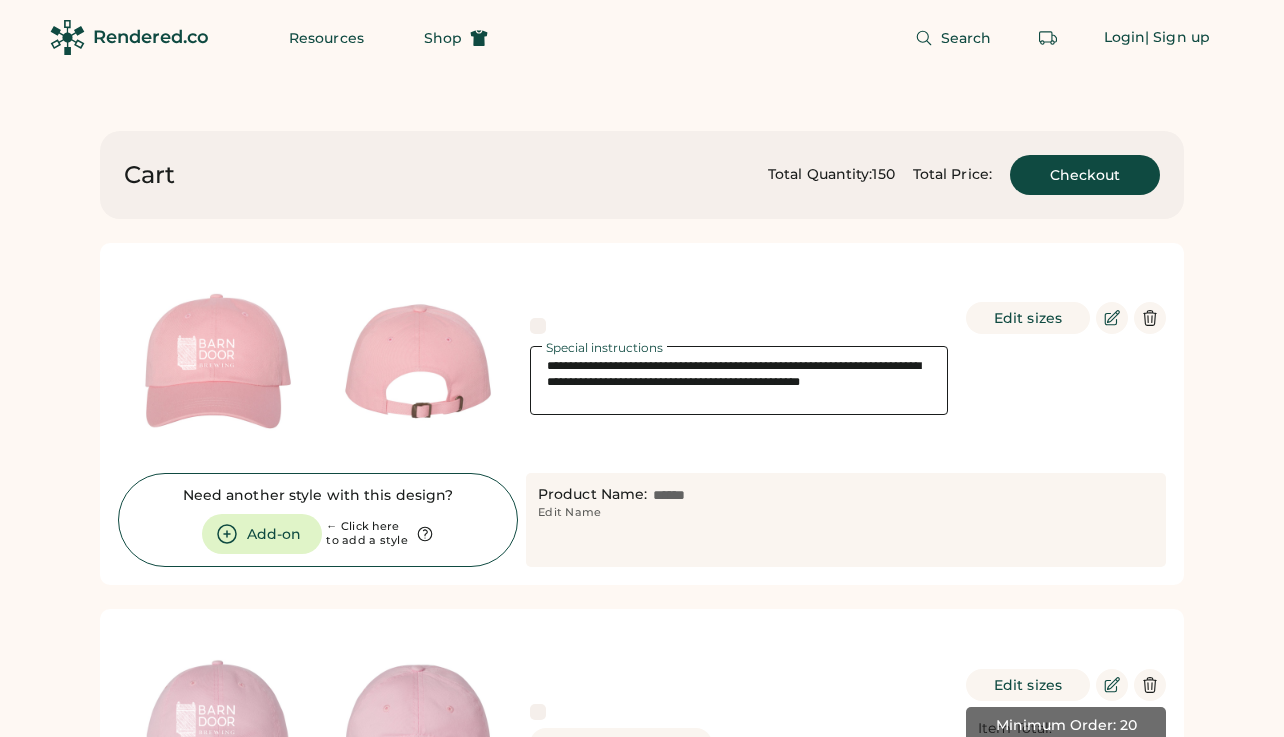 scroll, scrollTop: 0, scrollLeft: 0, axis: both 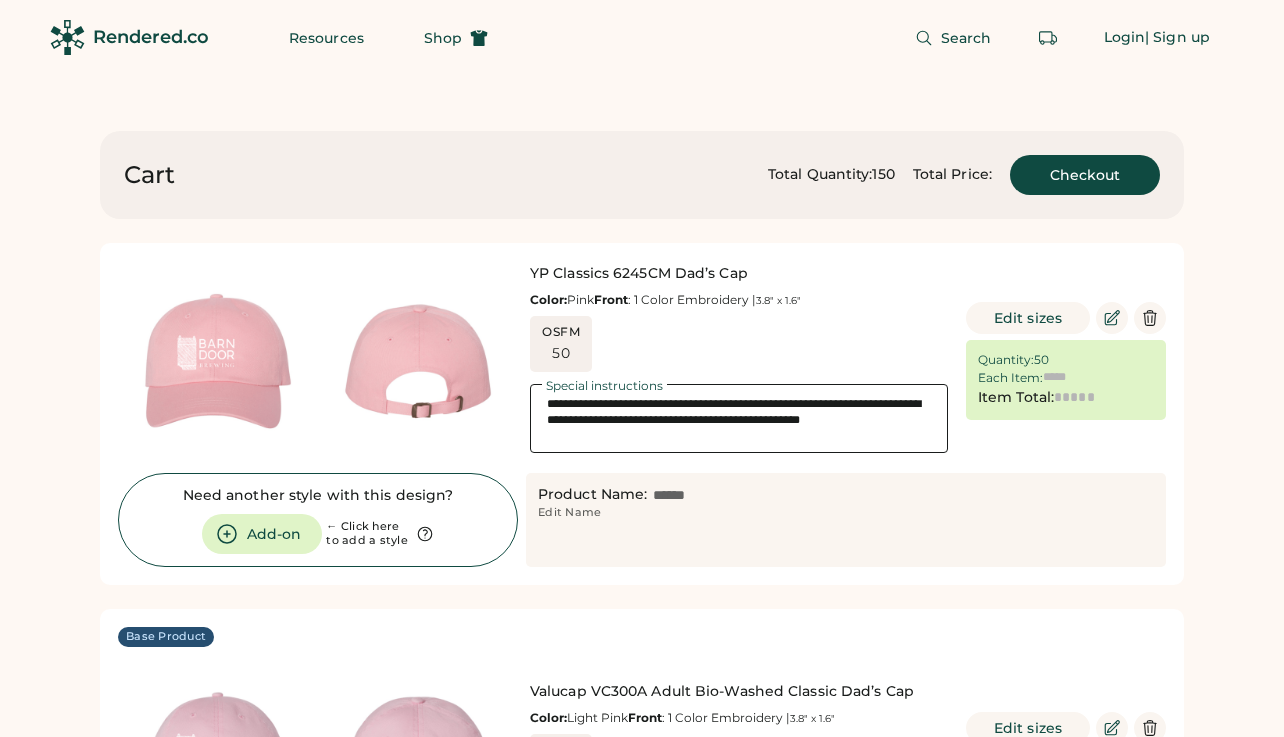 type on "******" 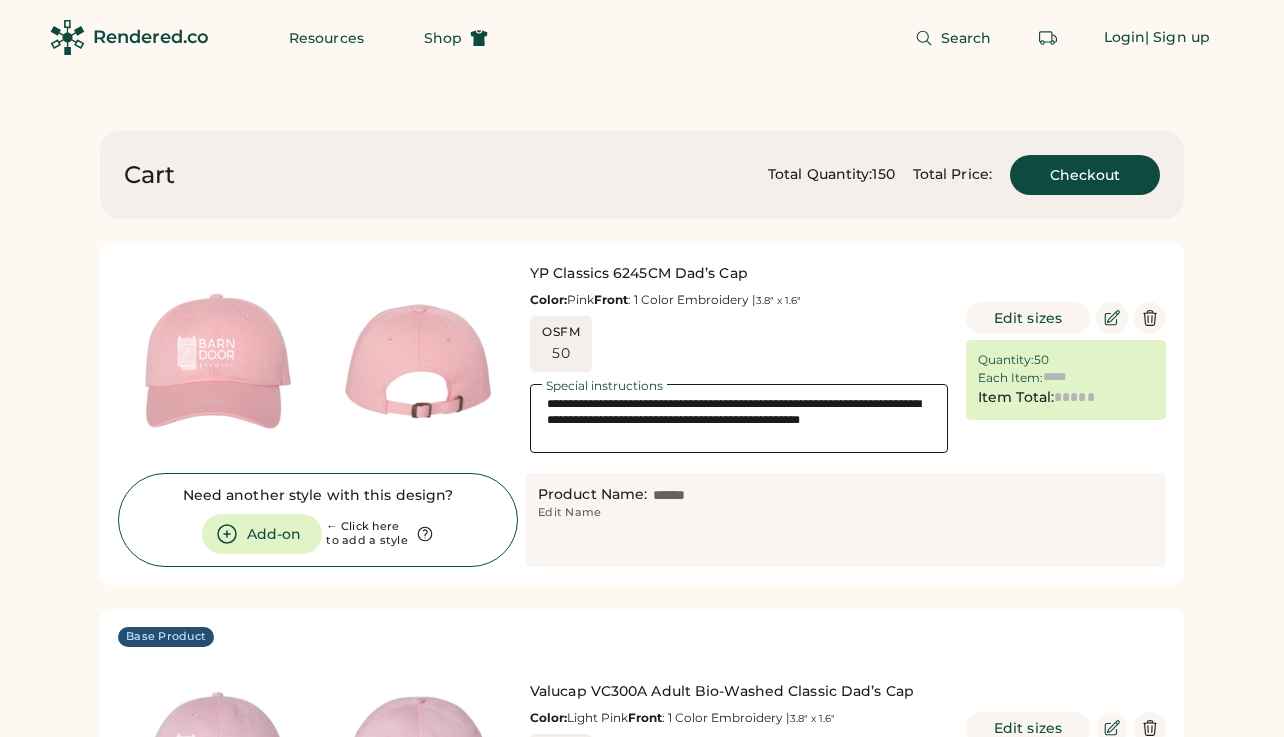 scroll, scrollTop: 0, scrollLeft: 0, axis: both 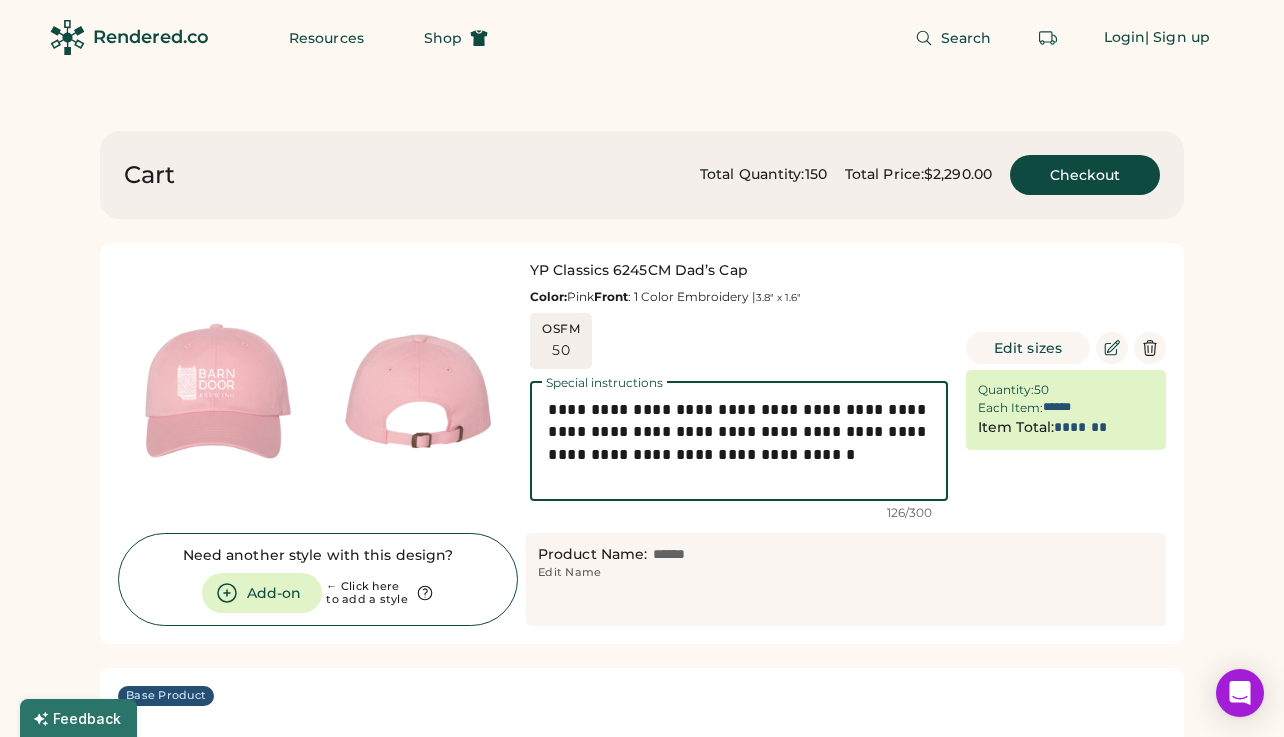 click on "**********" at bounding box center [739, 441] 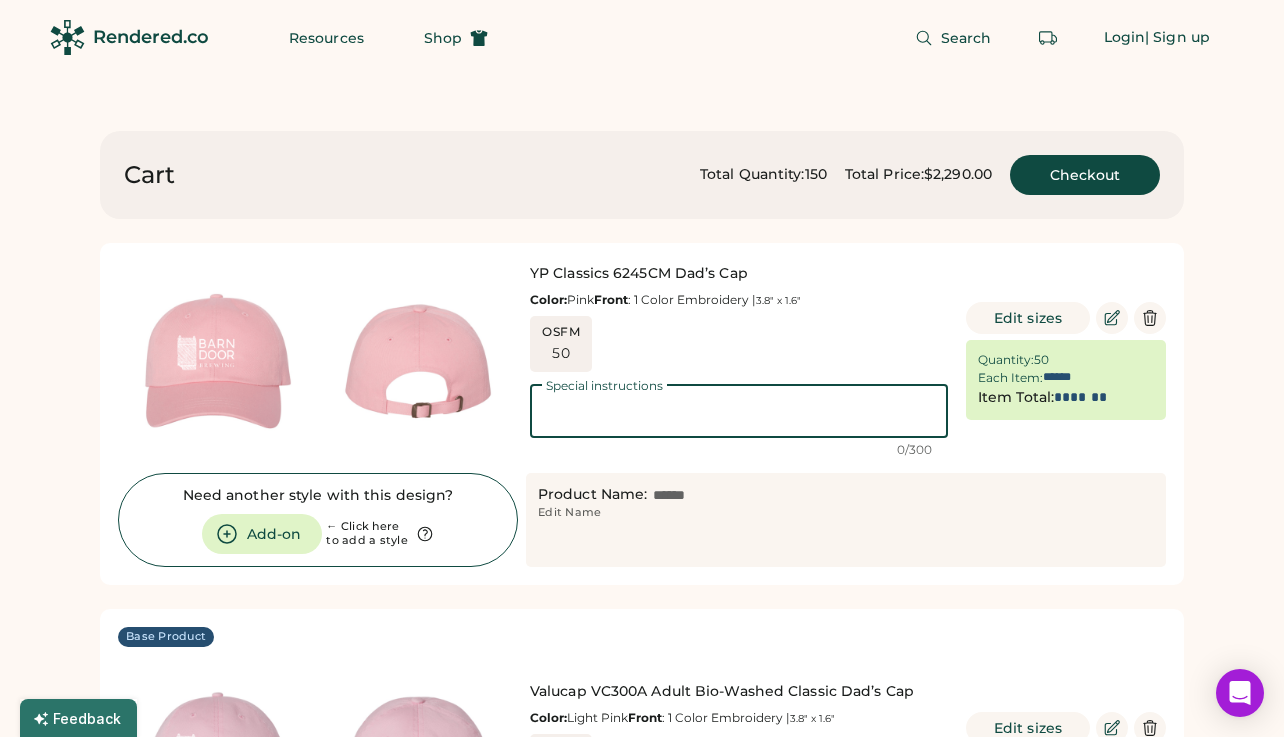 scroll, scrollTop: 0, scrollLeft: 0, axis: both 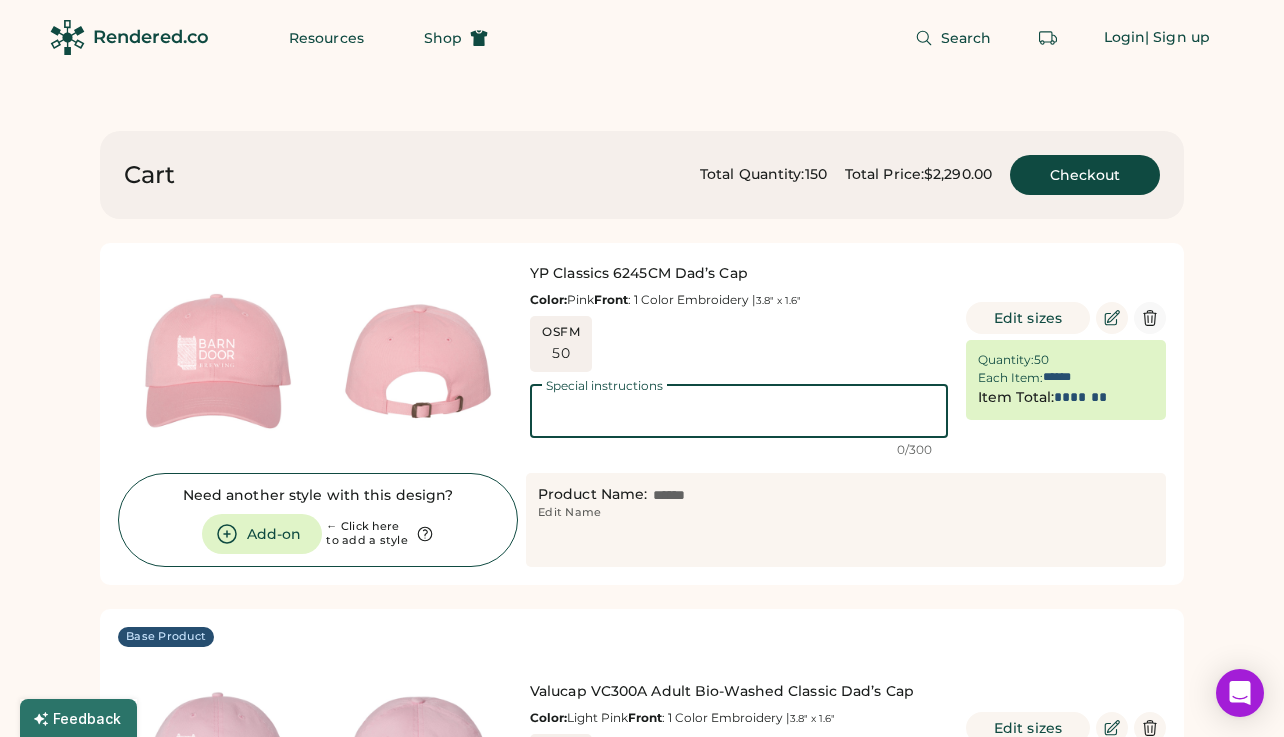 type 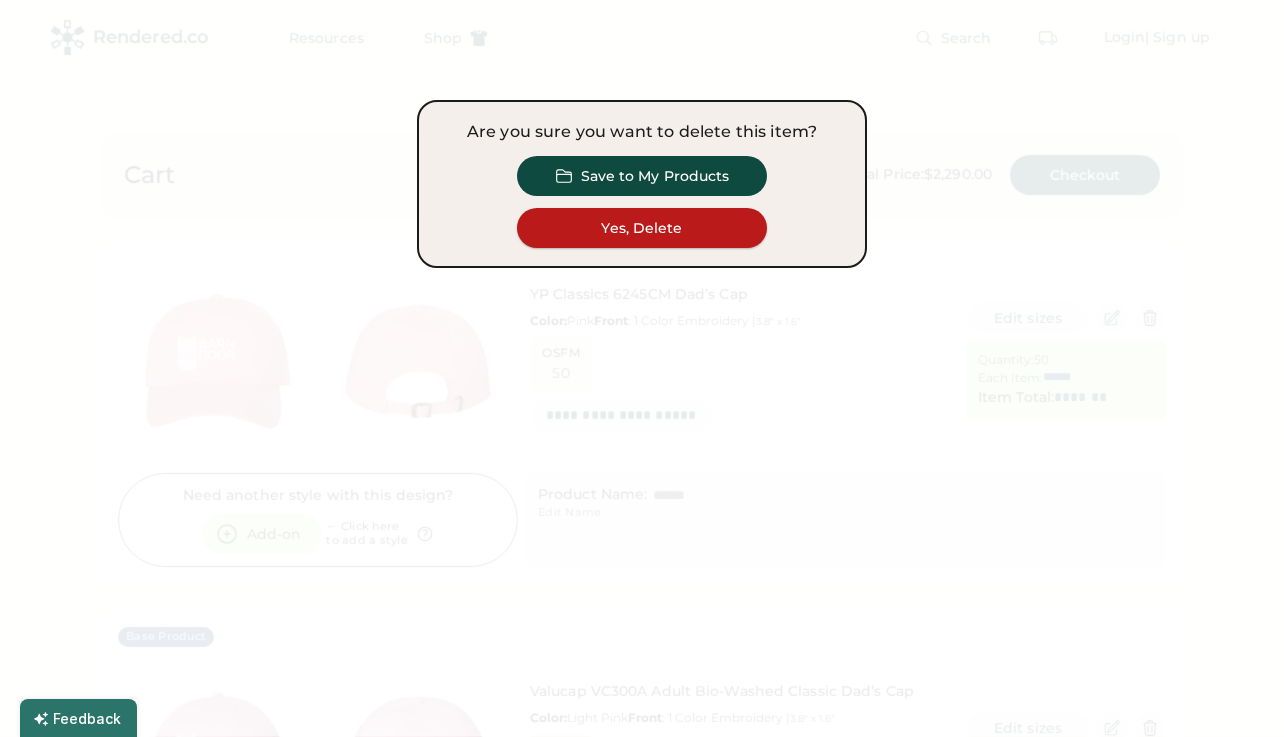 click on "Yes, Delete" at bounding box center (642, 228) 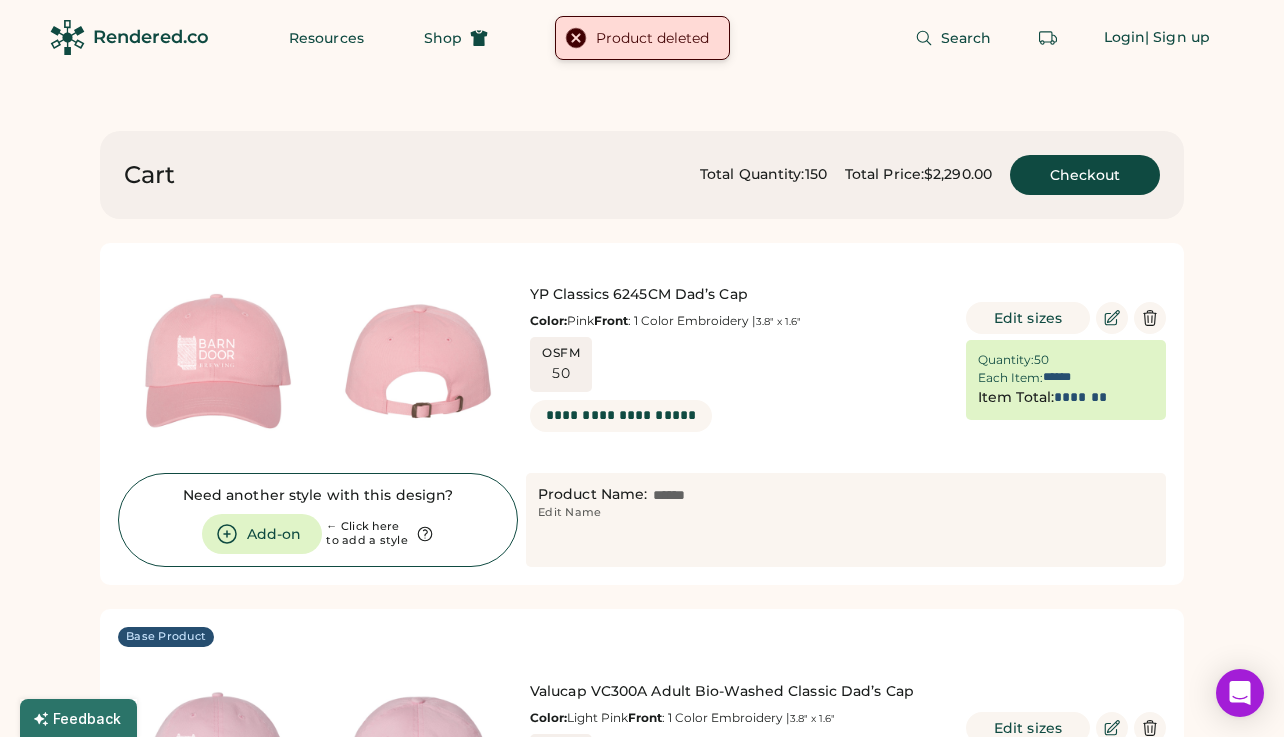 type on "******" 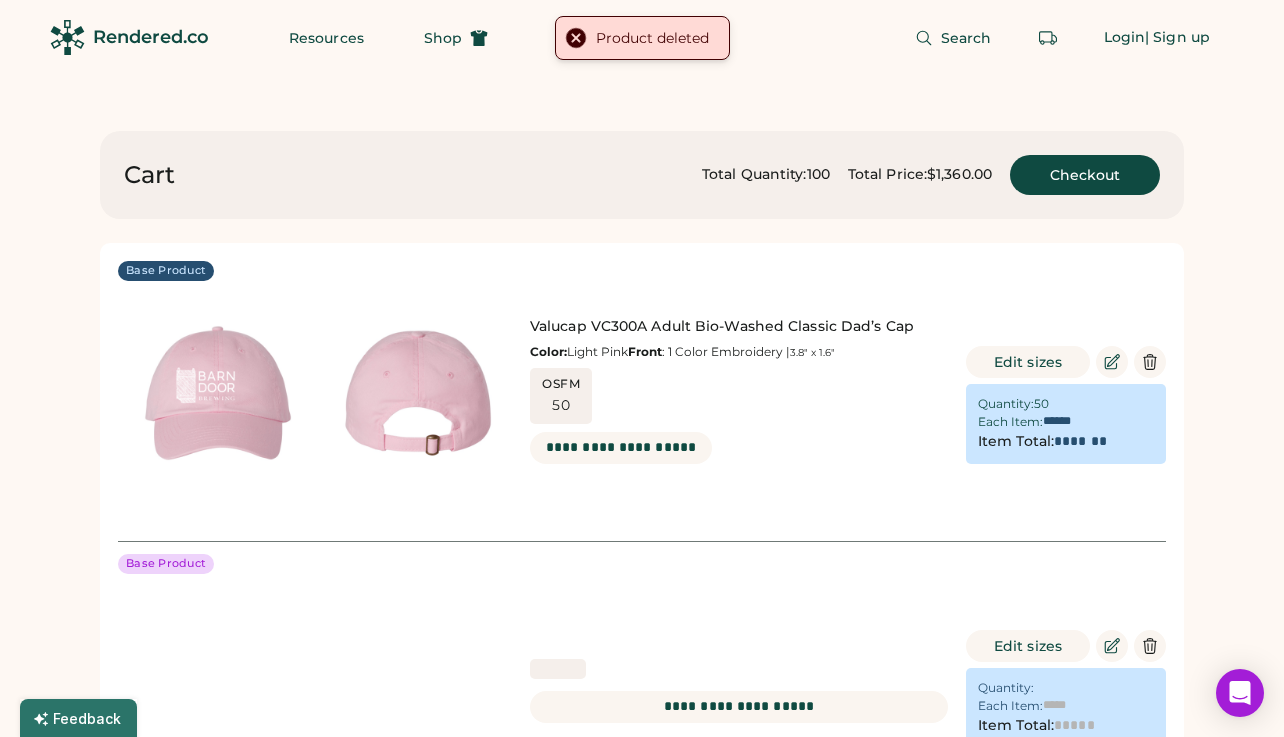 type on "******" 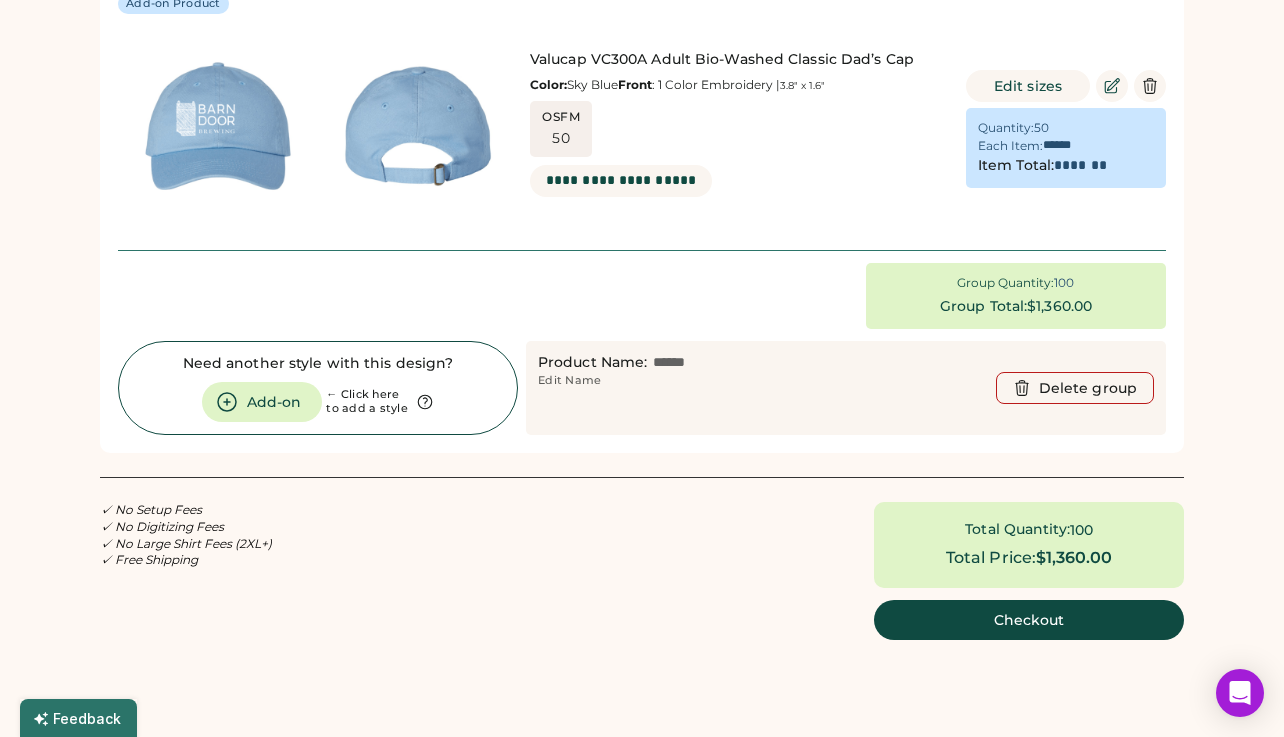 scroll, scrollTop: 563, scrollLeft: 0, axis: vertical 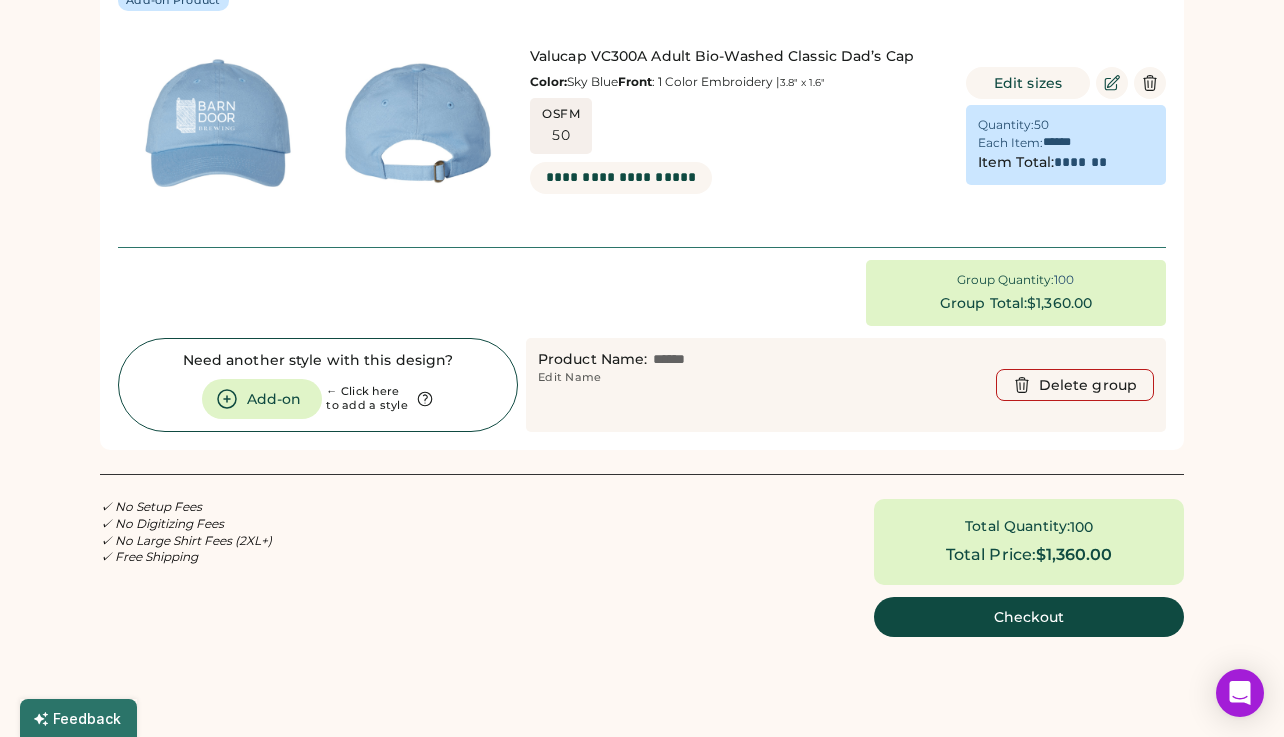 click on "Checkout" at bounding box center (1029, 617) 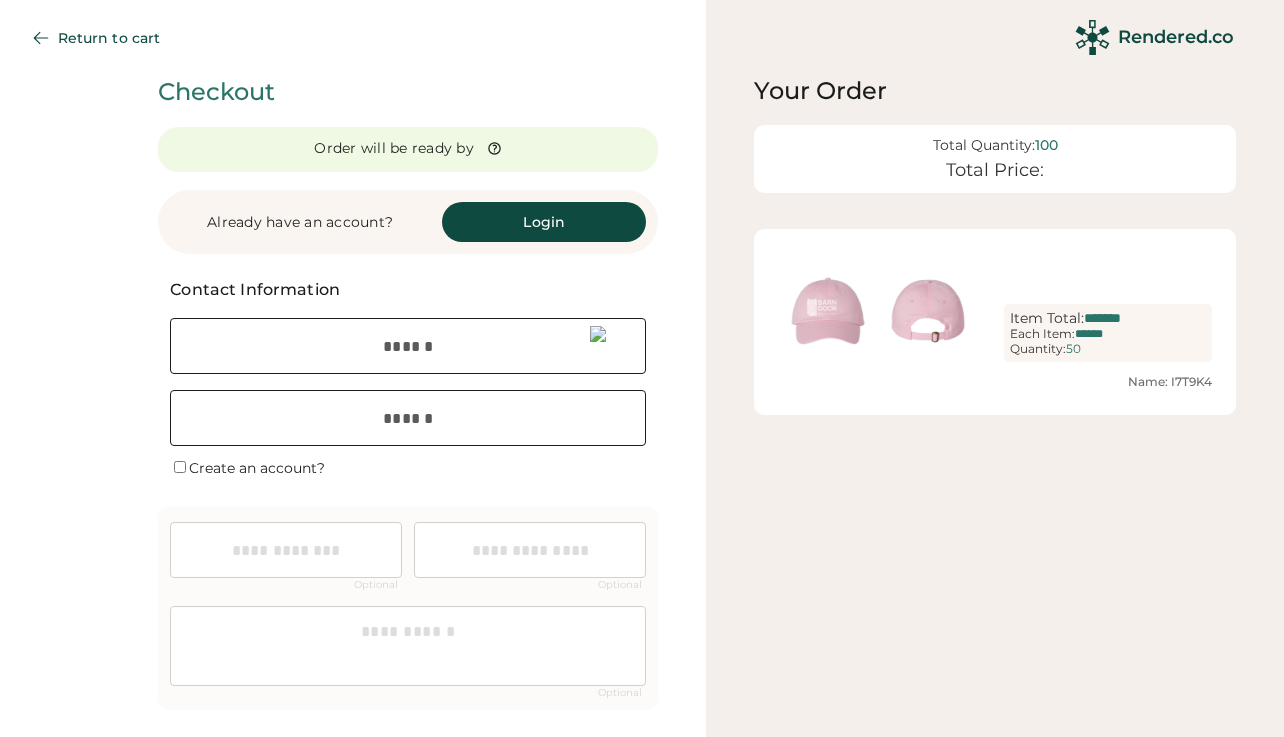 scroll, scrollTop: 0, scrollLeft: 0, axis: both 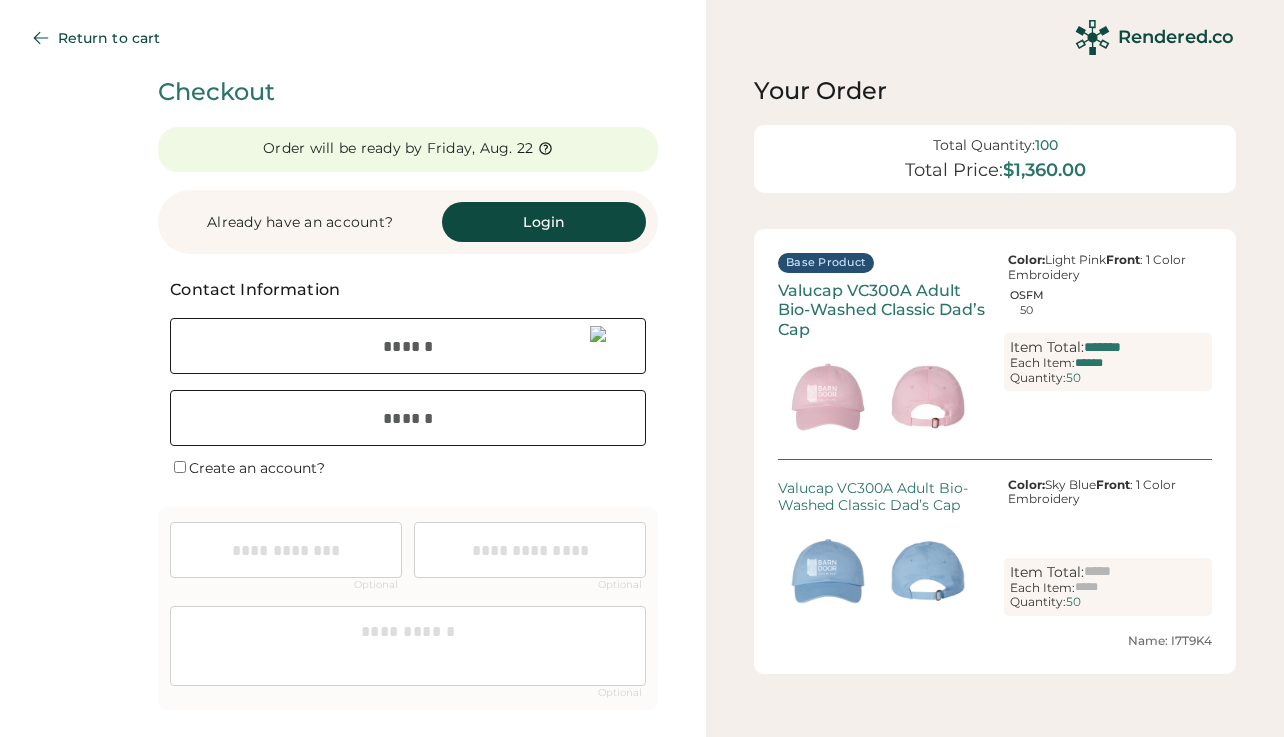 type on "*******" 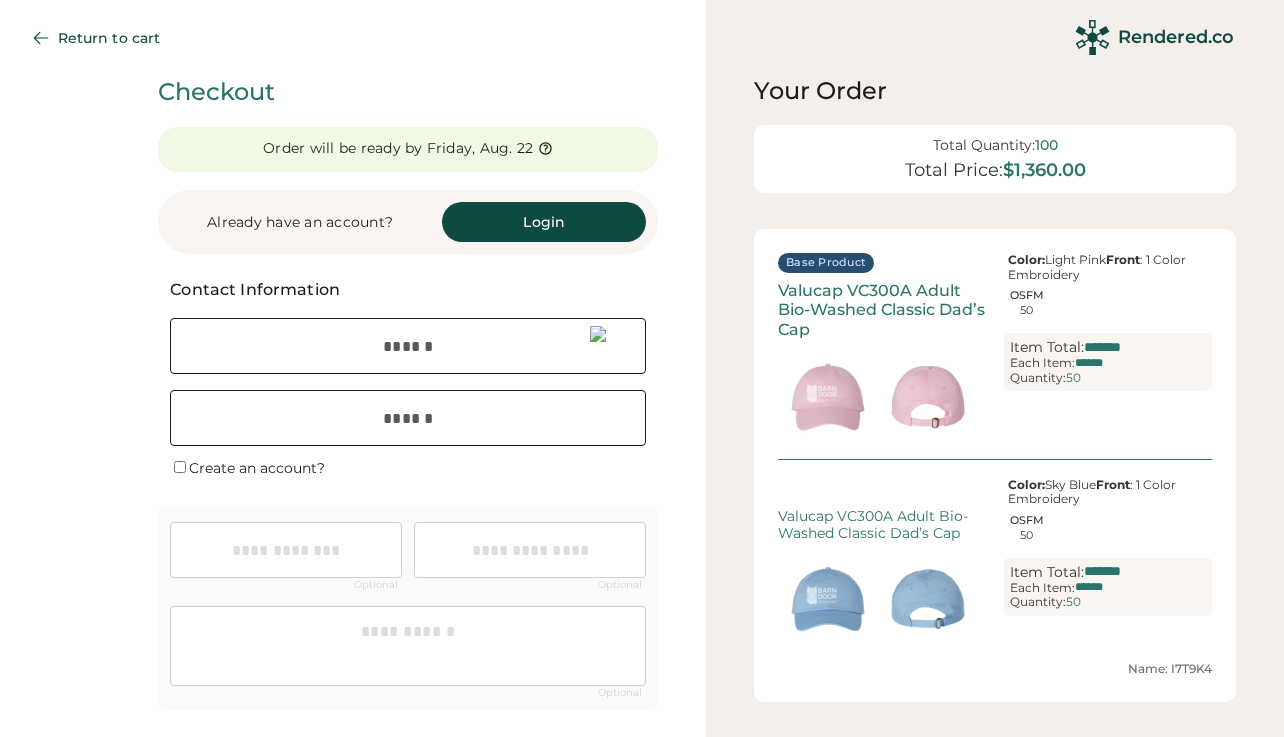 scroll, scrollTop: 0, scrollLeft: 0, axis: both 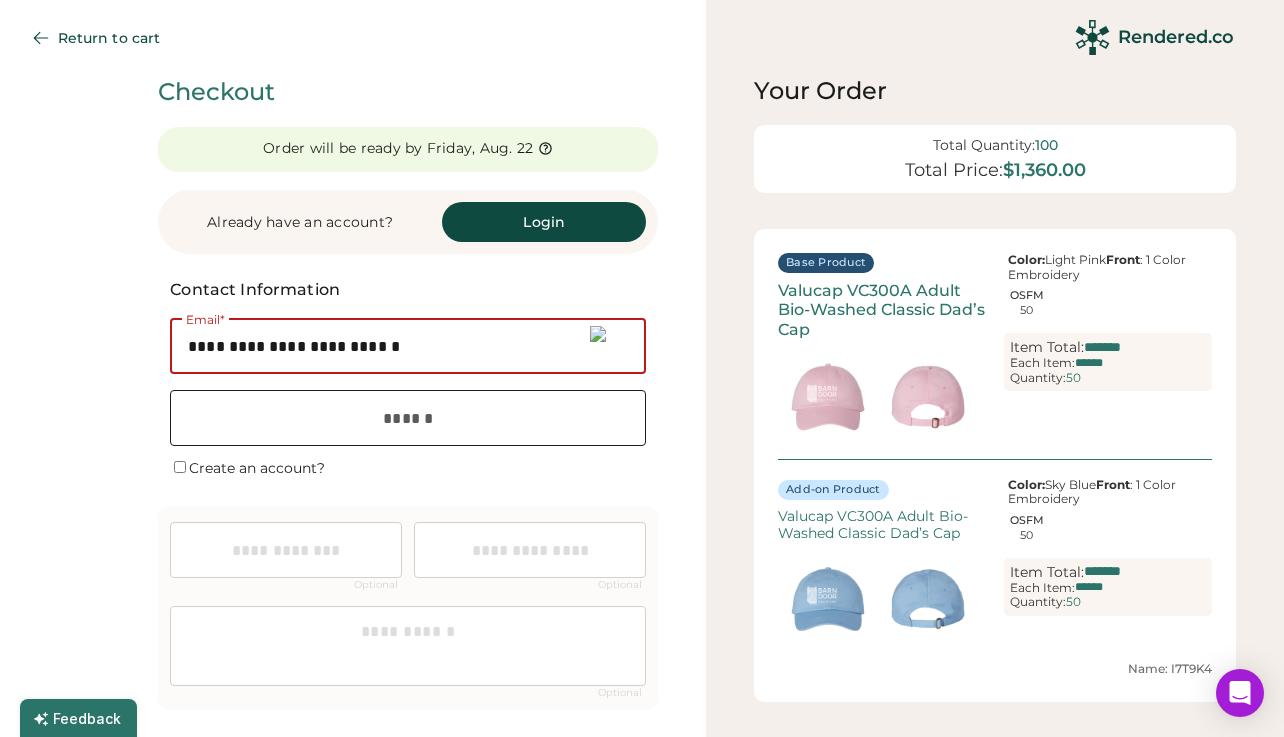 type on "**********" 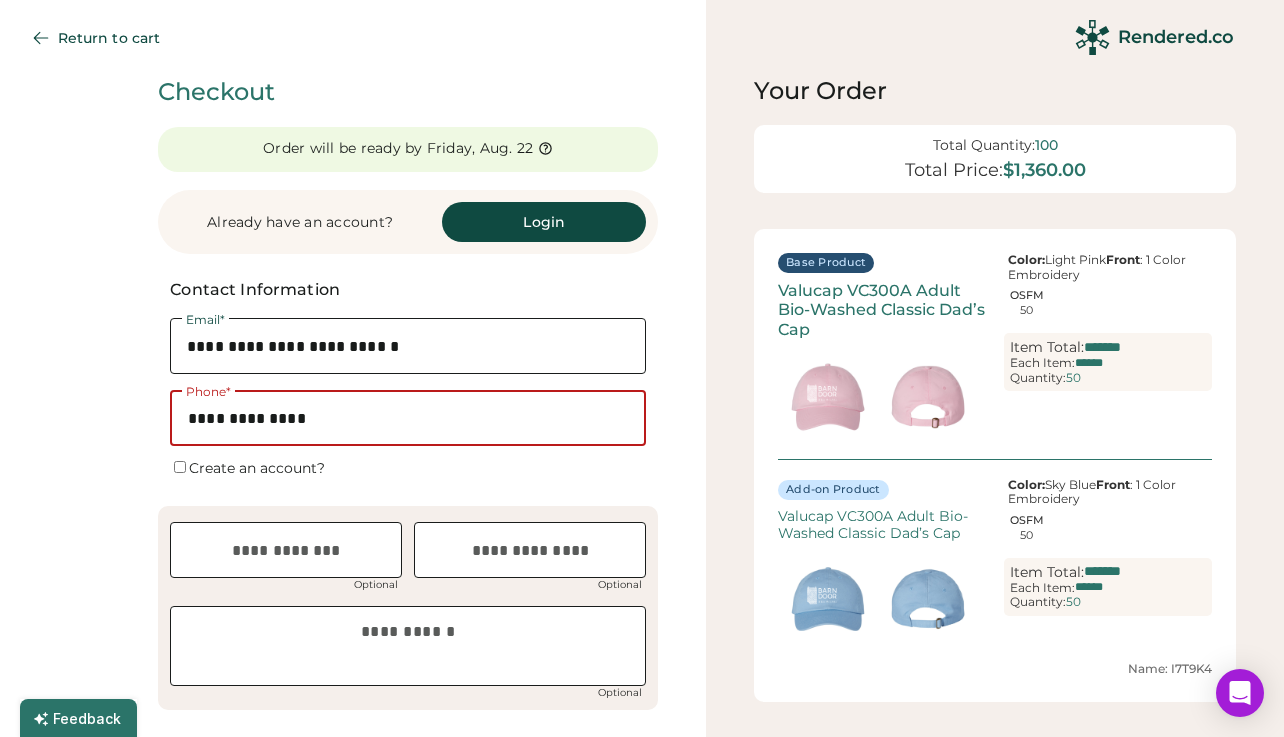 type on "**********" 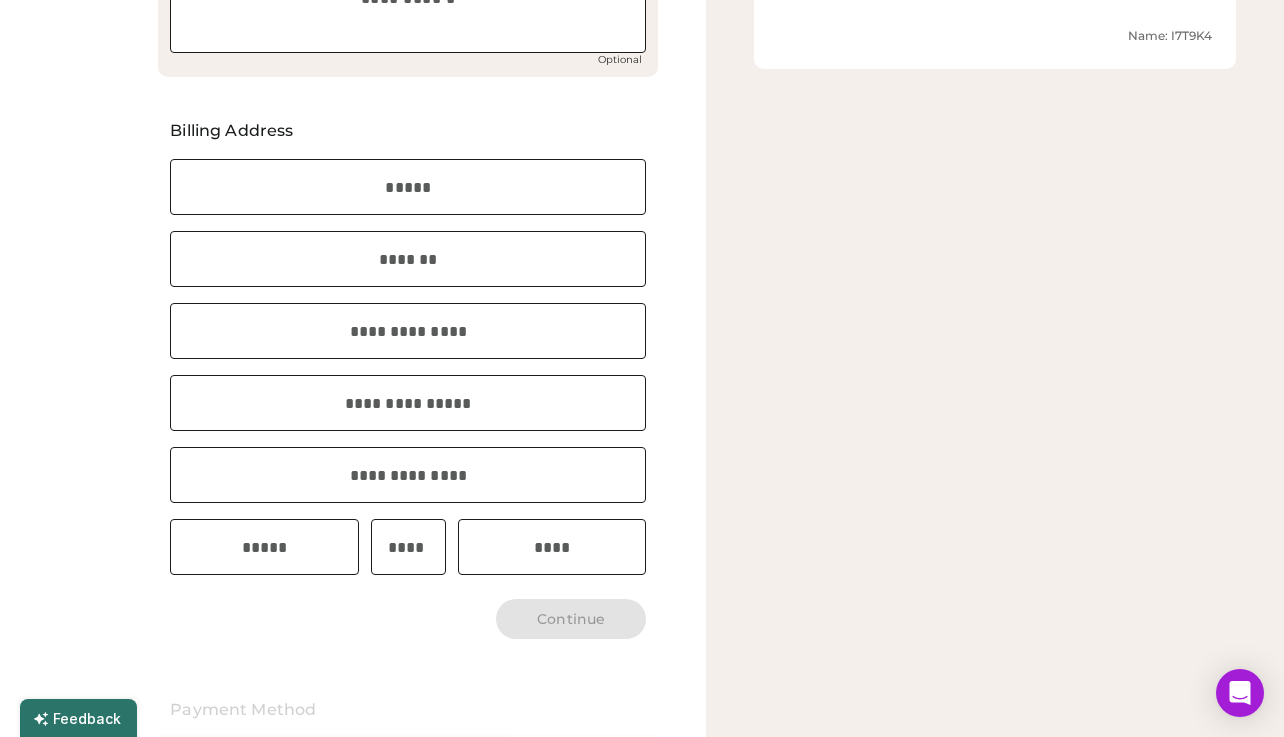 scroll, scrollTop: 595, scrollLeft: 0, axis: vertical 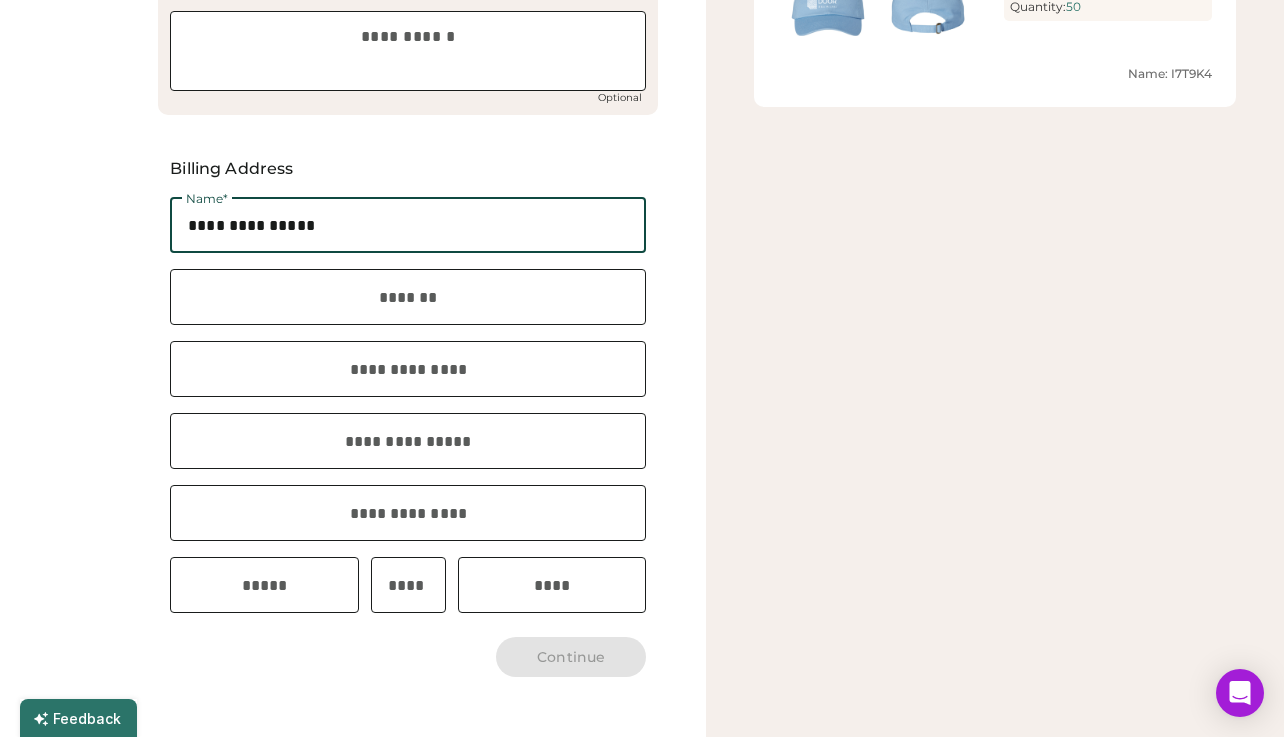 type on "**********" 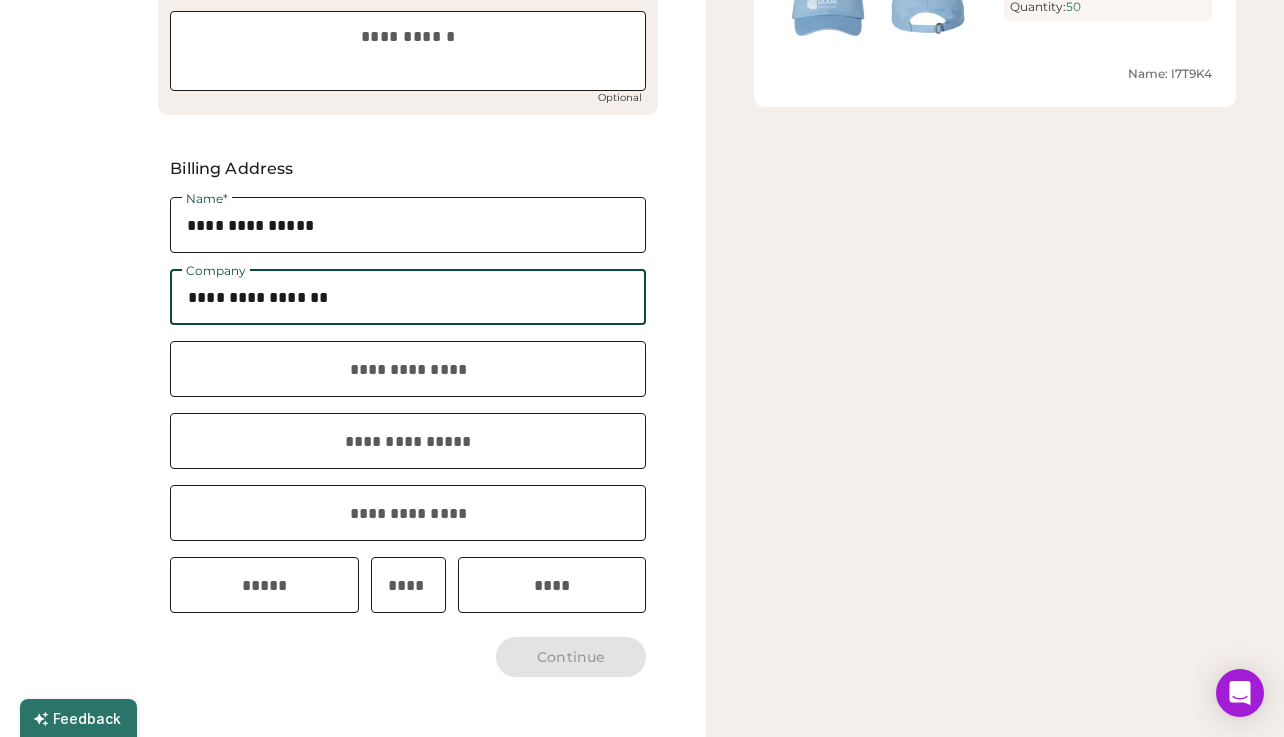 type on "**********" 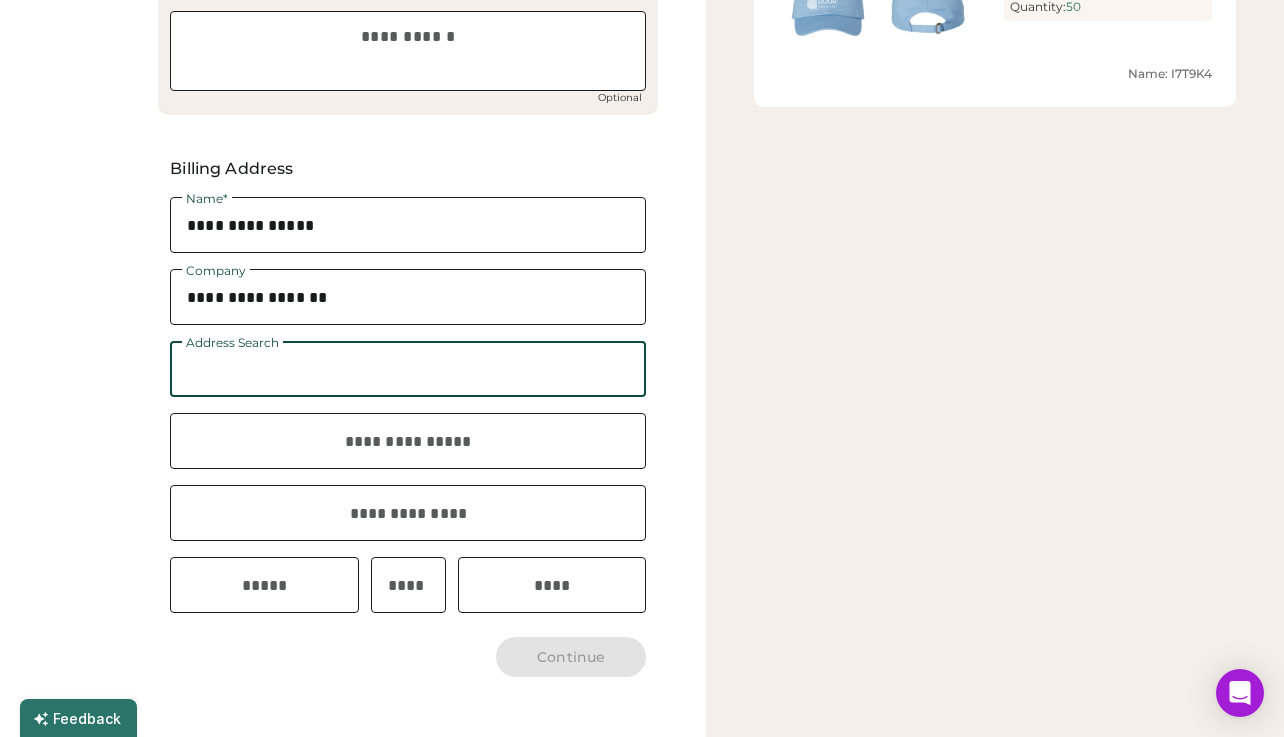 click at bounding box center (408, 369) 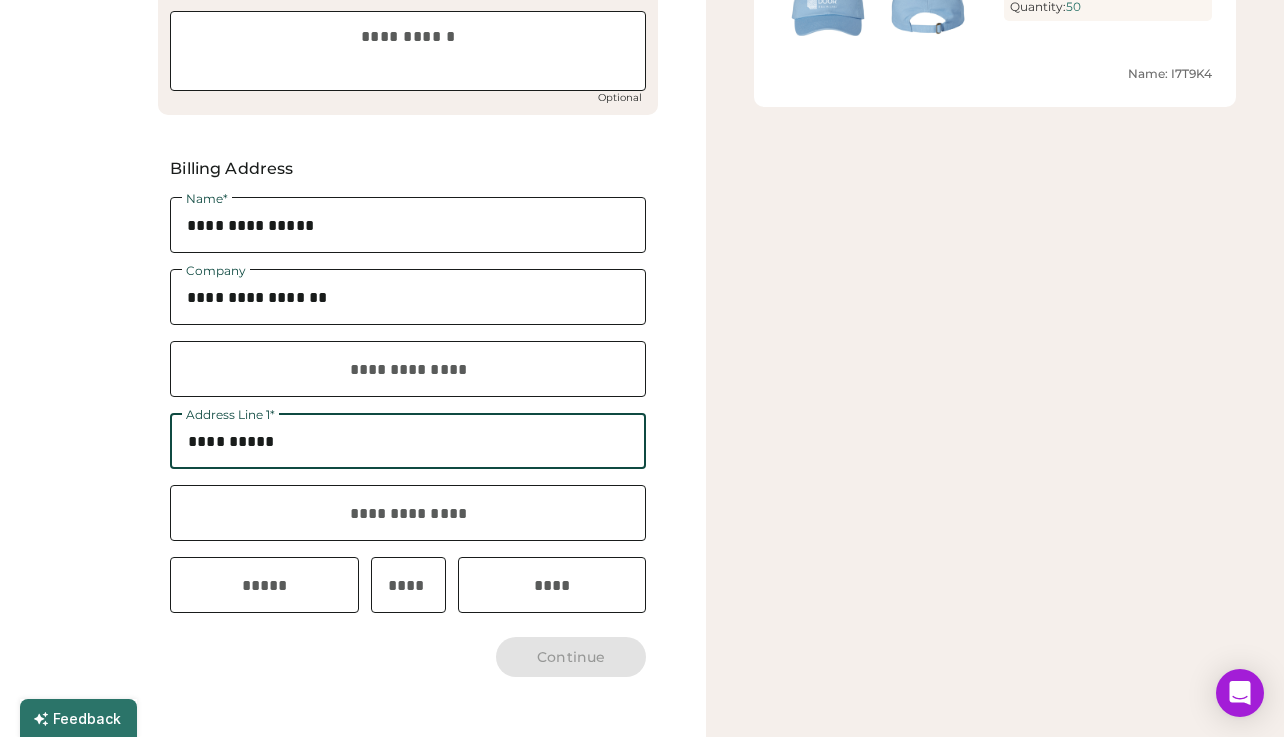 type on "**********" 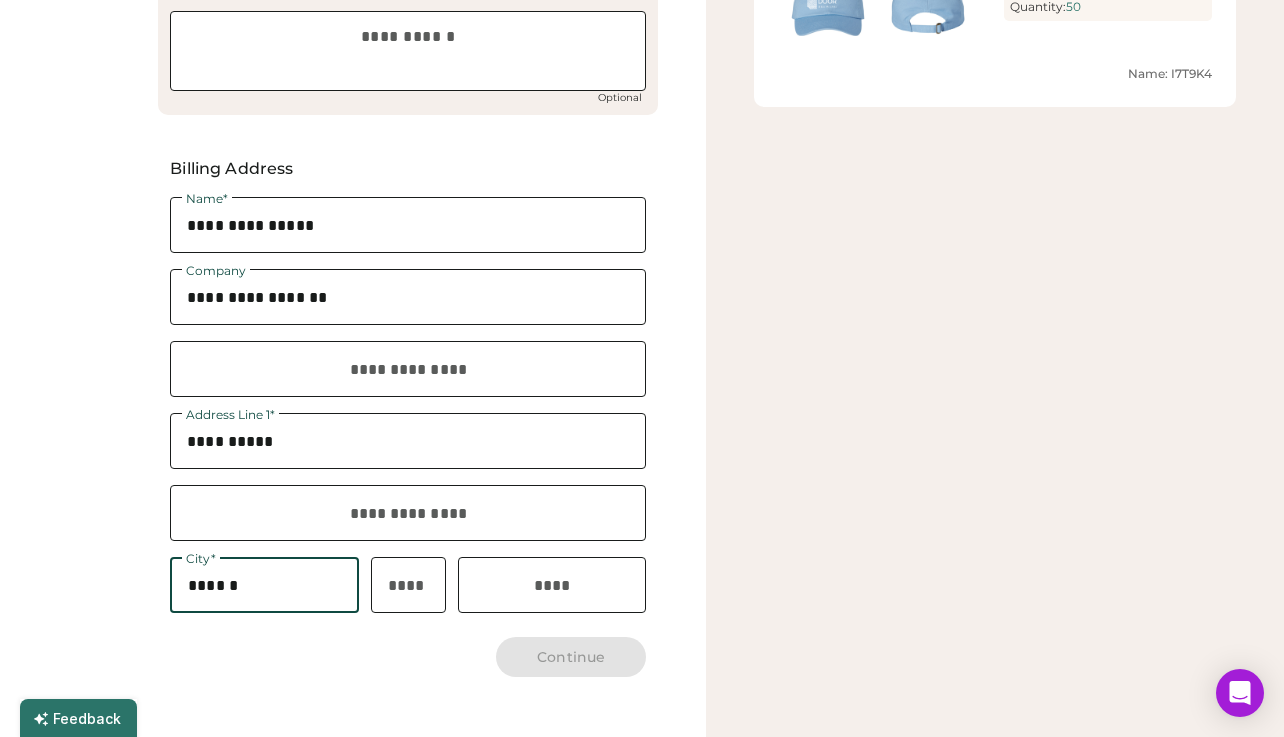 type on "******" 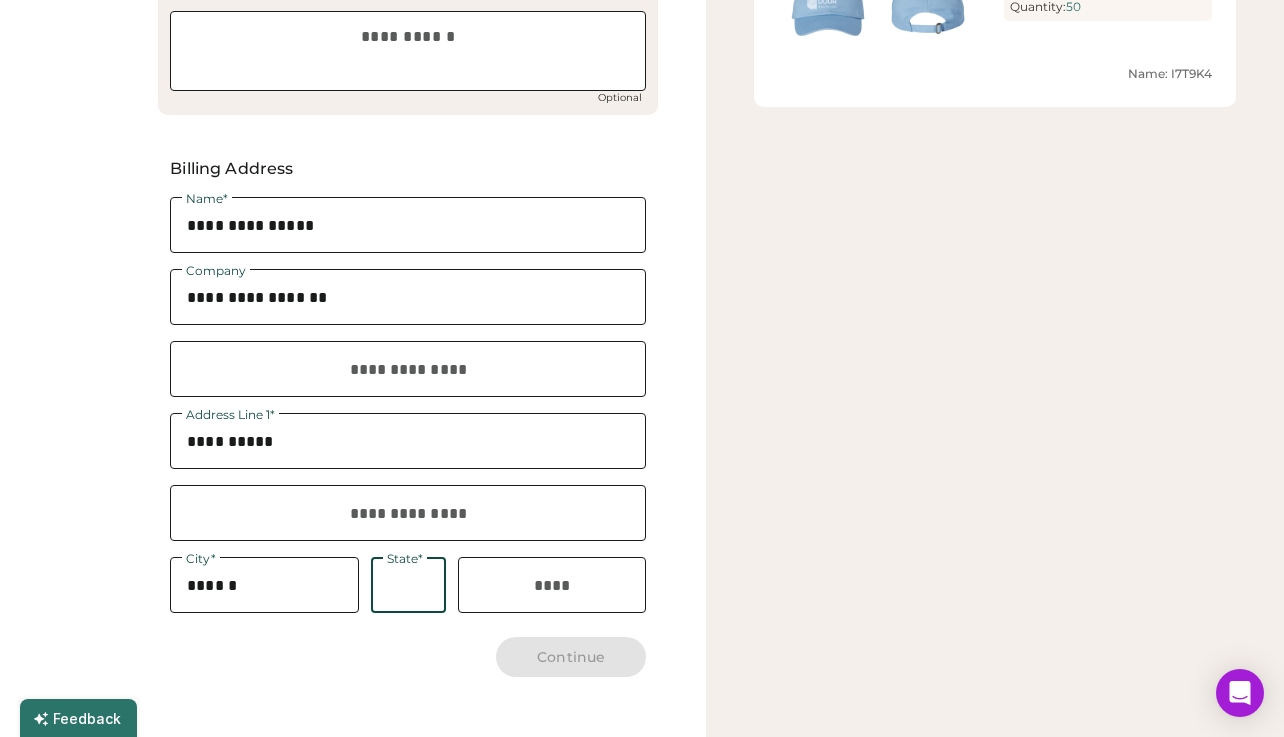click at bounding box center (408, 585) 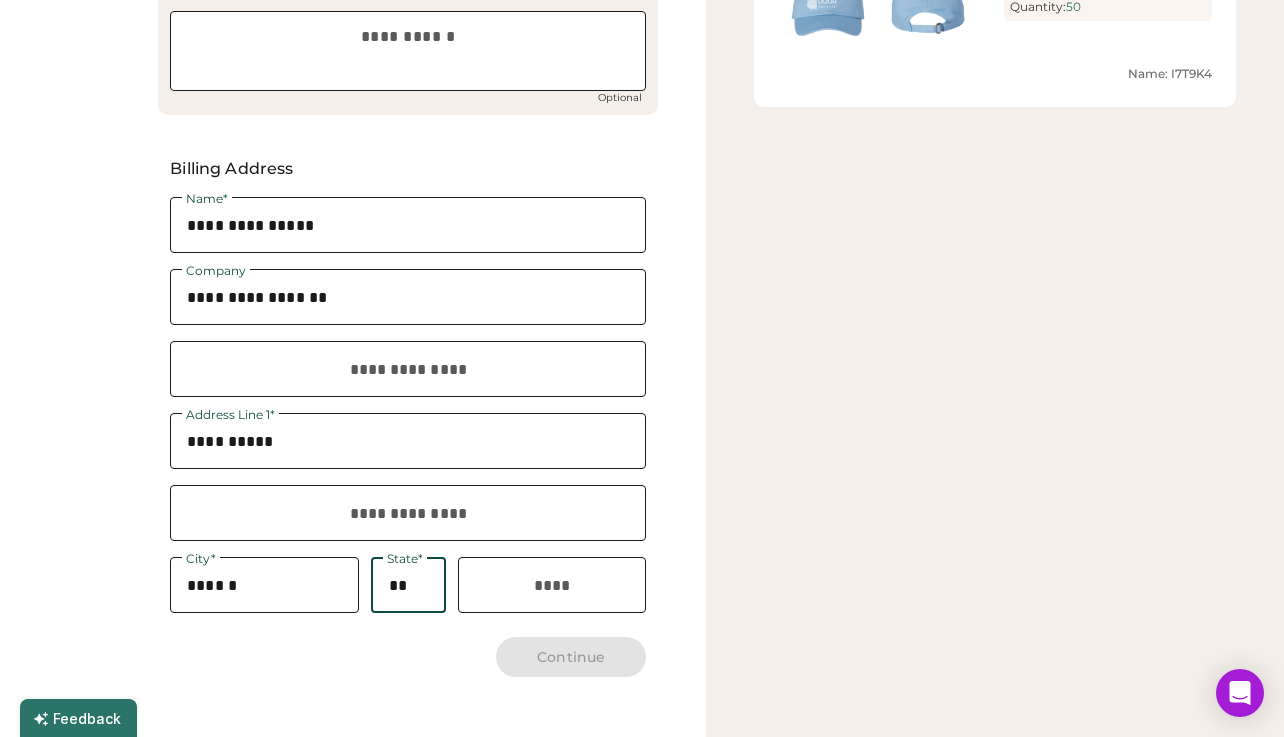 type on "**" 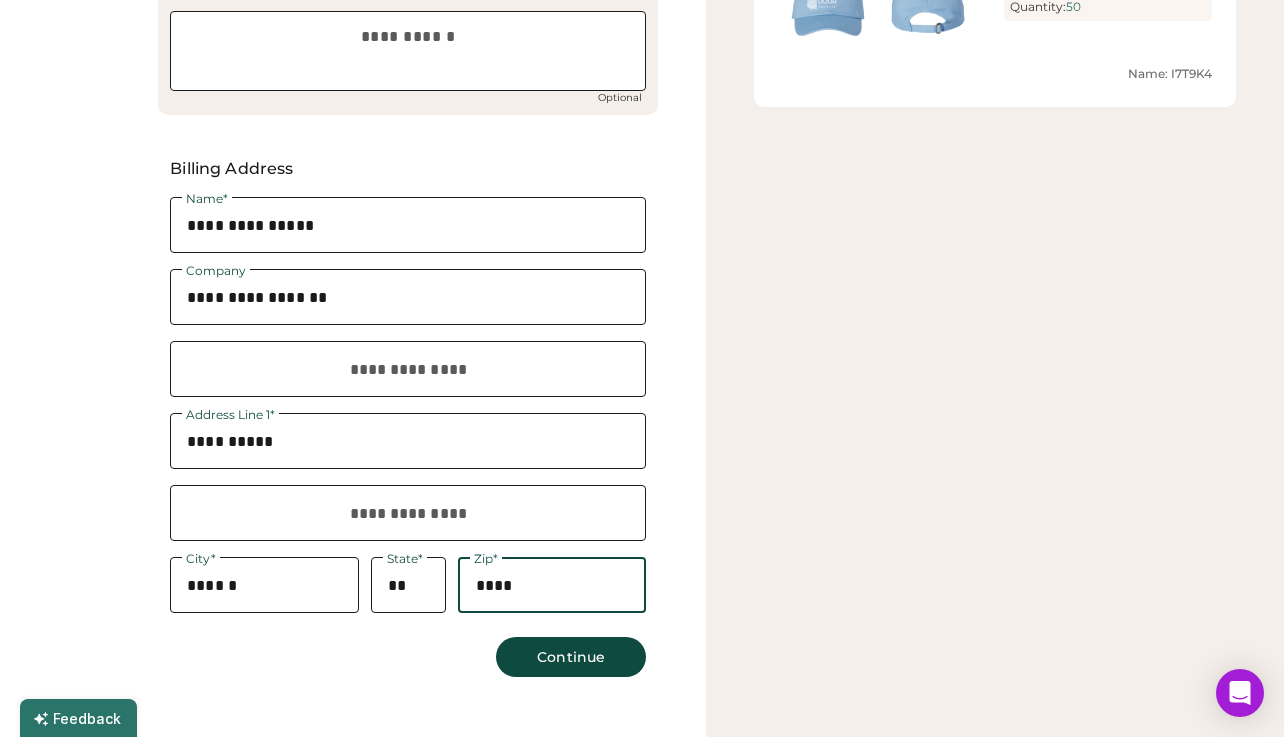 type on "*****" 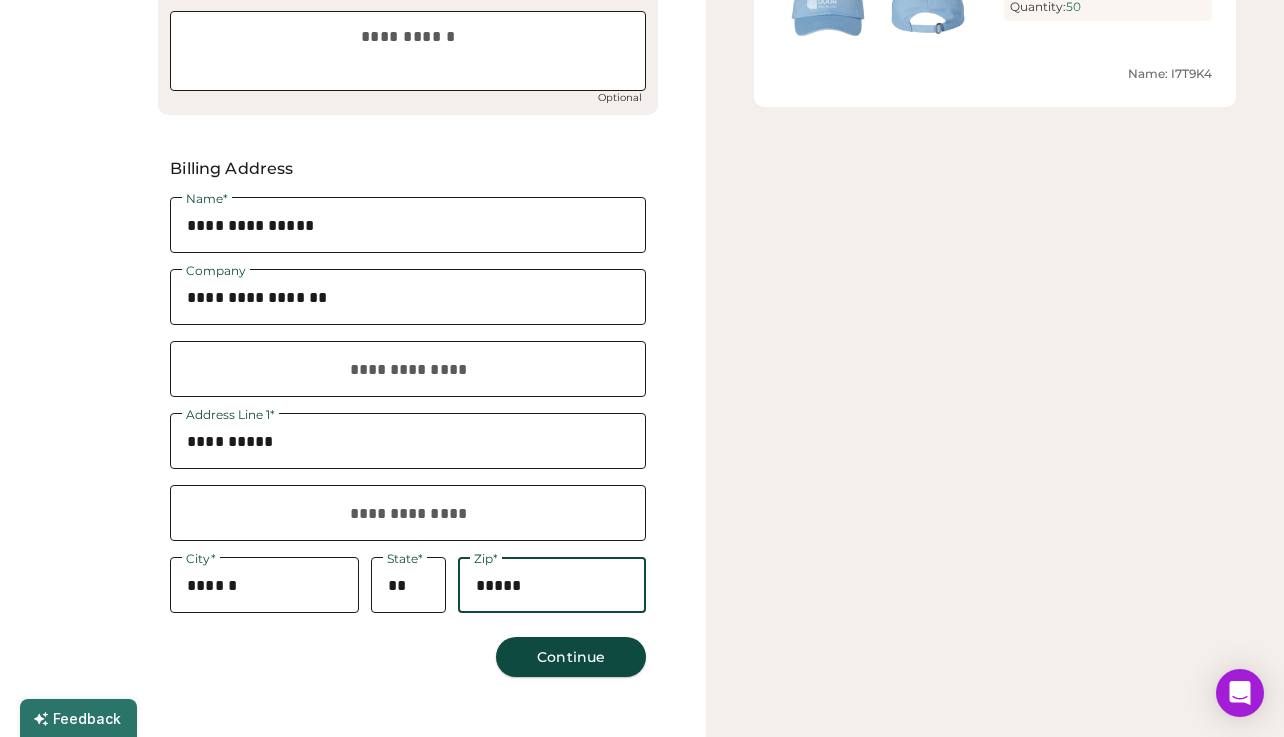 click on "Continue" at bounding box center [571, 657] 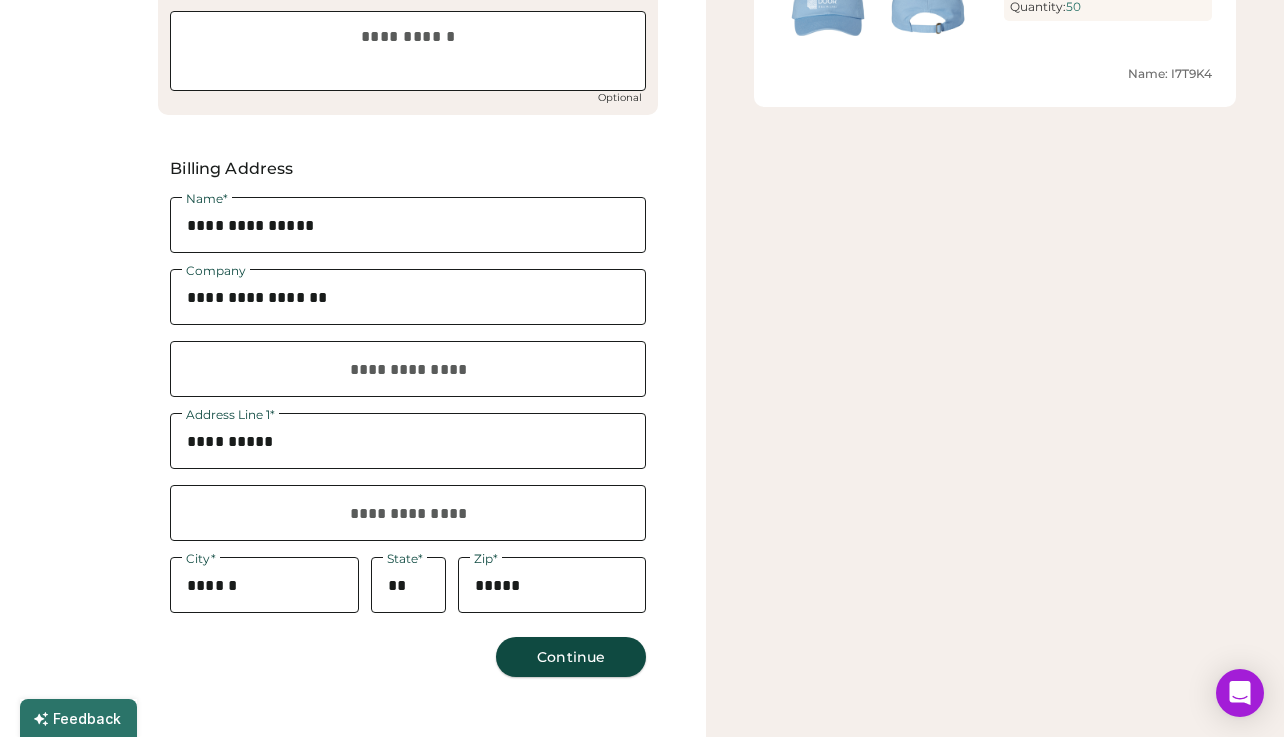 select on "**********" 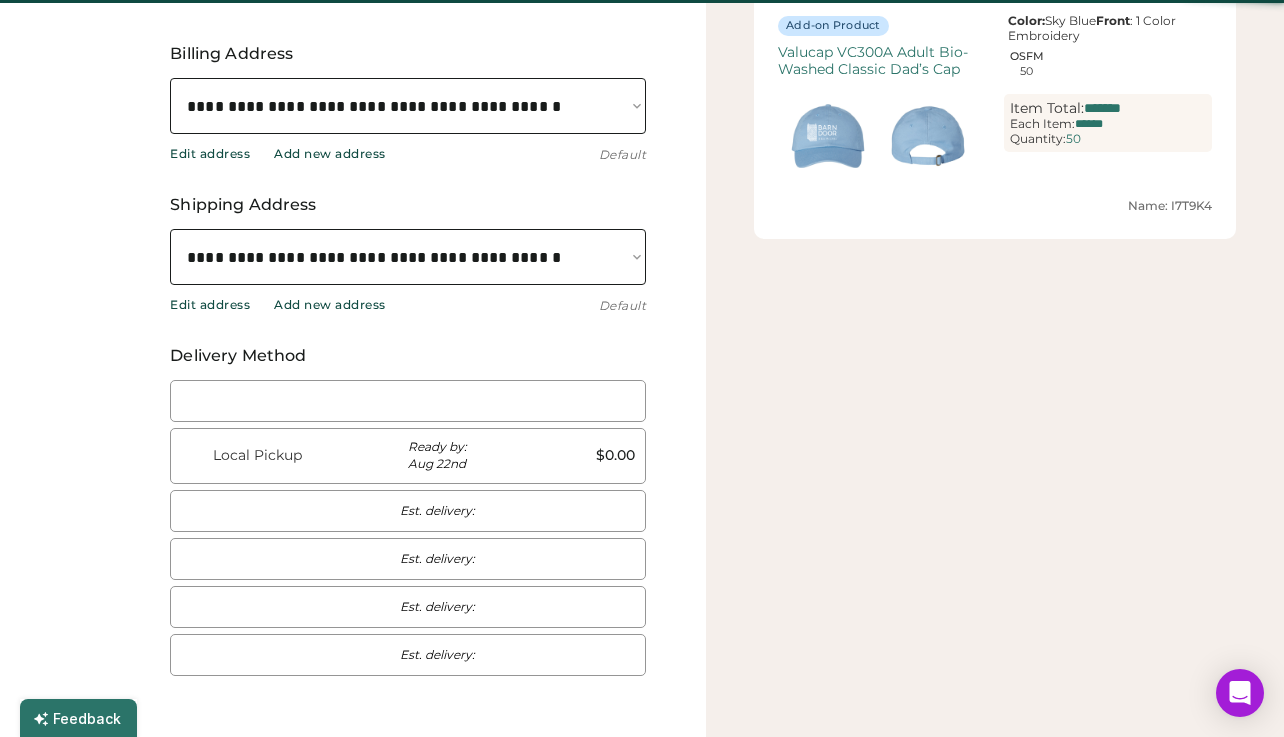type on "*****" 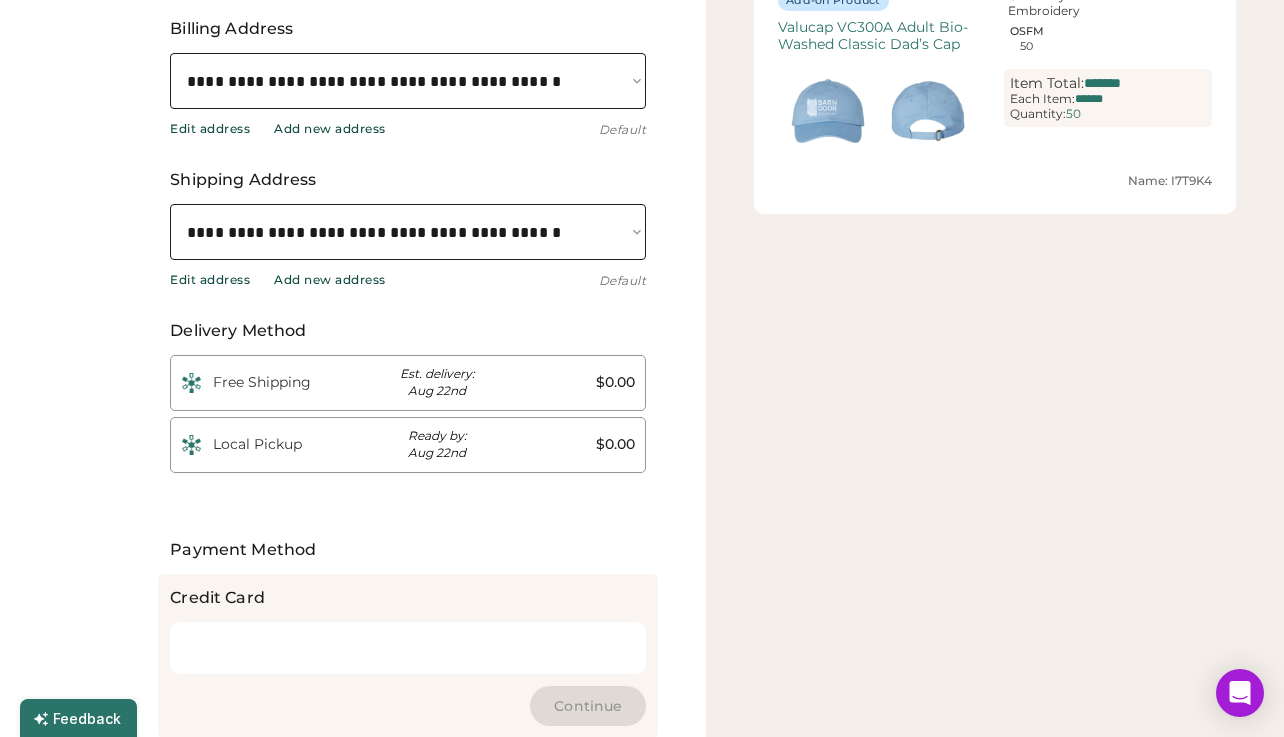 scroll, scrollTop: 0, scrollLeft: 39, axis: horizontal 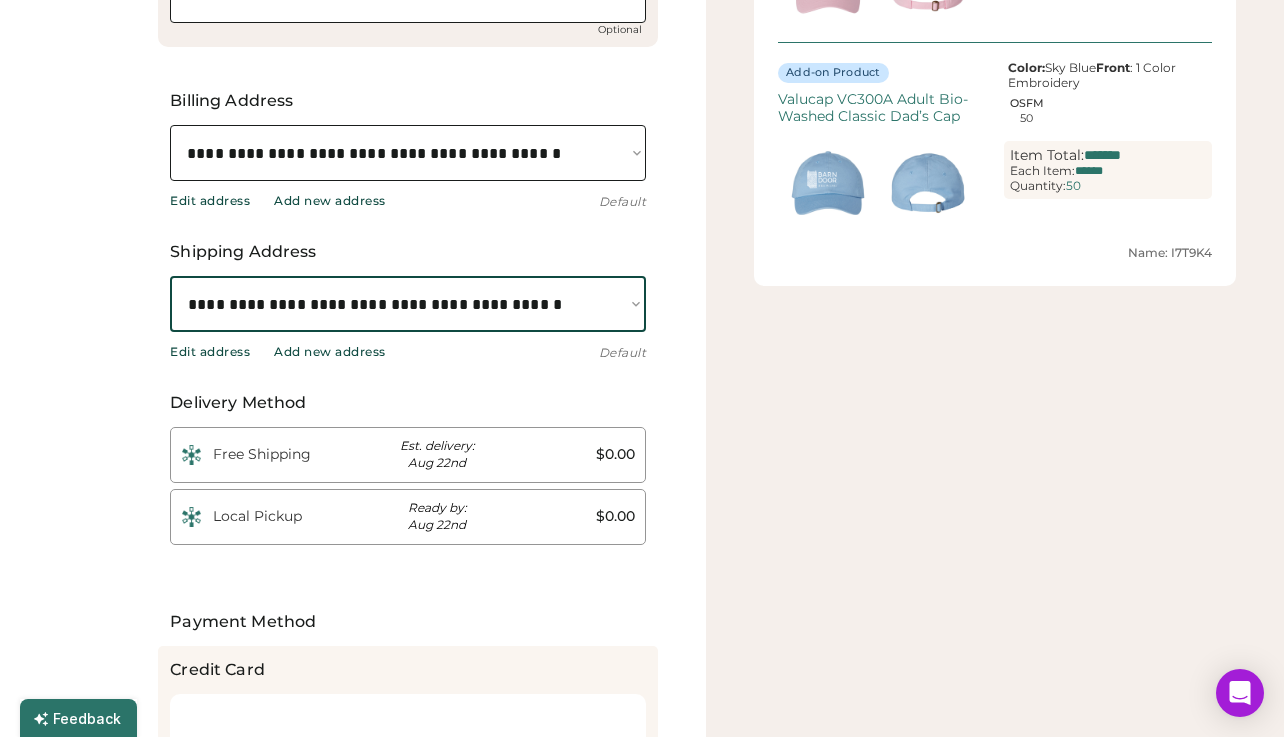 click on "**********" at bounding box center (408, 256) 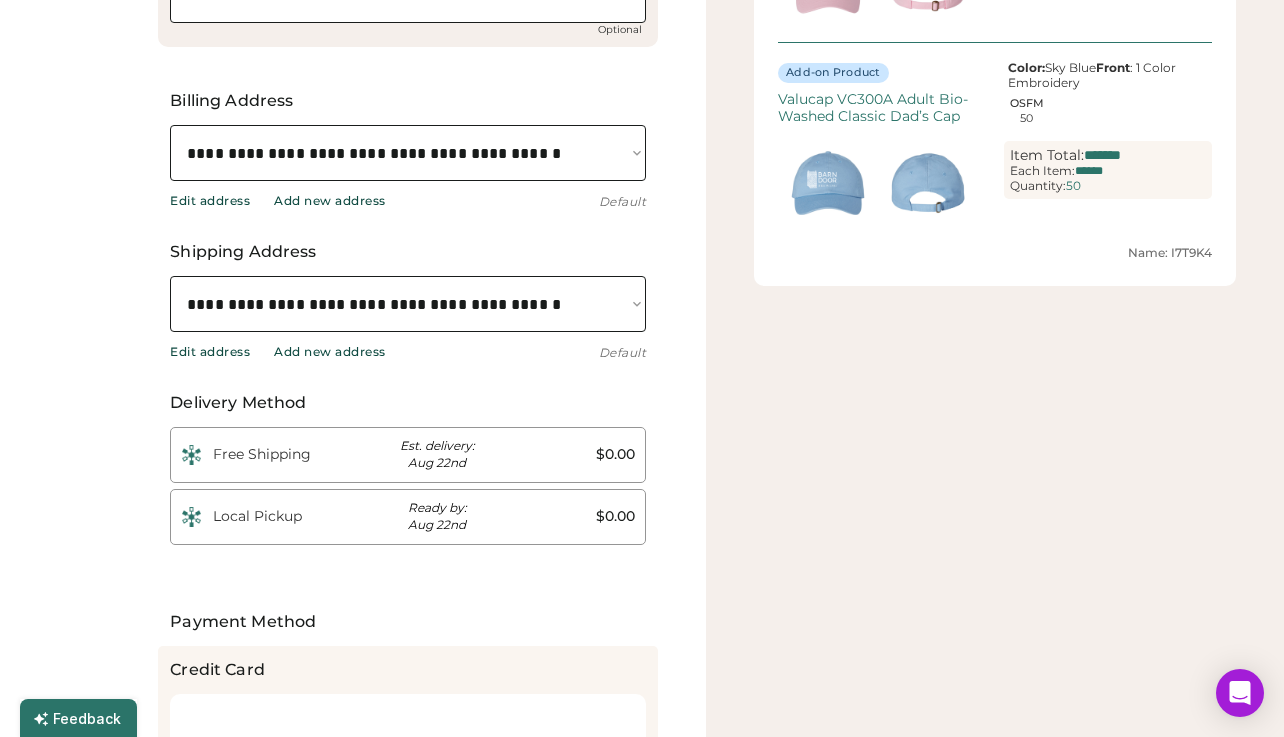 click on "Edit address" at bounding box center [210, 352] 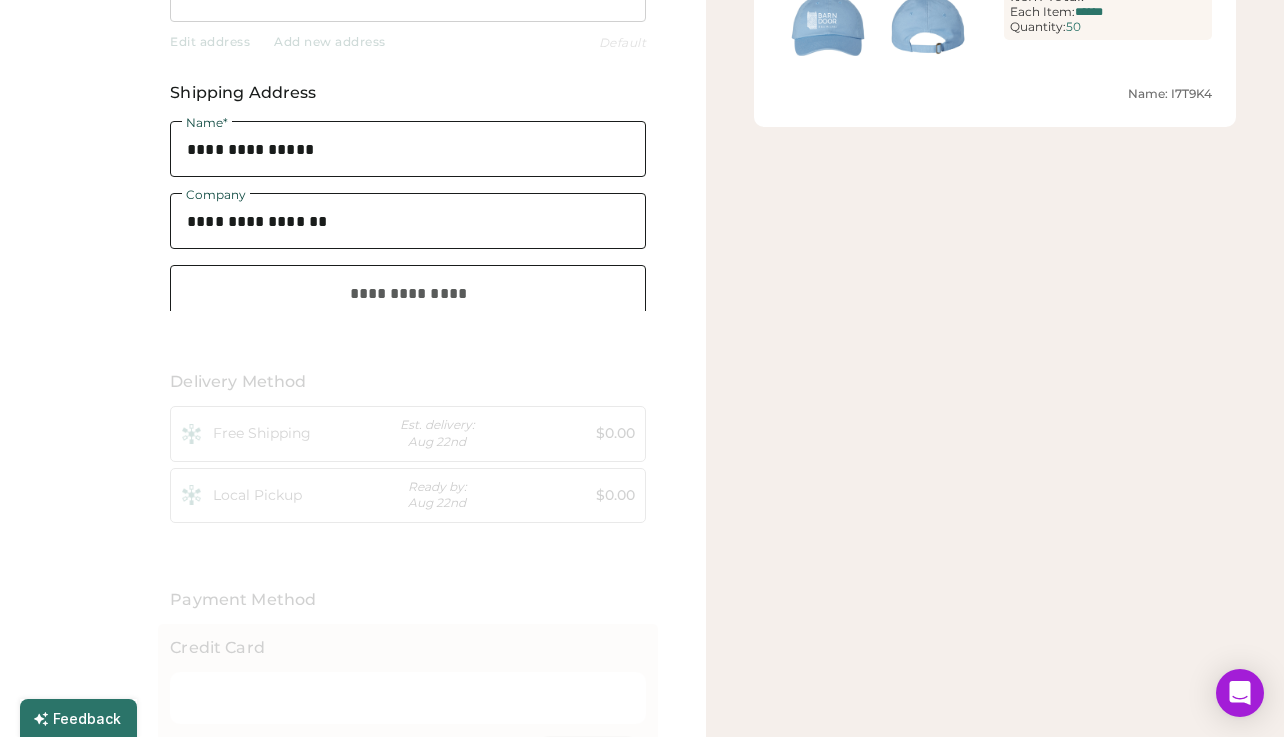 scroll, scrollTop: 932, scrollLeft: 0, axis: vertical 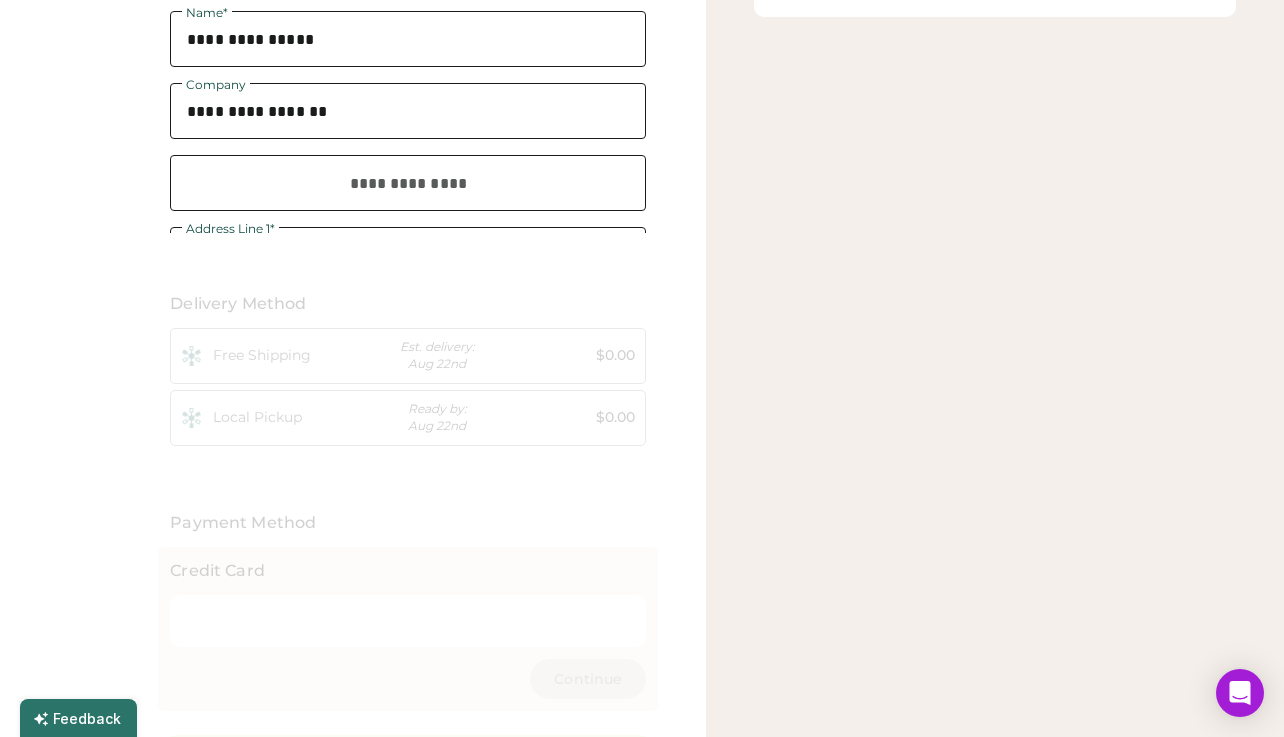 select on "**********" 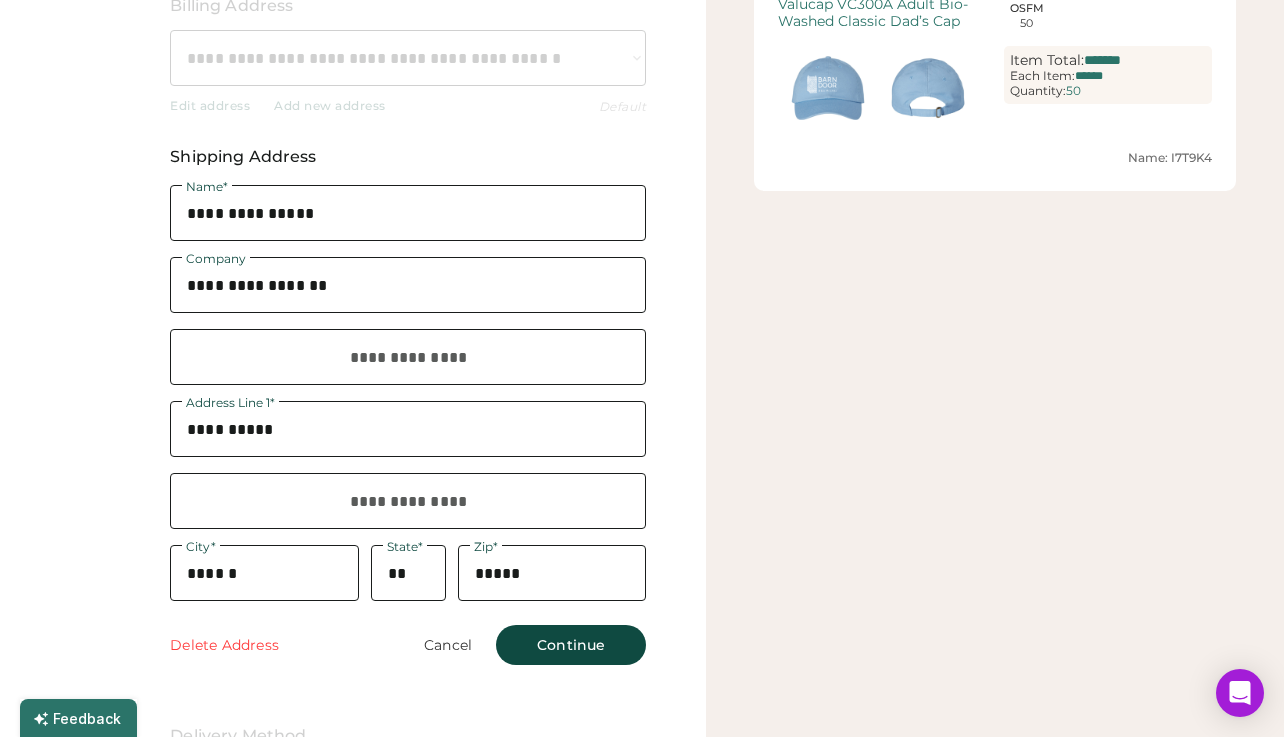 scroll, scrollTop: 782, scrollLeft: 0, axis: vertical 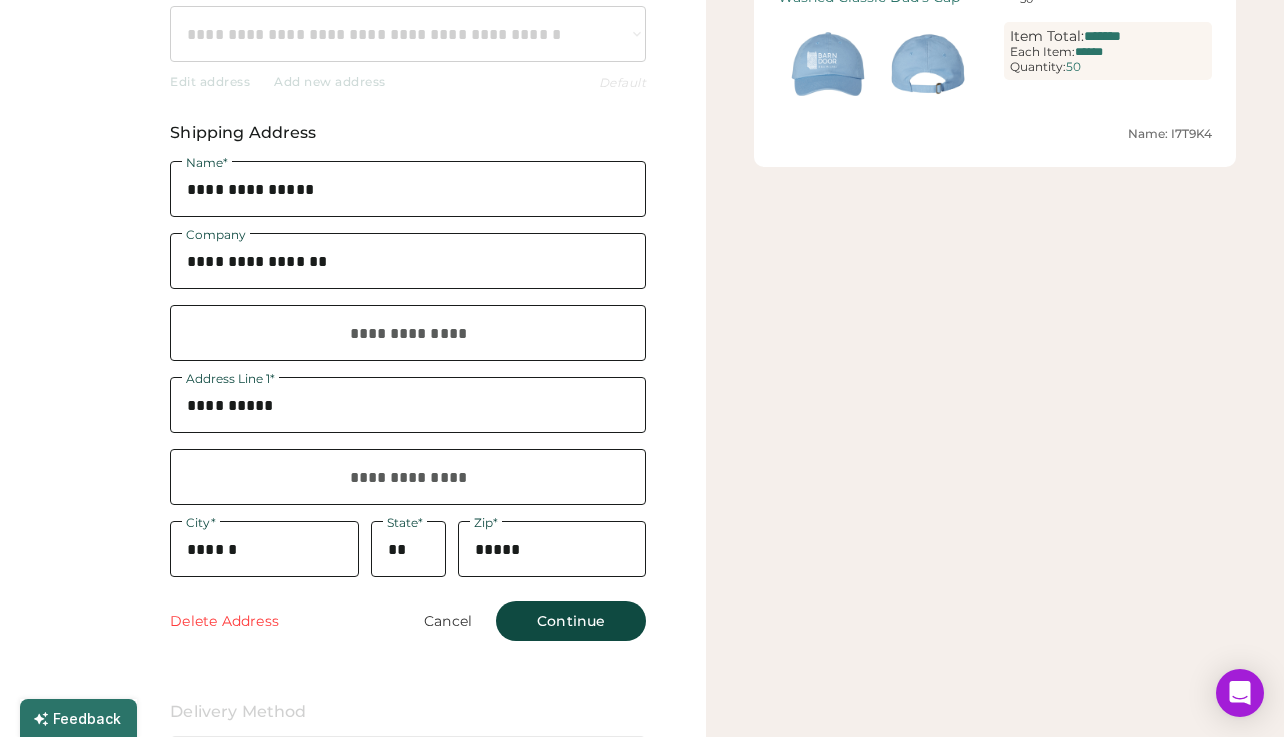 click at bounding box center [408, 333] 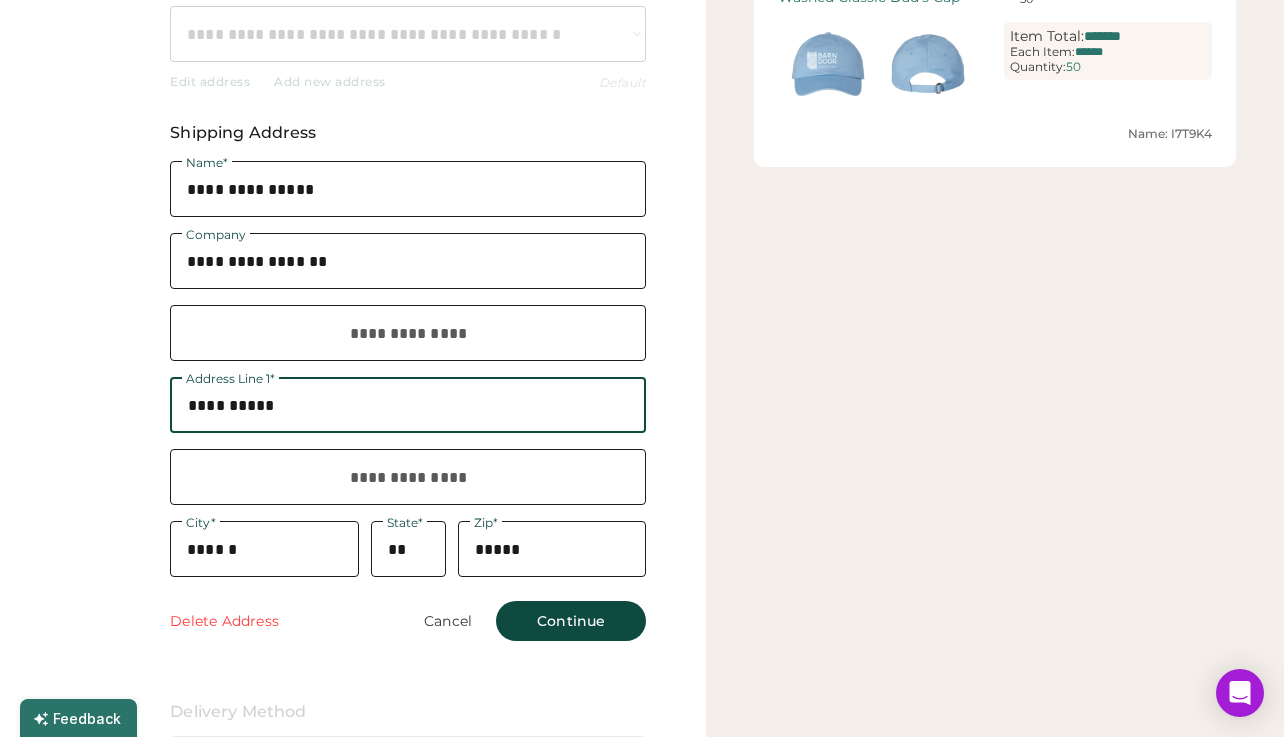 click at bounding box center (408, 405) 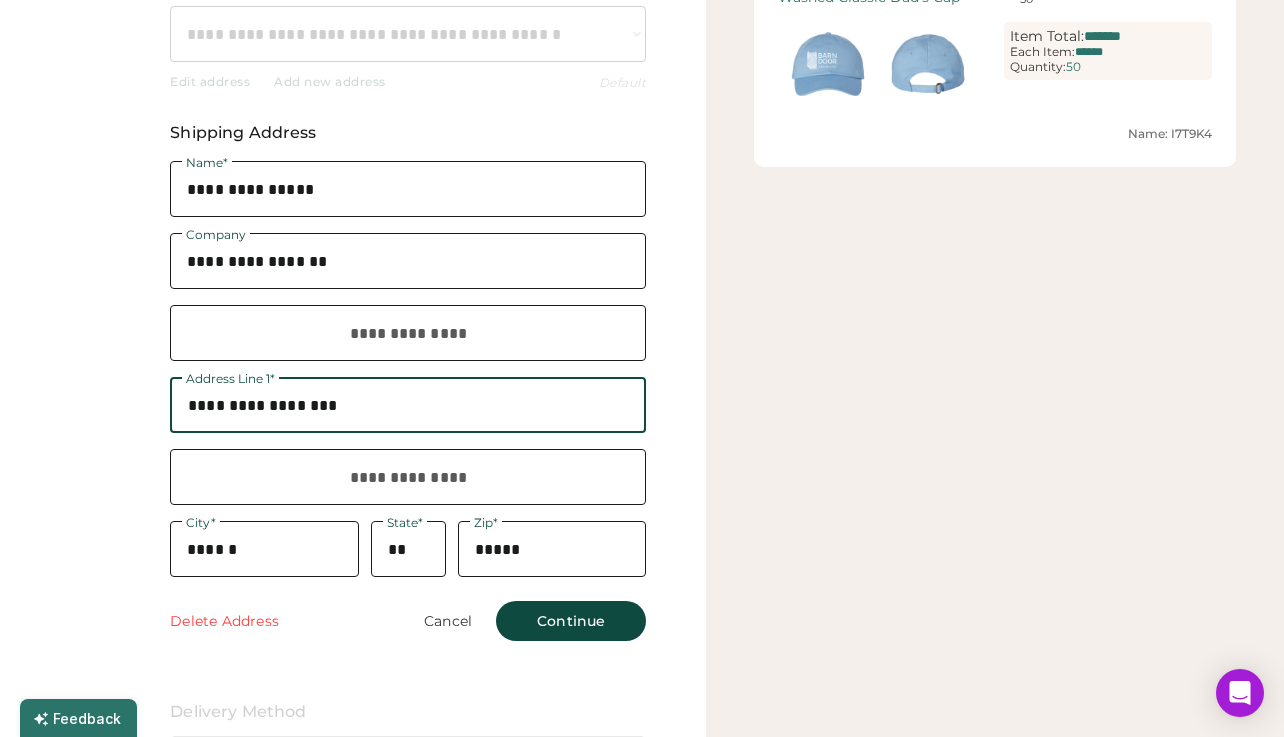 type on "**********" 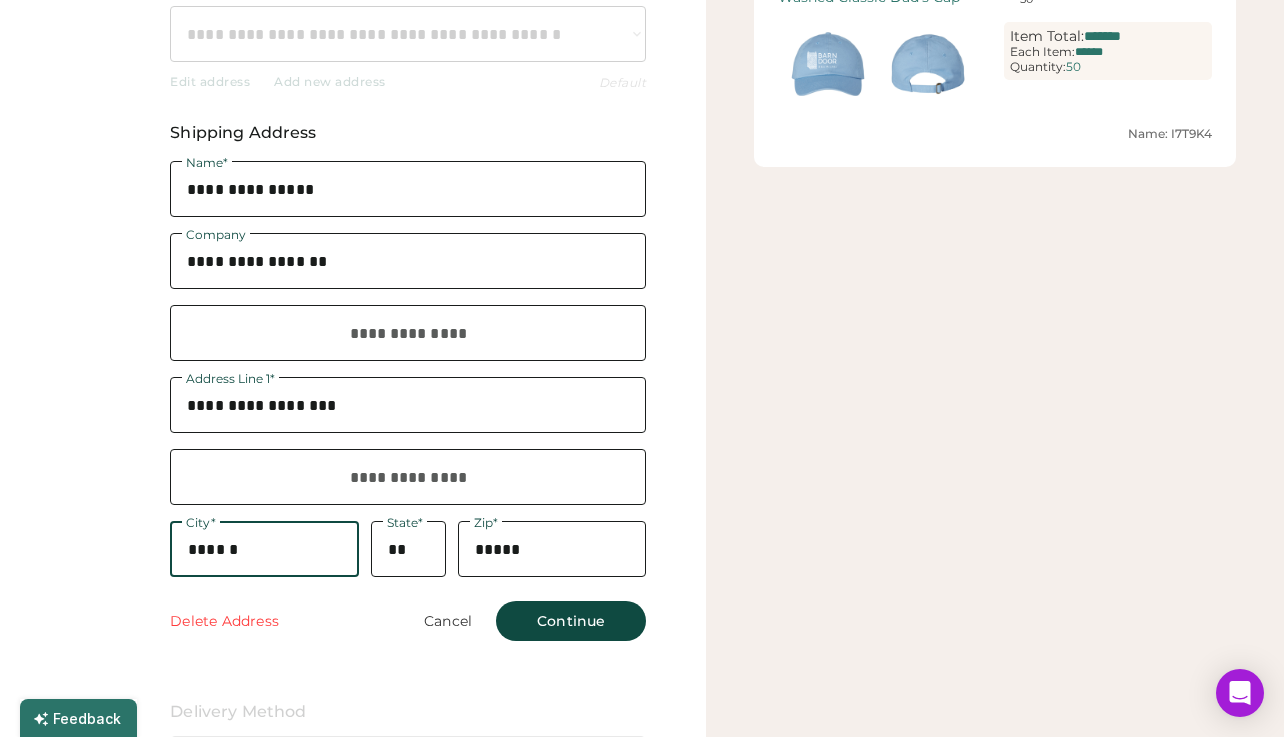 click at bounding box center (264, 549) 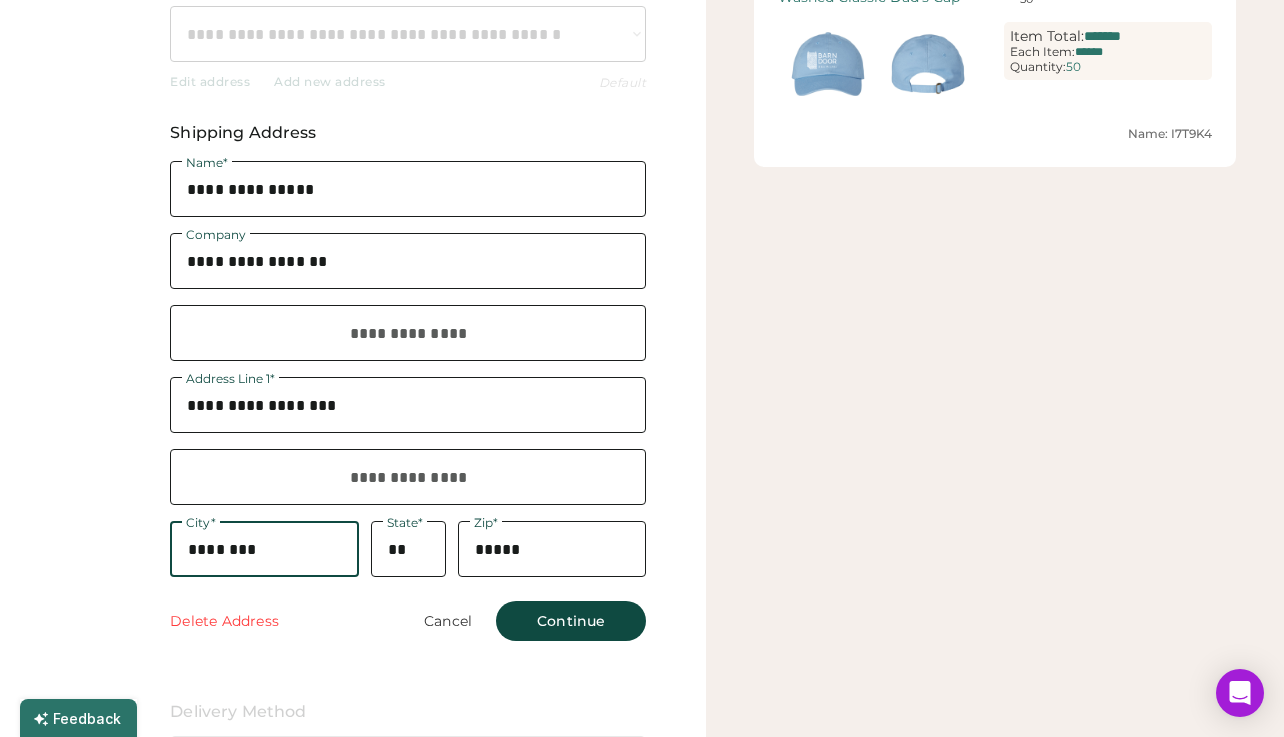 type on "********" 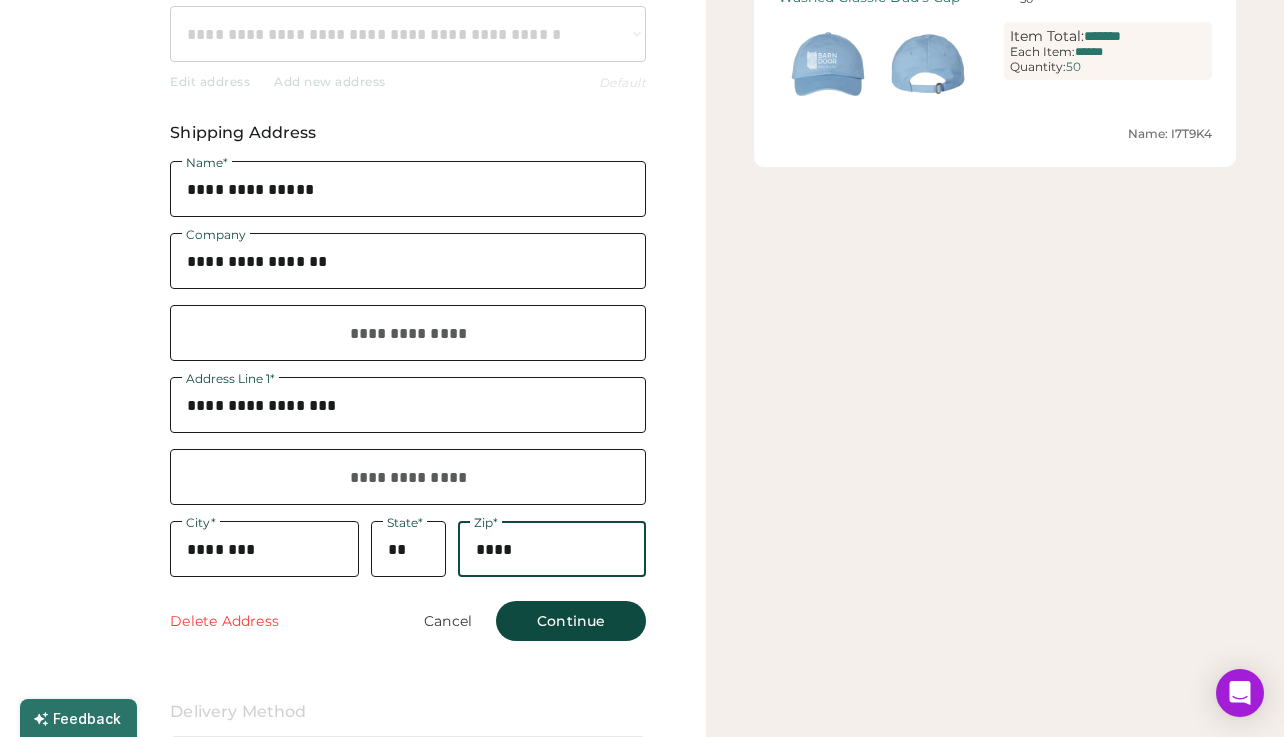 type on "*****" 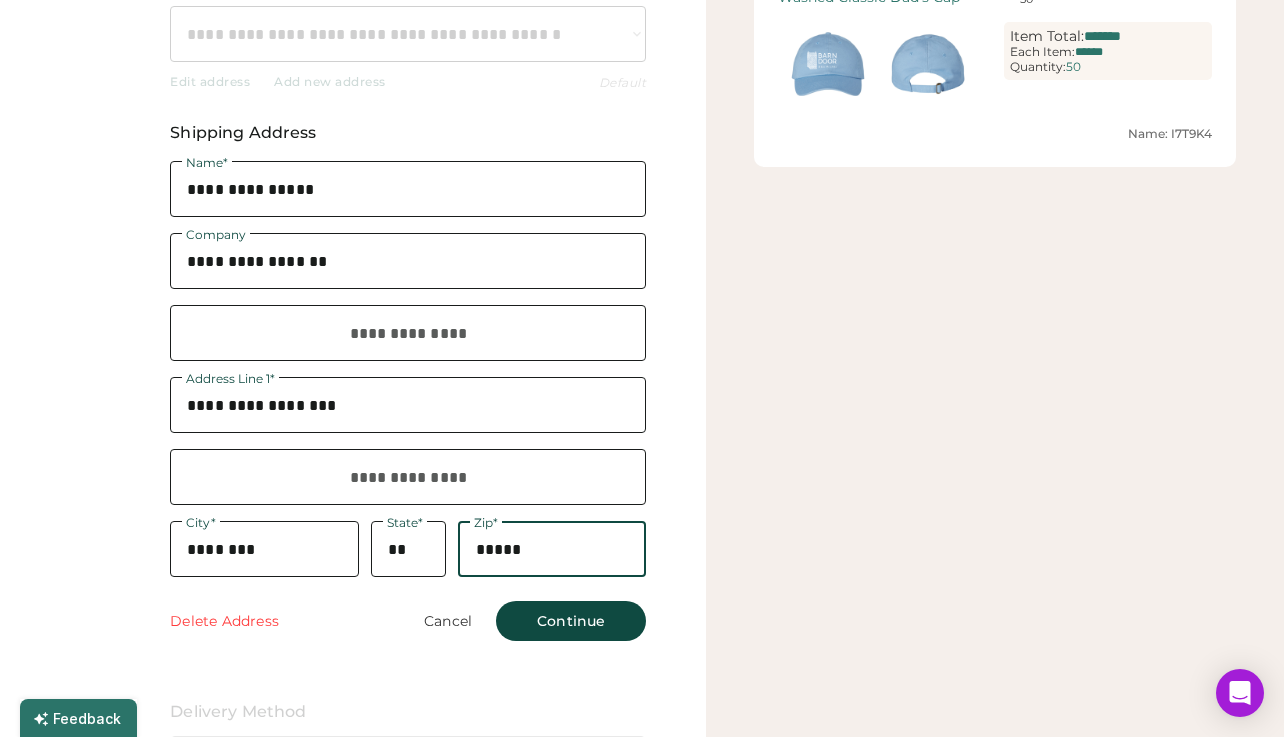 click on "**********" at bounding box center (408, 395) 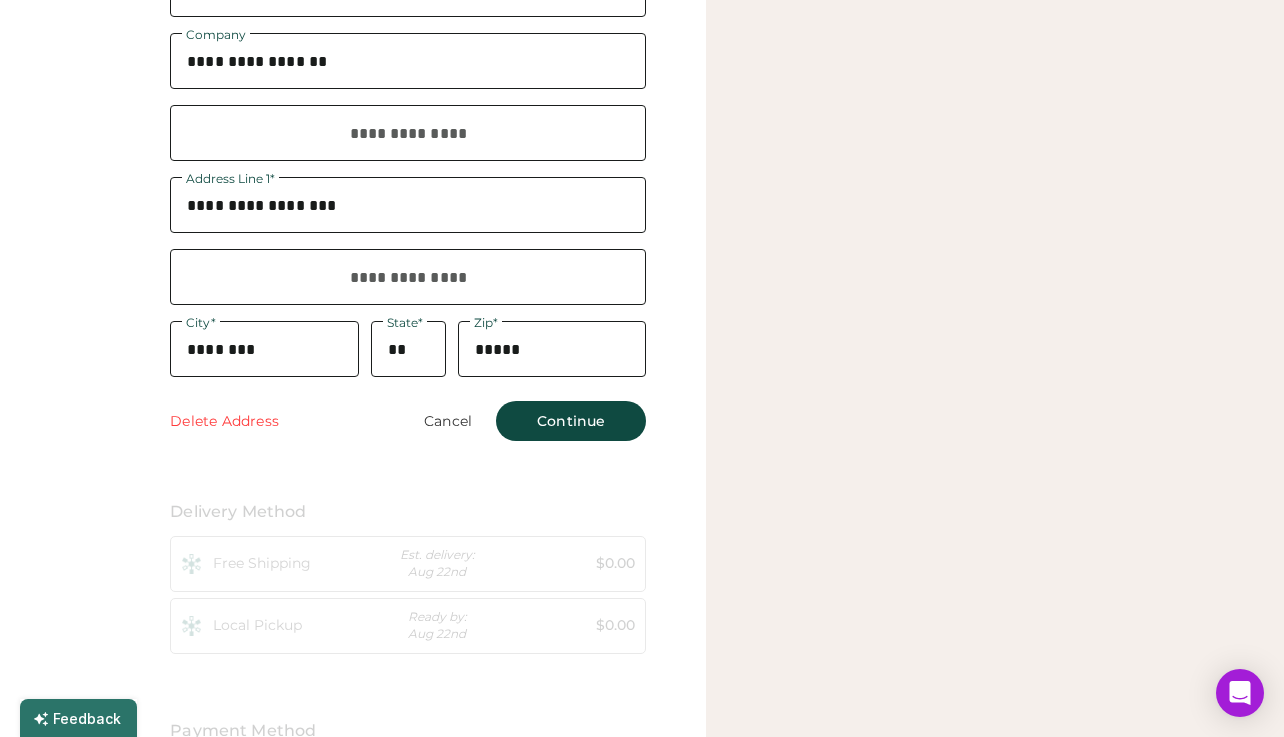 scroll, scrollTop: 995, scrollLeft: 0, axis: vertical 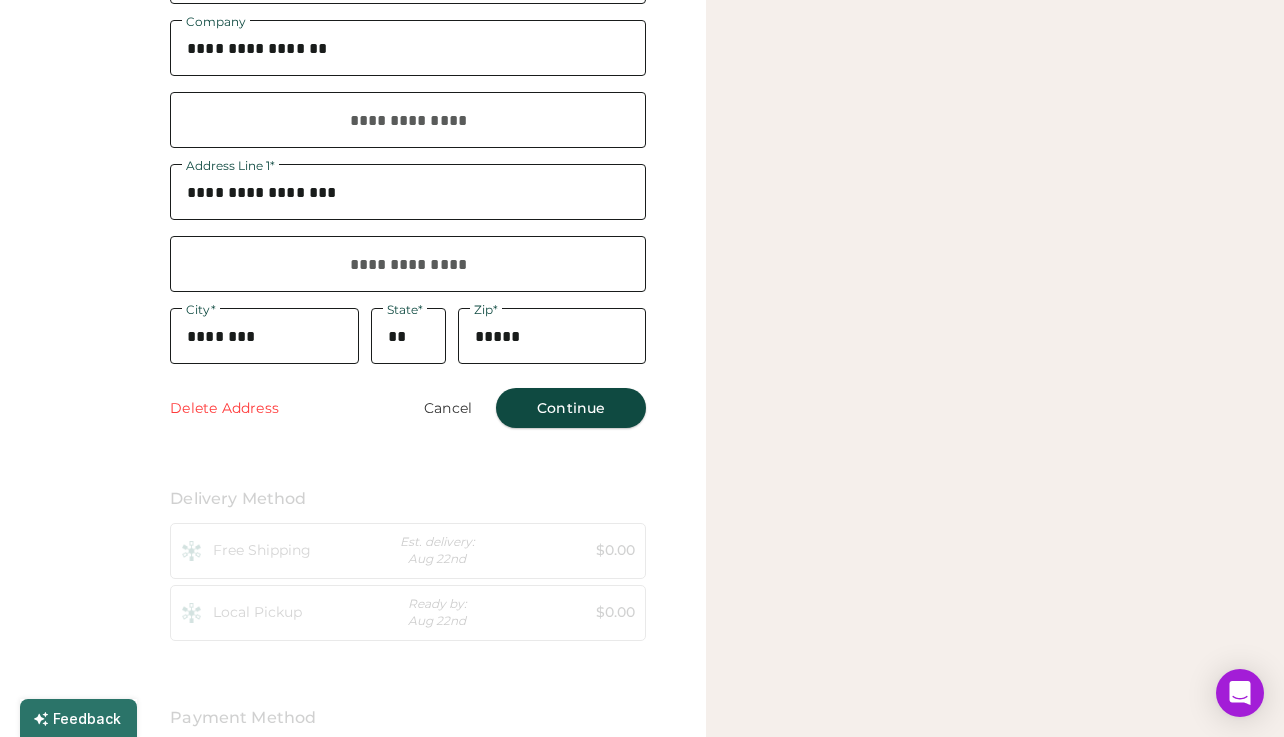 click on "Continue" at bounding box center [571, 408] 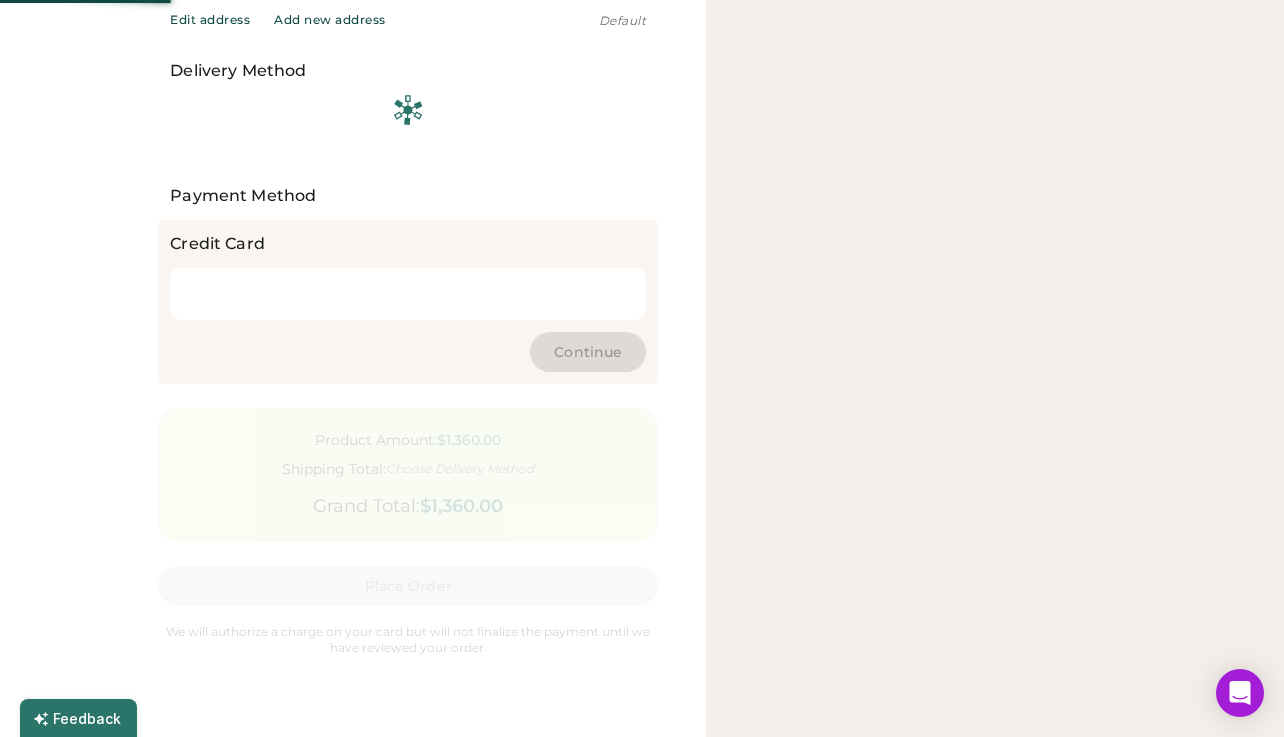 type on "******" 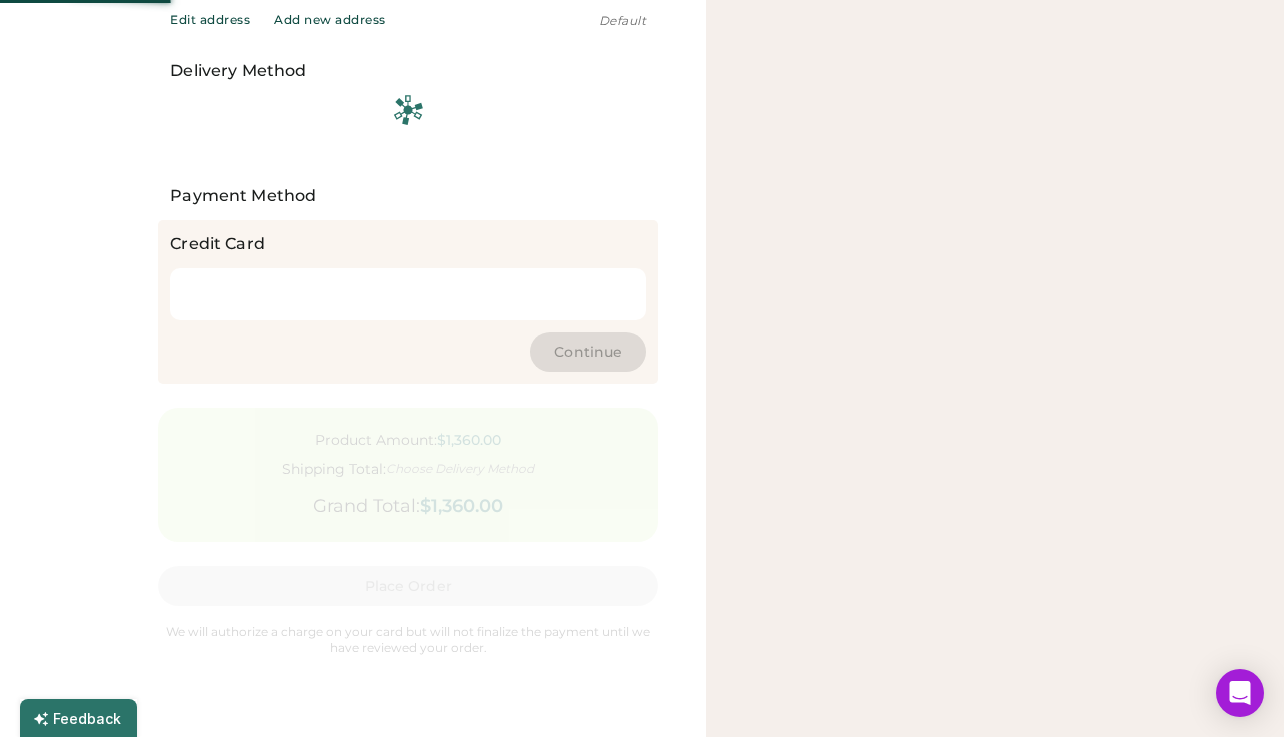 type on "******" 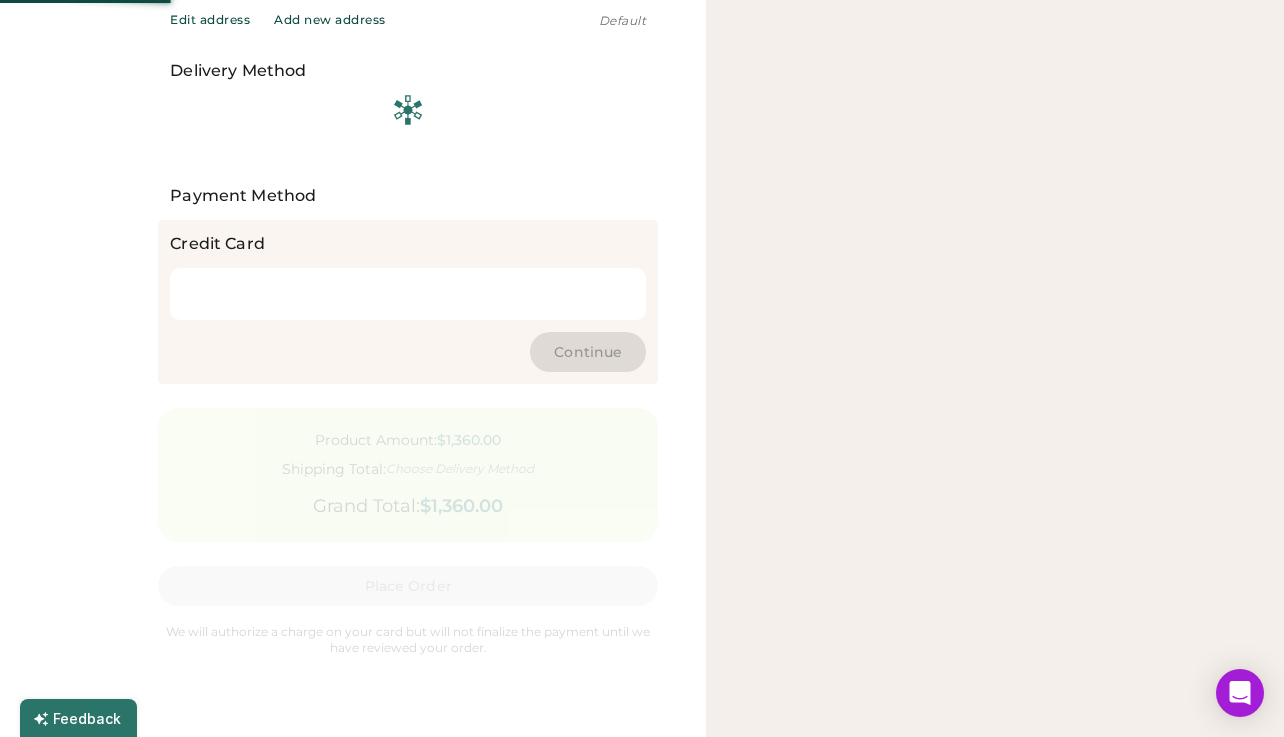 type on "******" 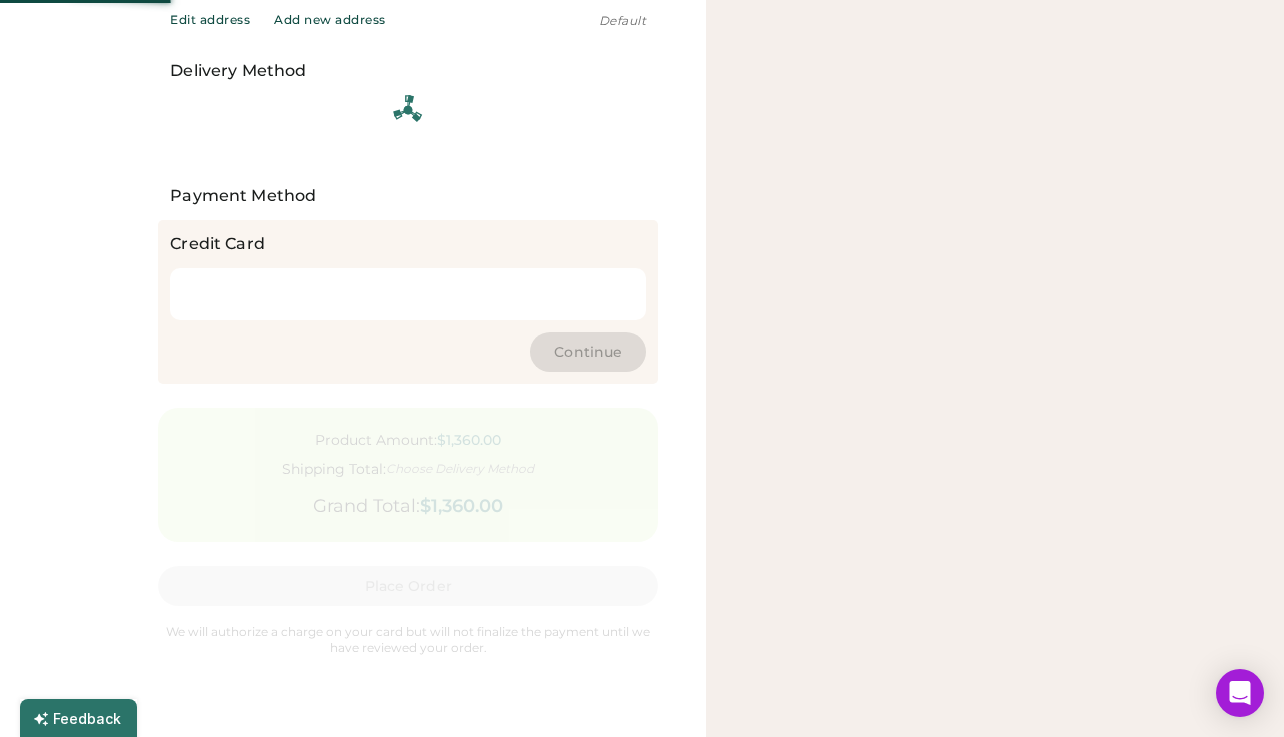 type on "******" 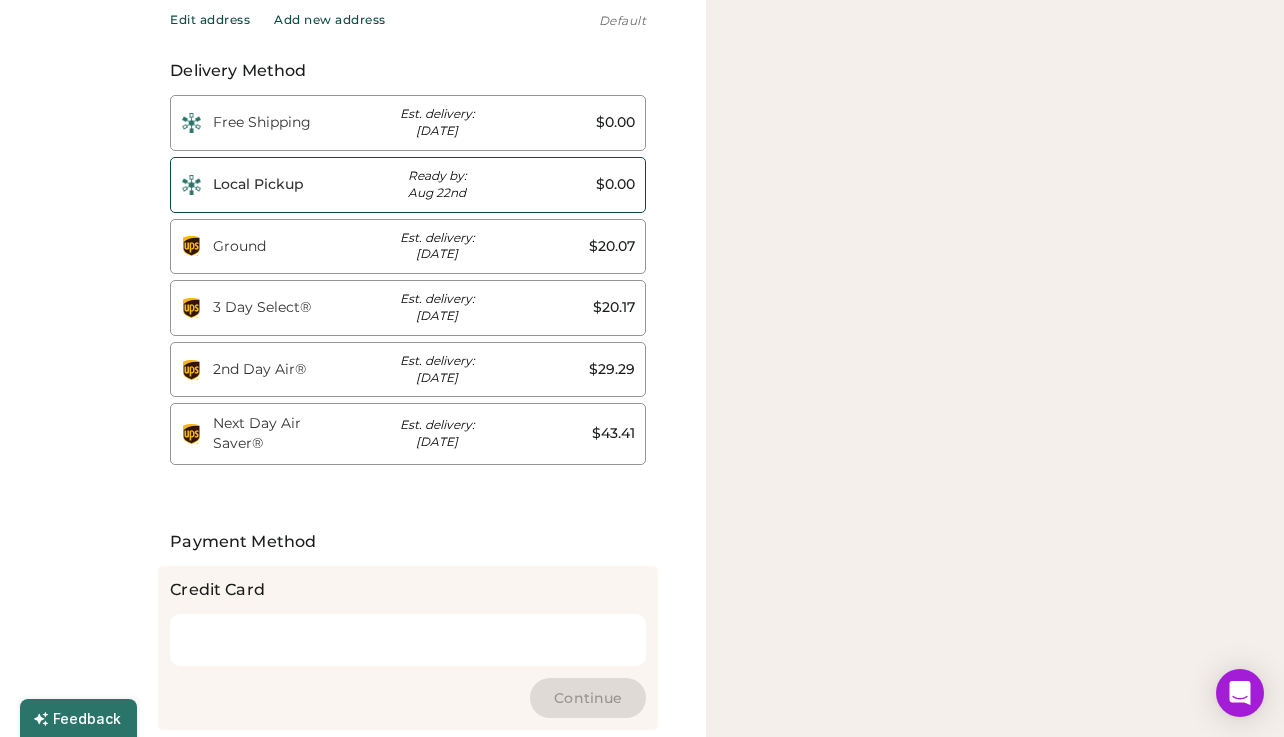 click on "Ready by:
Aug 22nd" at bounding box center [437, 185] 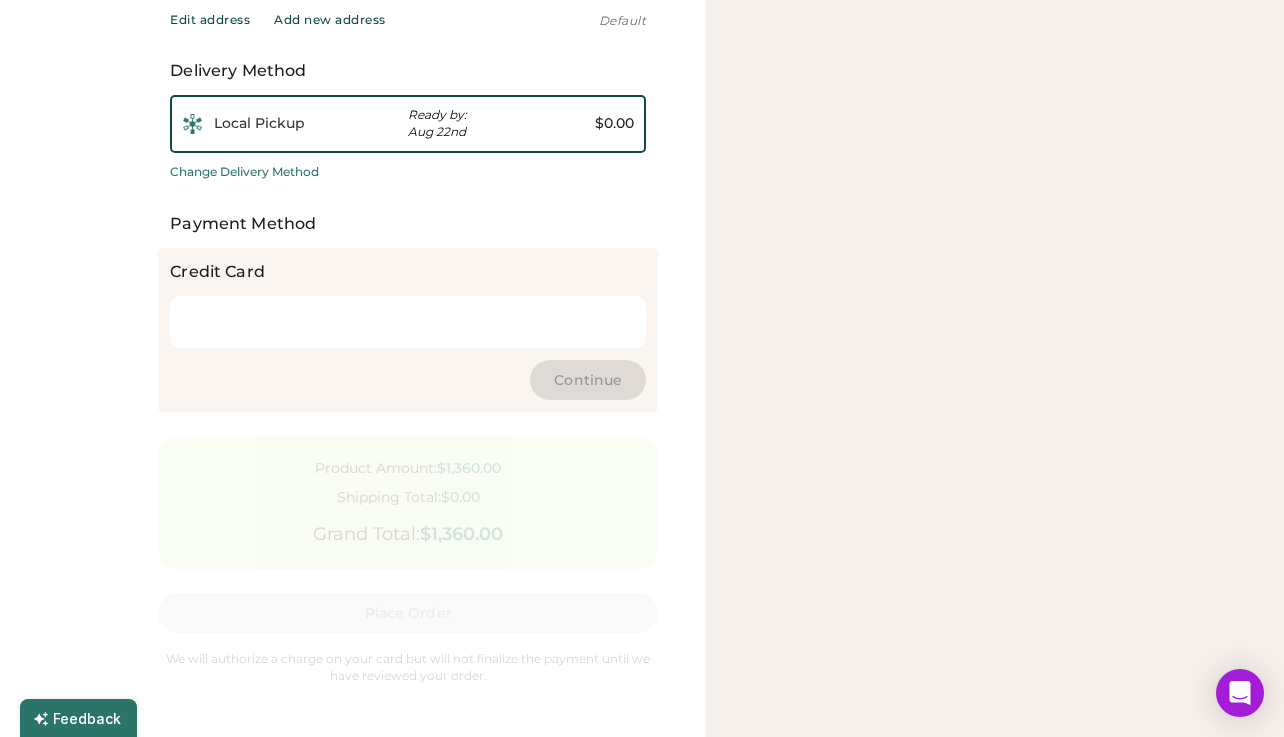 type on "*" 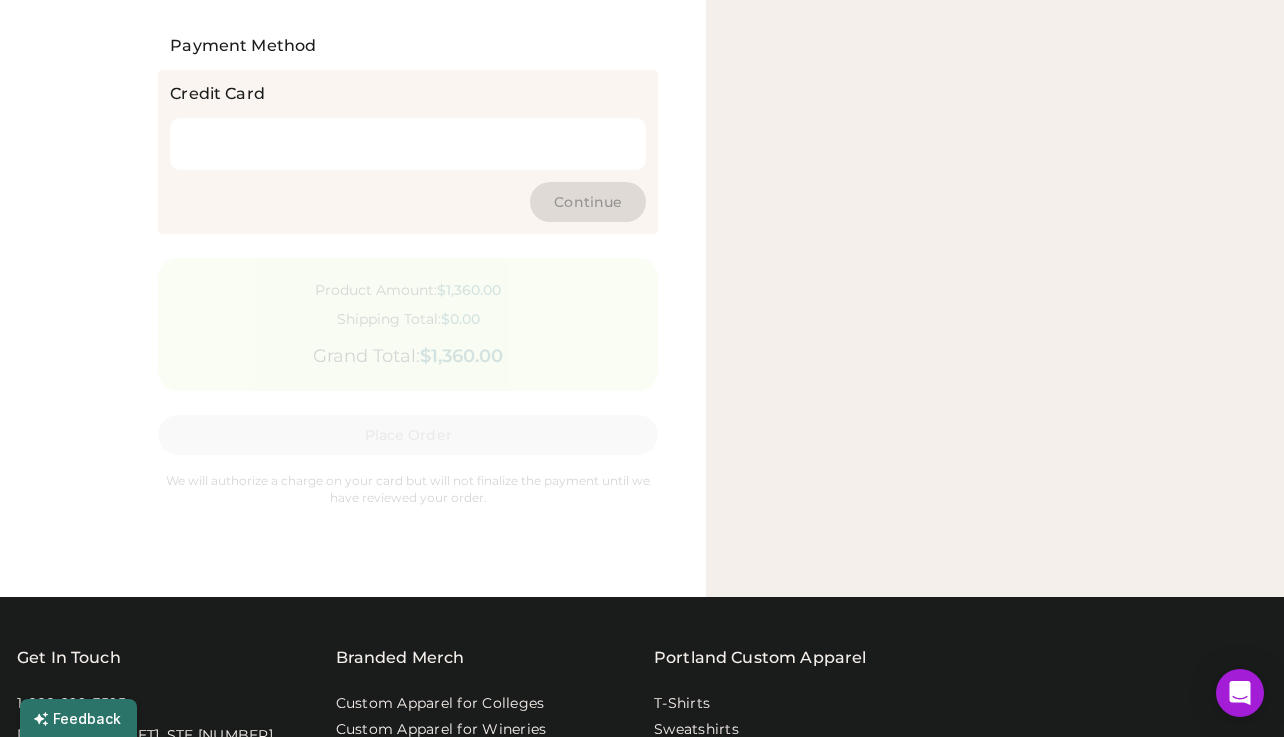 scroll, scrollTop: 1154, scrollLeft: 0, axis: vertical 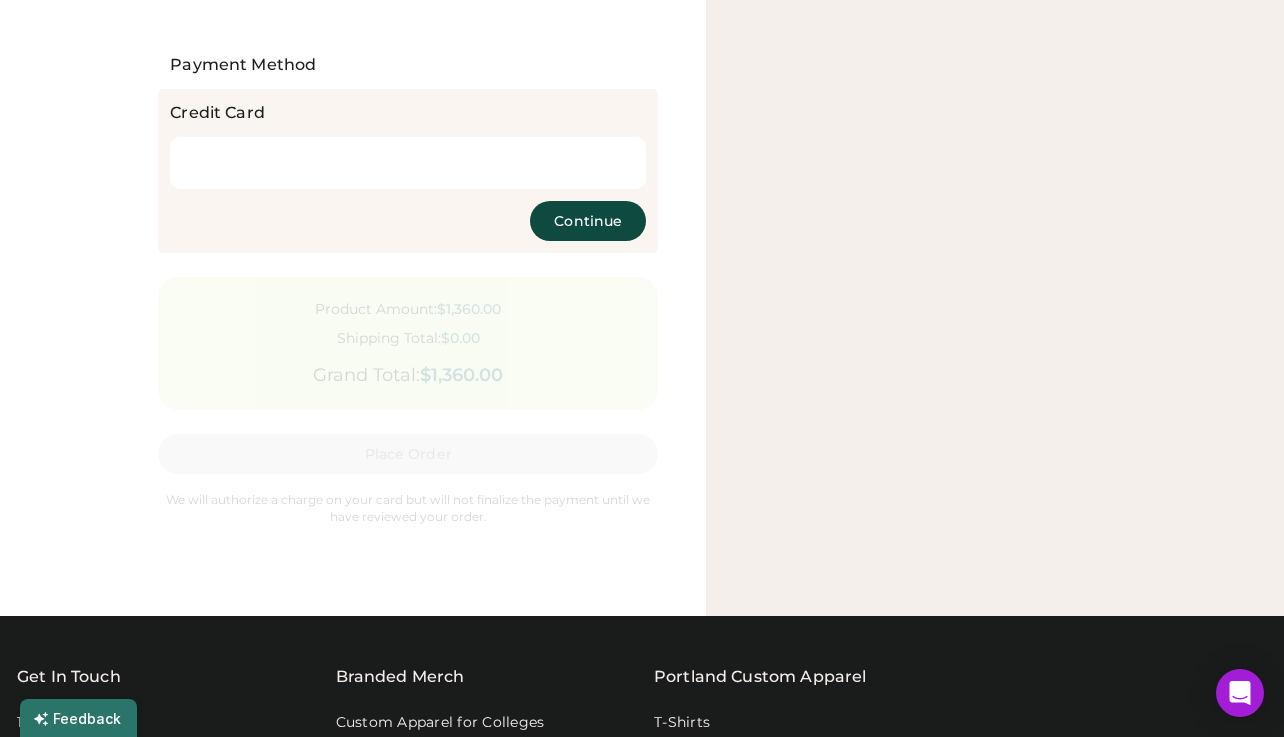 click on "Continue" at bounding box center [588, 221] 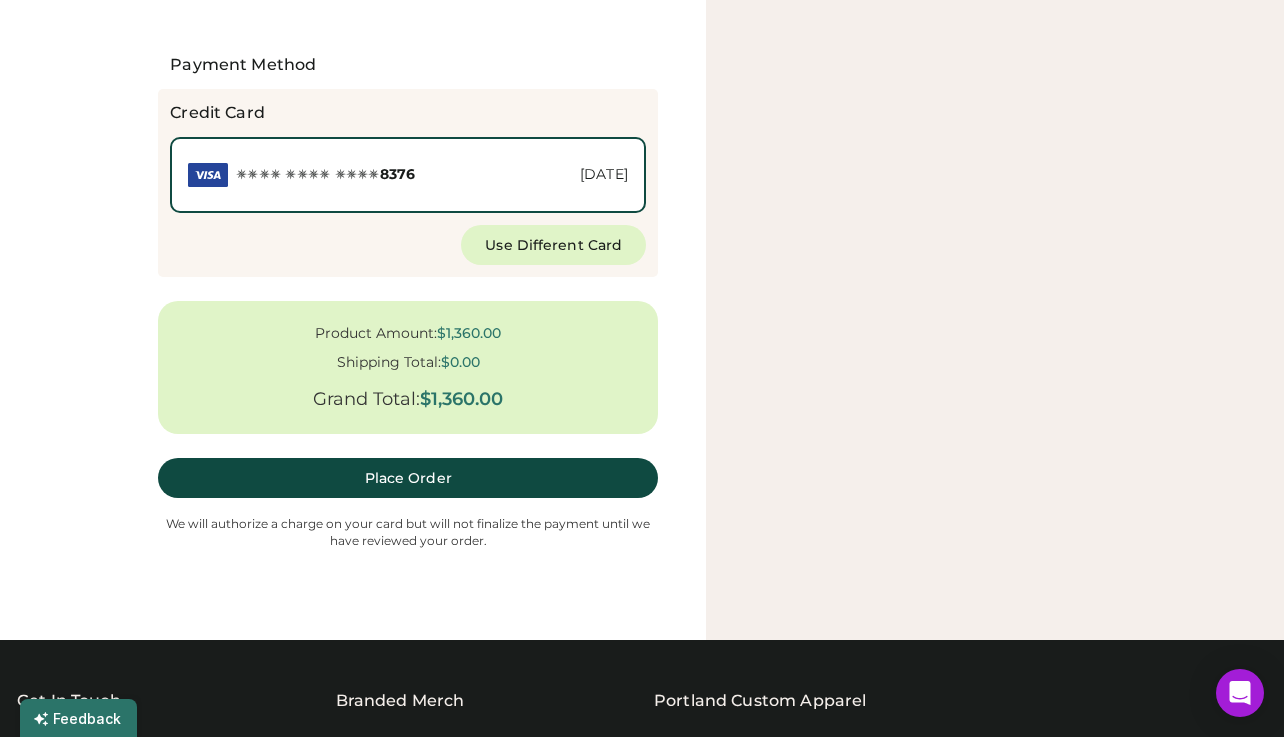 click on "Place Order" at bounding box center (408, 478) 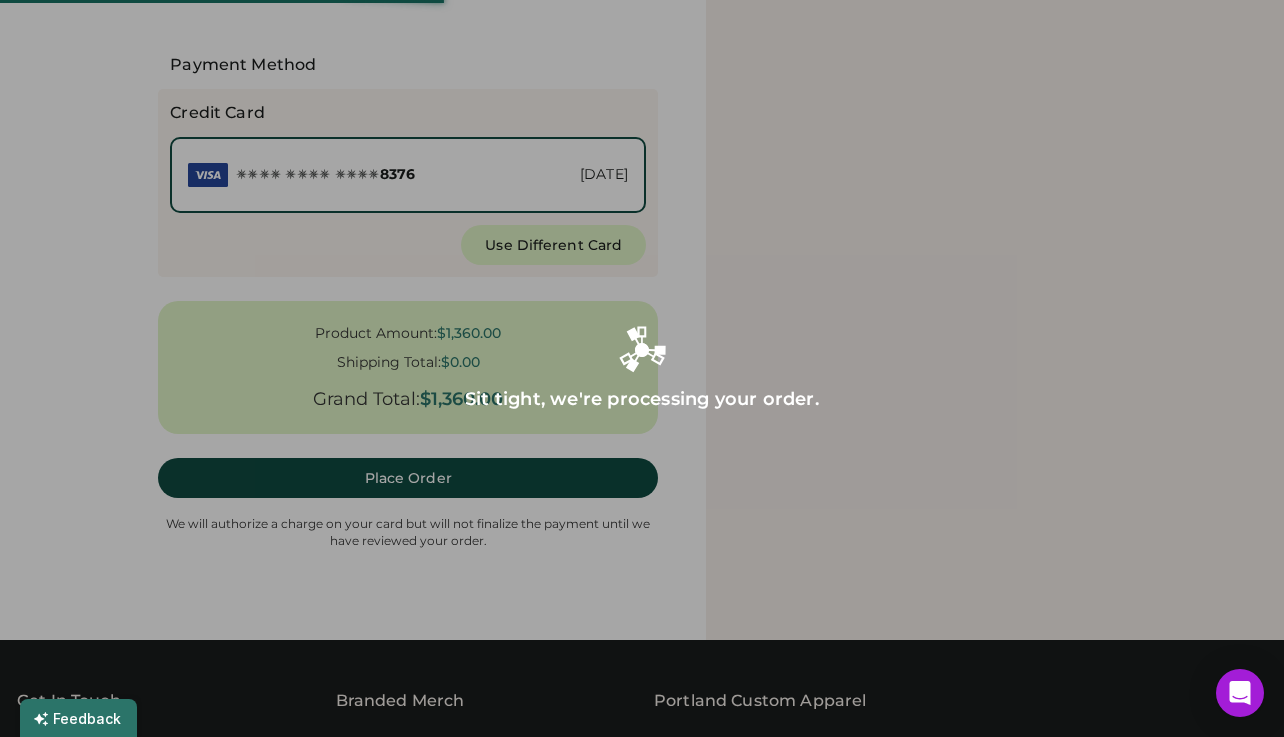 select on "**********" 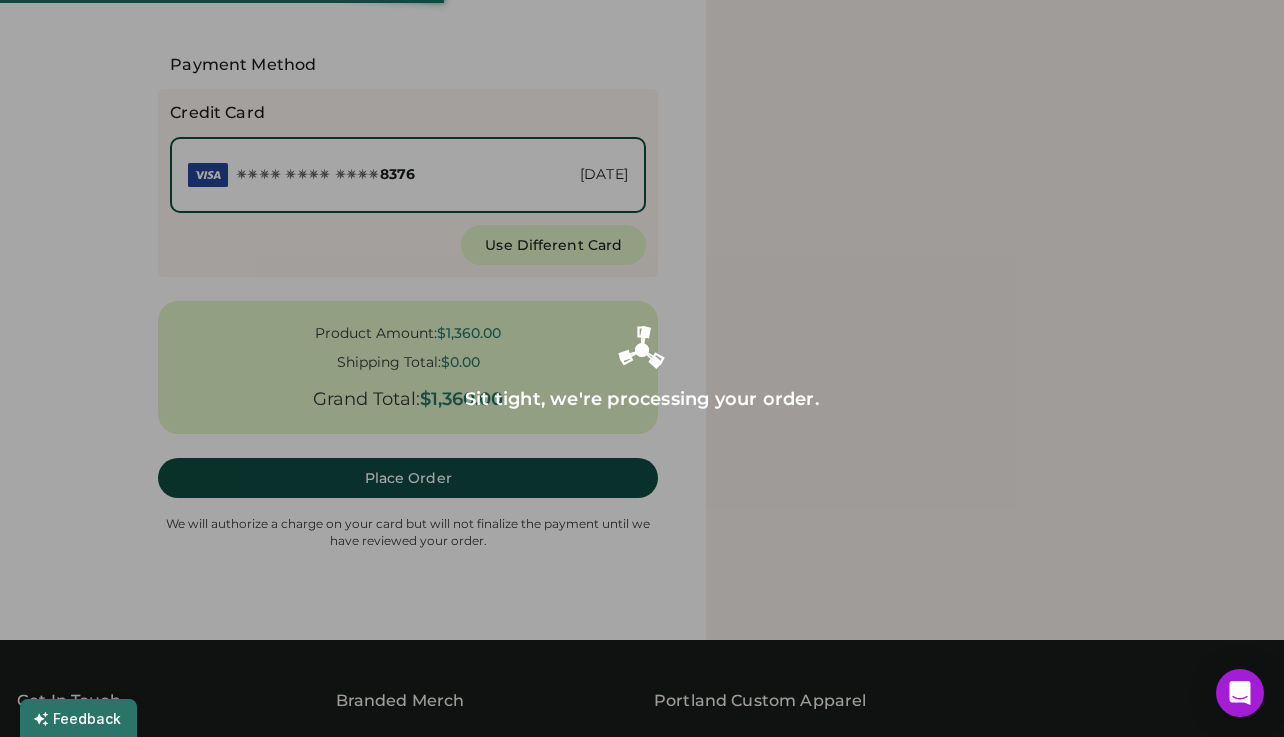select on "**********" 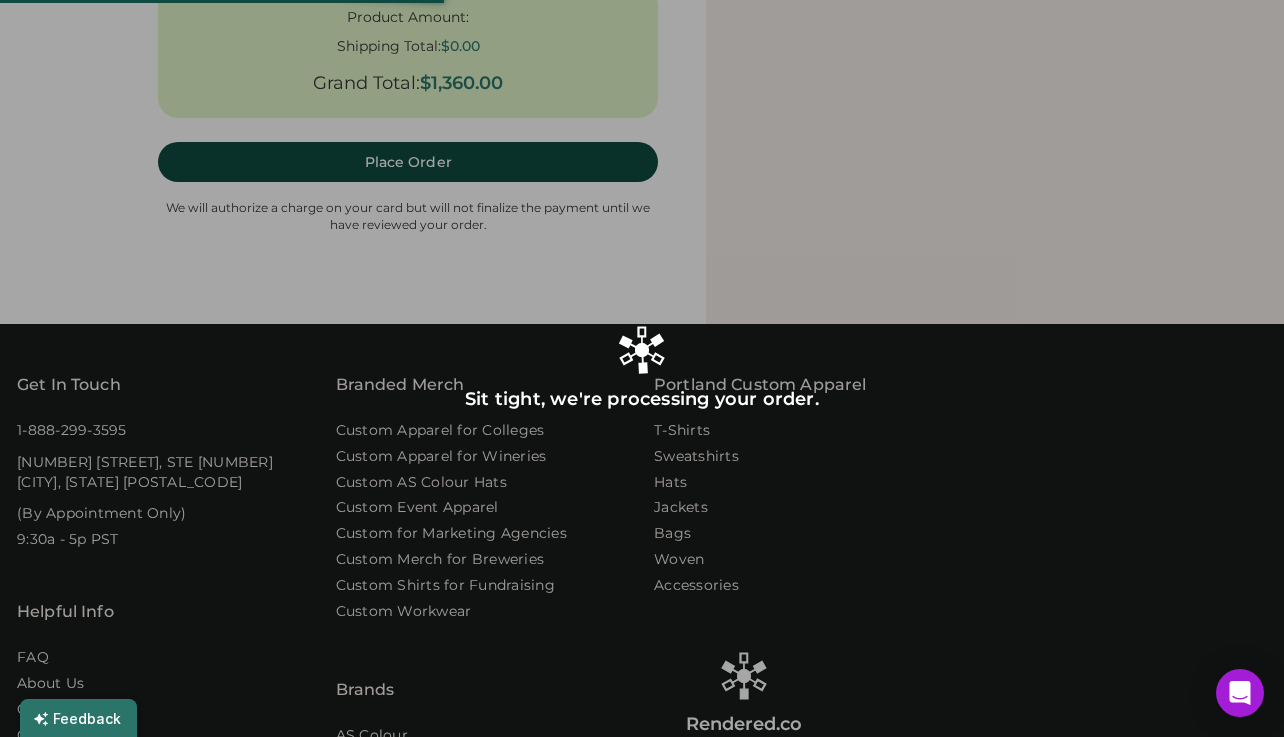 select on "**********" 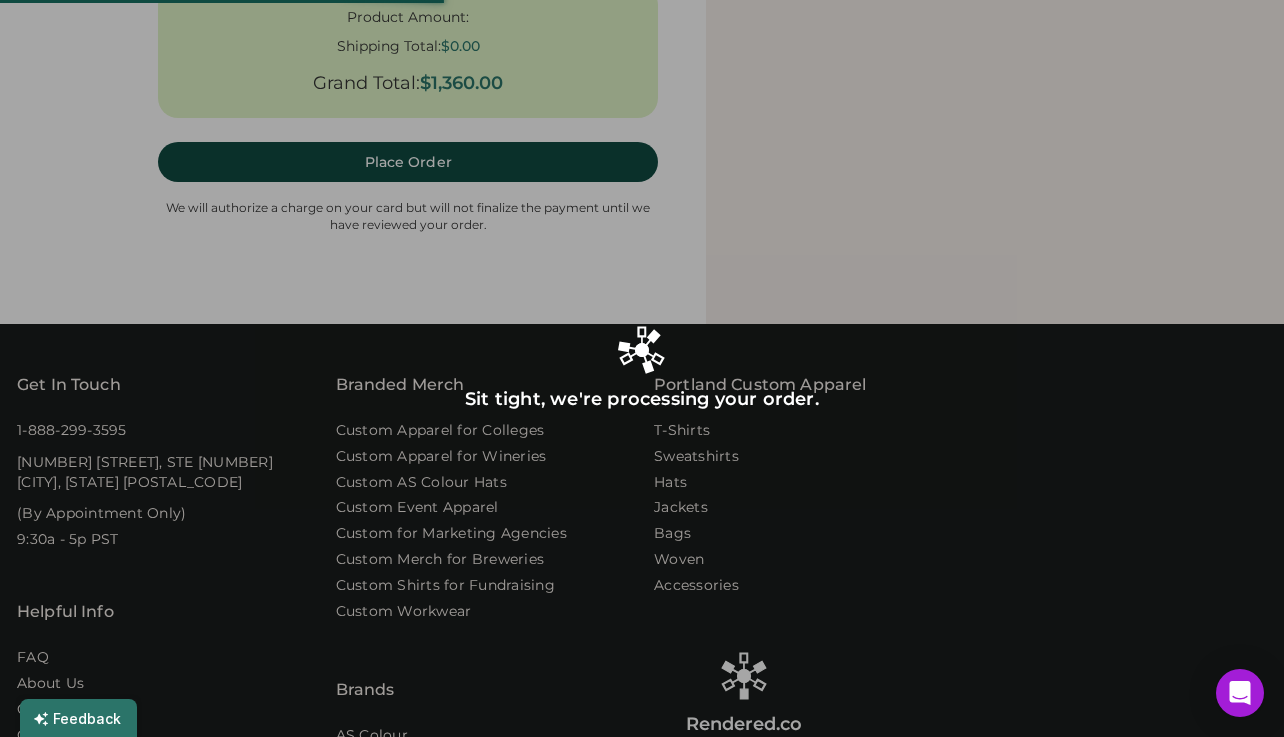 select on "**********" 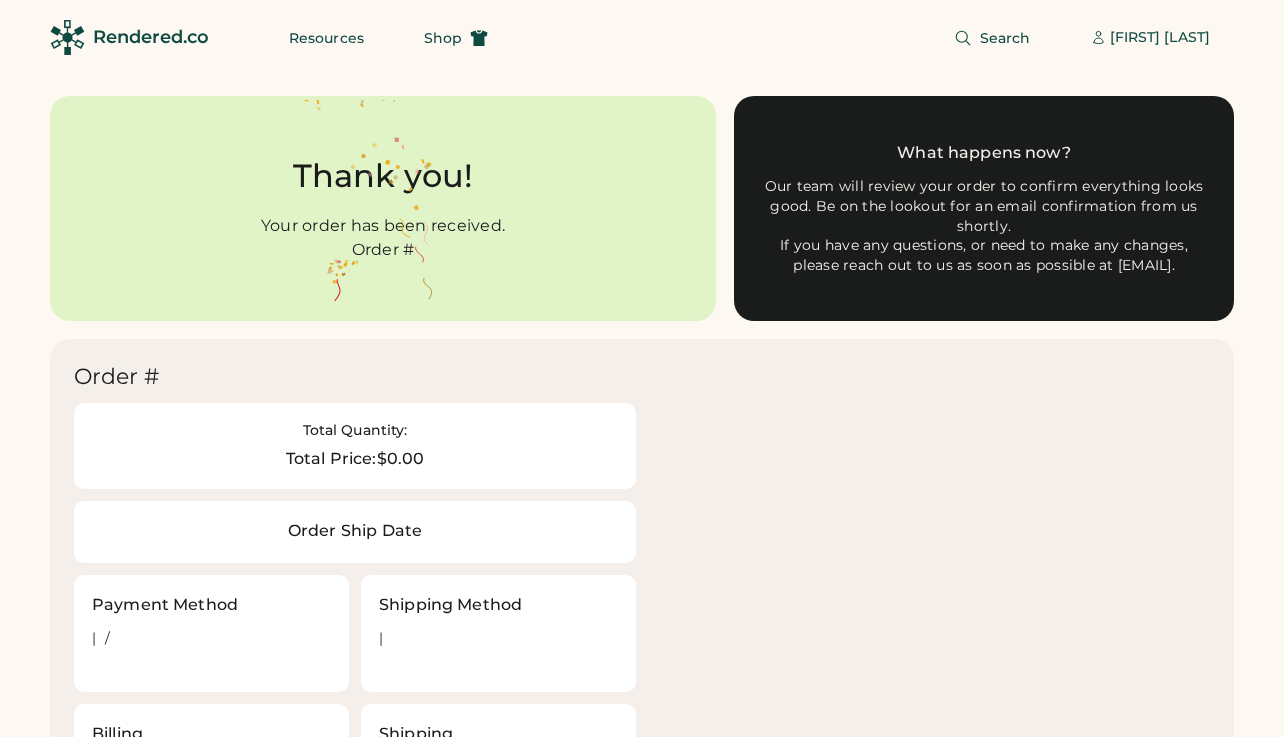 scroll, scrollTop: 0, scrollLeft: 0, axis: both 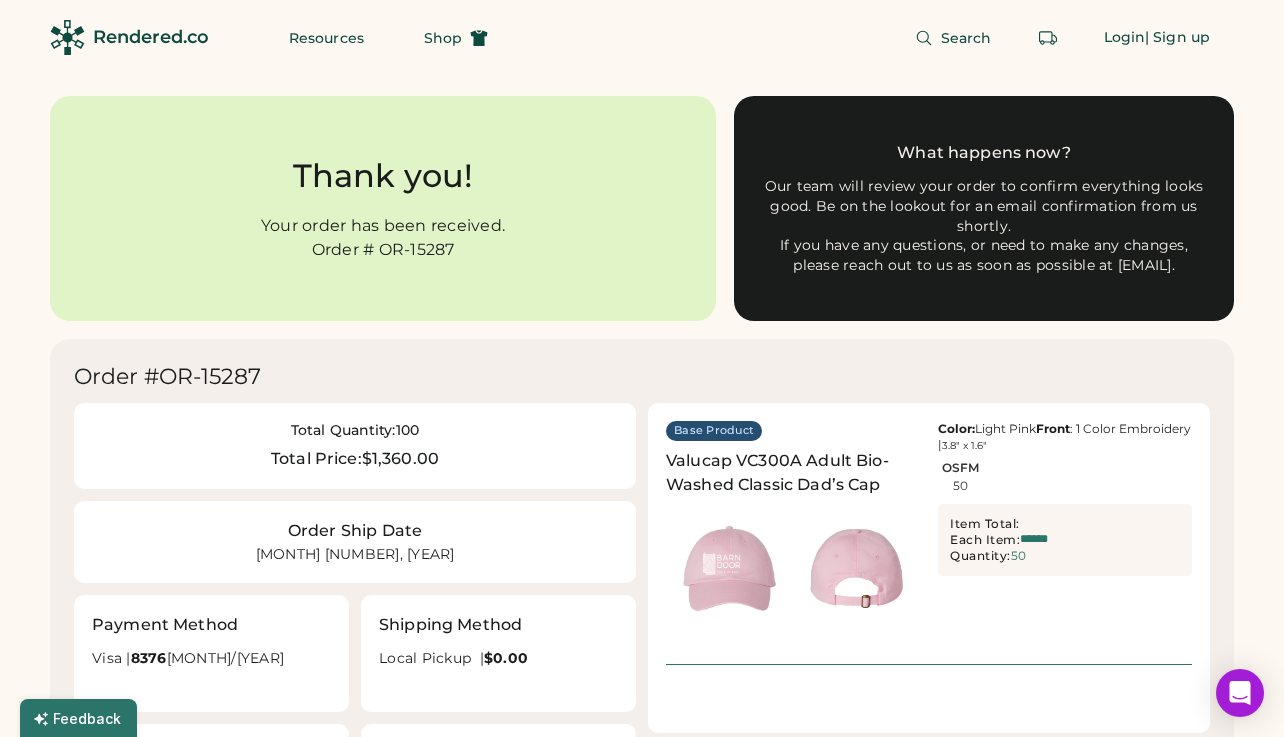 type on "******" 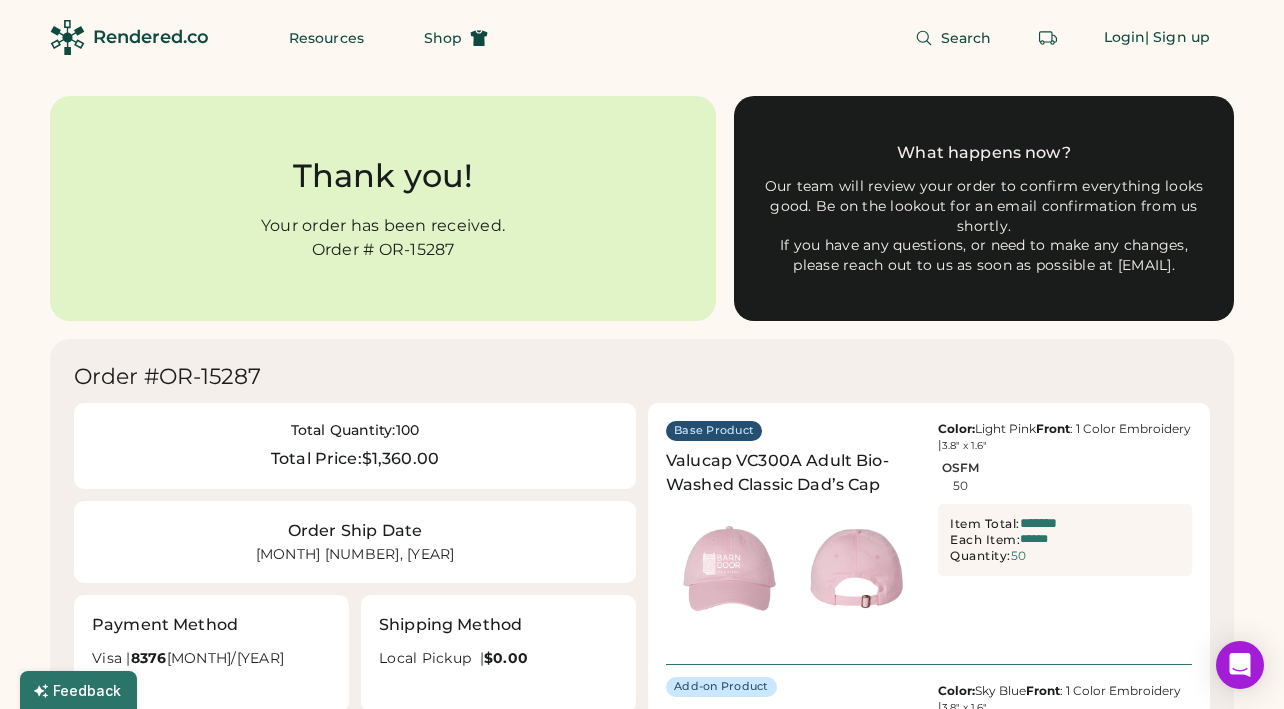 scroll, scrollTop: 0, scrollLeft: 0, axis: both 